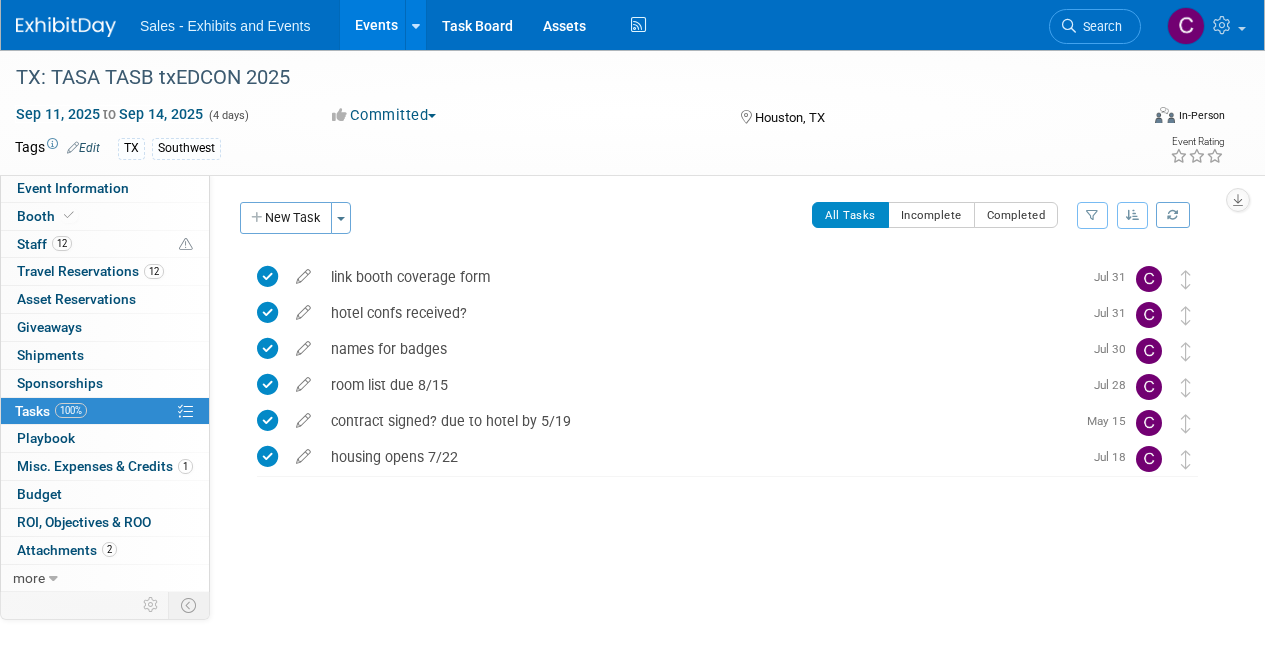 scroll, scrollTop: 0, scrollLeft: 0, axis: both 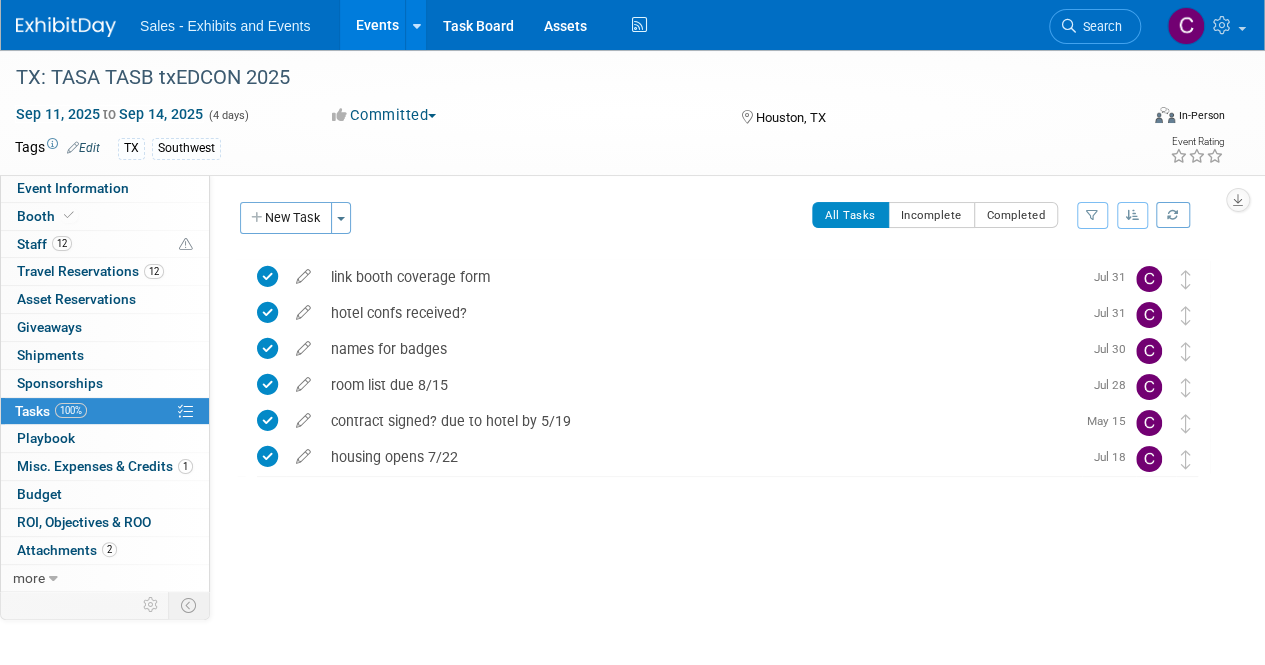 click on "Events" at bounding box center [376, 25] 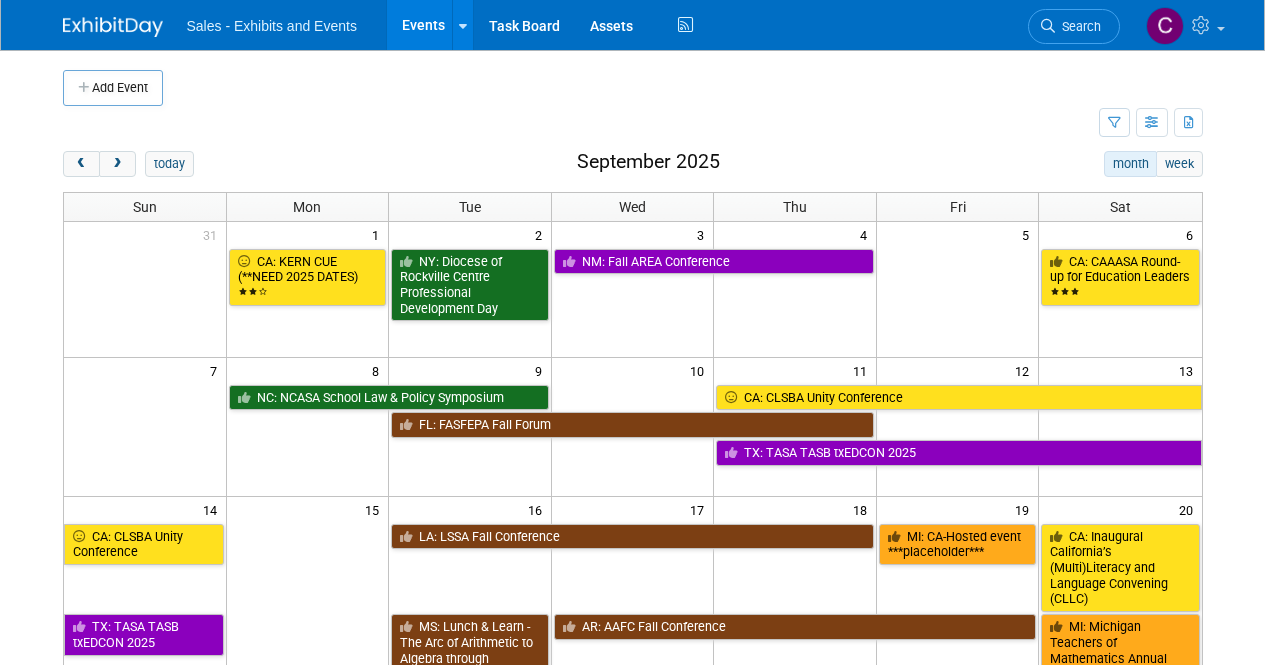 scroll, scrollTop: 0, scrollLeft: 0, axis: both 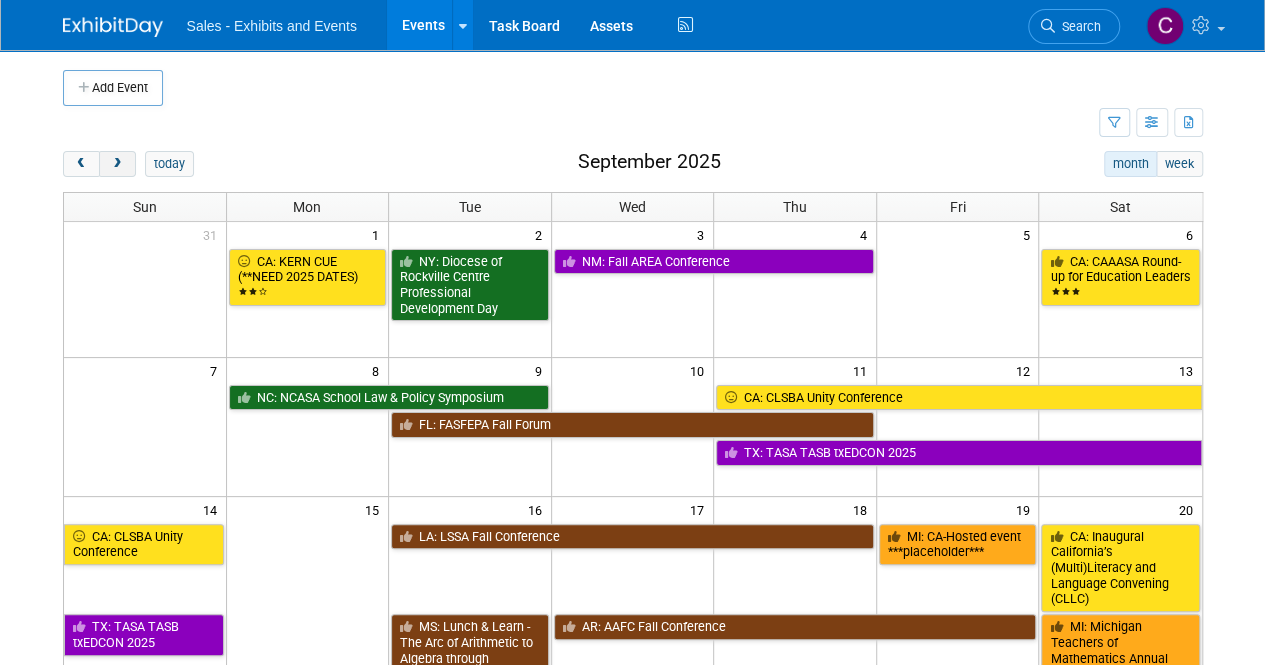 click at bounding box center (117, 164) 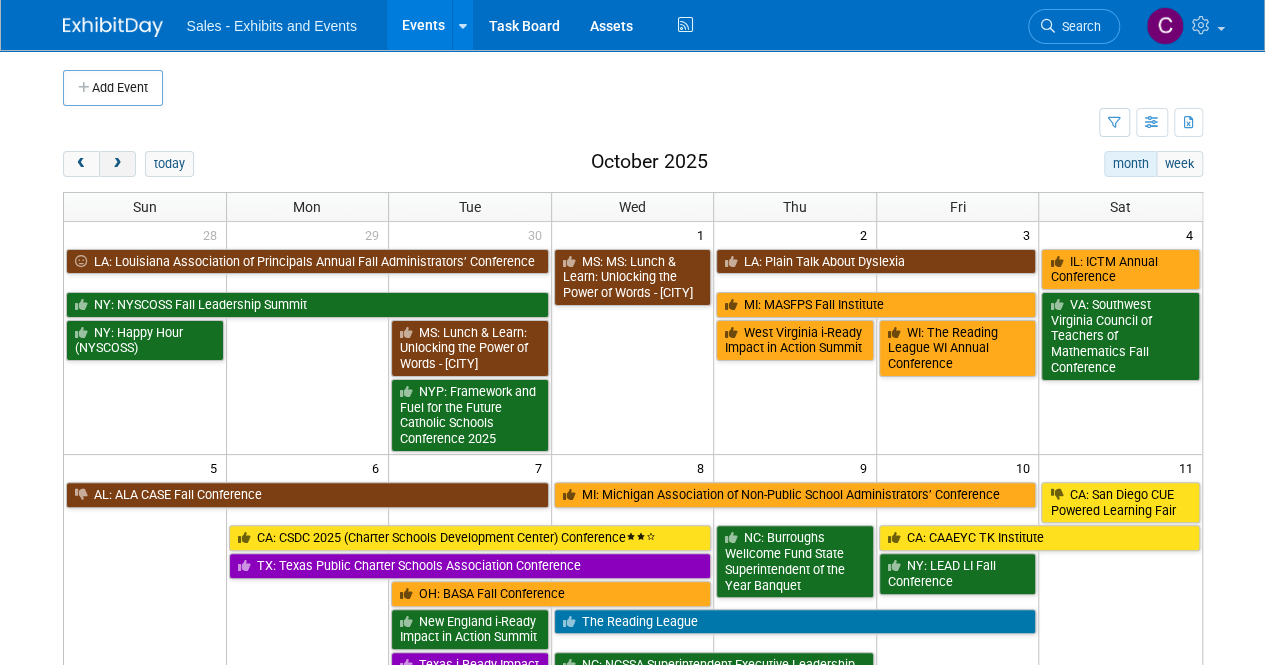 click at bounding box center [117, 164] 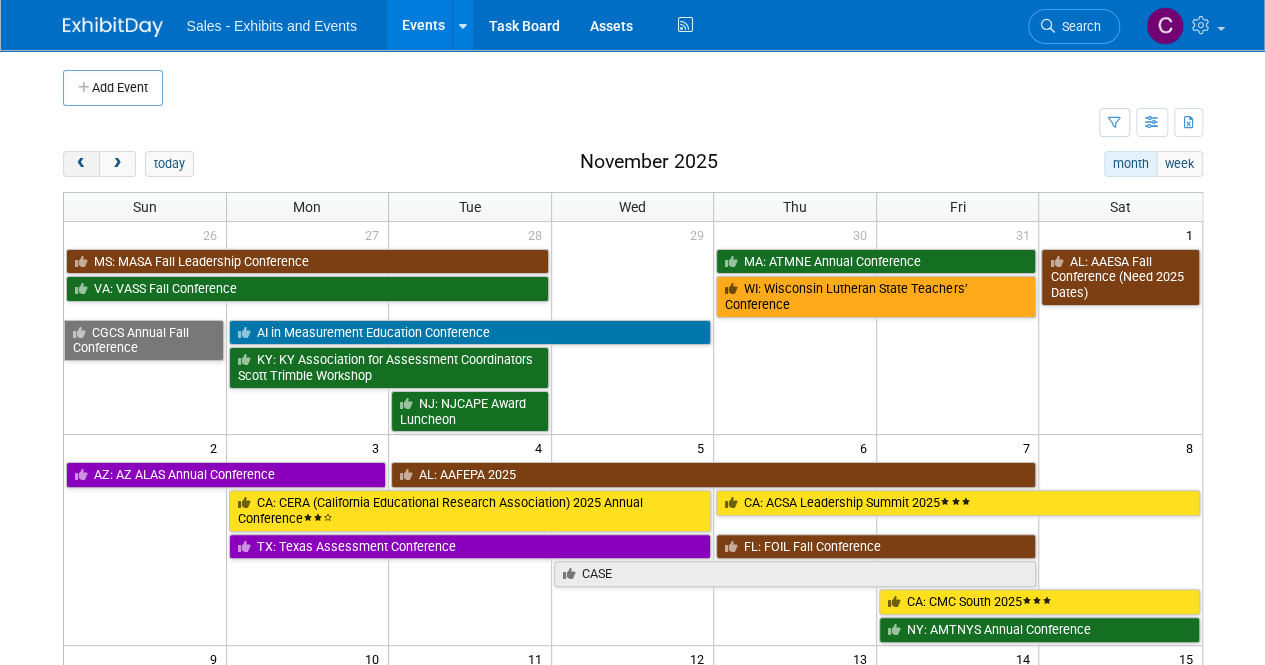 click at bounding box center [81, 164] 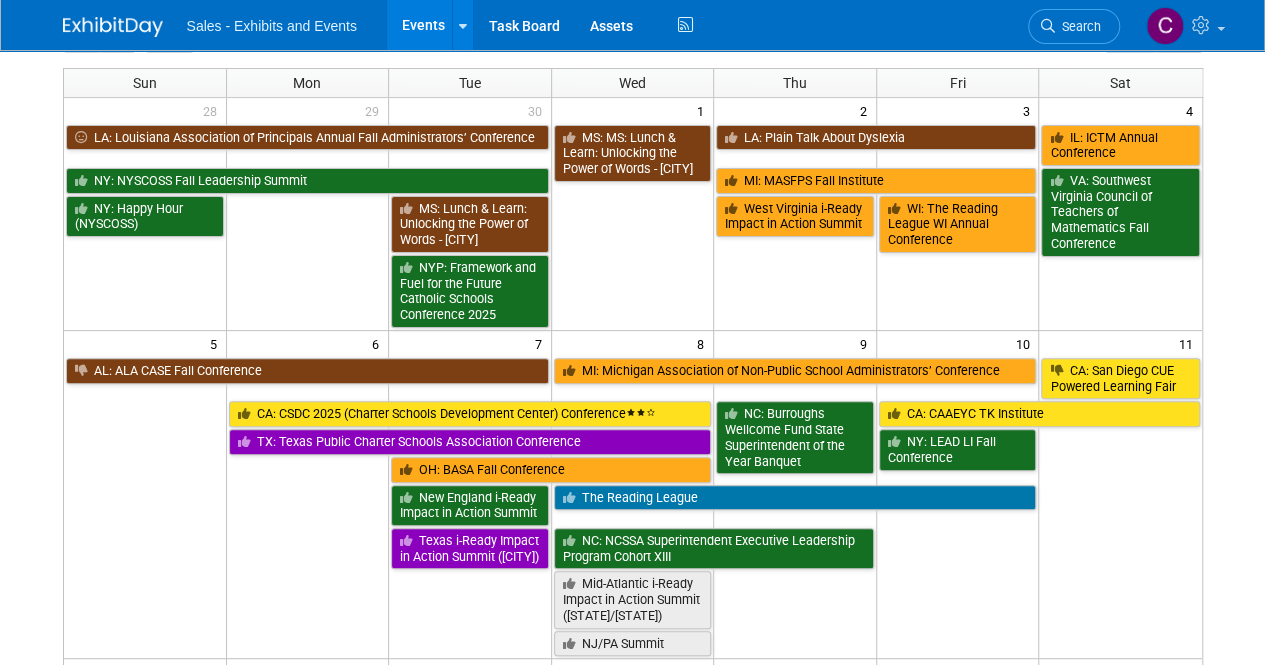 scroll, scrollTop: 288, scrollLeft: 0, axis: vertical 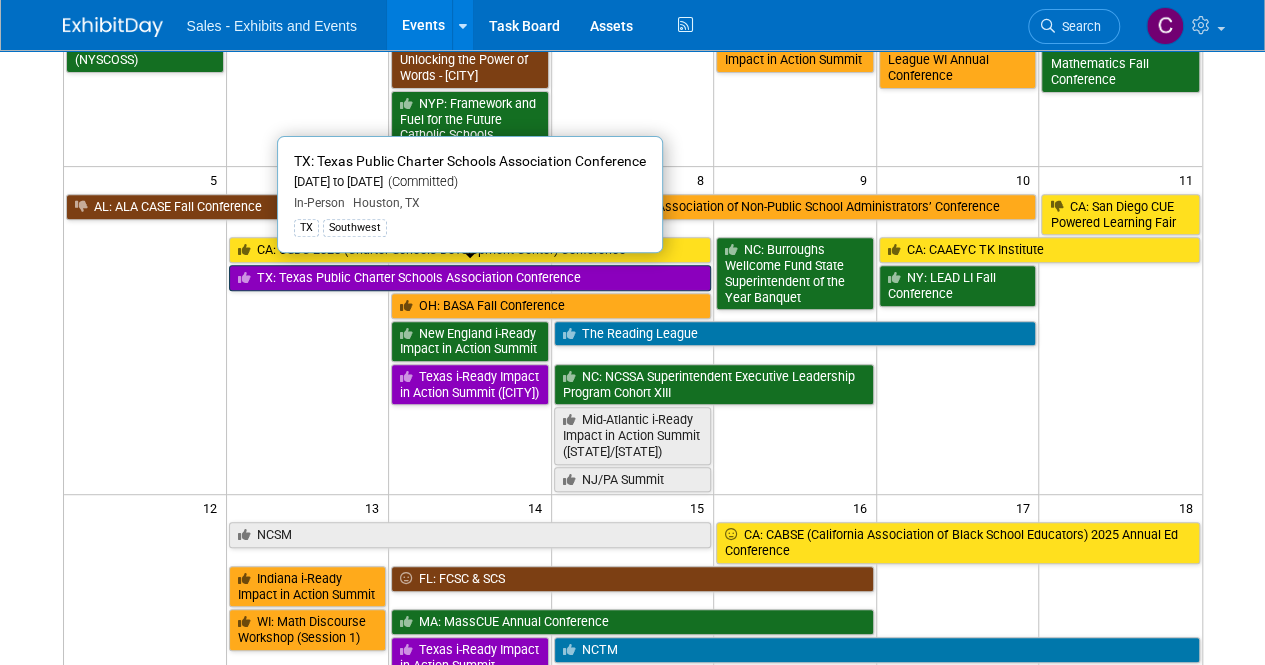 click on "TX: Texas Public Charter Schools Association Conference" at bounding box center (470, 278) 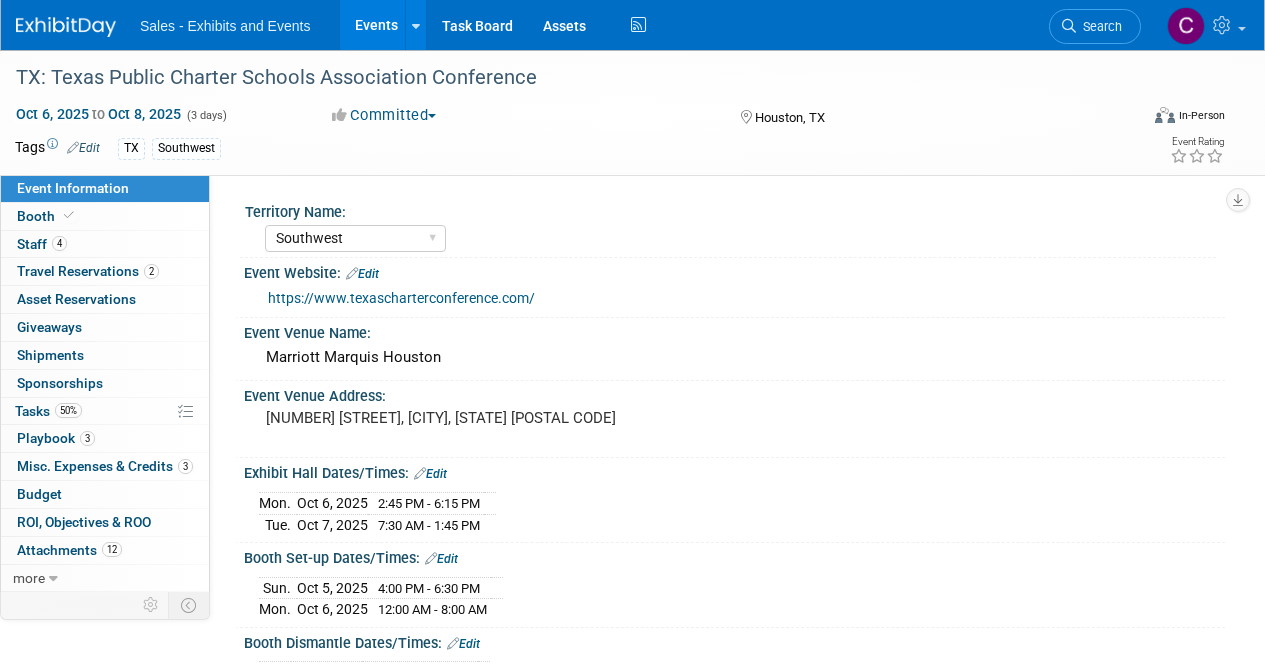 select on "Southwest" 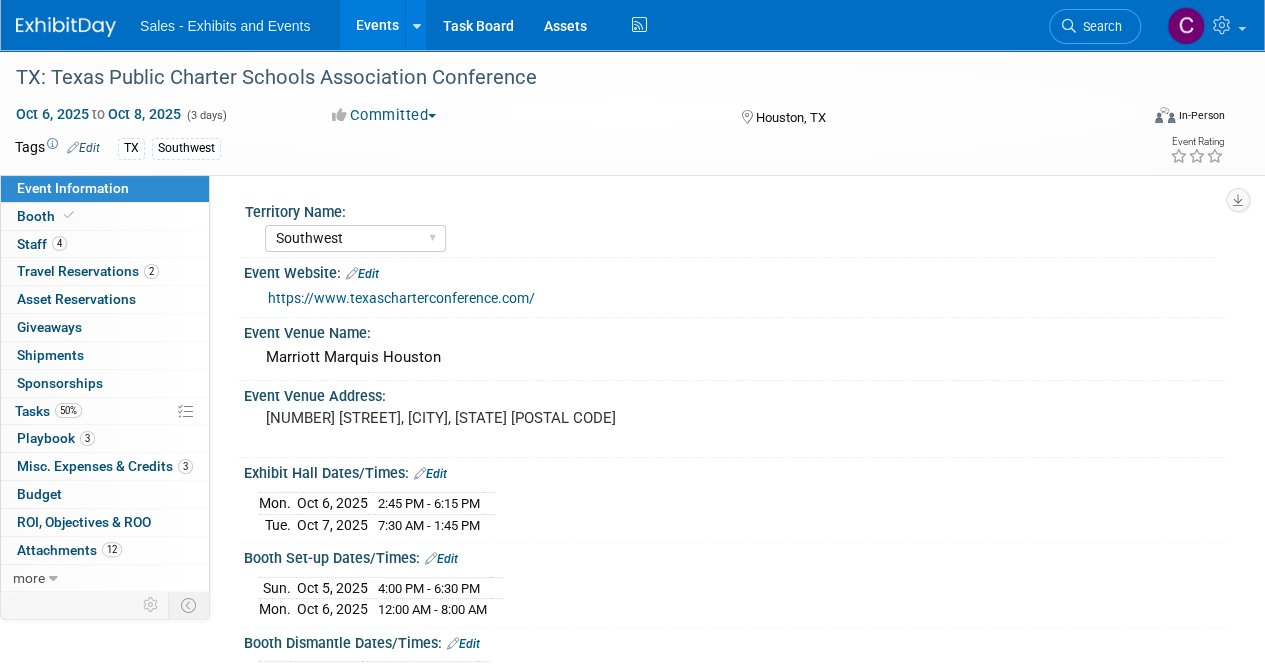 scroll, scrollTop: 0, scrollLeft: 0, axis: both 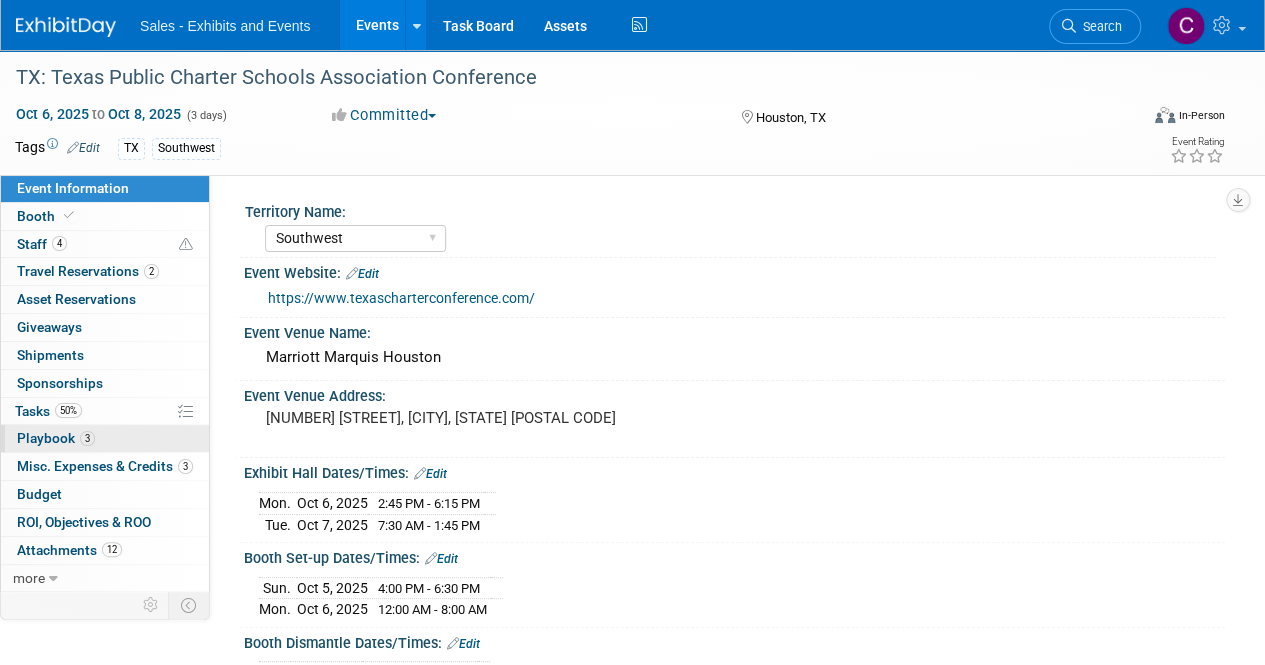 click on "Playbook 3" at bounding box center [56, 438] 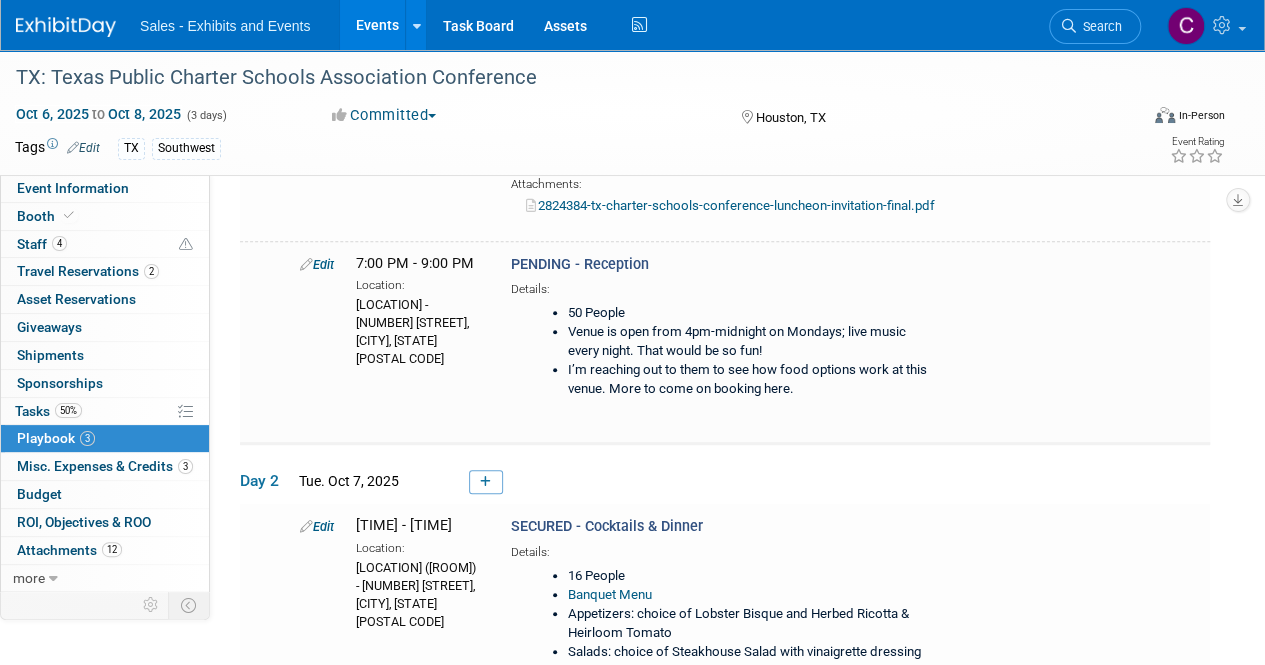 scroll, scrollTop: 244, scrollLeft: 0, axis: vertical 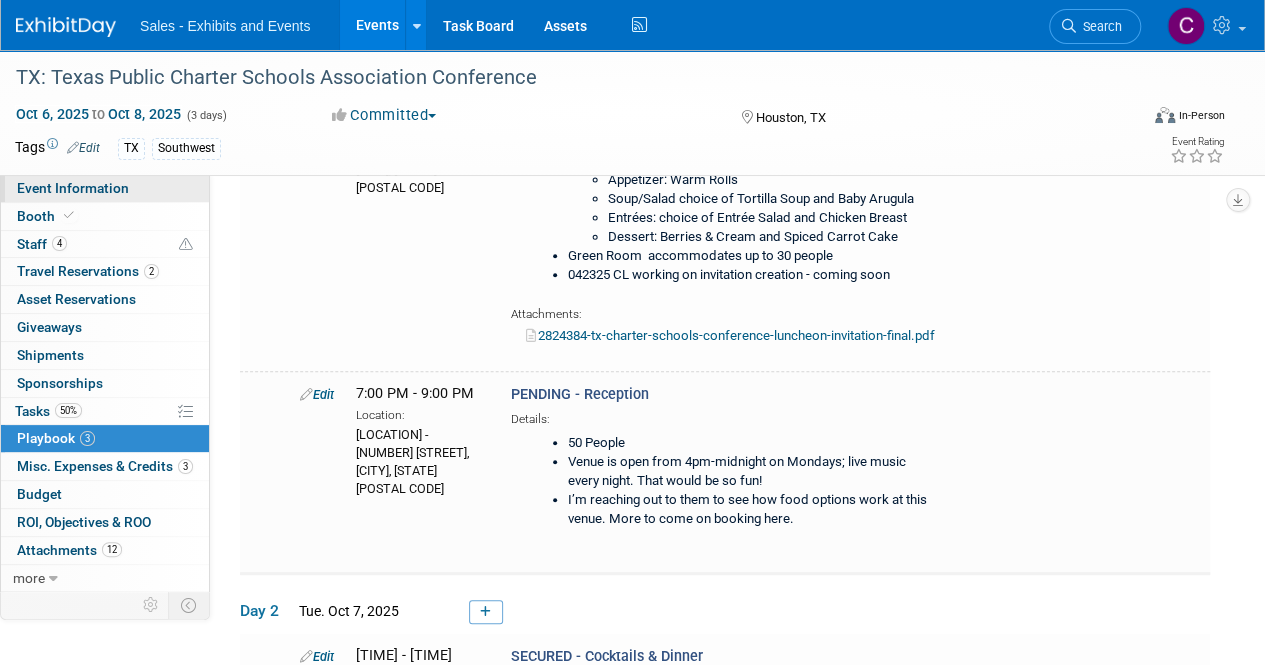 click on "Event Information" at bounding box center [73, 188] 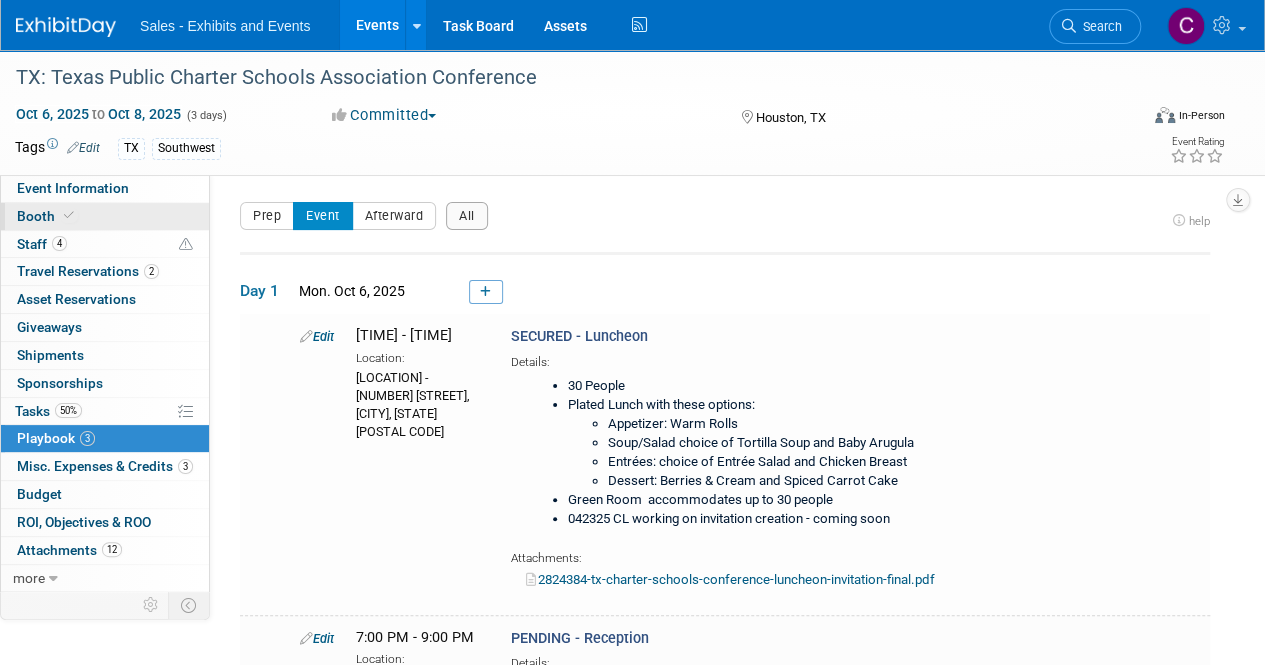 select on "Southwest" 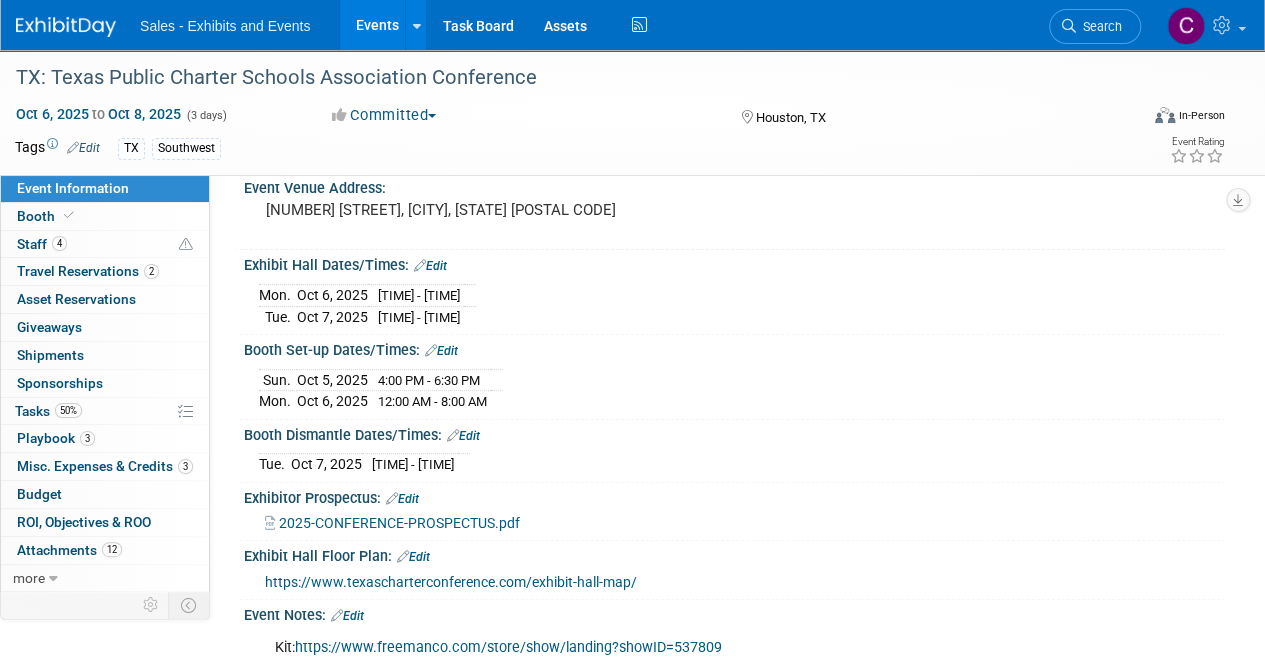 scroll, scrollTop: 222, scrollLeft: 0, axis: vertical 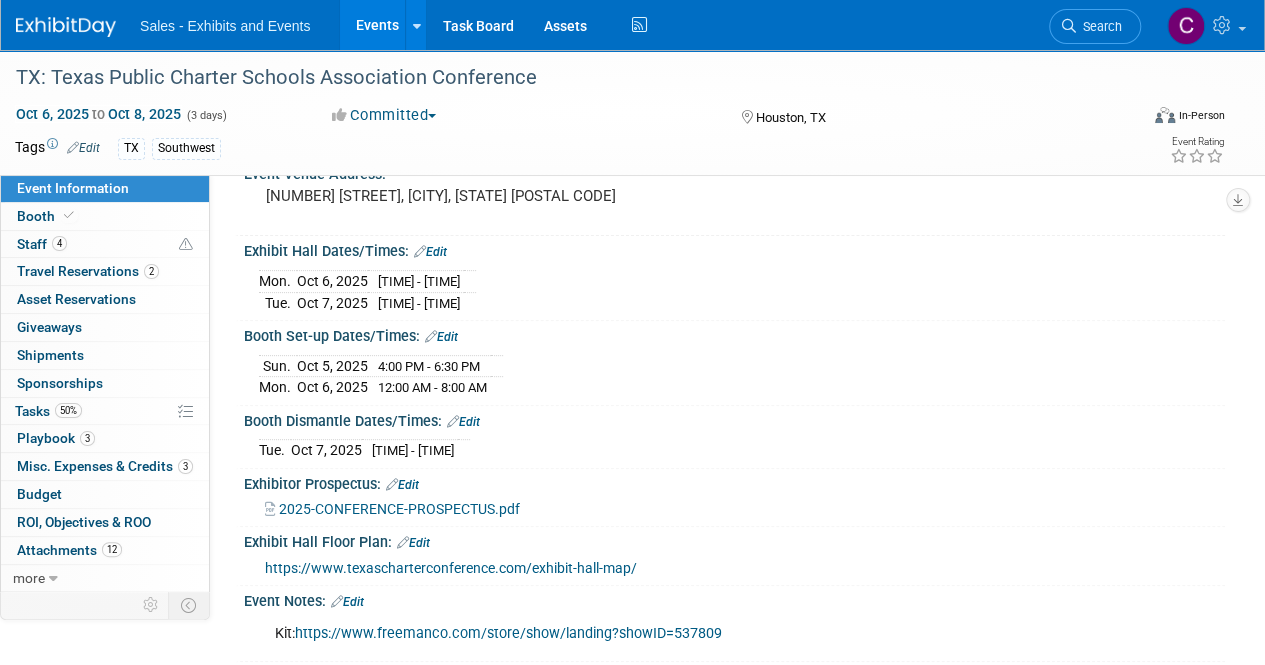 click on "https://www.freemanco.com/store/show/landing?showID=537809" at bounding box center [508, 633] 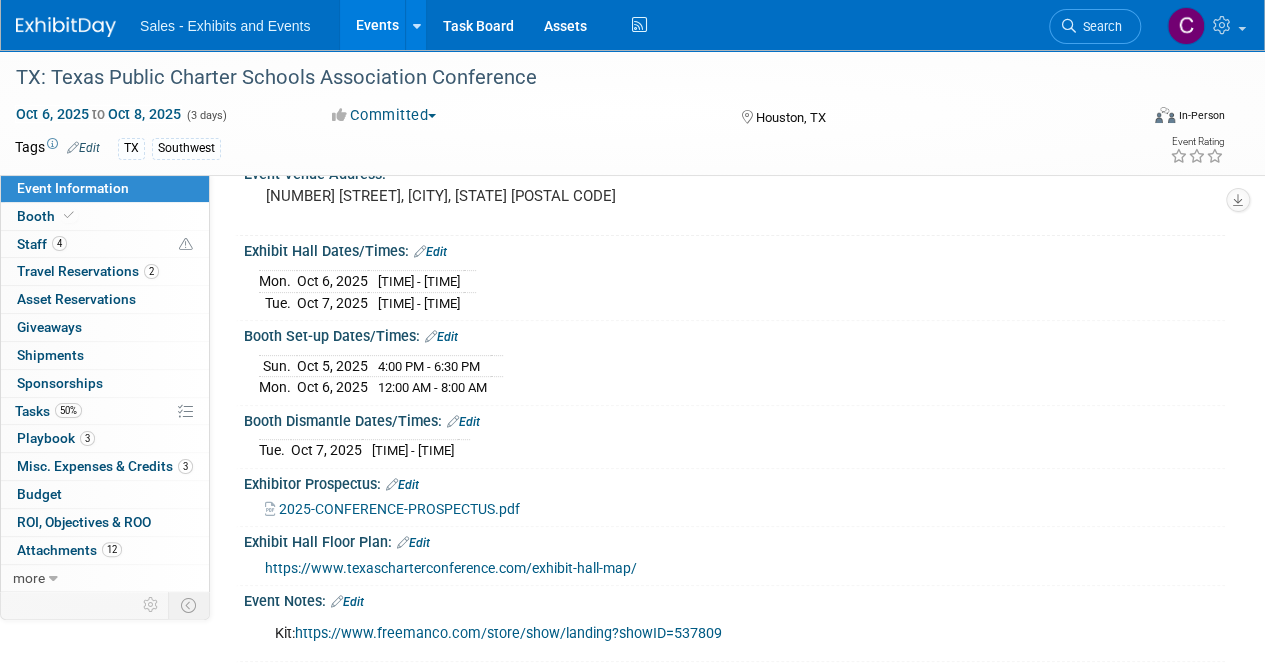 click on "Events" at bounding box center (376, 25) 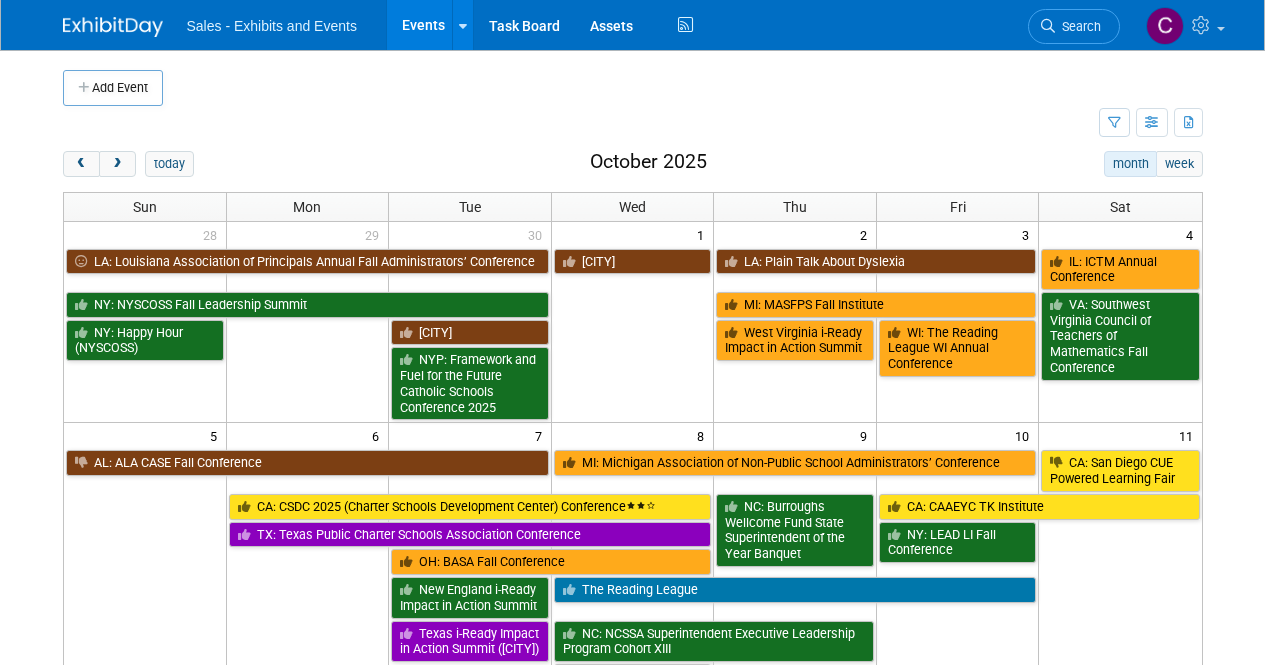 scroll, scrollTop: 0, scrollLeft: 0, axis: both 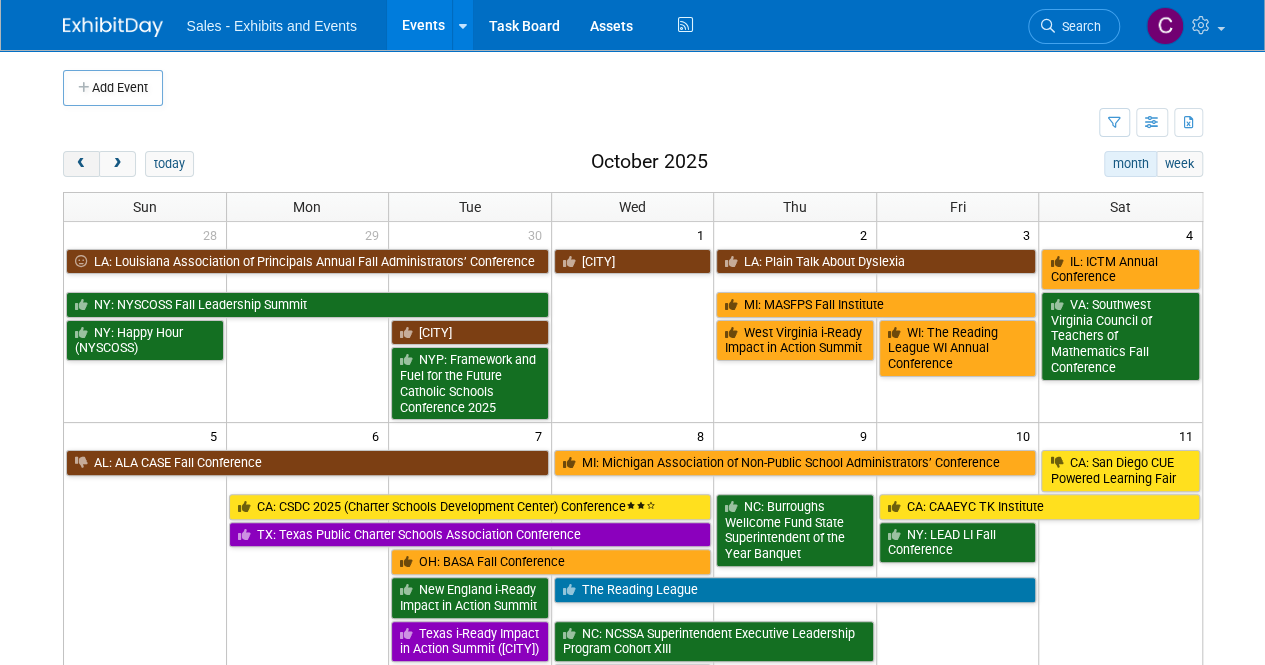 click at bounding box center [81, 164] 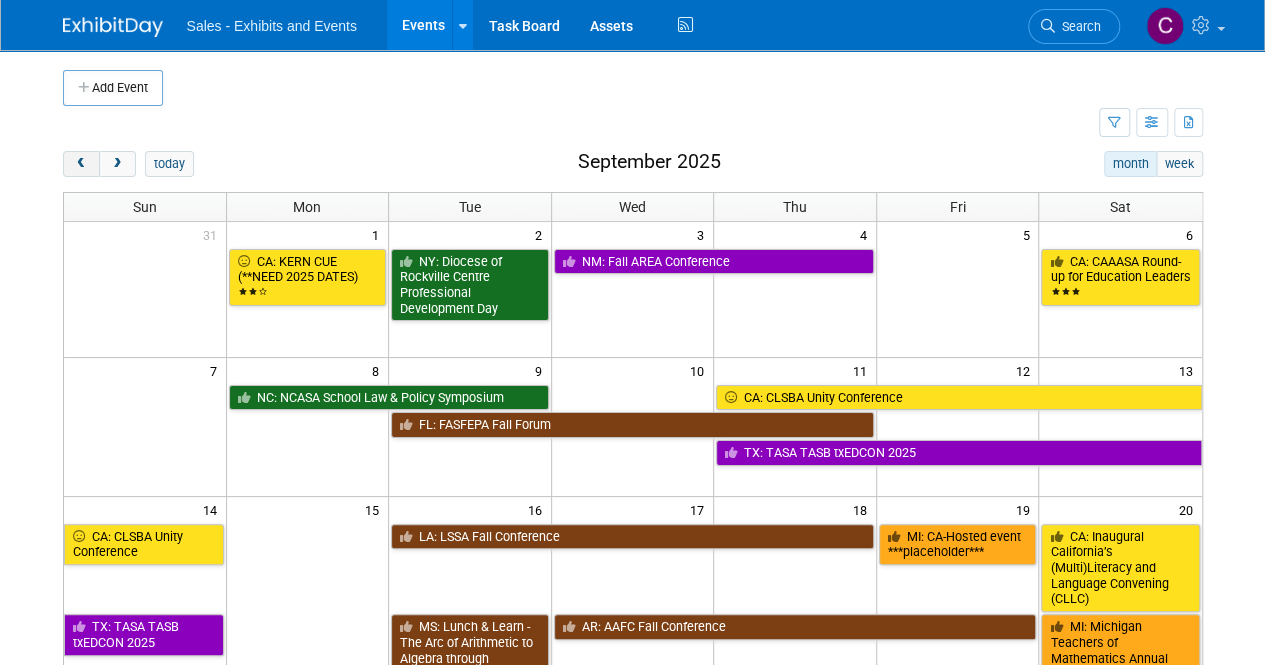 click at bounding box center (81, 164) 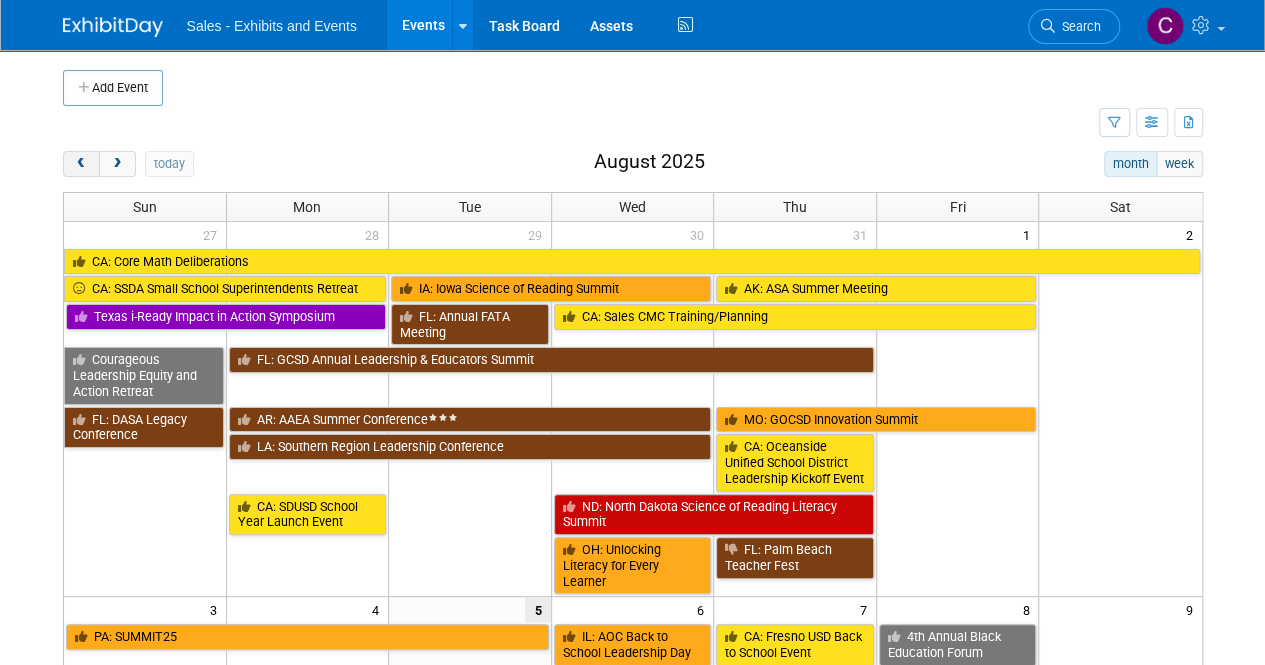 click at bounding box center [81, 164] 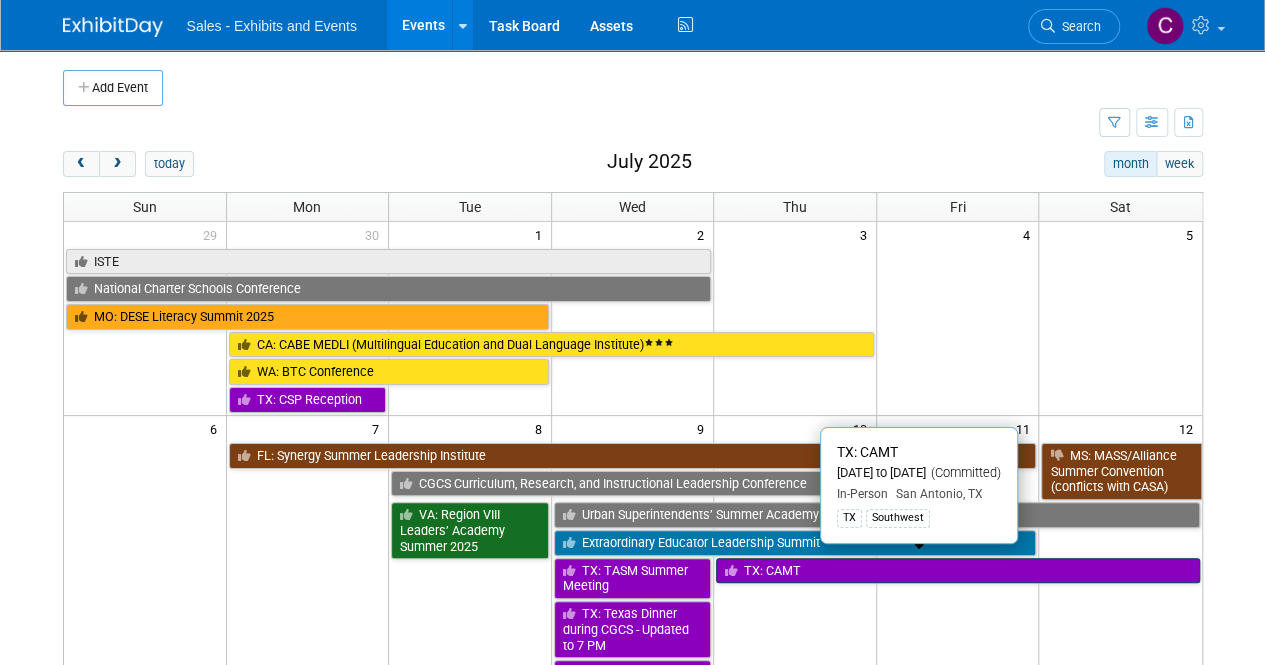 click on "TX: CAMT" at bounding box center [957, 571] 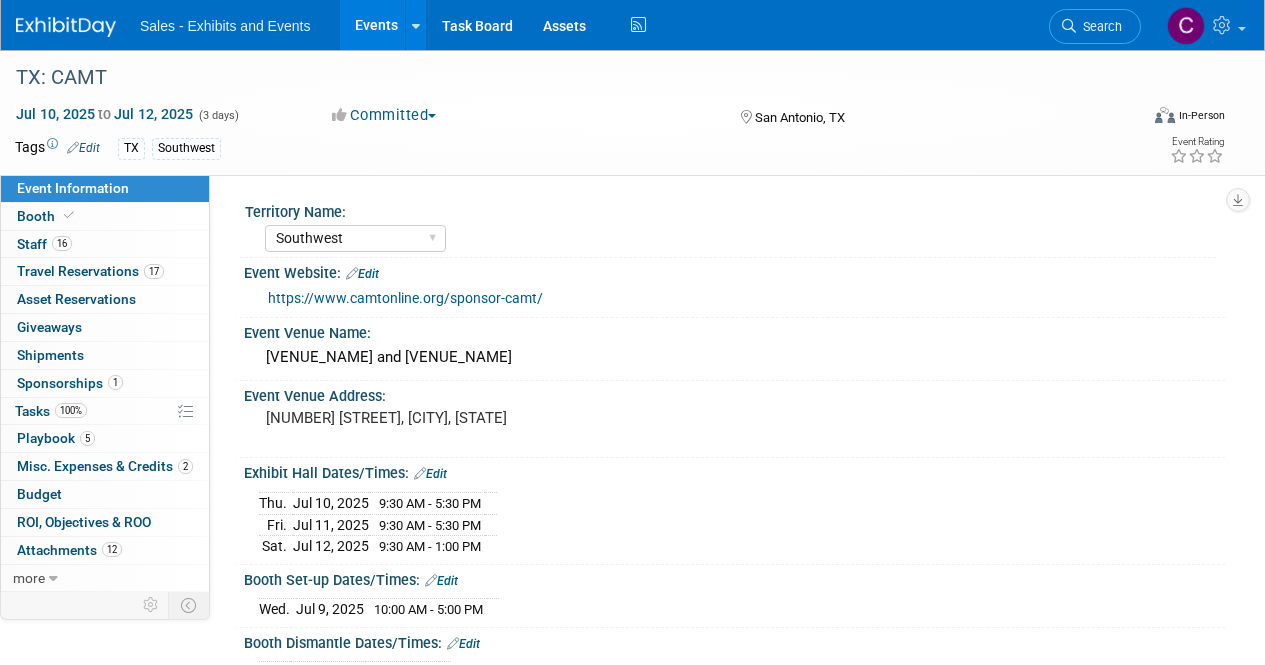 select on "Southwest" 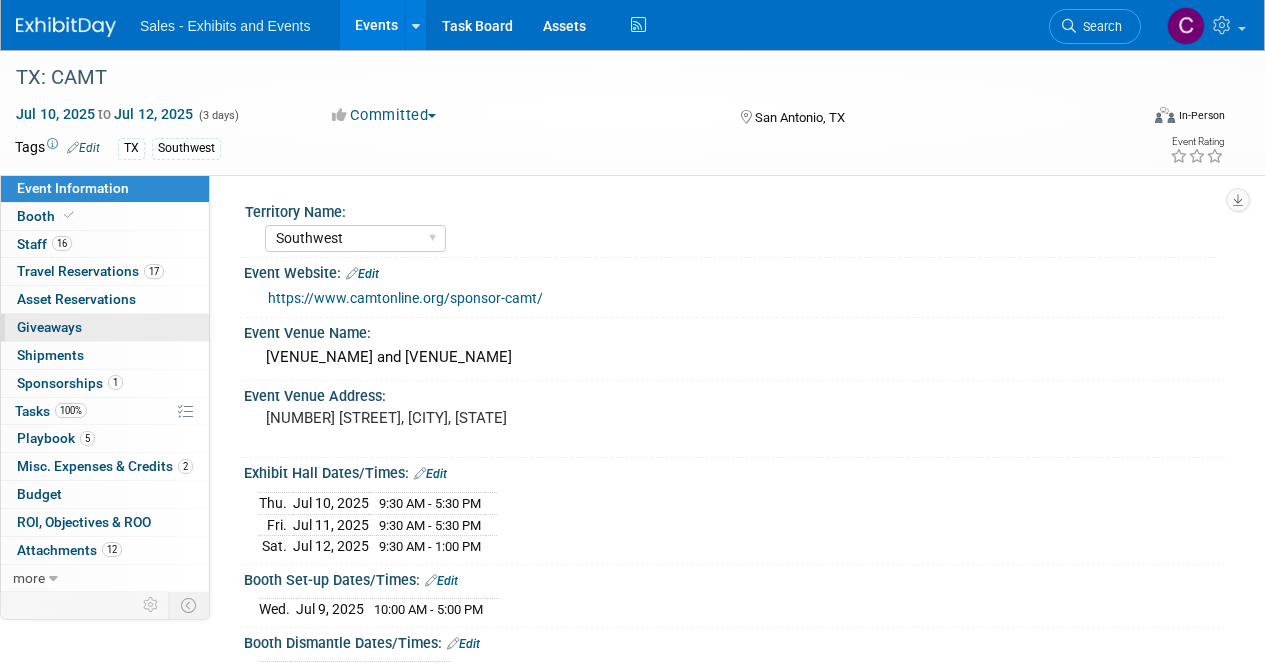 scroll, scrollTop: 0, scrollLeft: 0, axis: both 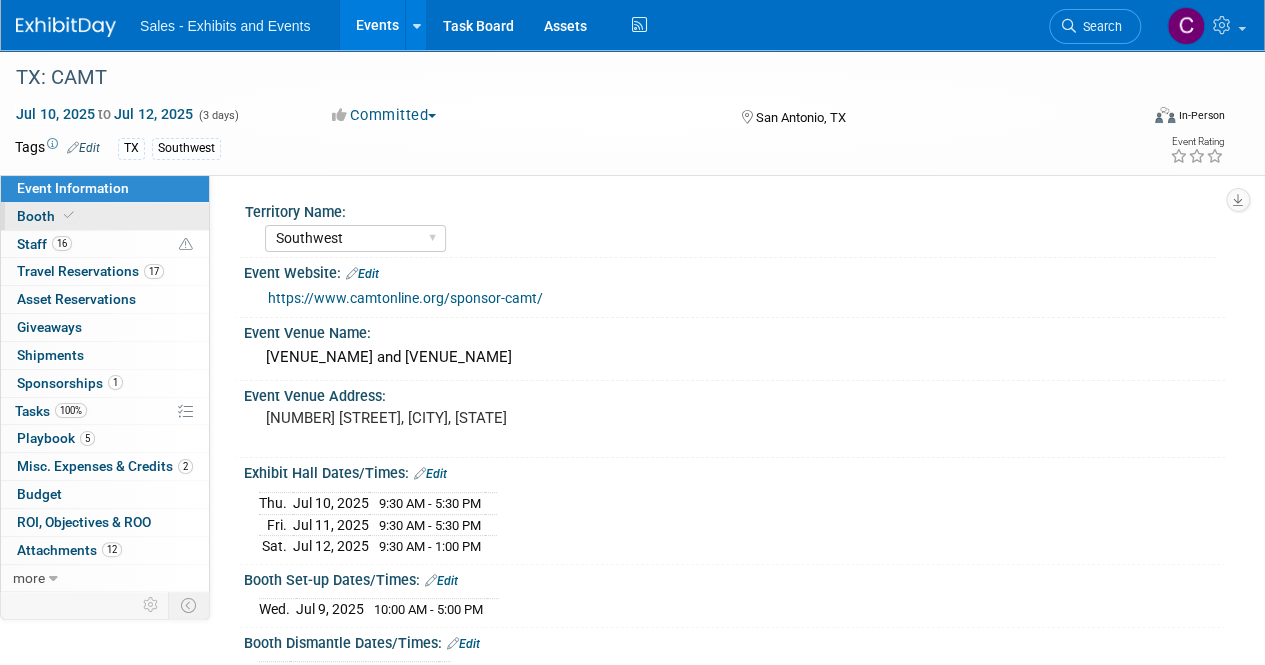 click on "Booth" at bounding box center (47, 216) 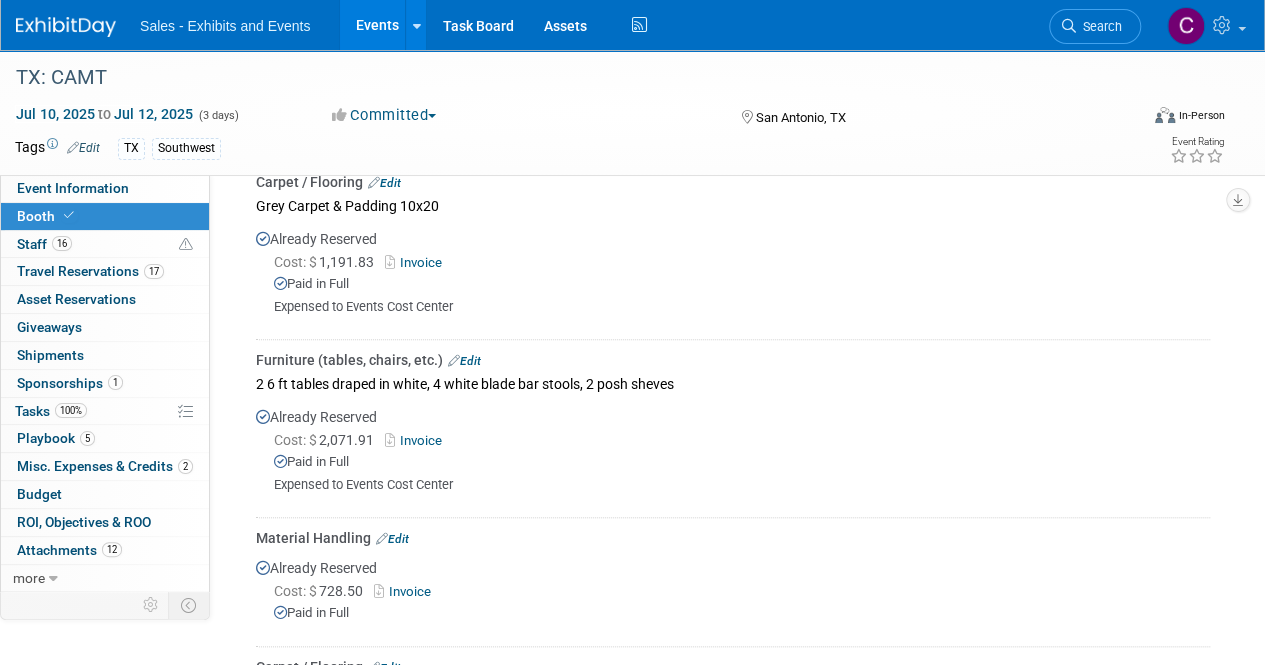 scroll, scrollTop: 711, scrollLeft: 0, axis: vertical 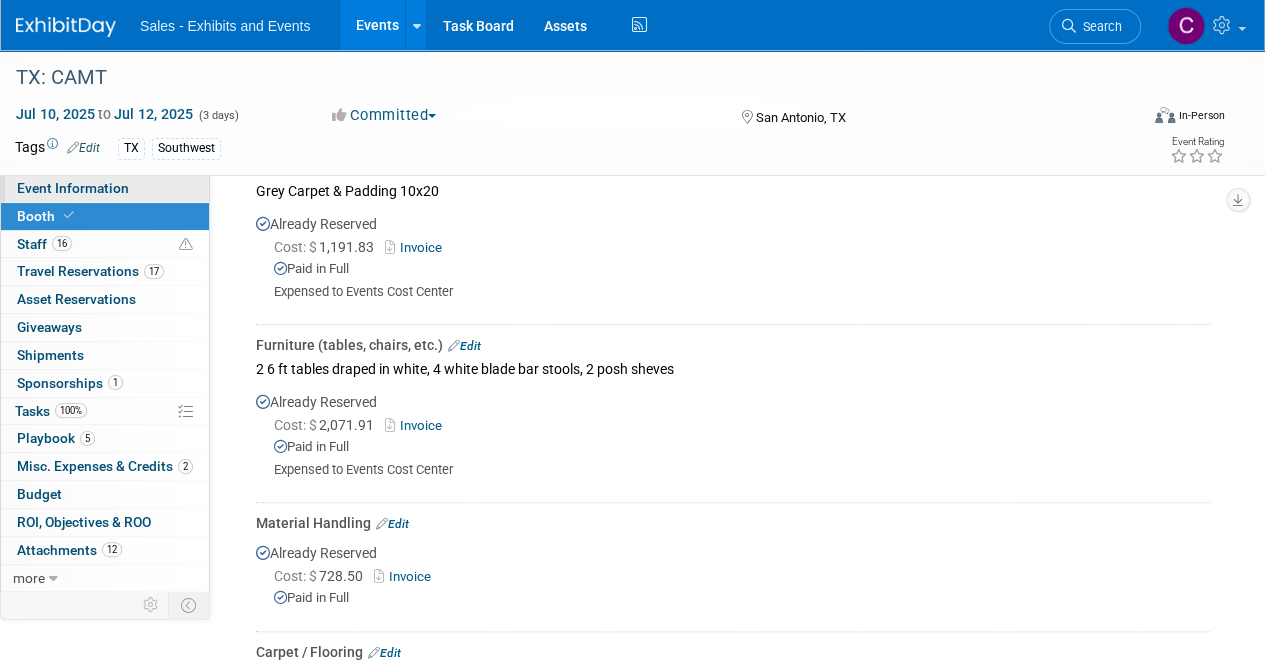 click on "Event Information" at bounding box center (73, 188) 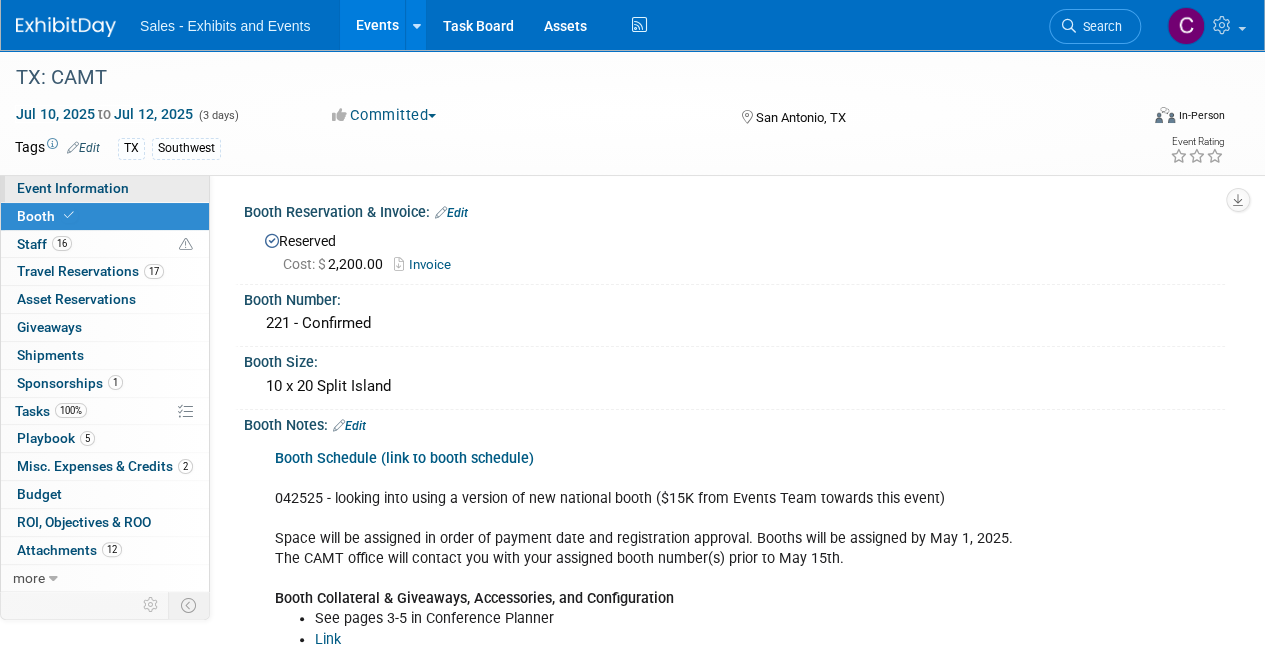 select on "Southwest" 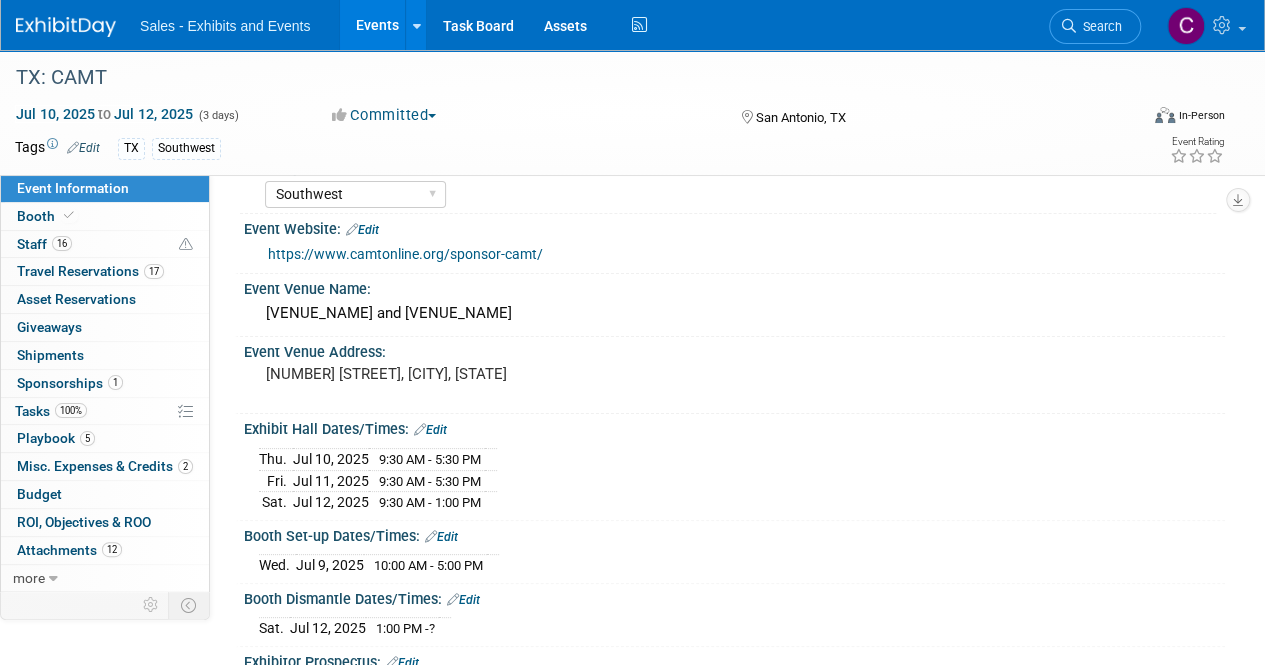 scroll, scrollTop: 0, scrollLeft: 0, axis: both 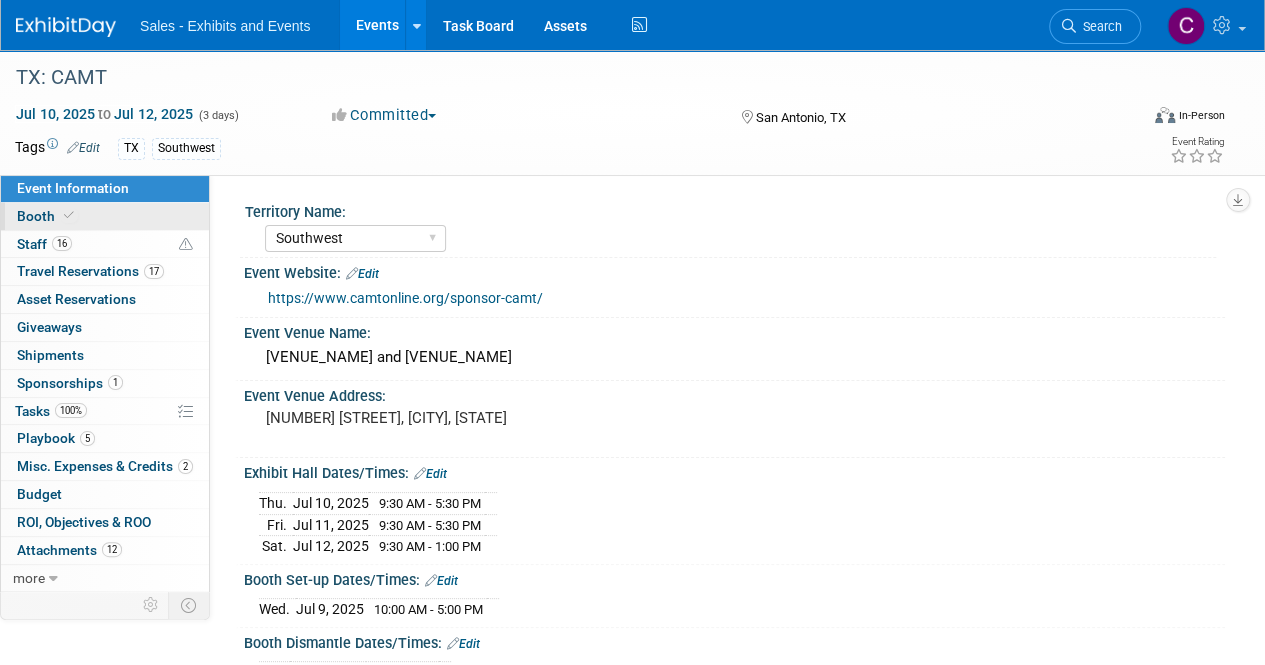 click on "Booth" at bounding box center [47, 216] 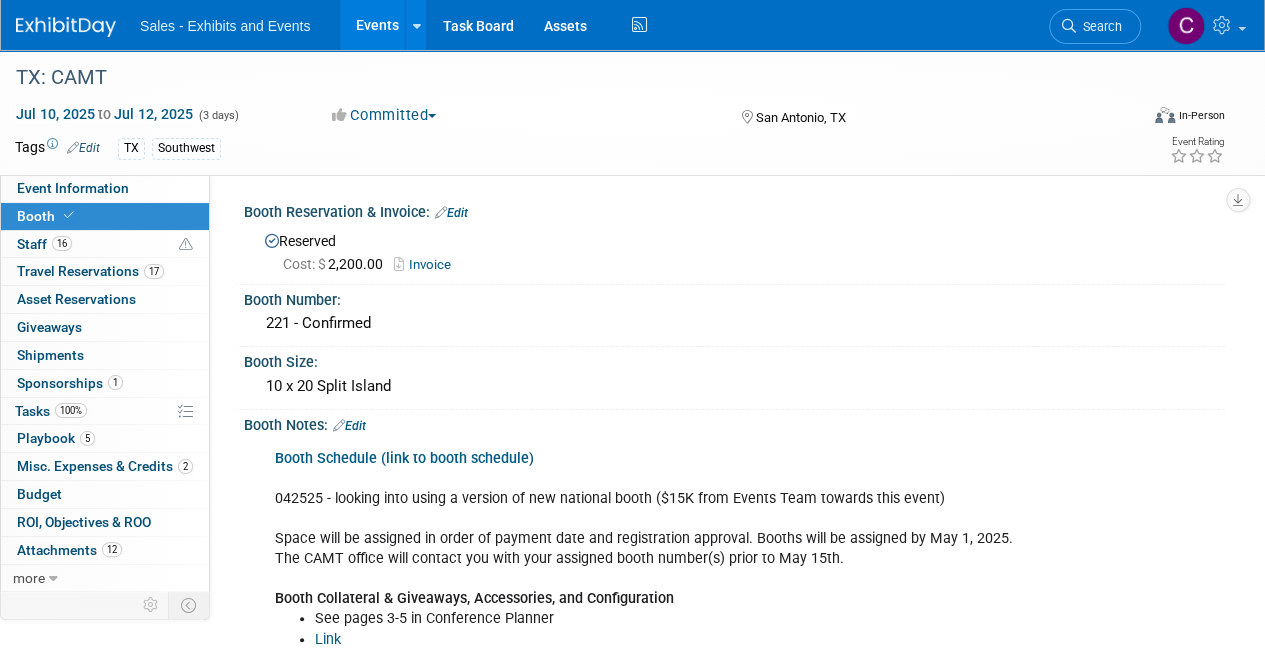 click on "Events" at bounding box center (376, 25) 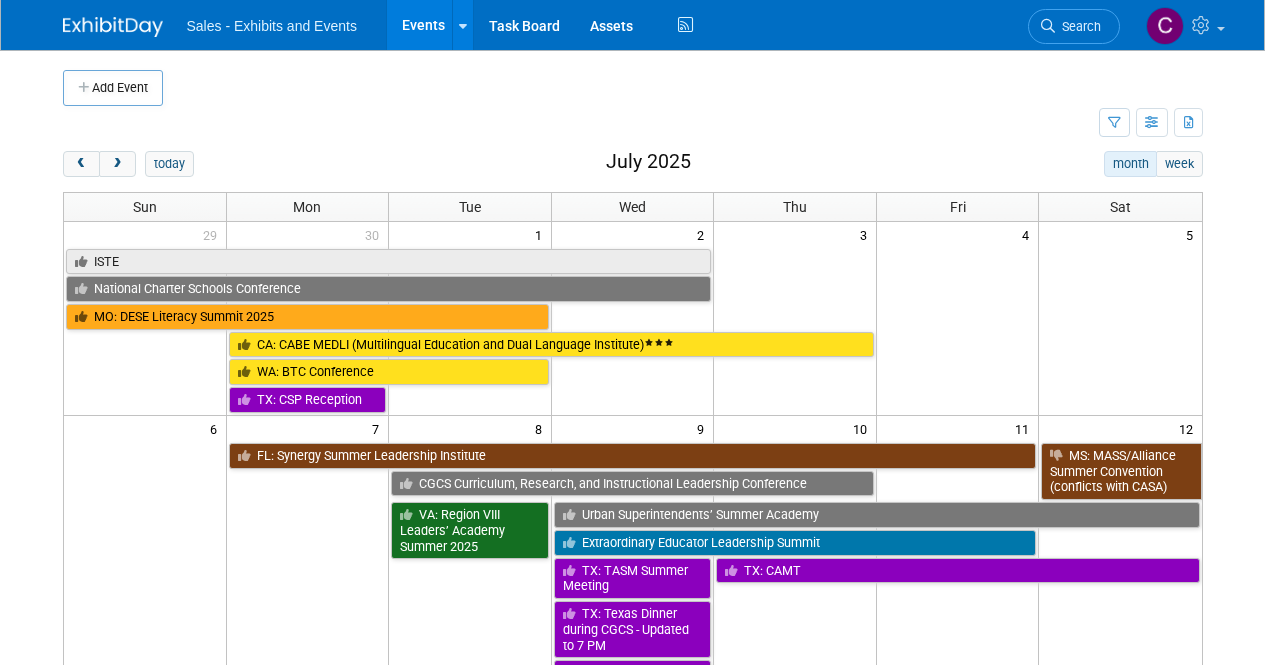scroll, scrollTop: 0, scrollLeft: 0, axis: both 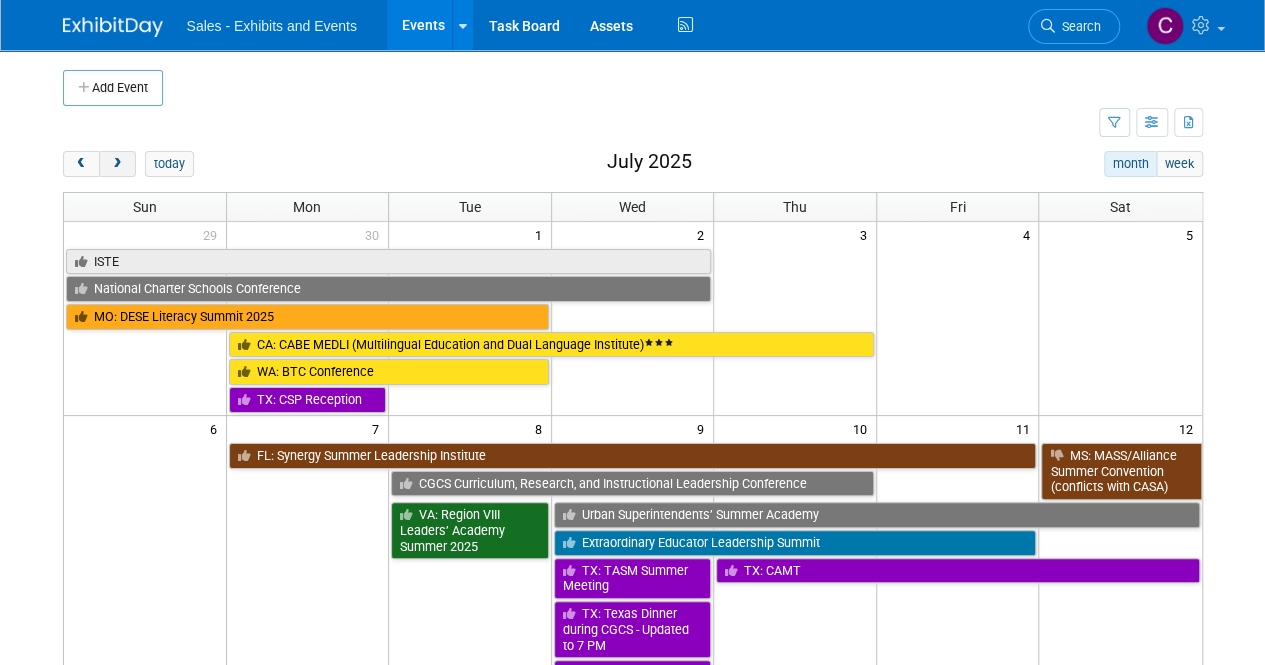click at bounding box center [117, 164] 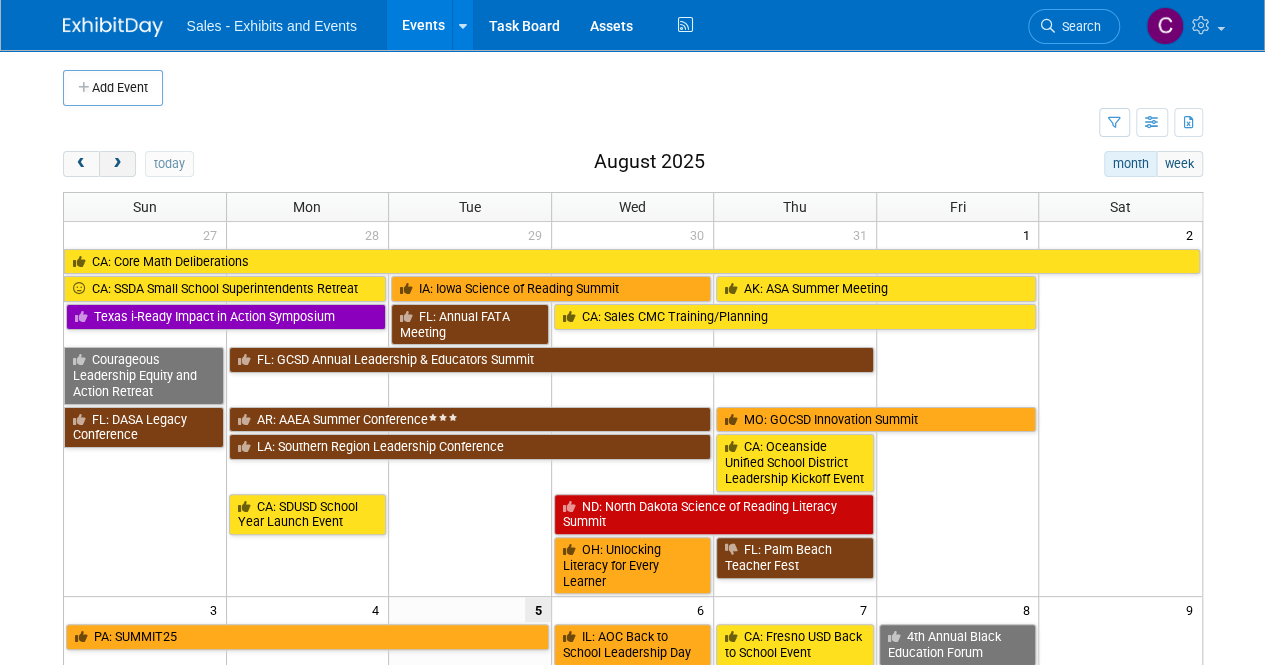 click at bounding box center (117, 164) 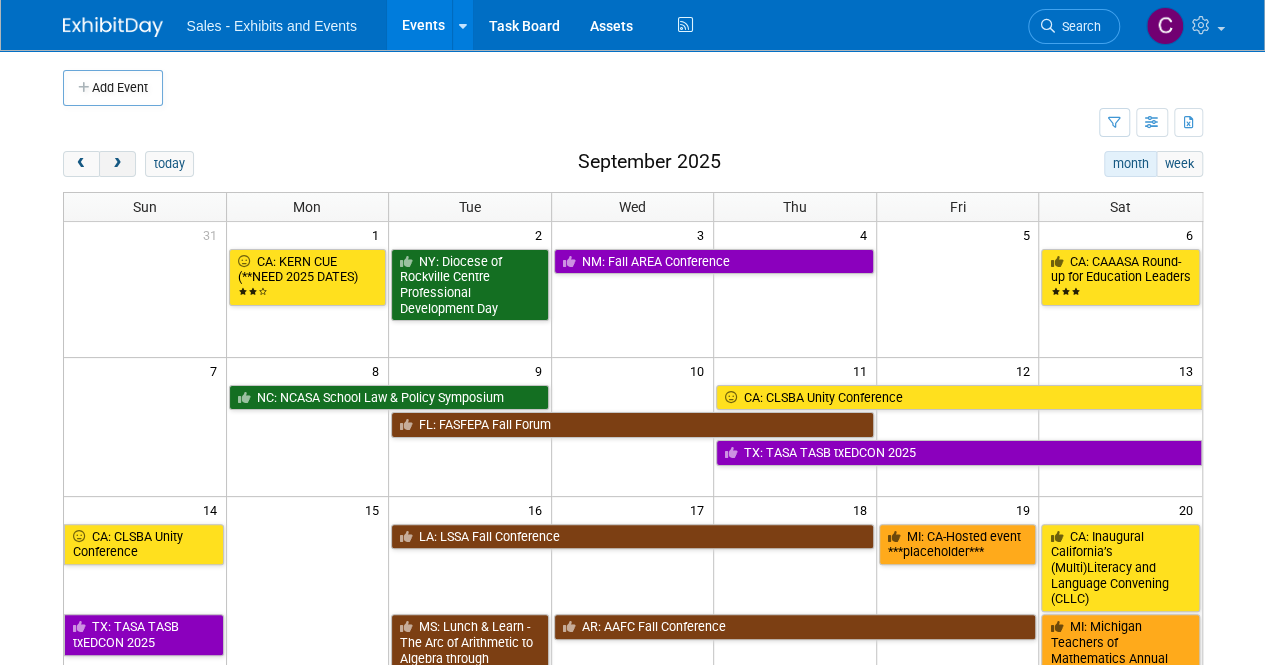 click at bounding box center [117, 164] 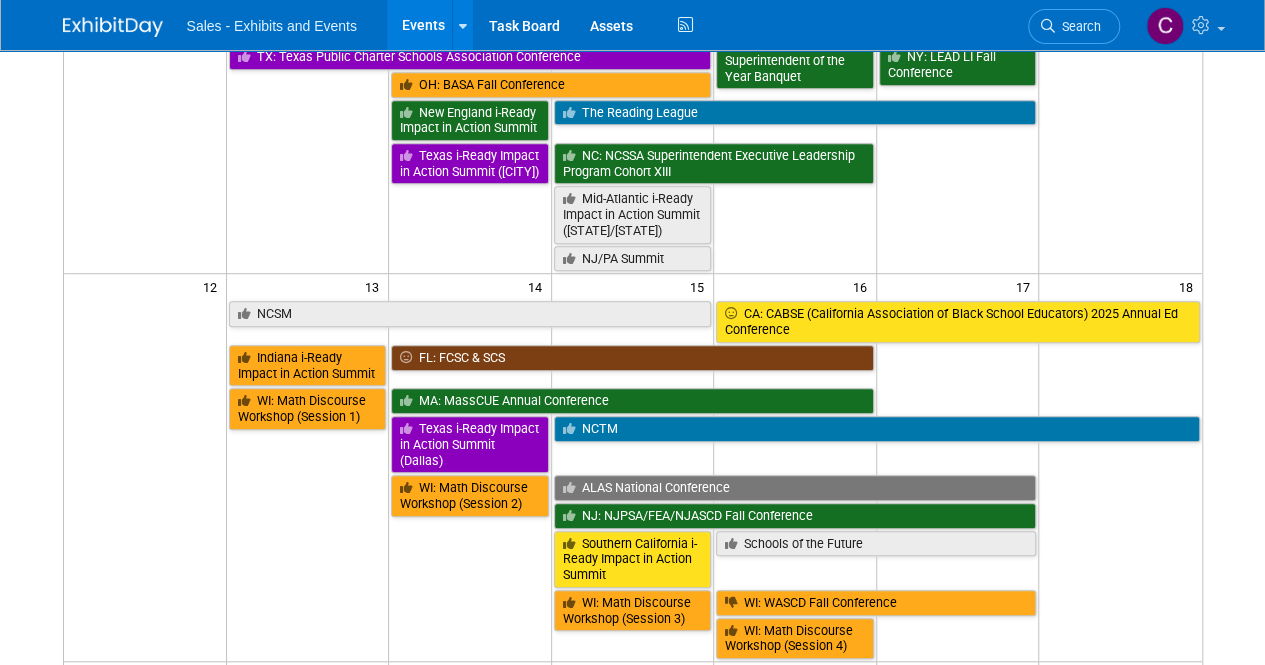 scroll, scrollTop: 292, scrollLeft: 0, axis: vertical 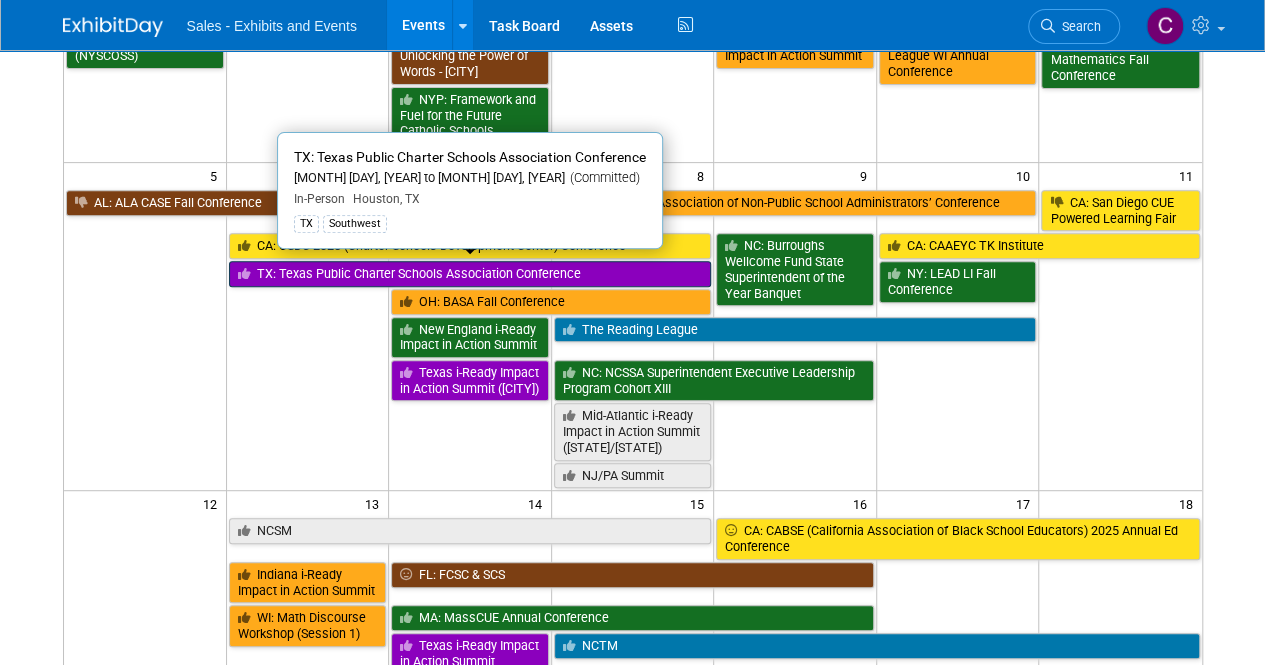 click on "TX: Texas Public Charter Schools Association Conference" at bounding box center [470, 274] 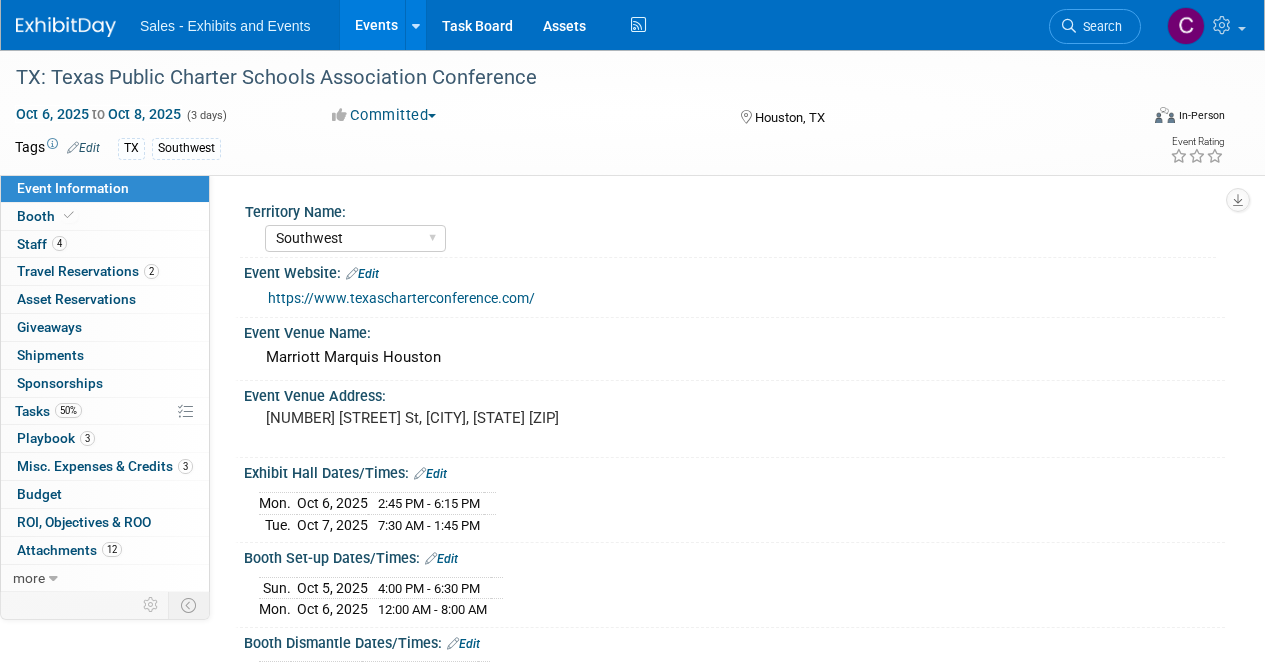 select on "Southwest" 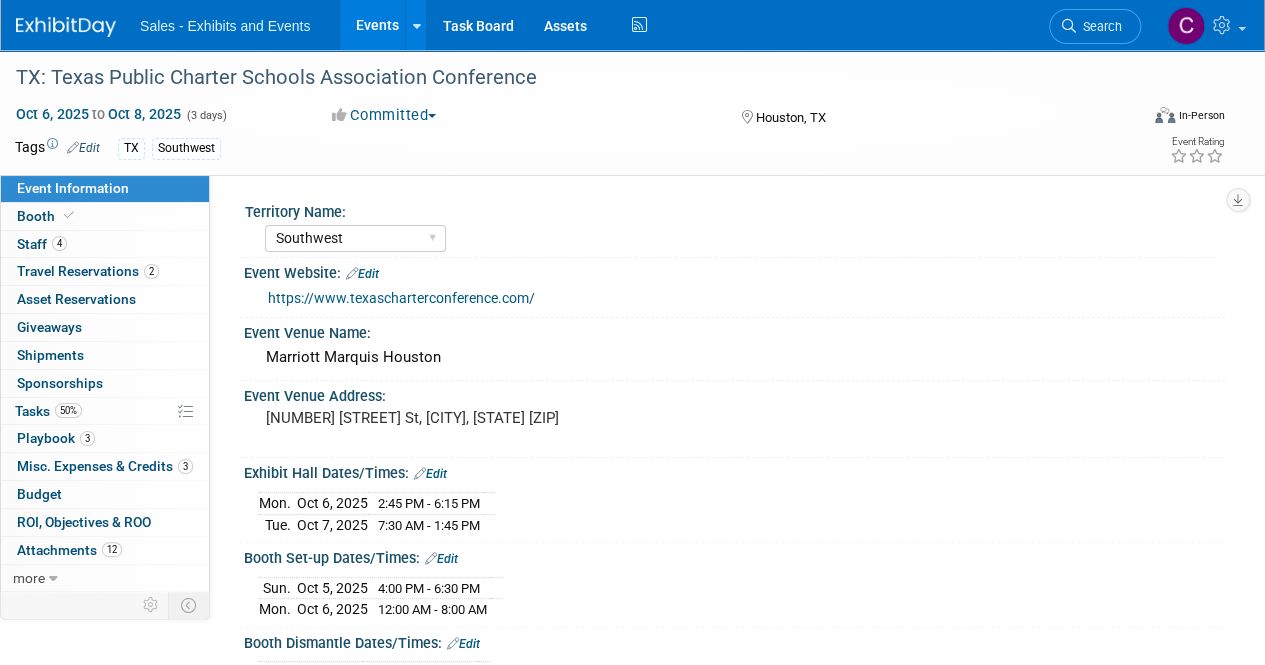 scroll, scrollTop: 0, scrollLeft: 0, axis: both 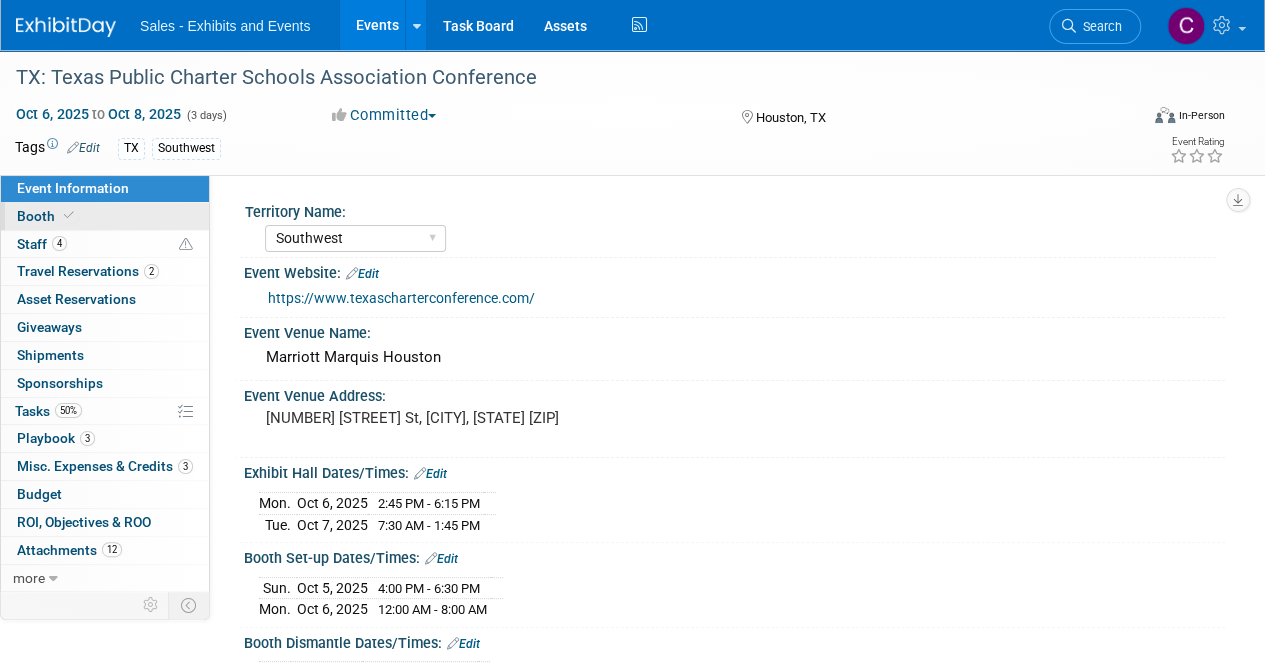 click on "Booth" at bounding box center (47, 216) 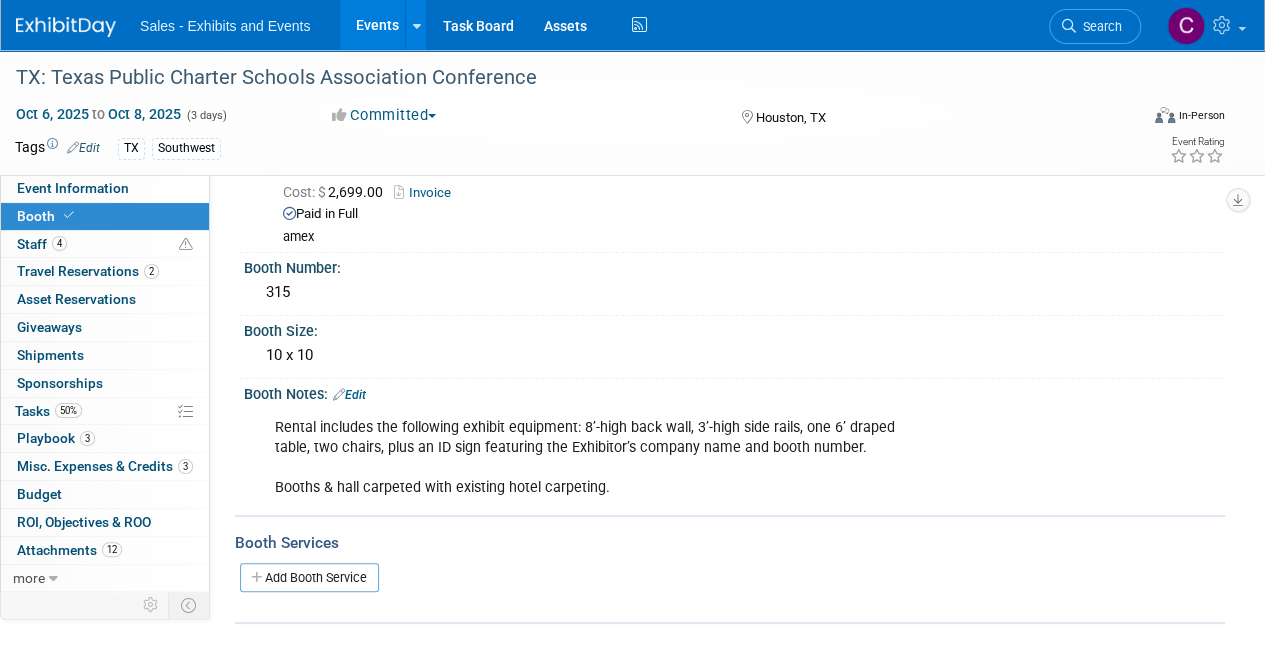 scroll, scrollTop: 72, scrollLeft: 0, axis: vertical 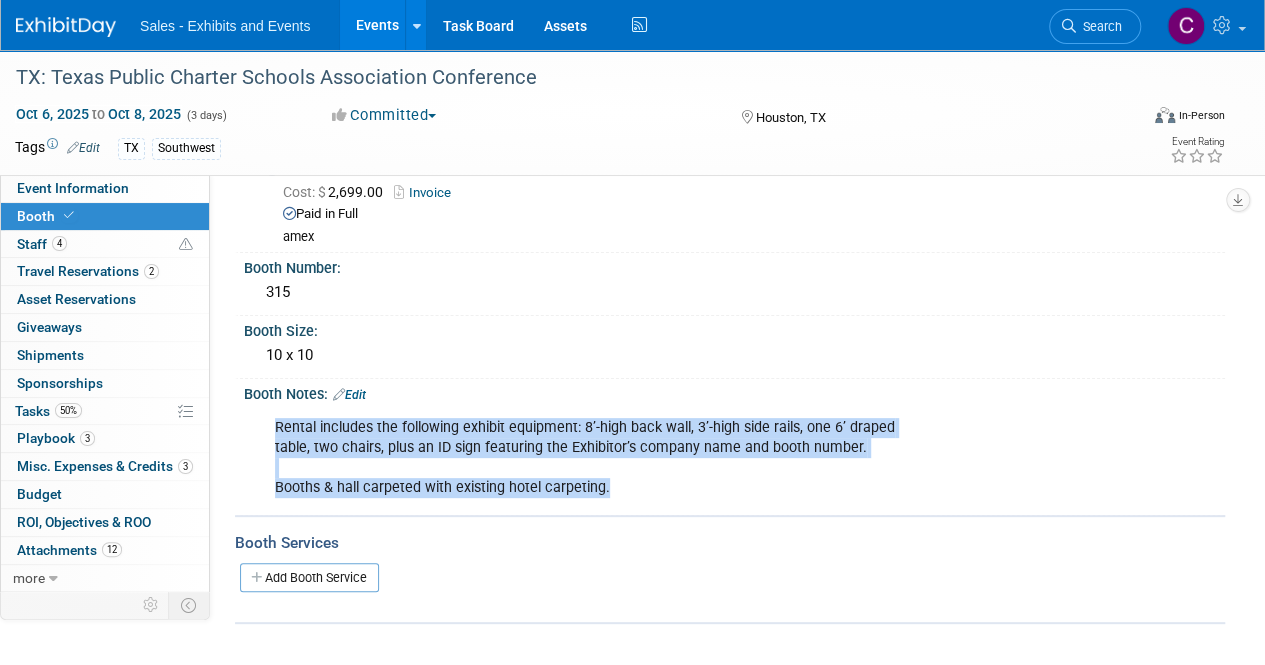 drag, startPoint x: 276, startPoint y: 420, endPoint x: 639, endPoint y: 489, distance: 369.49966 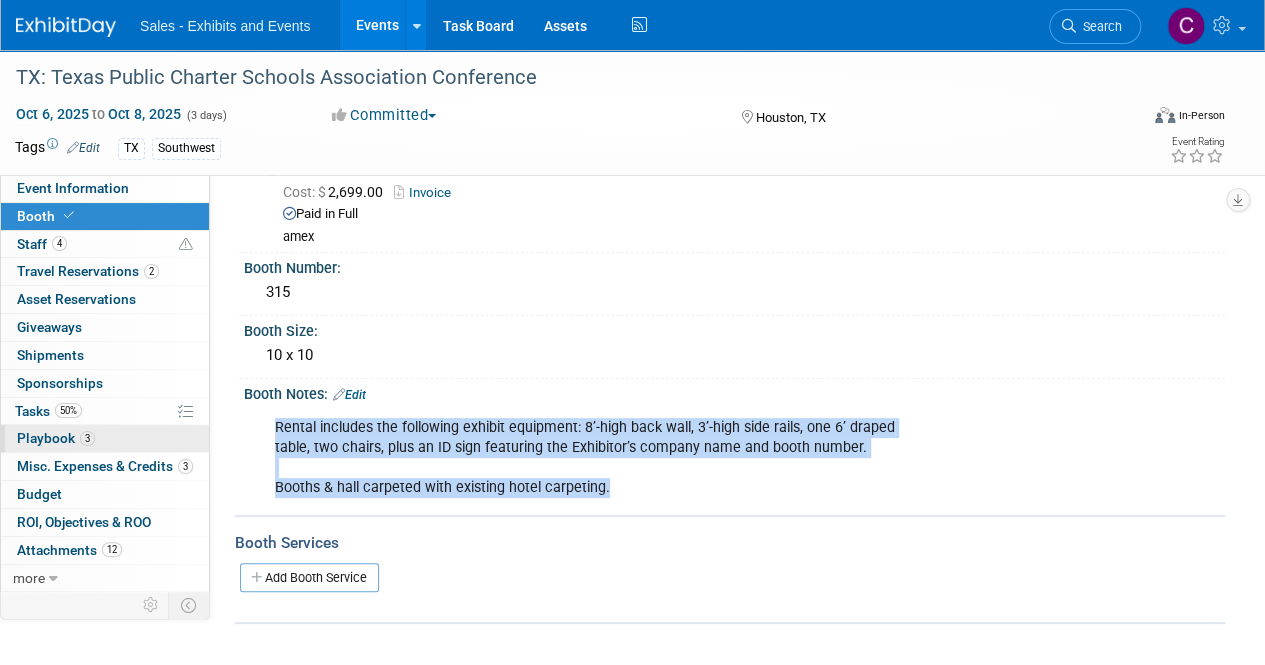 click on "Playbook 3" at bounding box center [56, 438] 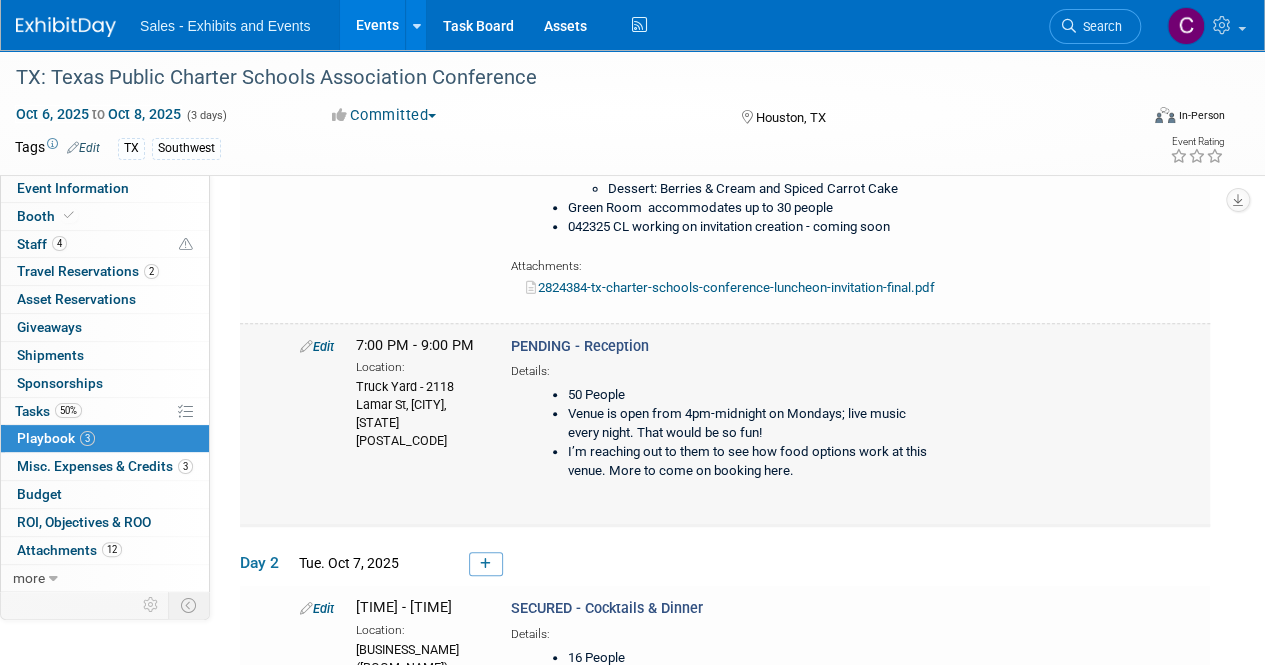 scroll, scrollTop: 294, scrollLeft: 0, axis: vertical 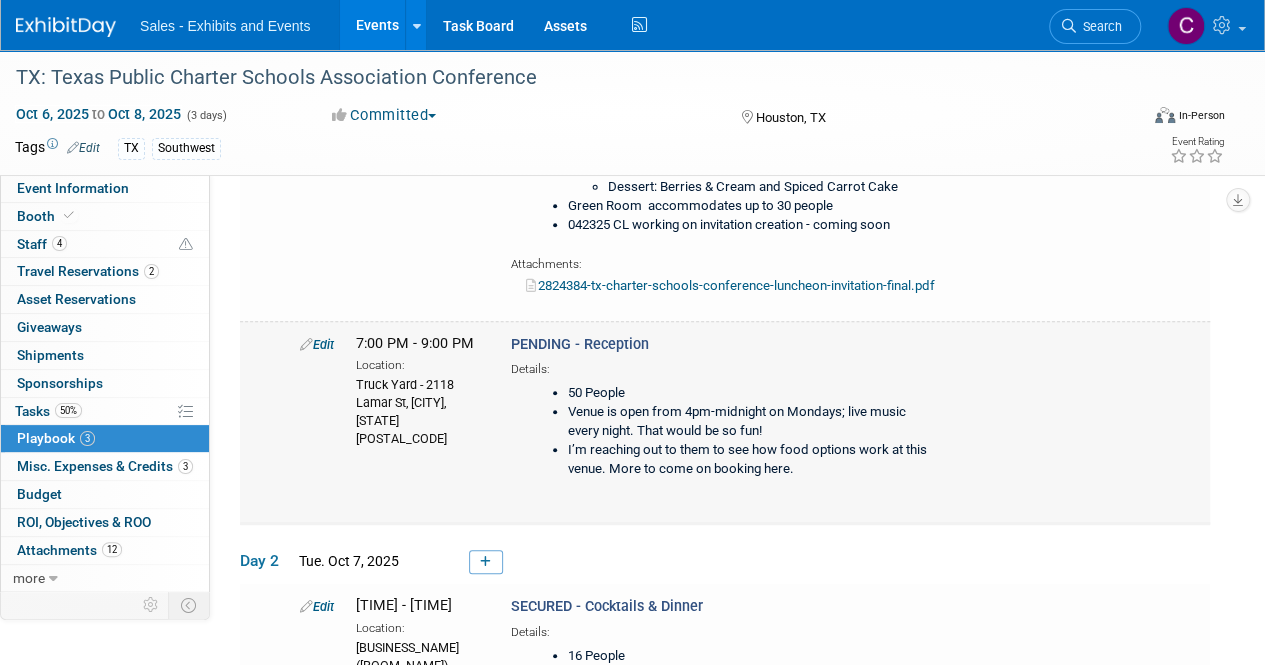 click on "Edit" at bounding box center [317, 344] 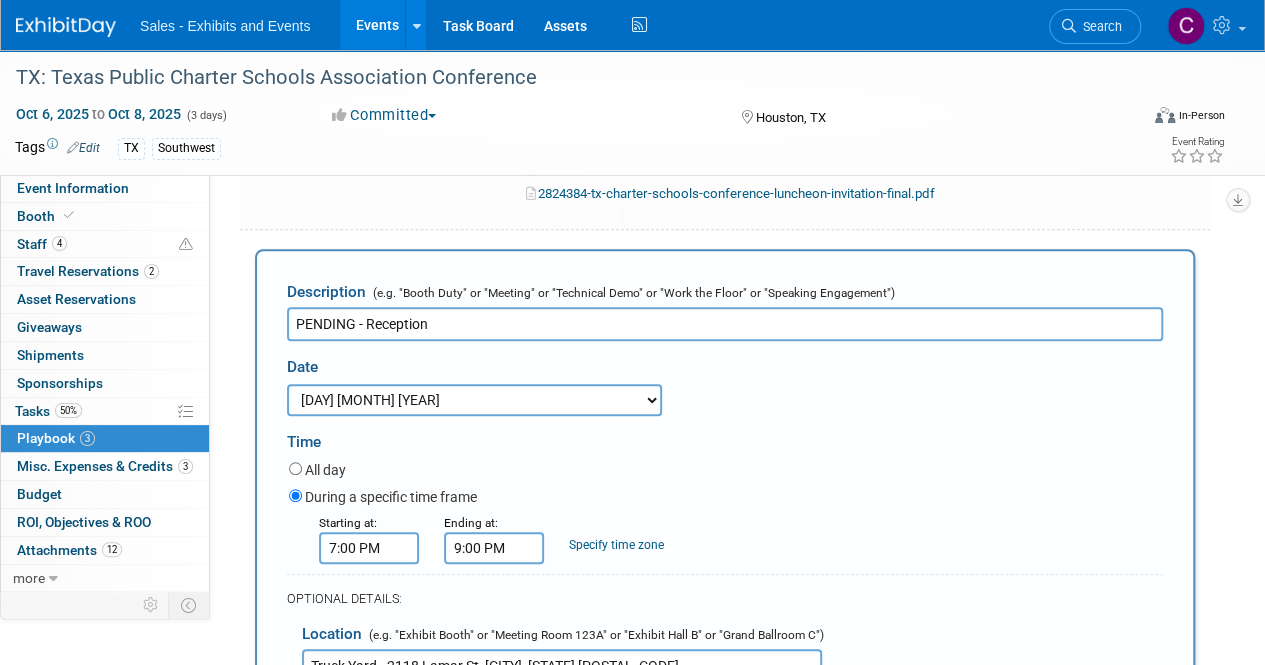 scroll, scrollTop: 0, scrollLeft: 0, axis: both 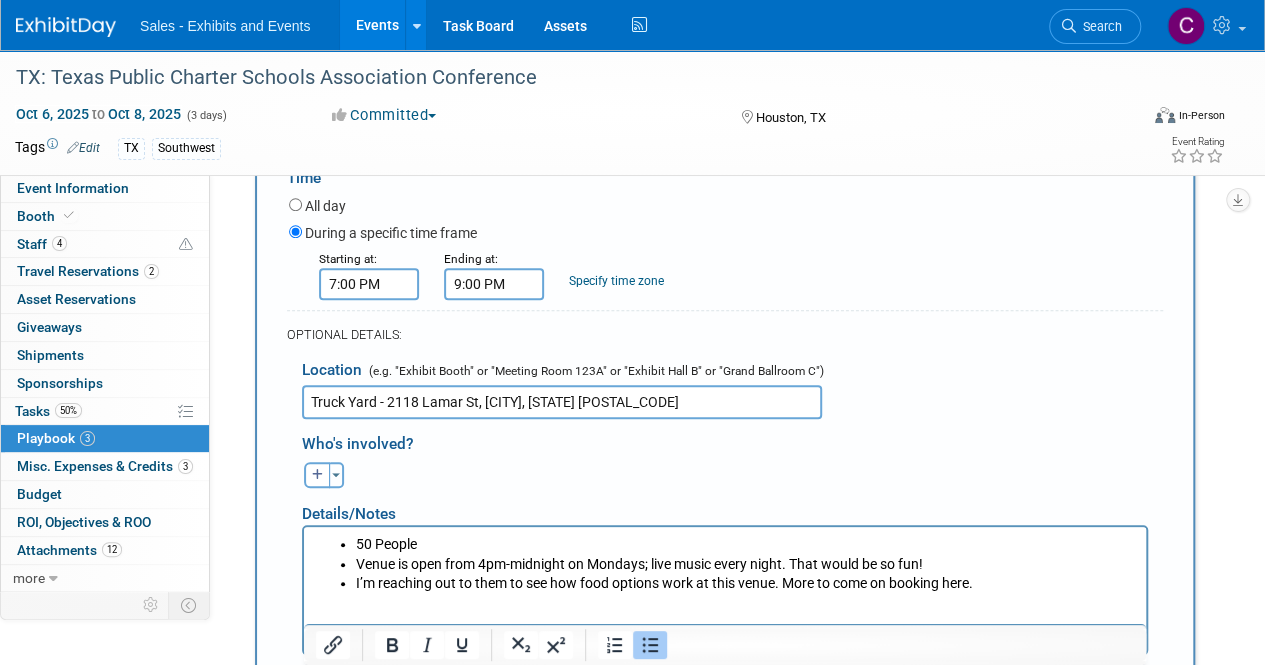 click on "Truck Yard - 2118 Lamar St, Houston, TX 77003" at bounding box center [562, 402] 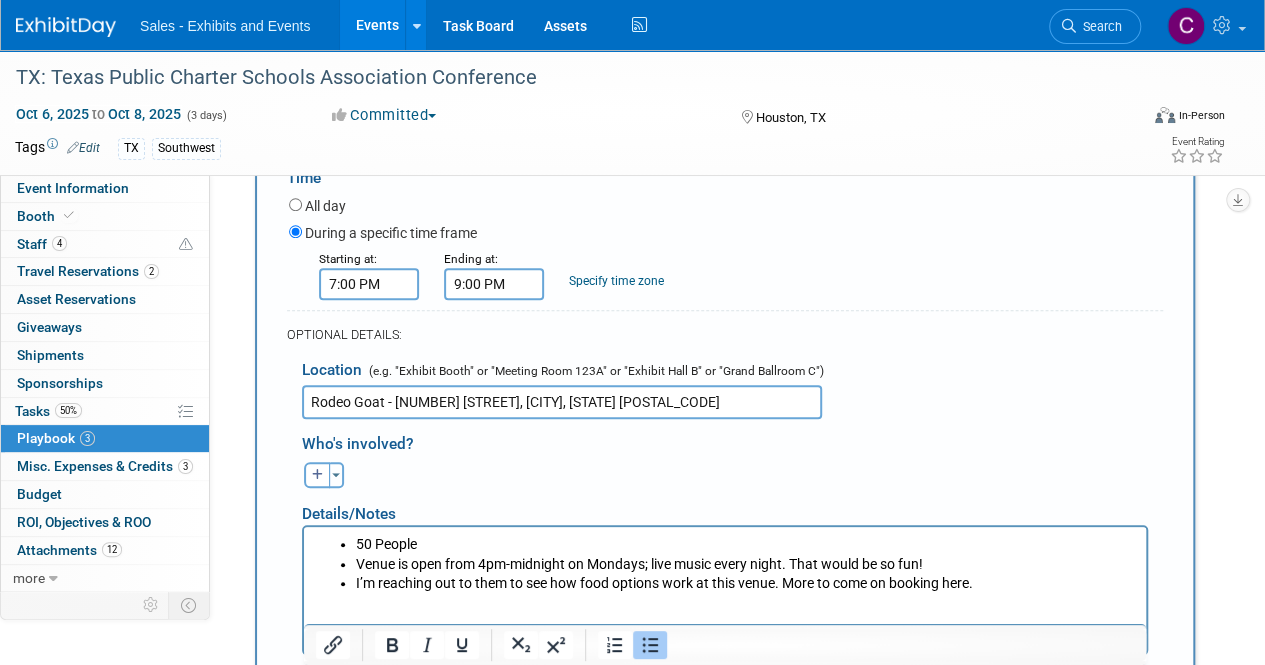 type on "Rodeo Goat - 2118 Lamar St, Houston, TX 77003" 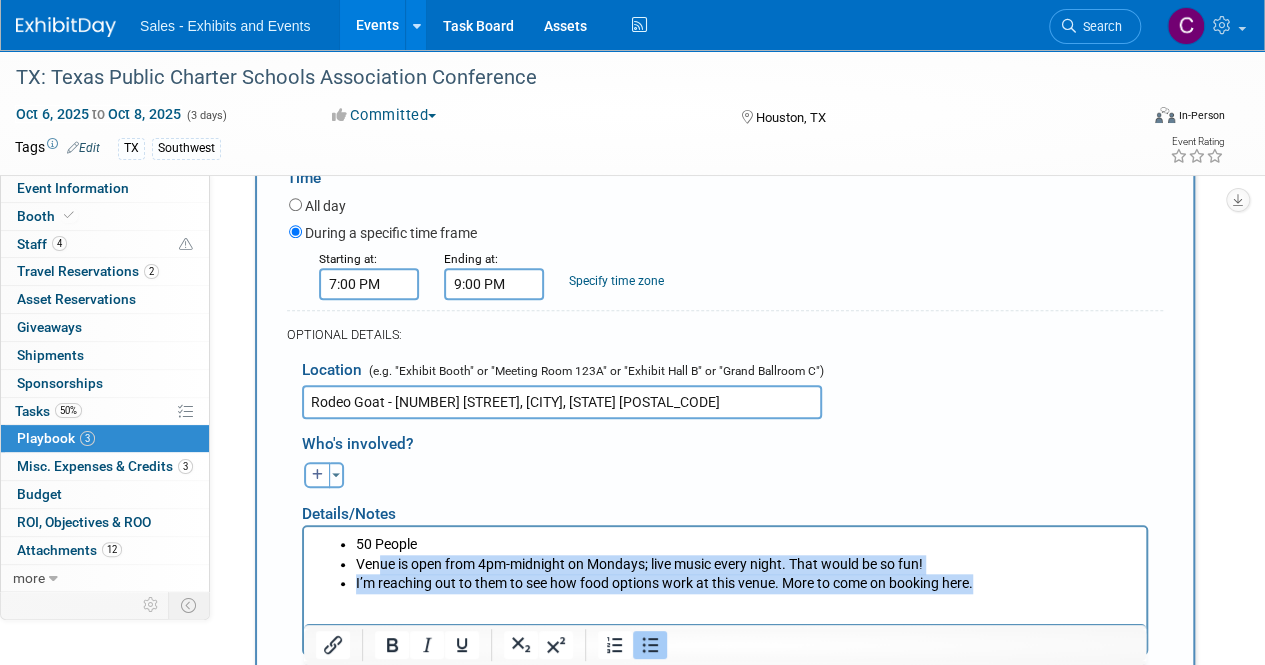 drag, startPoint x: 376, startPoint y: 559, endPoint x: 986, endPoint y: 590, distance: 610.7872 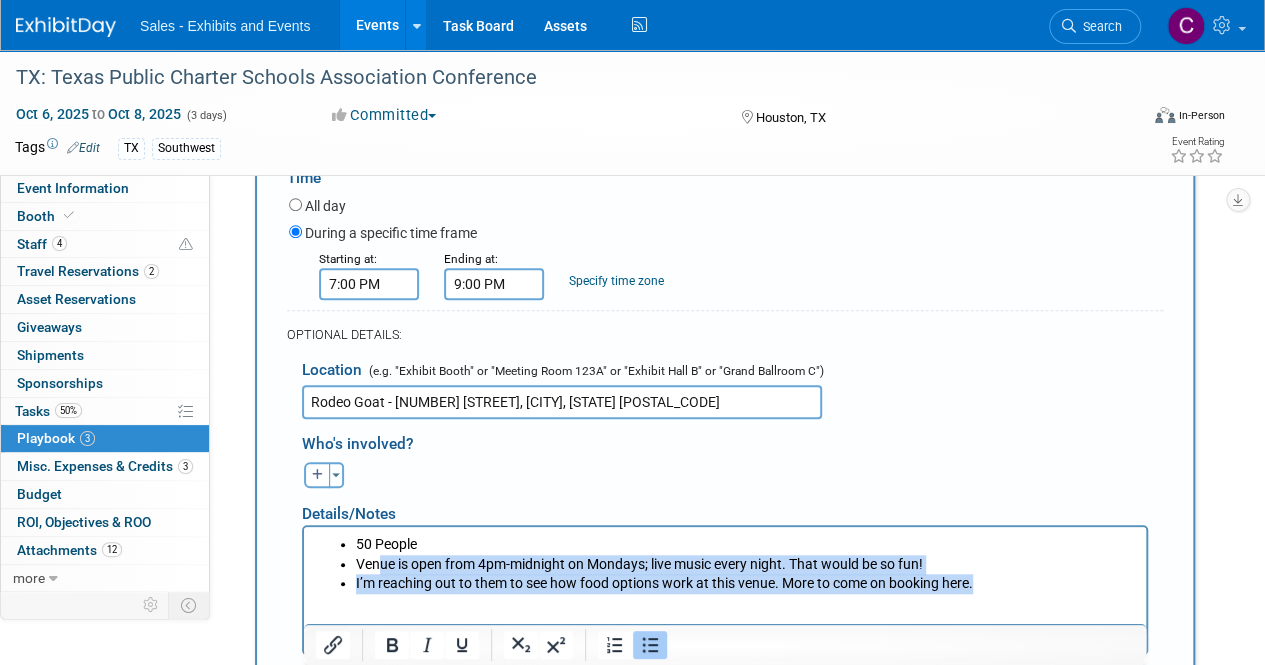 click on "50 People Venue is open from 4pm-midnight on Mondays; live music every night. That would be so fun! I’m reaching out to them to see how food options work at this venue. More to come on booking here." at bounding box center [725, 563] 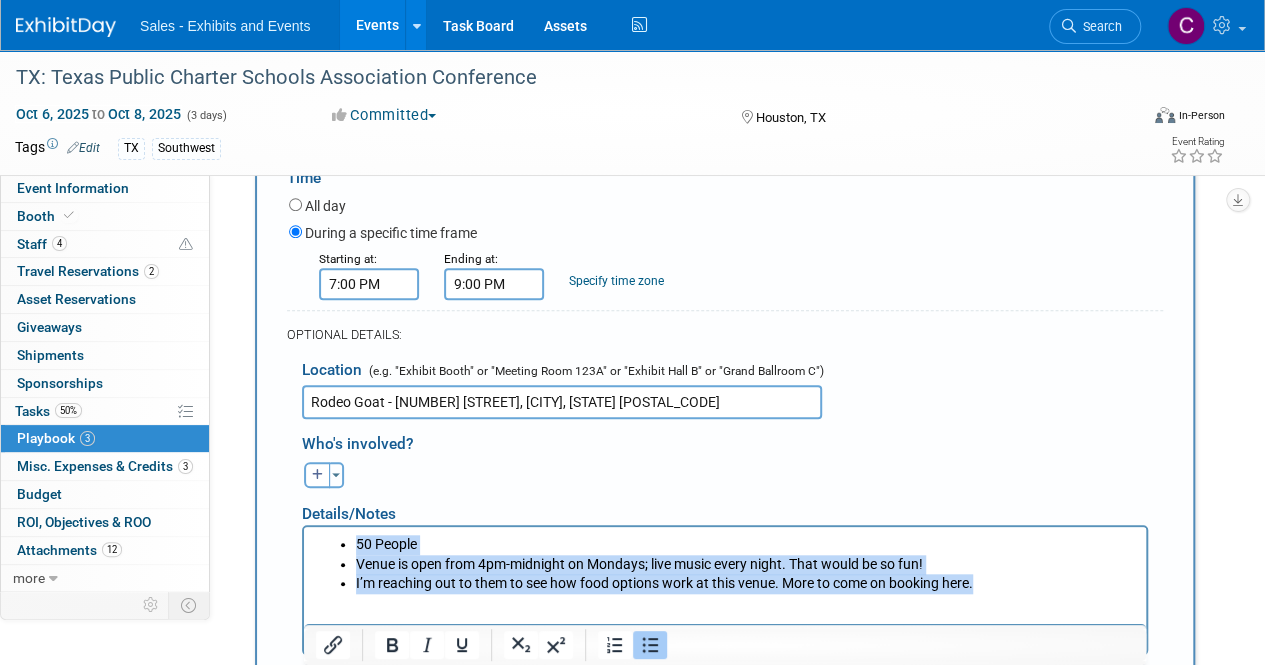 drag, startPoint x: 1004, startPoint y: 585, endPoint x: 355, endPoint y: 536, distance: 650.84717 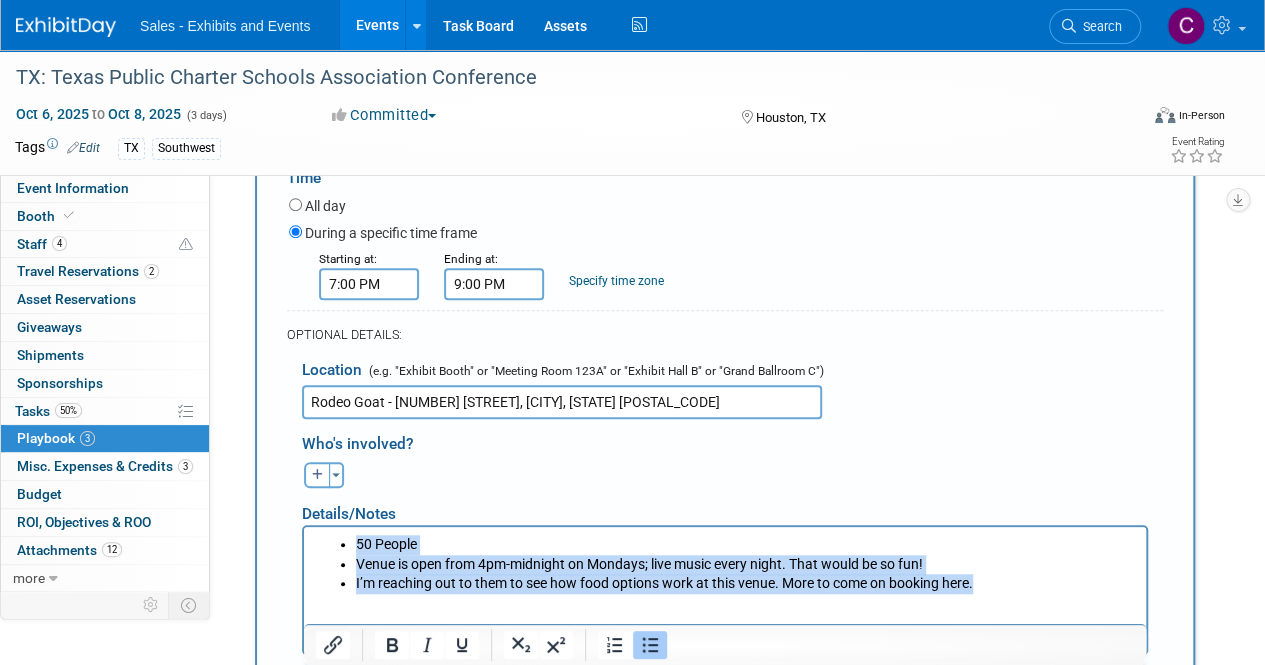 click on "50 People Venue is open from 4pm-midnight on Mondays; live music every night. That would be so fun! I’m reaching out to them to see how food options work at this venue. More to come on booking here." at bounding box center [725, 563] 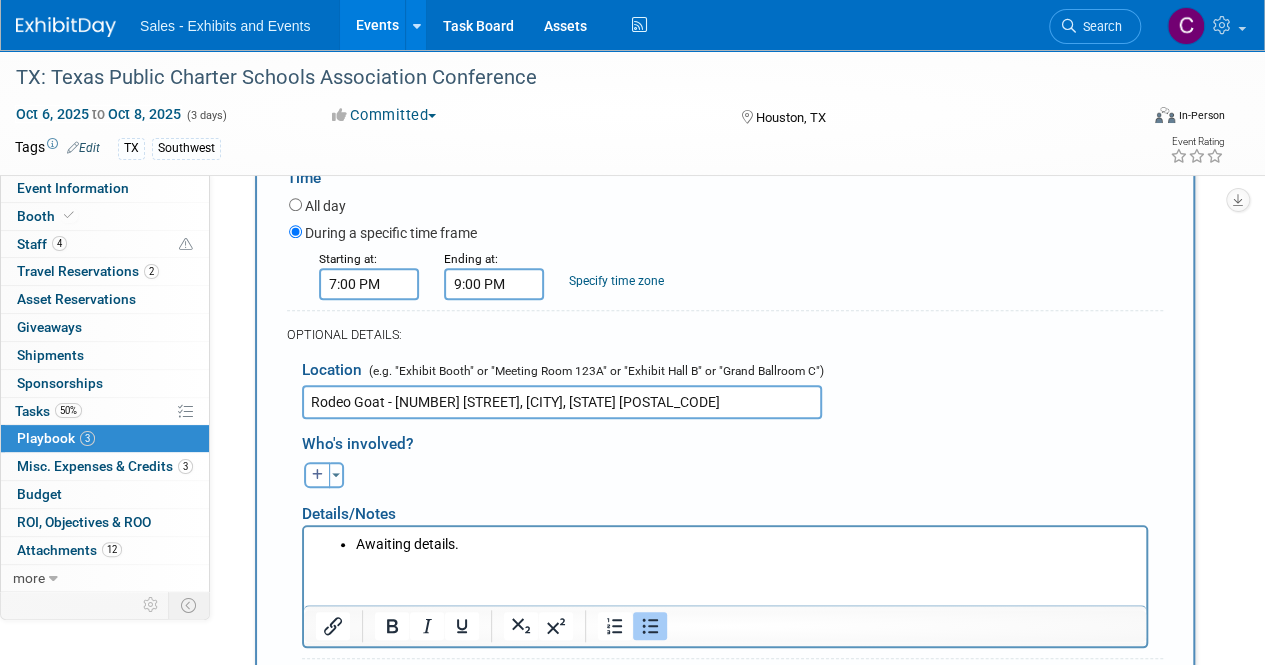 click on "Rodeo Goat - 2118 Lamar St, Houston, TX 77003" at bounding box center (562, 402) 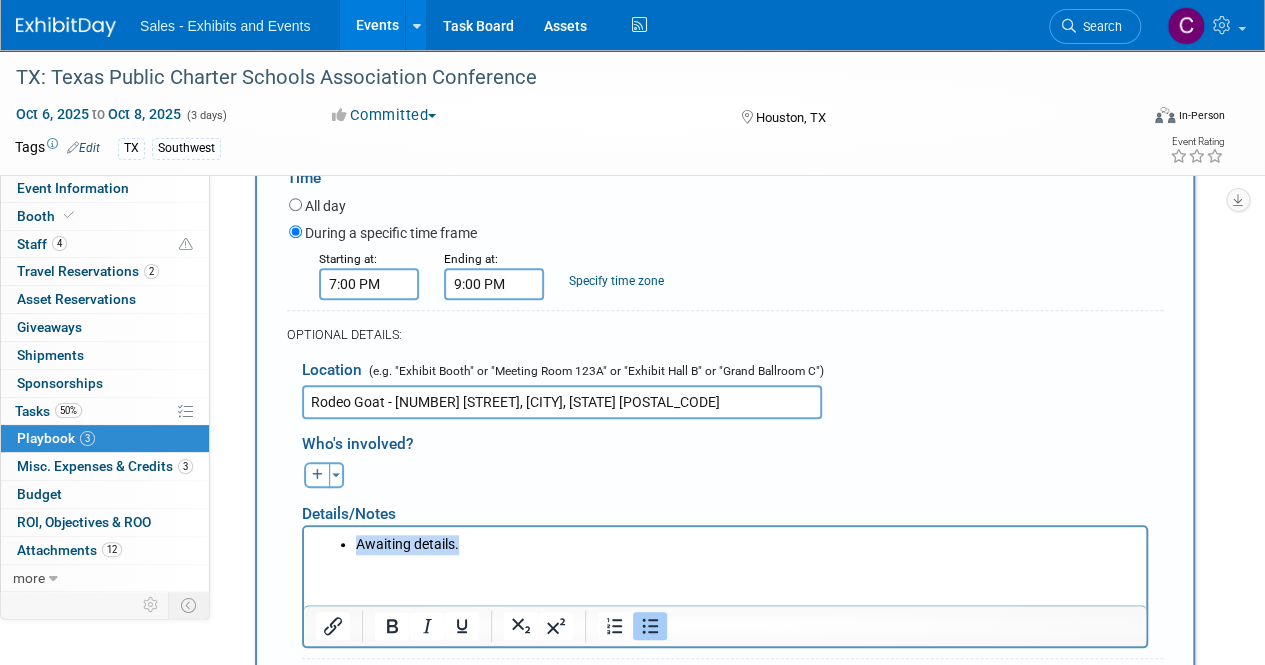 drag, startPoint x: 375, startPoint y: 543, endPoint x: 494, endPoint y: 543, distance: 119 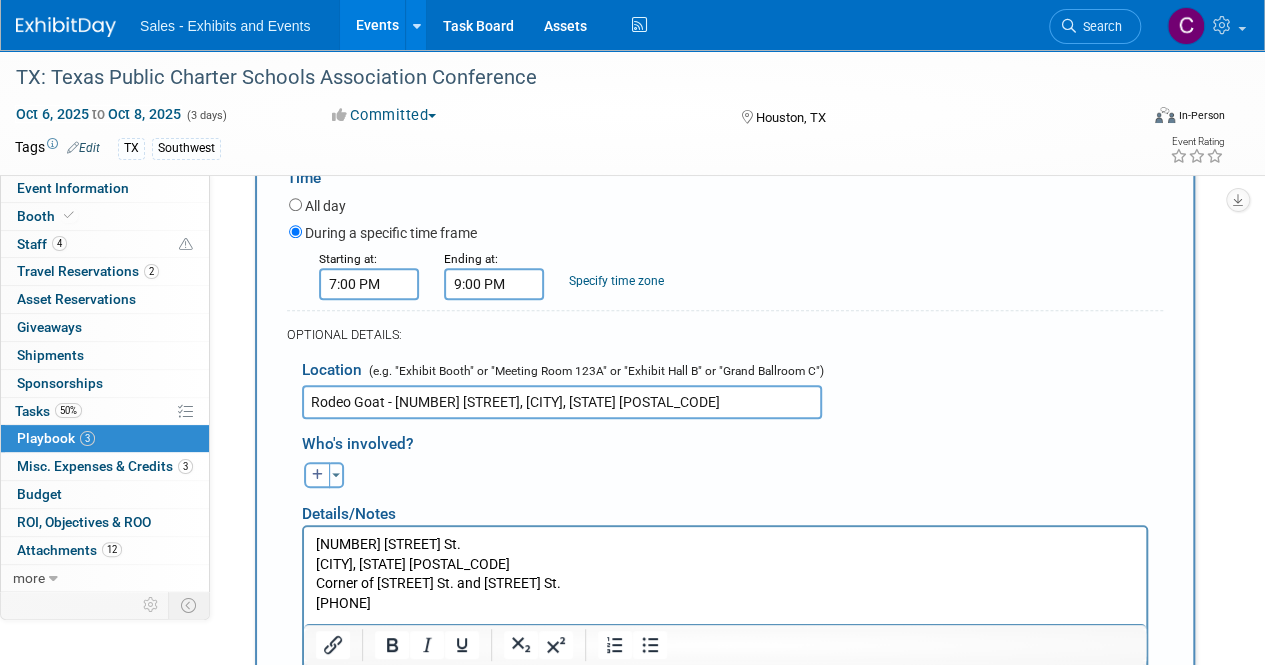click on "Rodeo Goat - 2118 Lamar St, Houston, TX 77003" at bounding box center [562, 402] 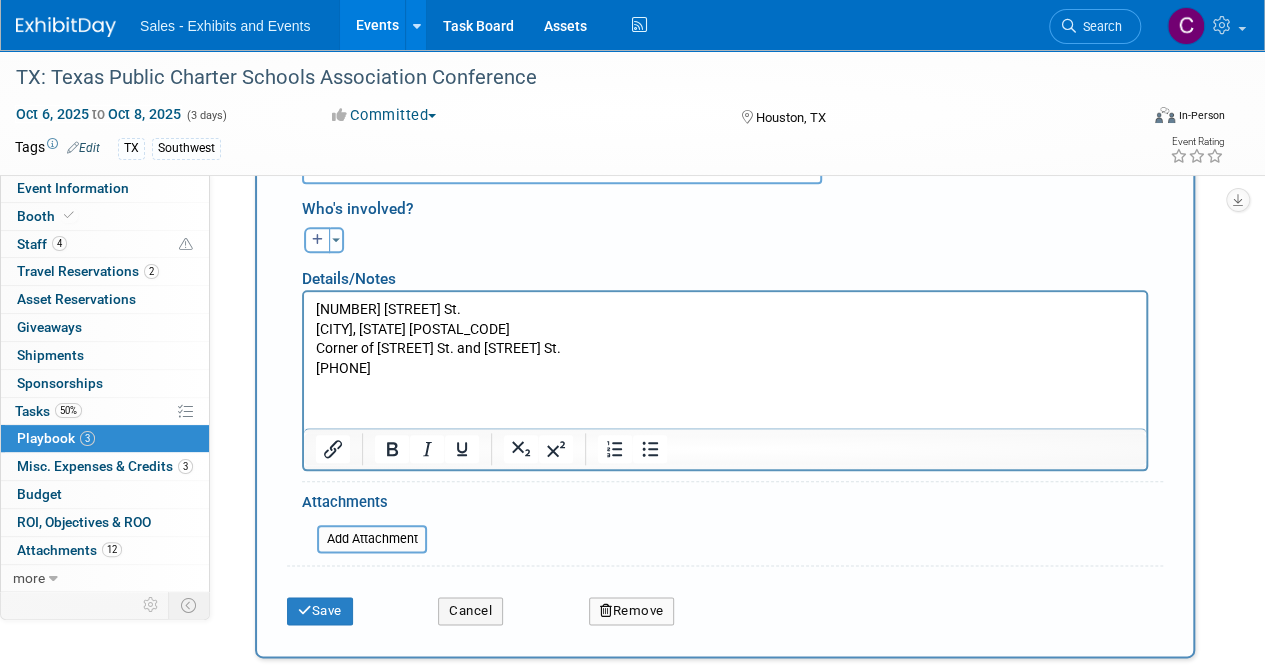 scroll, scrollTop: 1071, scrollLeft: 0, axis: vertical 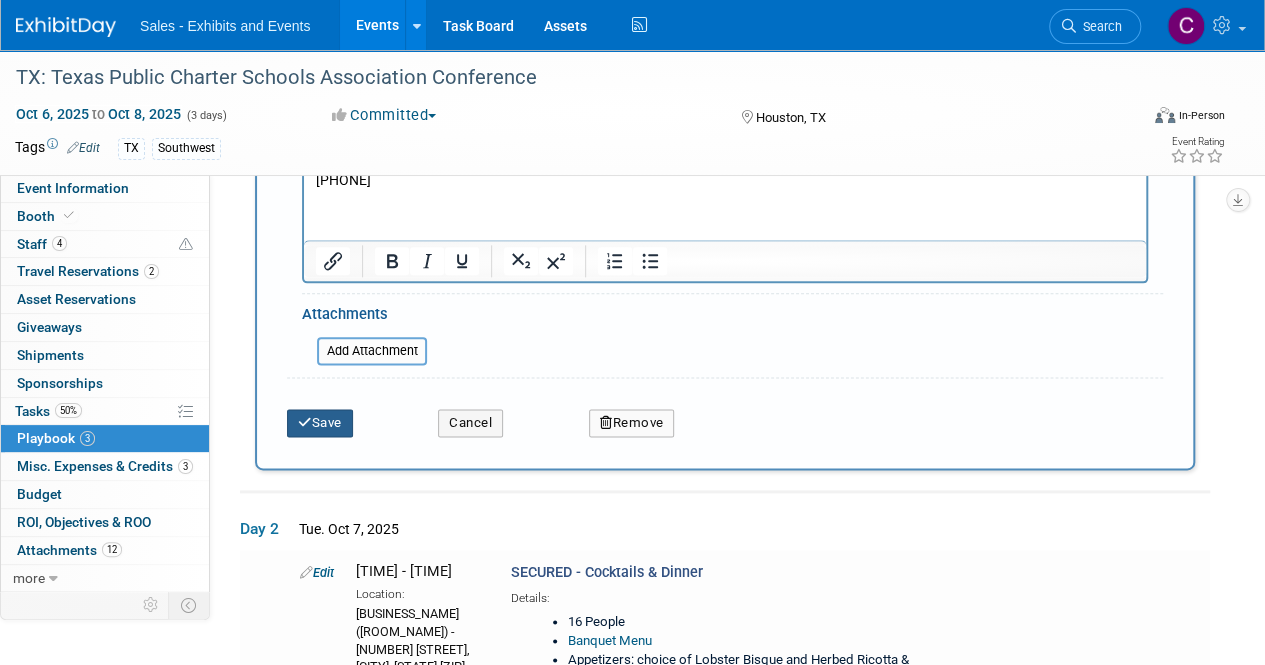 type on "Rodeo Goat - 2105 Dallas Street - Houston, TX 77003" 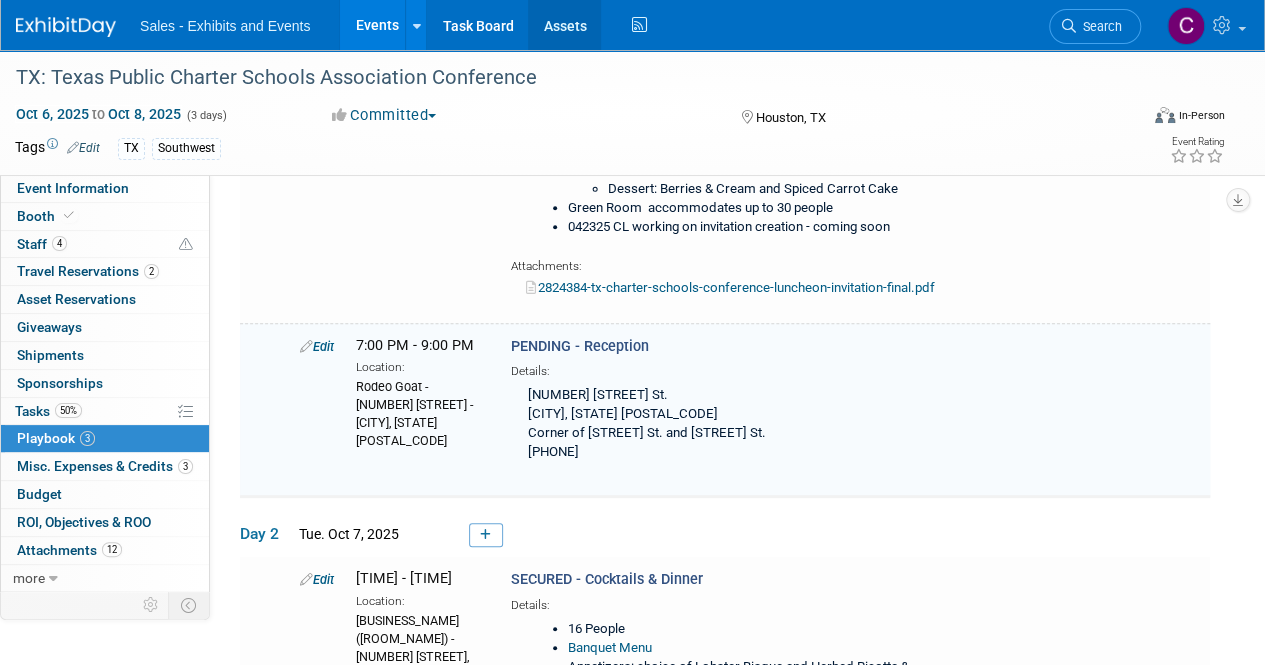 scroll, scrollTop: 362, scrollLeft: 0, axis: vertical 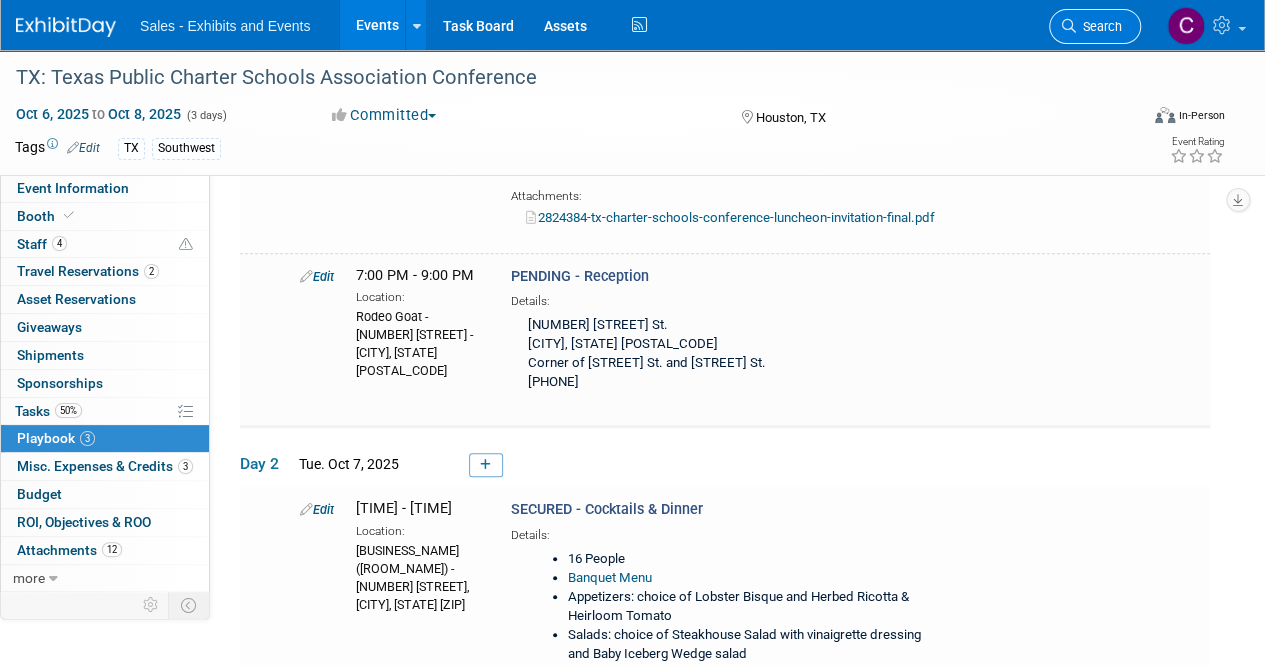 click on "Search" at bounding box center [1095, 26] 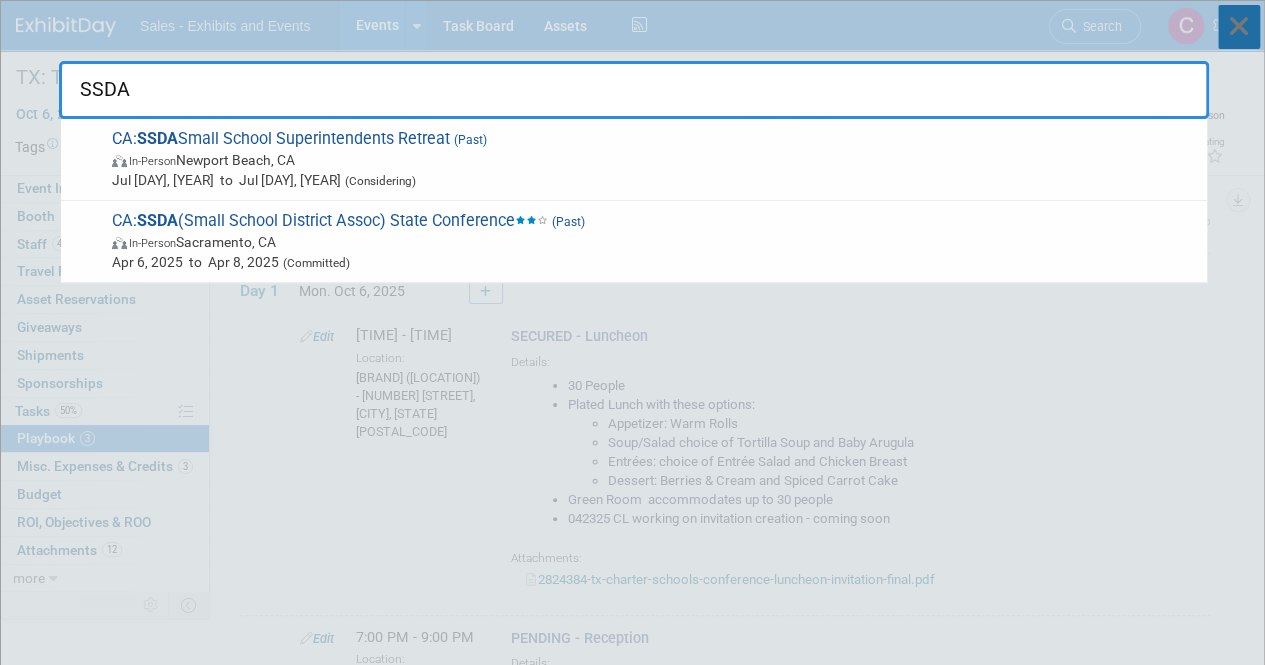 type on "SSDA" 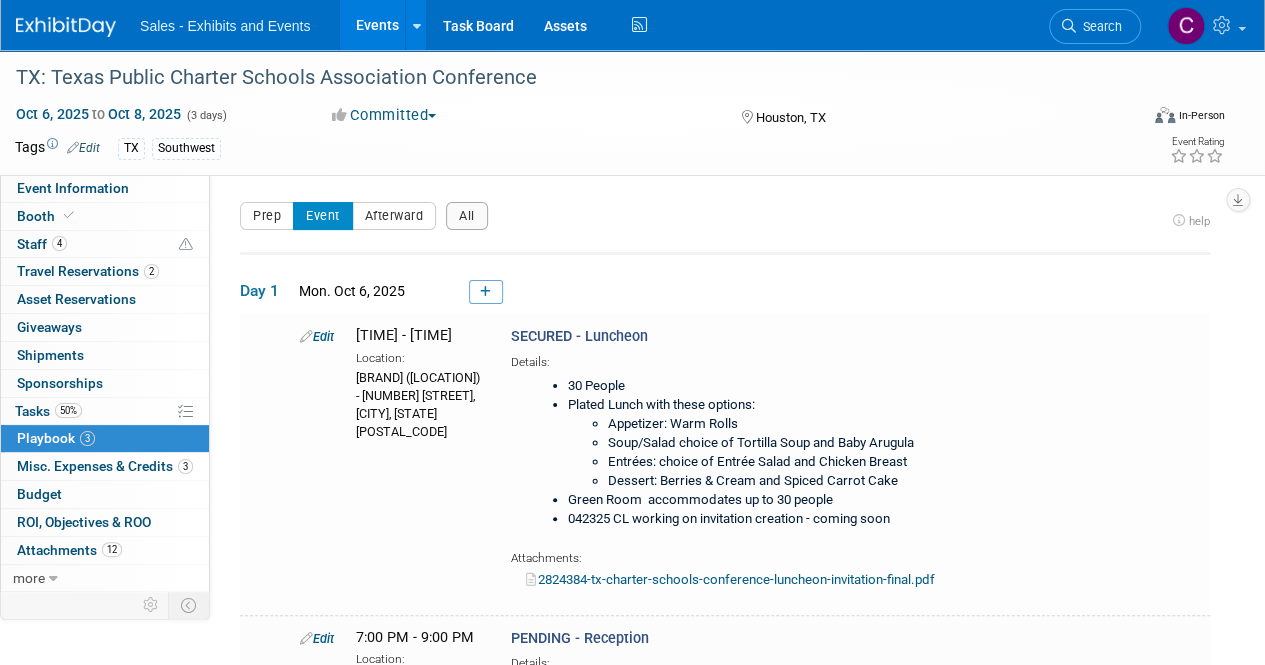 click on "Events" at bounding box center (376, 25) 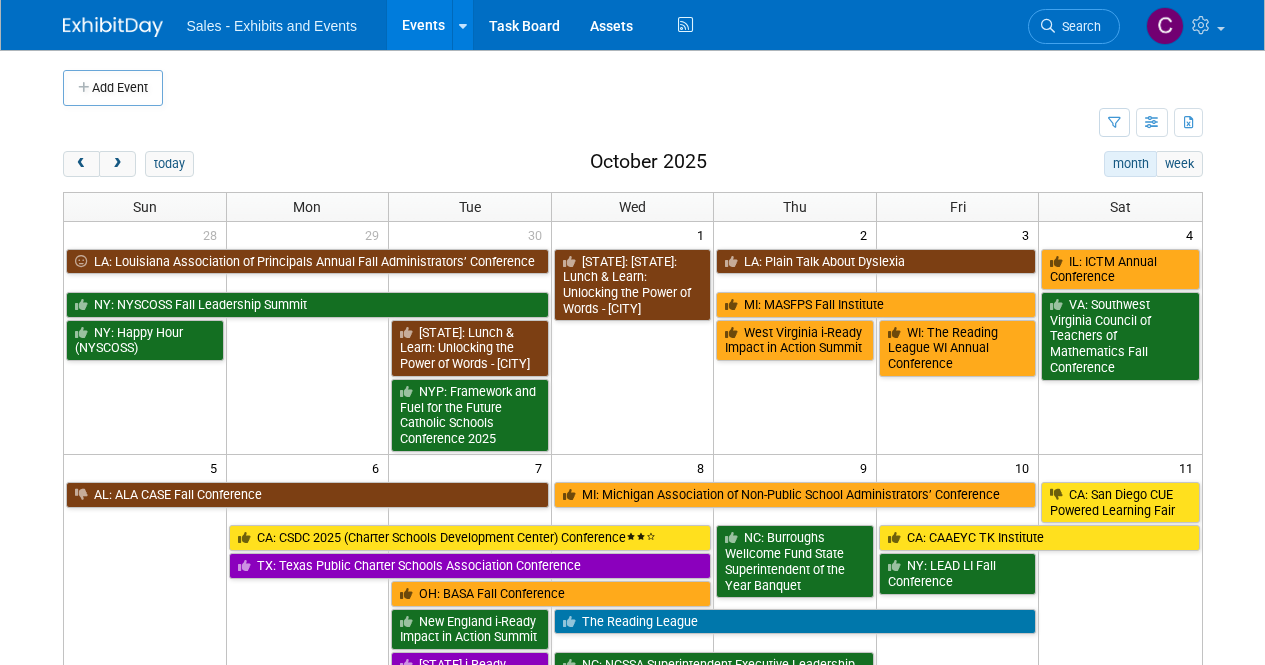 scroll, scrollTop: 0, scrollLeft: 0, axis: both 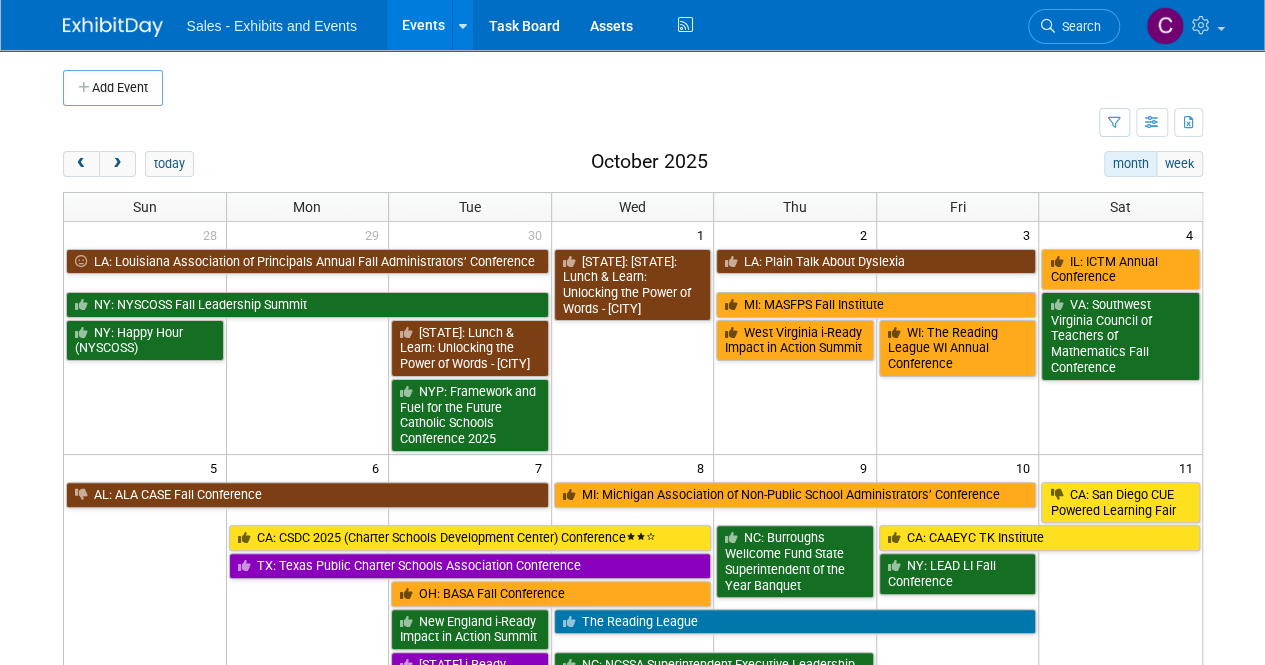 click on "Add Event" at bounding box center (633, 78) 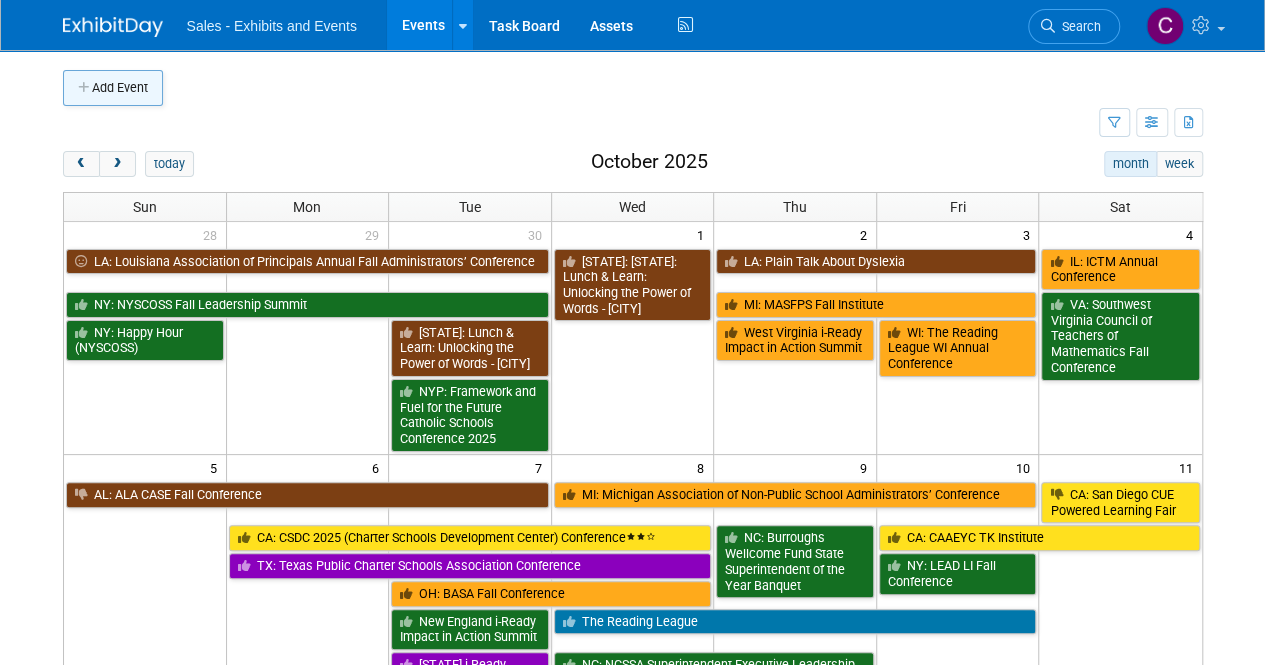 scroll, scrollTop: 0, scrollLeft: 0, axis: both 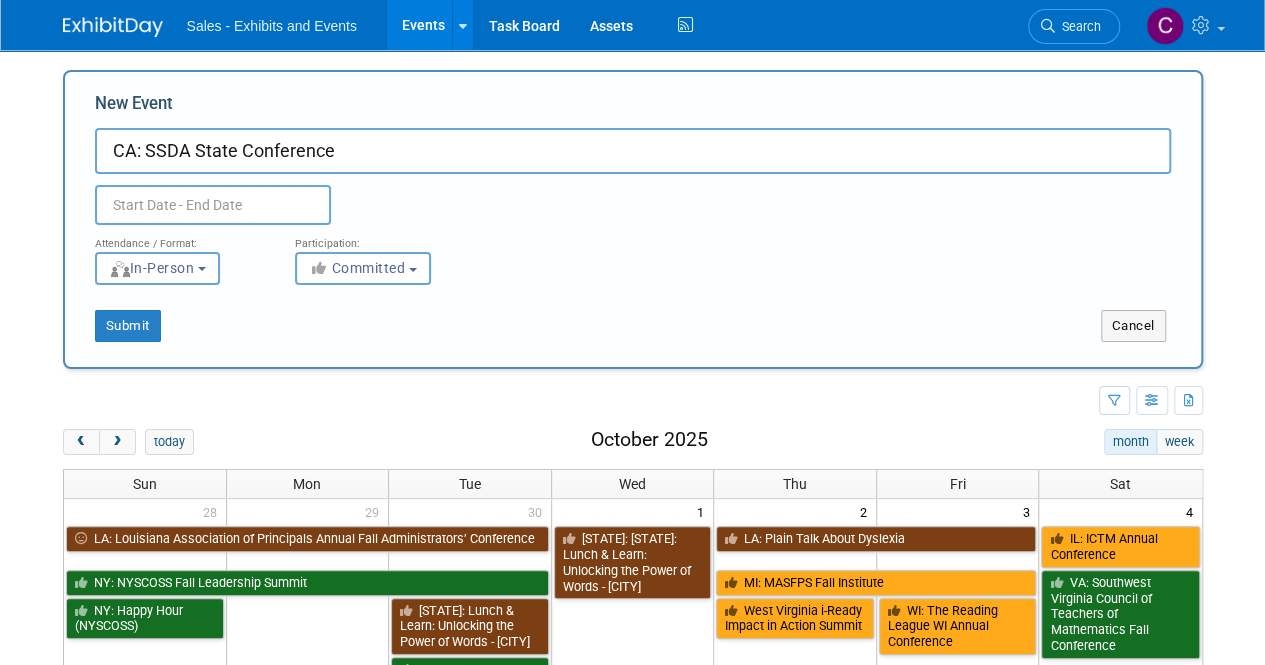 type on "CA: SSDA State Conference" 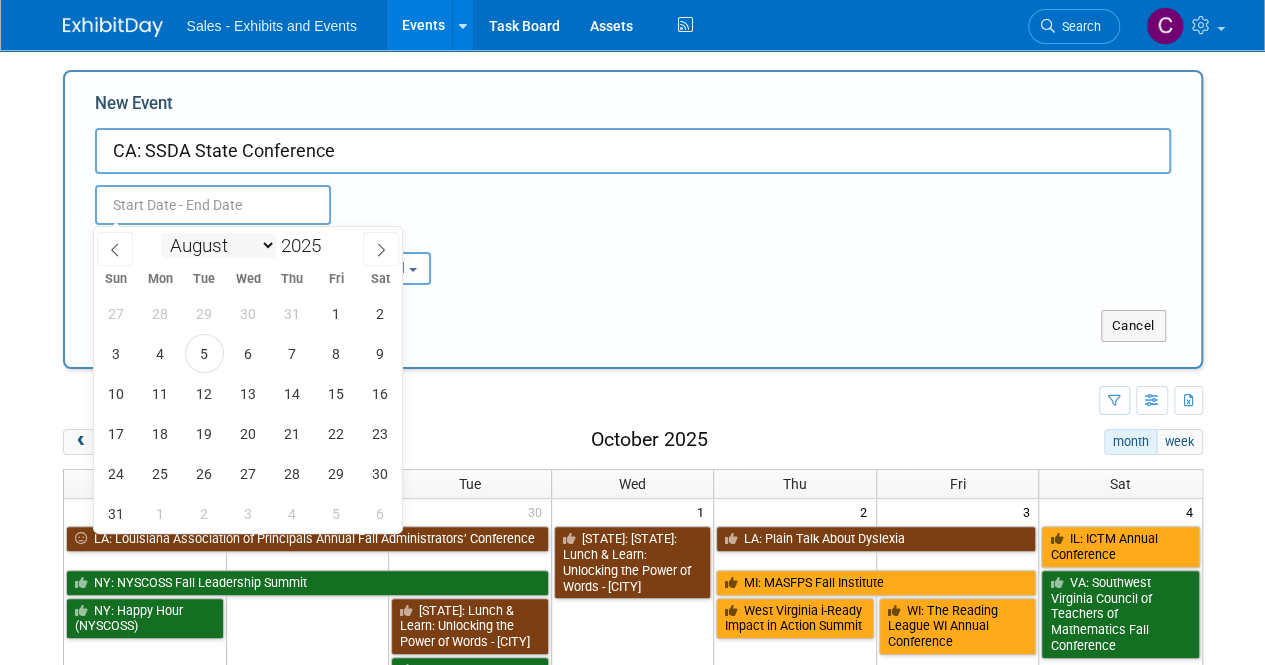 click on "January February March April May June July August September October November December" at bounding box center [218, 245] 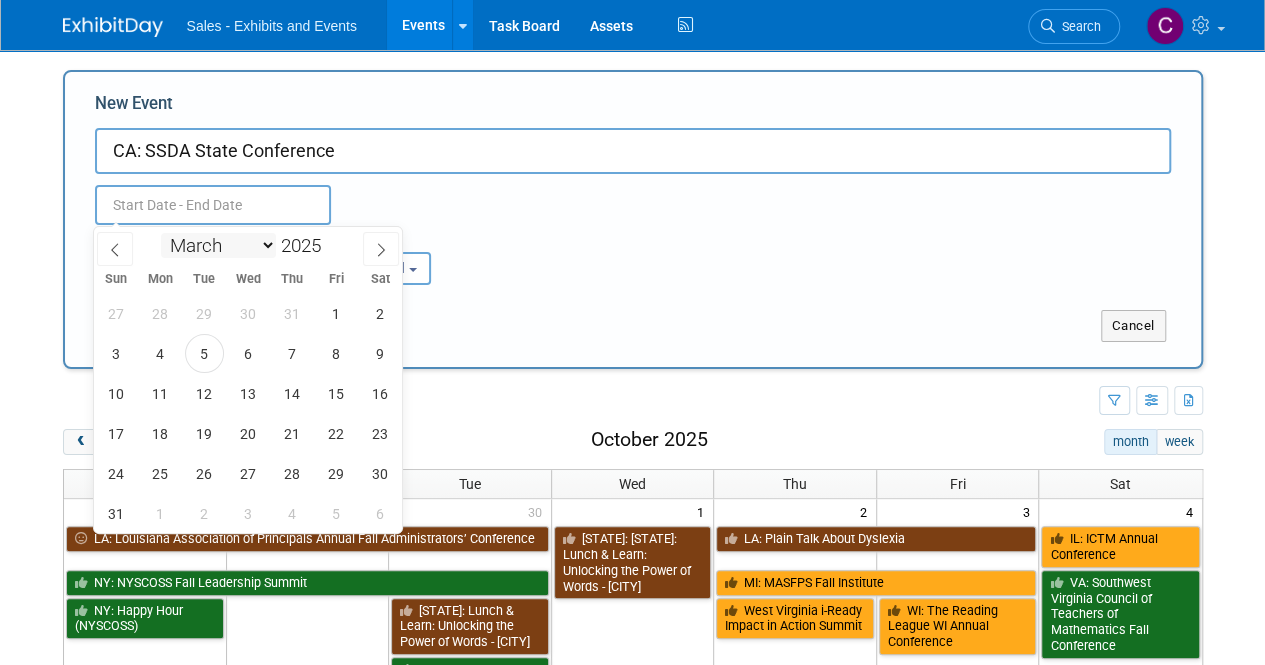 click on "January February March April May June July August September October November December" at bounding box center (218, 245) 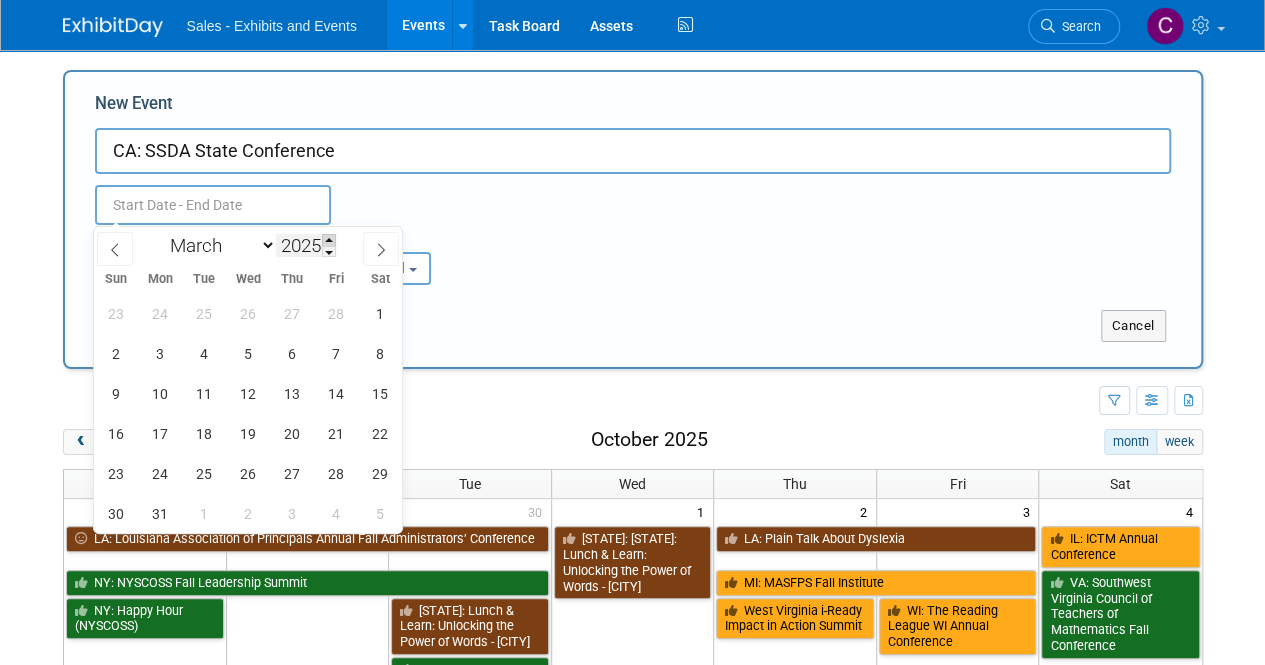 click at bounding box center (329, 240) 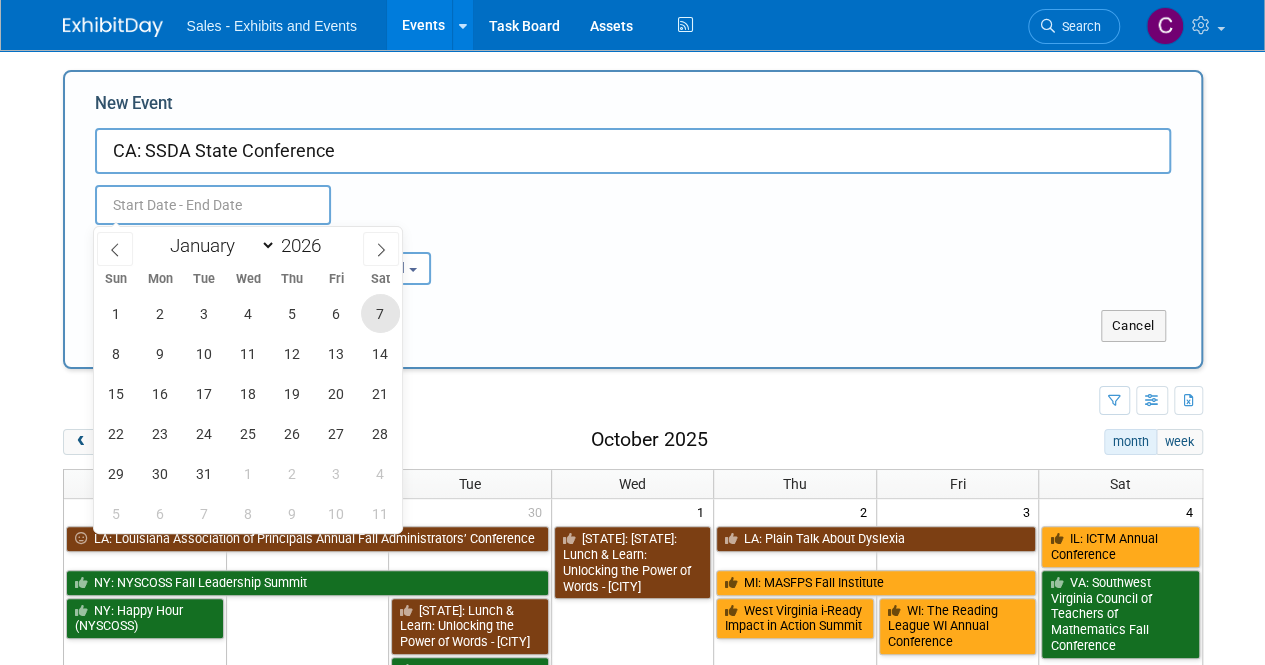 click on "7" at bounding box center [380, 313] 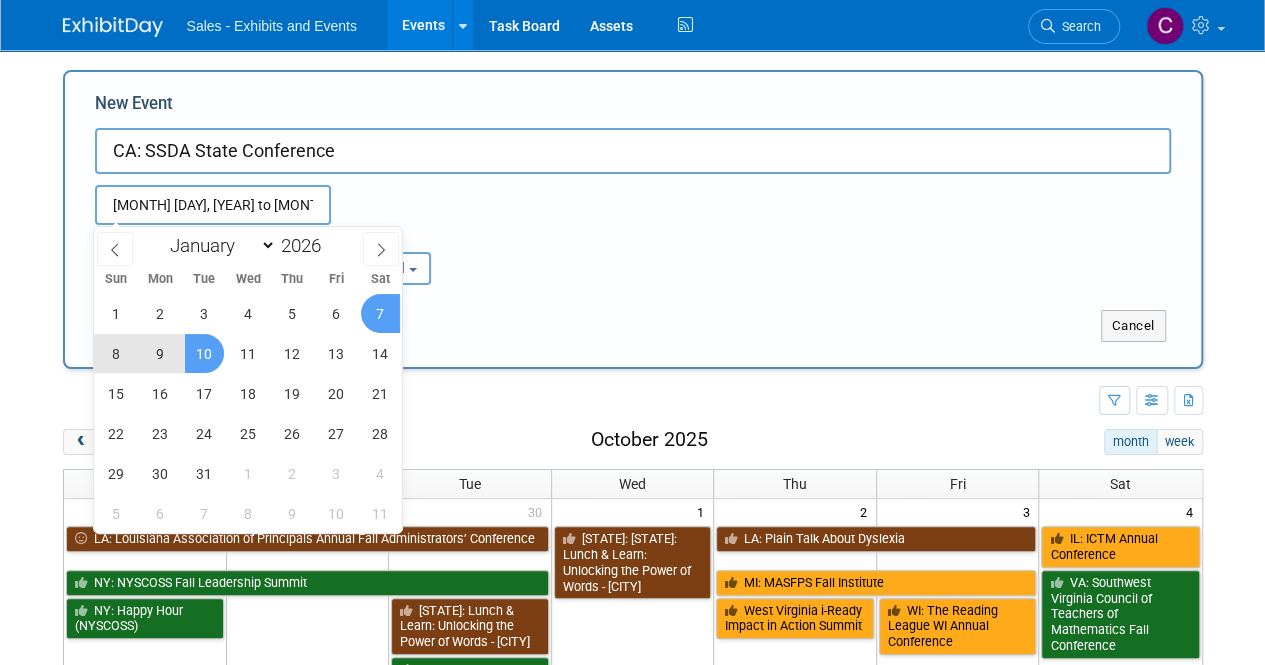 click on "10" at bounding box center [204, 353] 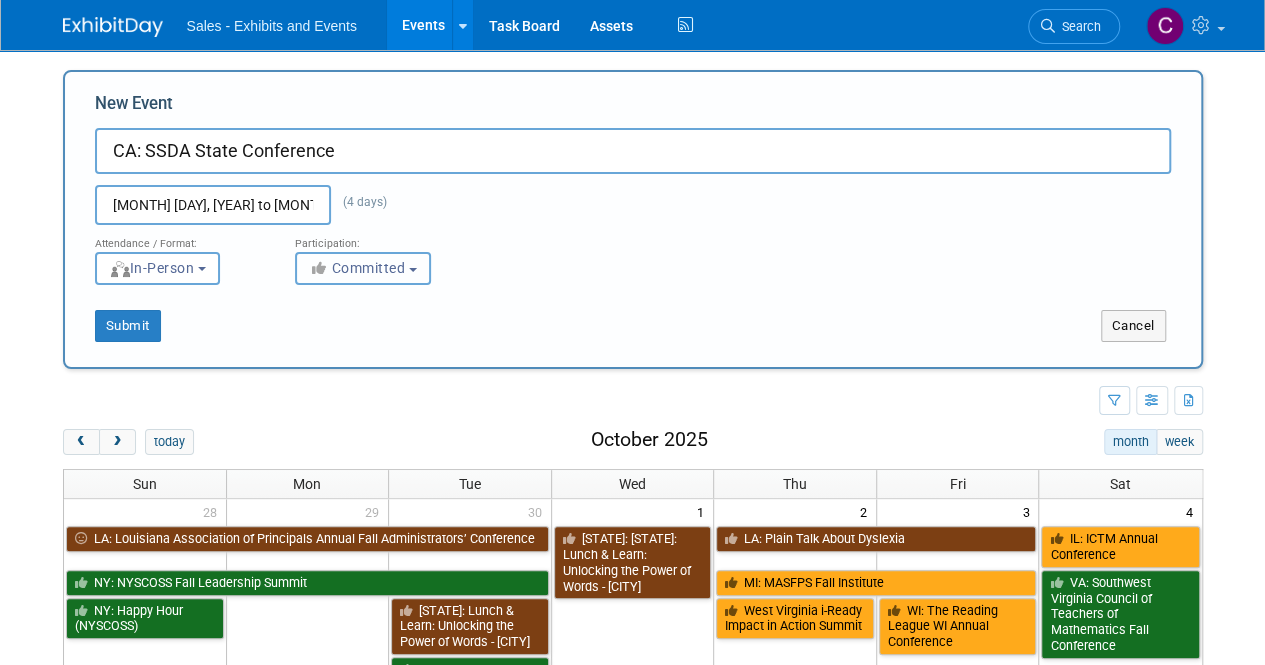 click on "Committed" at bounding box center (357, 268) 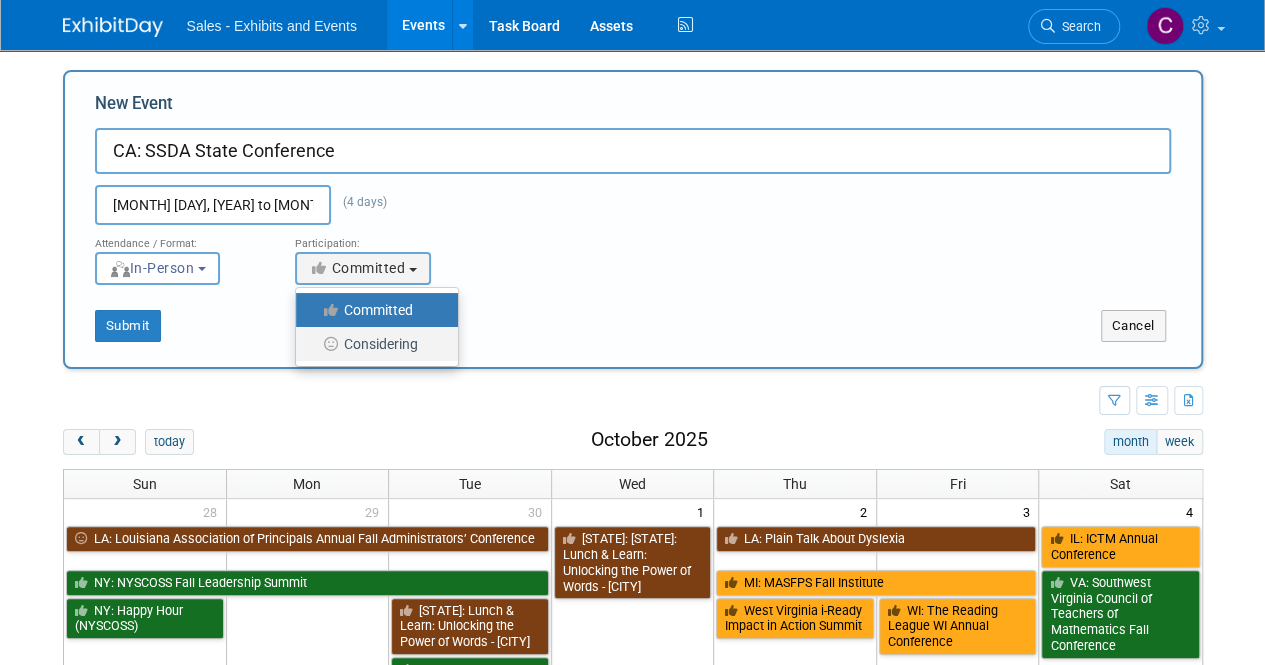 click on "Considering" at bounding box center (372, 344) 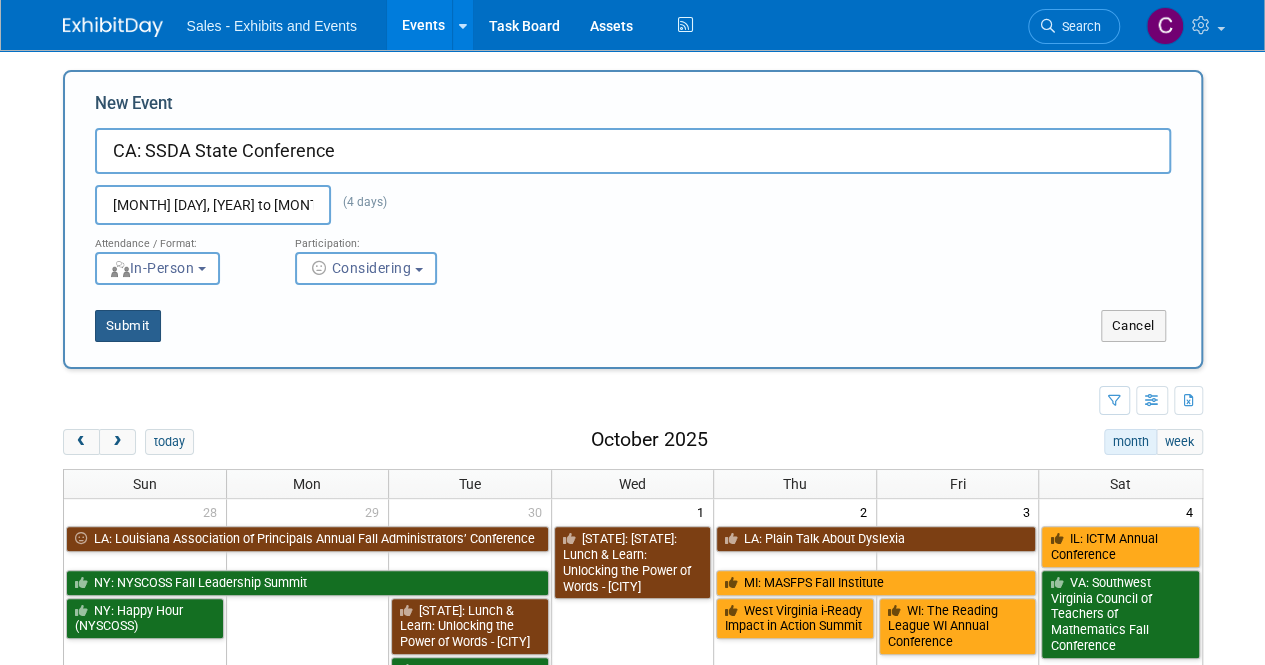 click on "Submit" at bounding box center [128, 326] 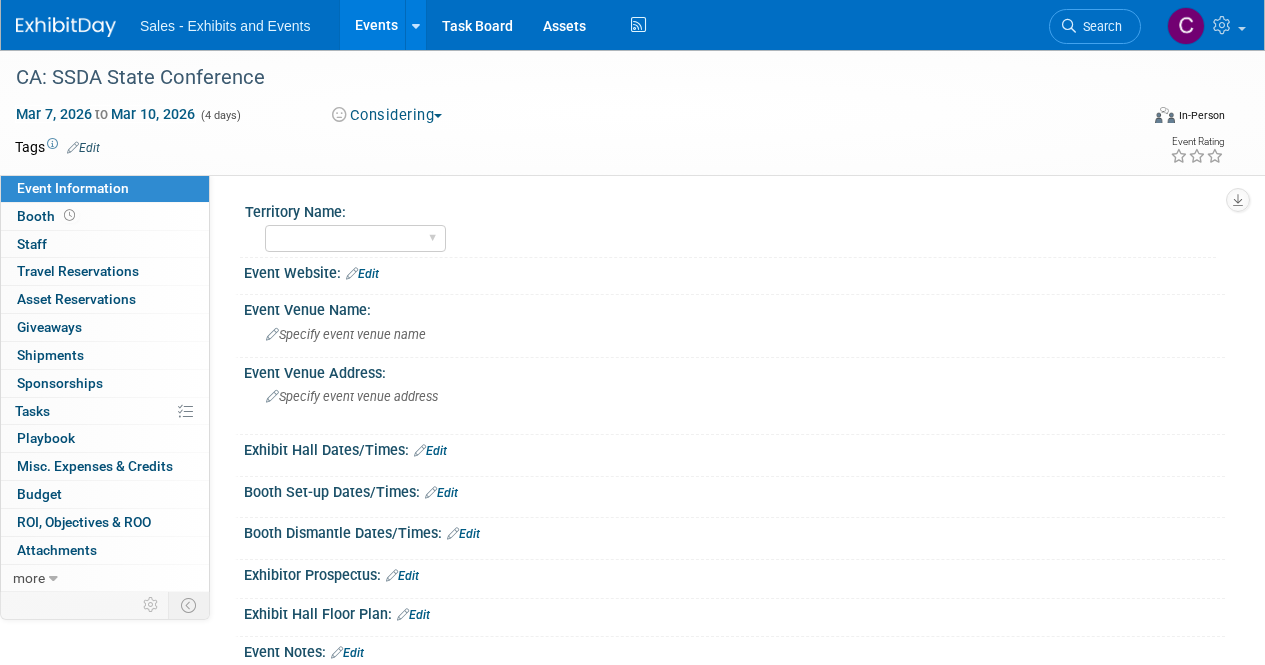 scroll, scrollTop: 0, scrollLeft: 0, axis: both 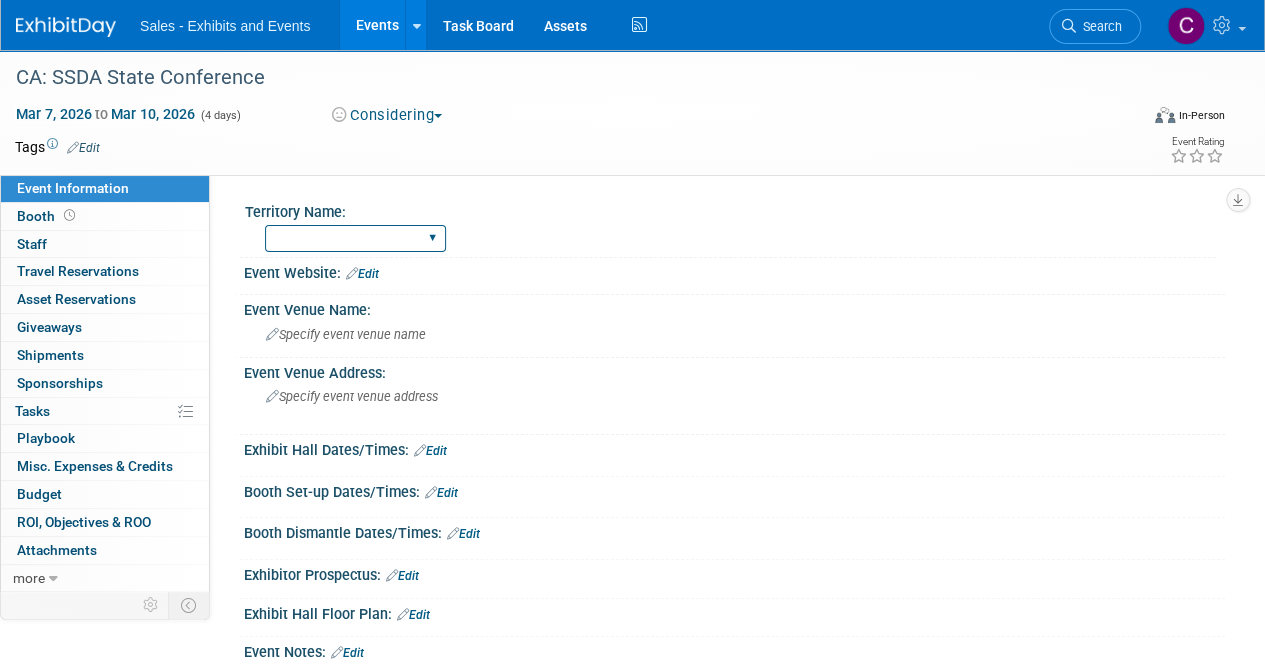 click on "Atlantic
Southeast
Central
Southwest
Pacific
Mountain
National
Strategic Partnerships" at bounding box center (355, 238) 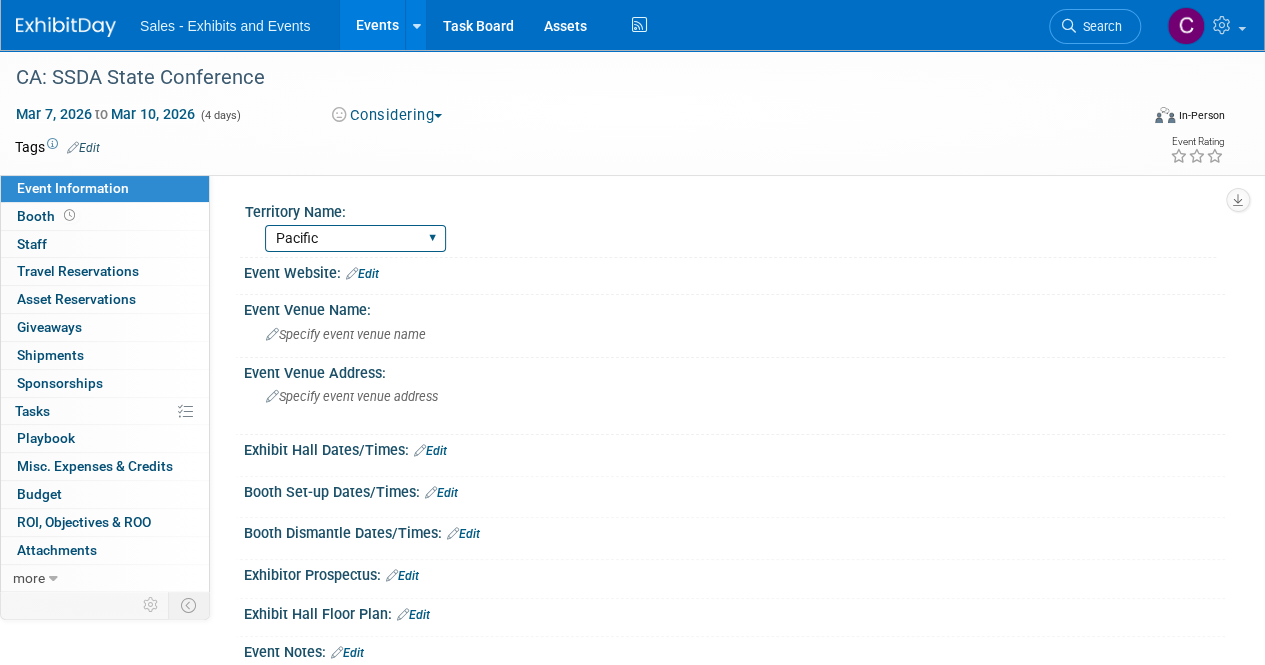 click on "Atlantic
Southeast
Central
Southwest
Pacific
Mountain
National
Strategic Partnerships" at bounding box center (355, 238) 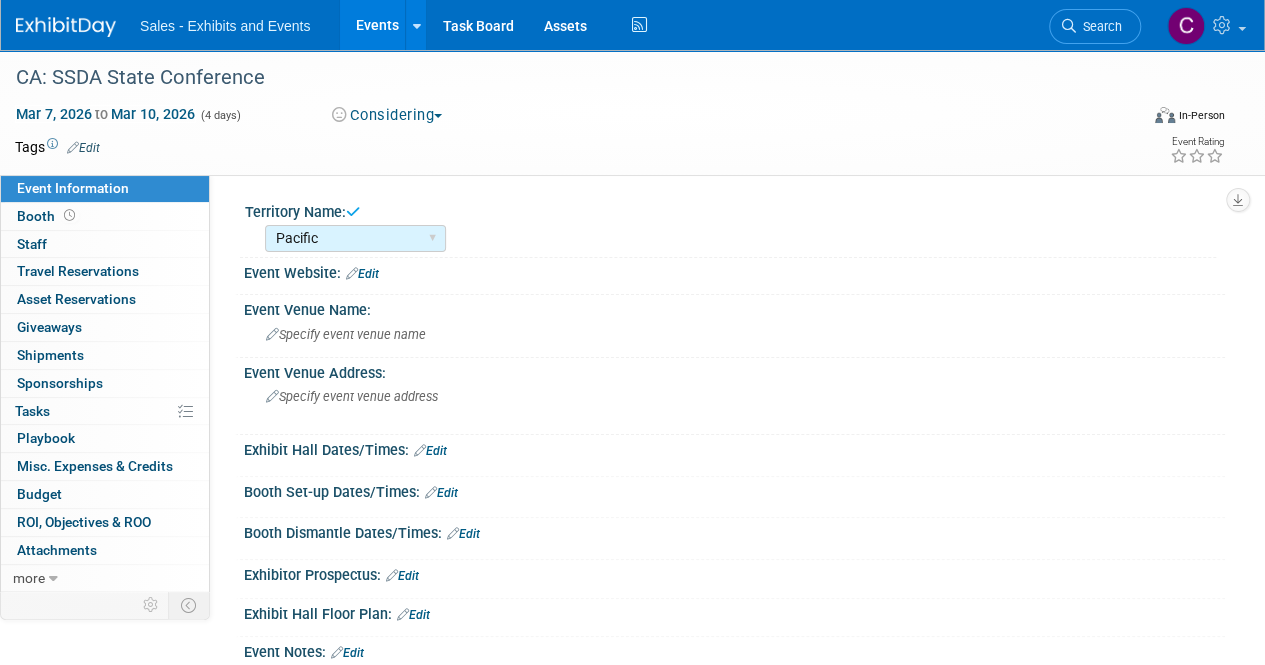 click on "Edit" at bounding box center [83, 148] 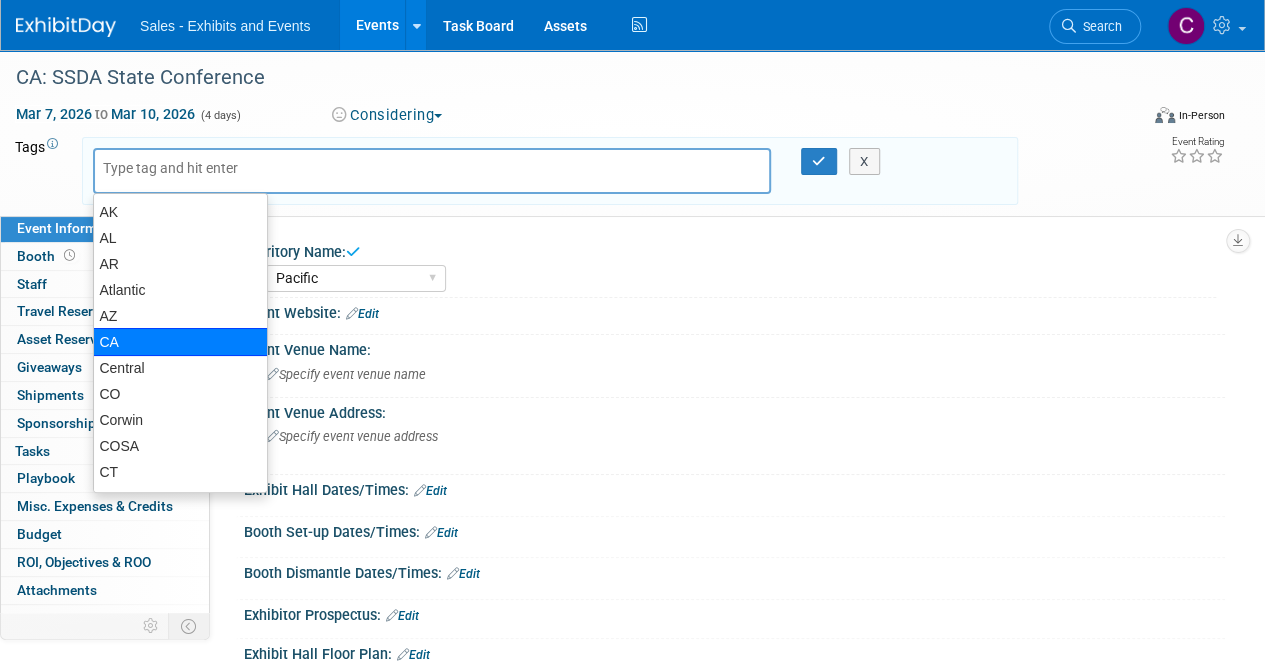 click on "CA" at bounding box center (180, 342) 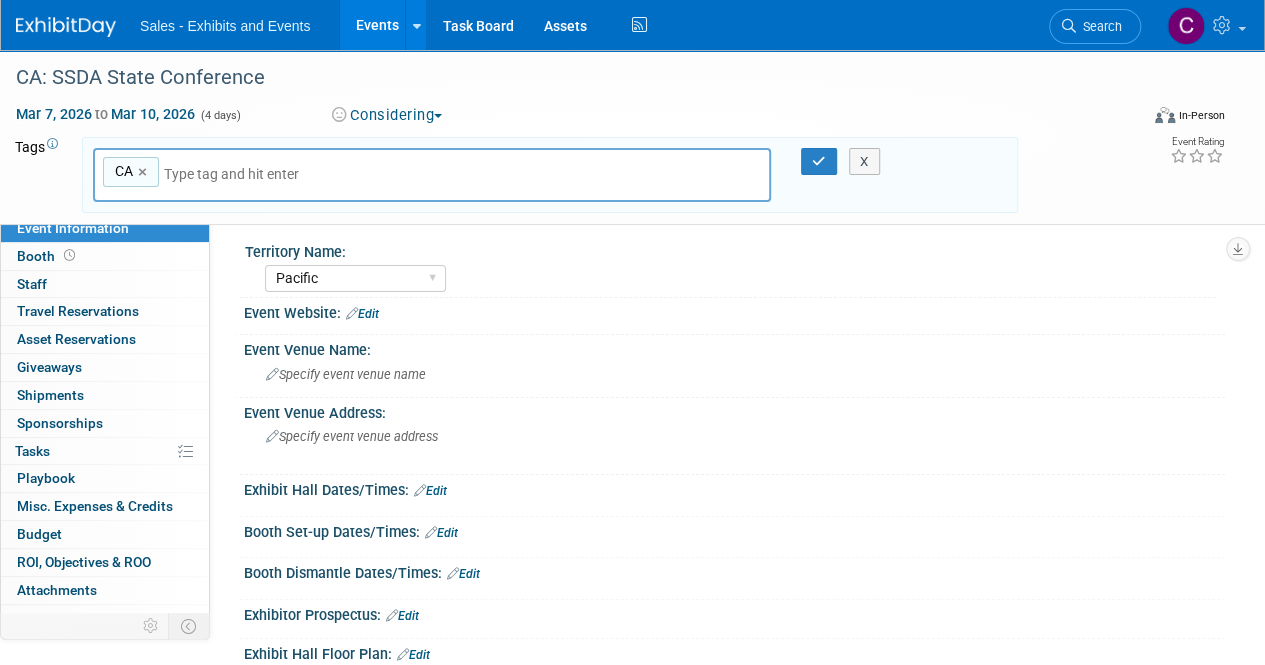 type on "p" 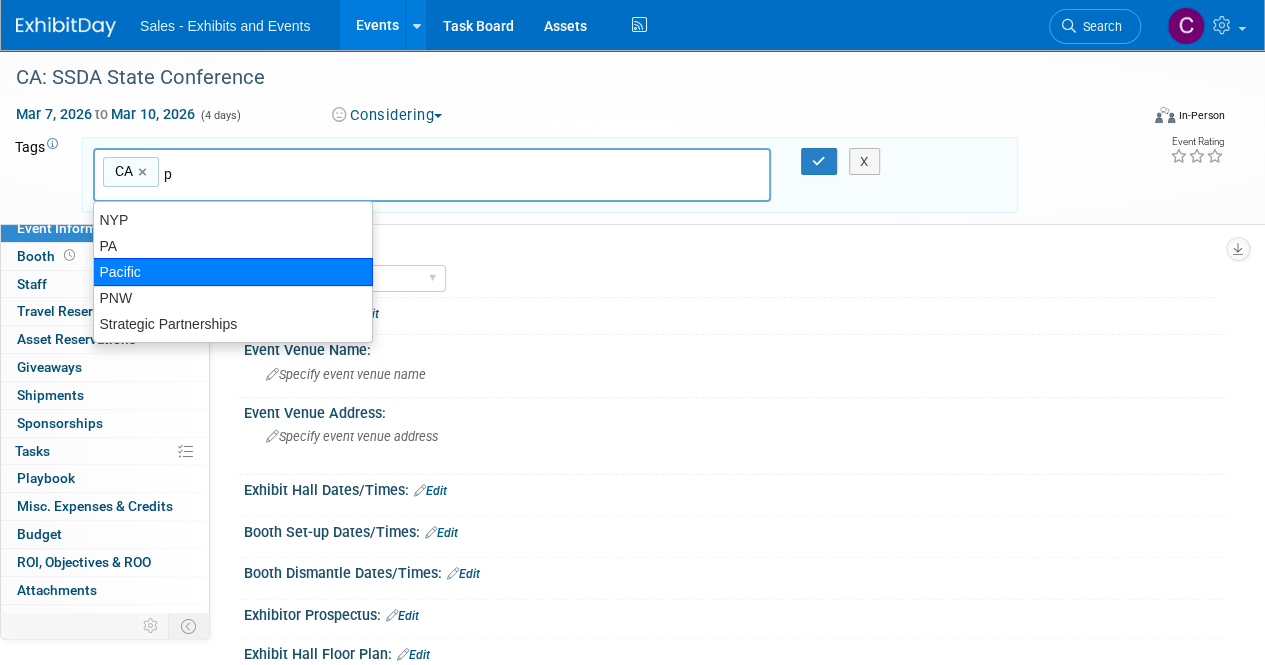 click on "Pacific" at bounding box center (233, 272) 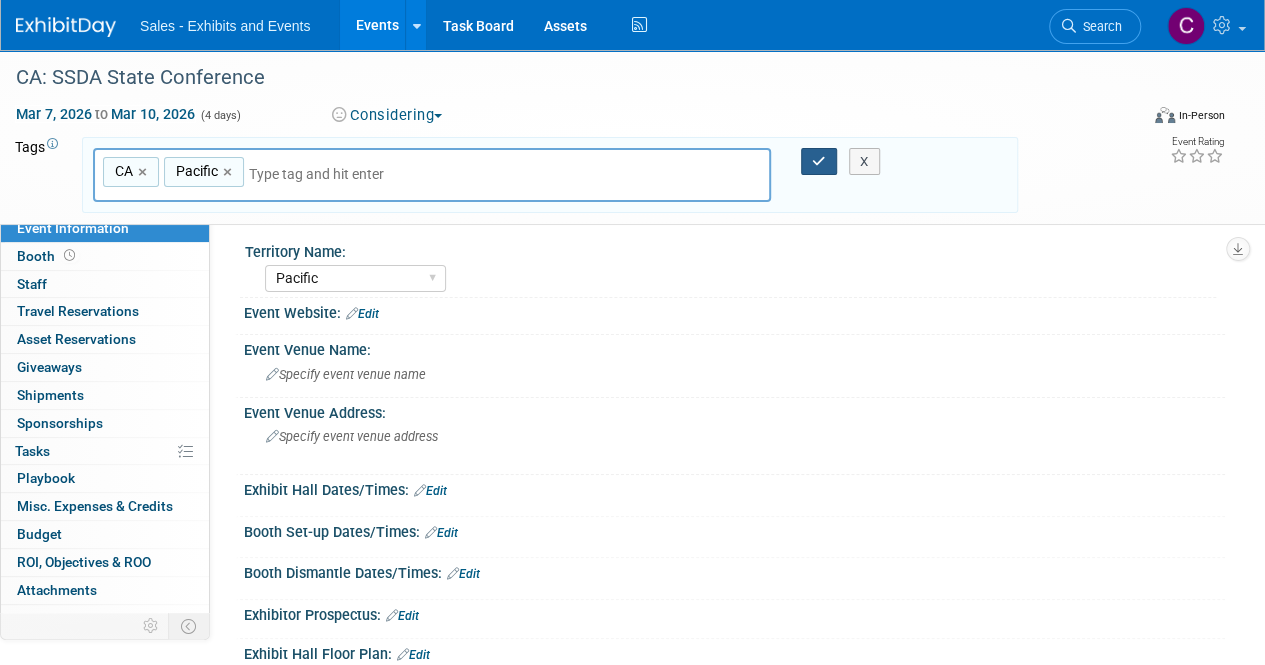 click at bounding box center [819, 162] 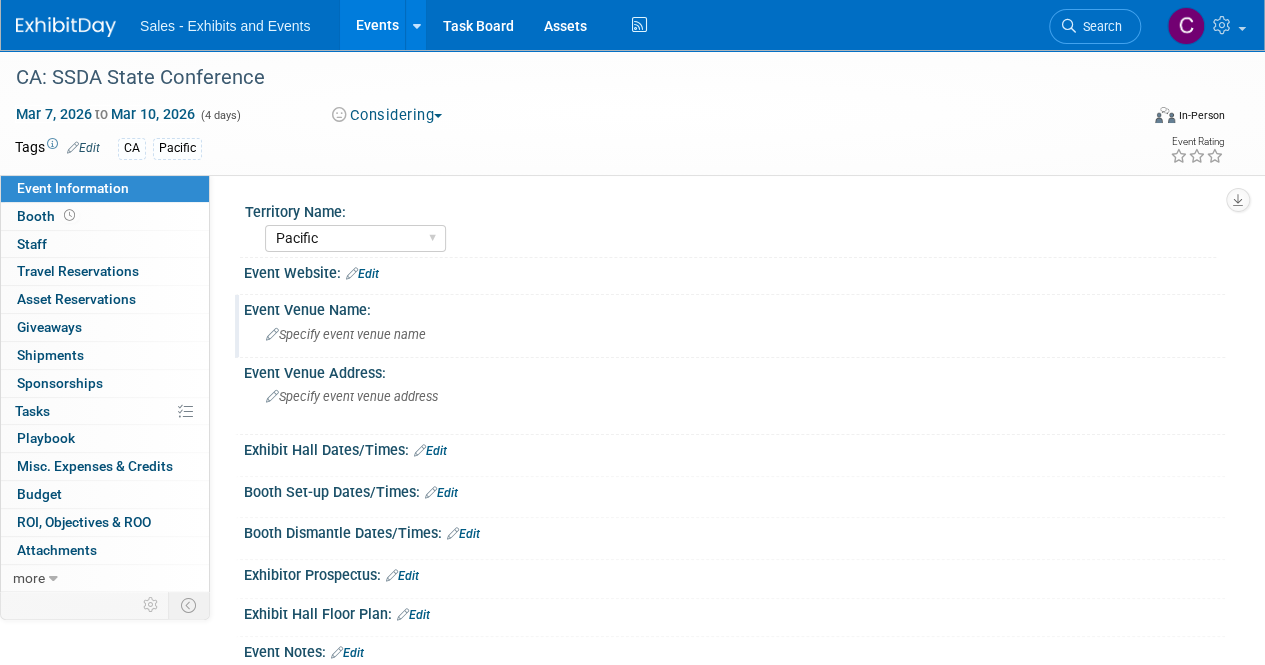 drag, startPoint x: 355, startPoint y: 330, endPoint x: 303, endPoint y: 327, distance: 52.086468 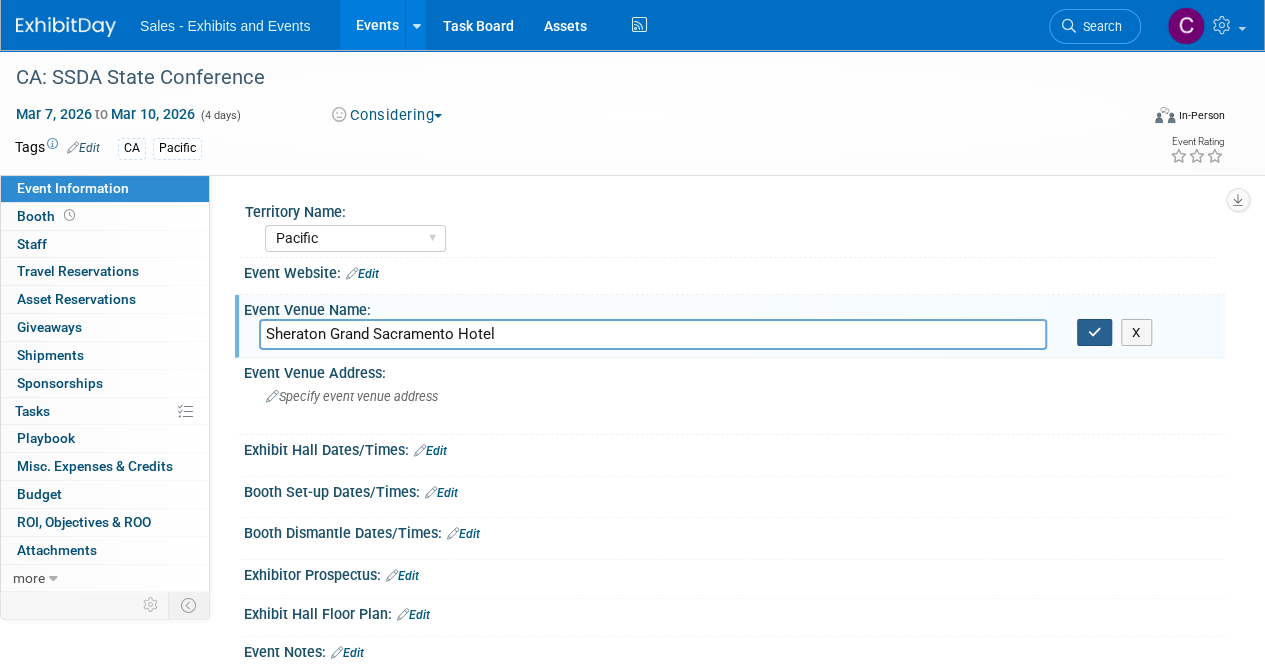 type on "Sheraton Grand Sacramento Hotel" 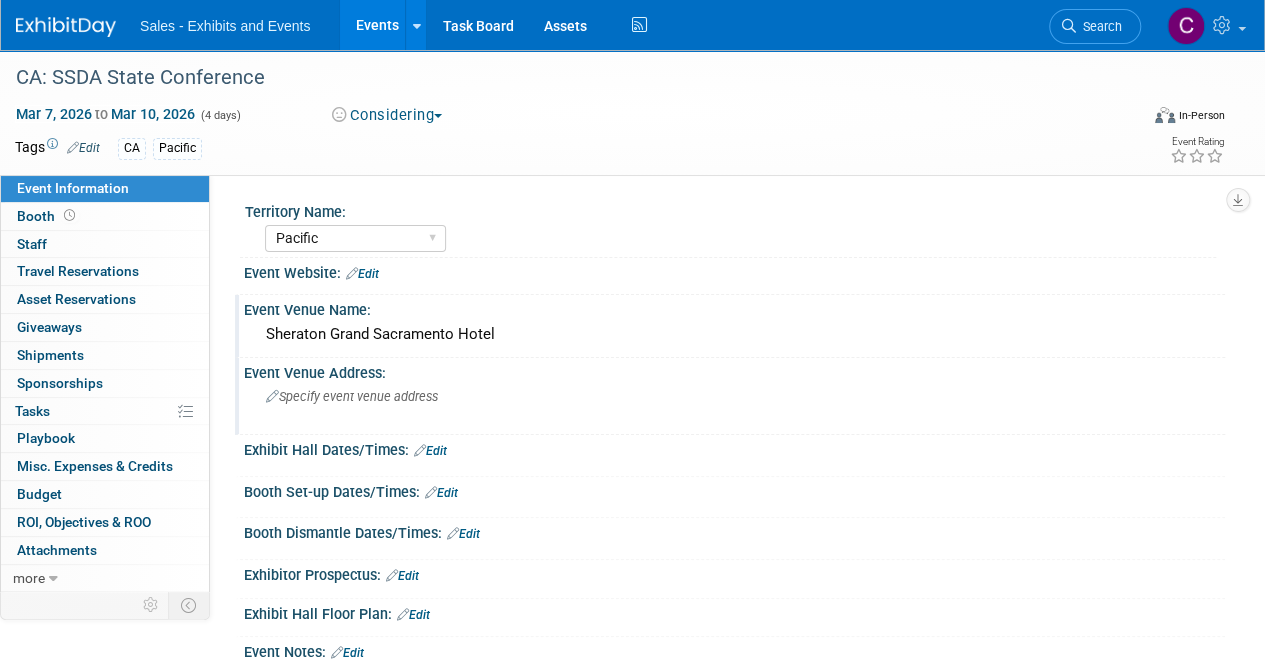 drag, startPoint x: 362, startPoint y: 401, endPoint x: 334, endPoint y: 407, distance: 28.635643 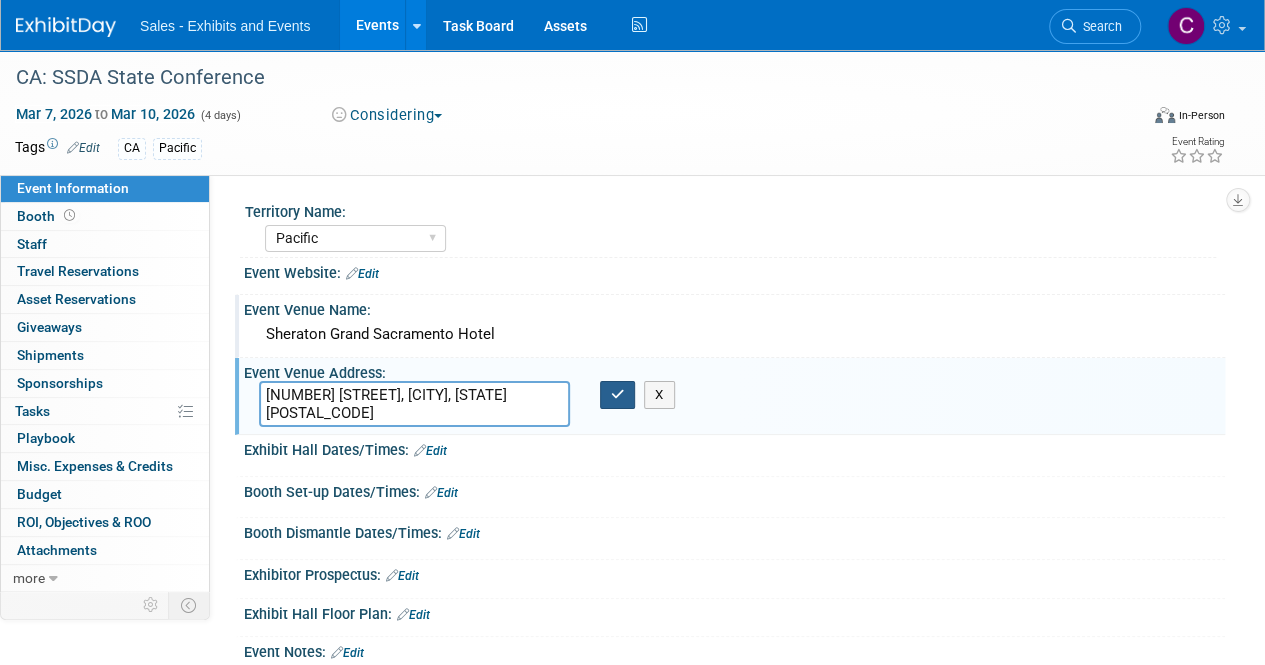 type on "1230 J St, Sacramento, CA 95814" 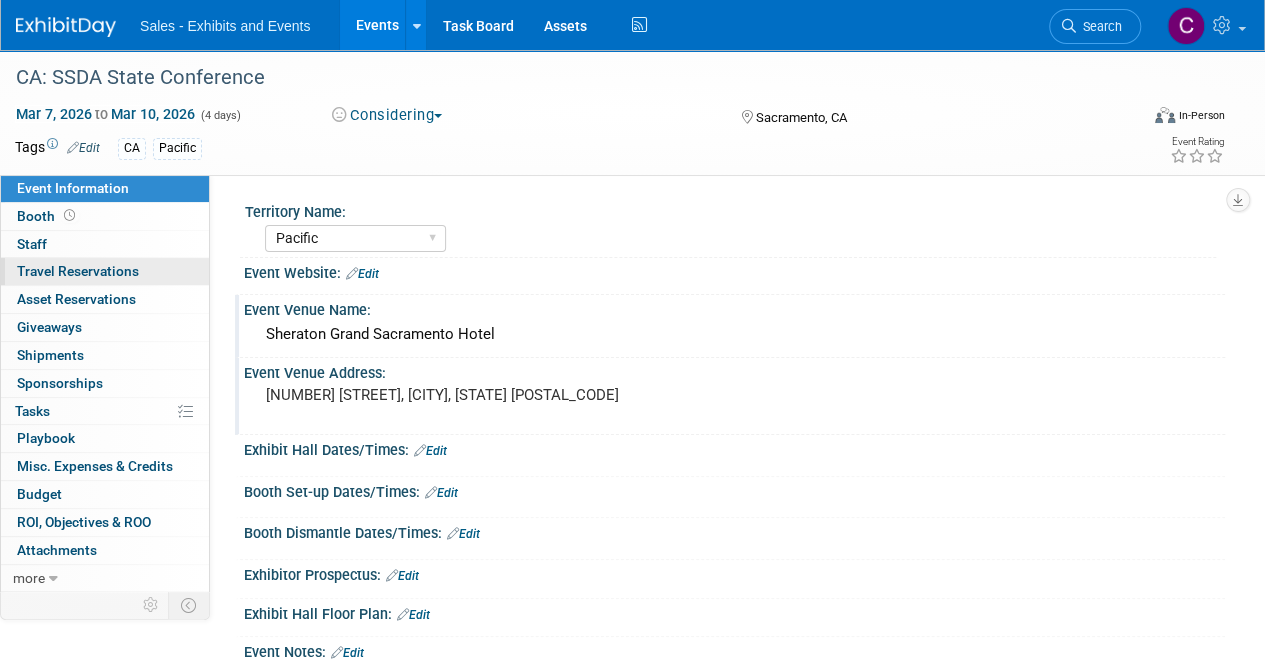 click on "Travel Reservations 0" at bounding box center (78, 271) 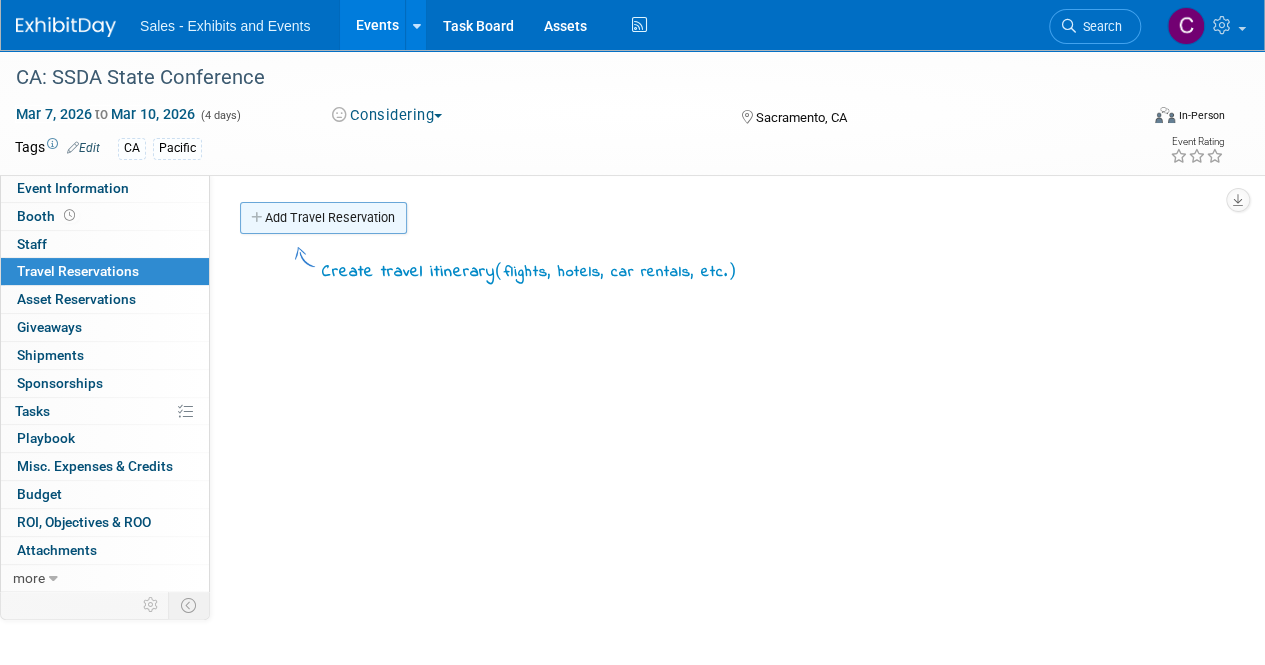 click on "Add Travel Reservation" at bounding box center [323, 218] 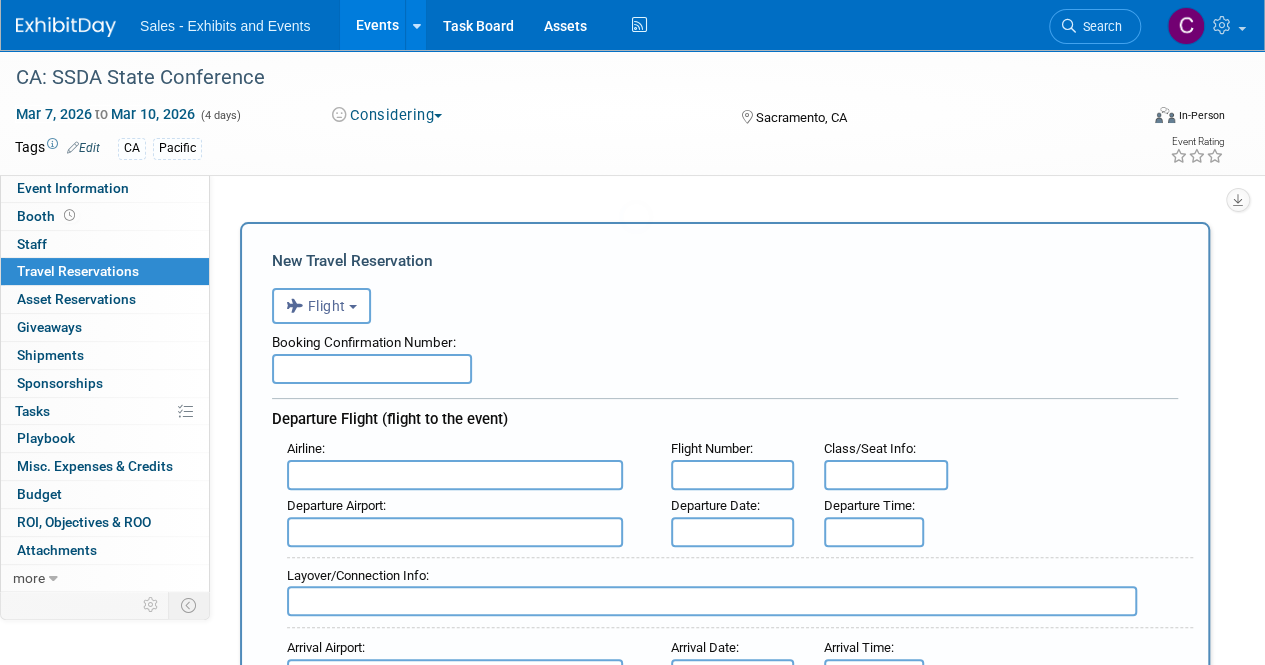 scroll, scrollTop: 0, scrollLeft: 0, axis: both 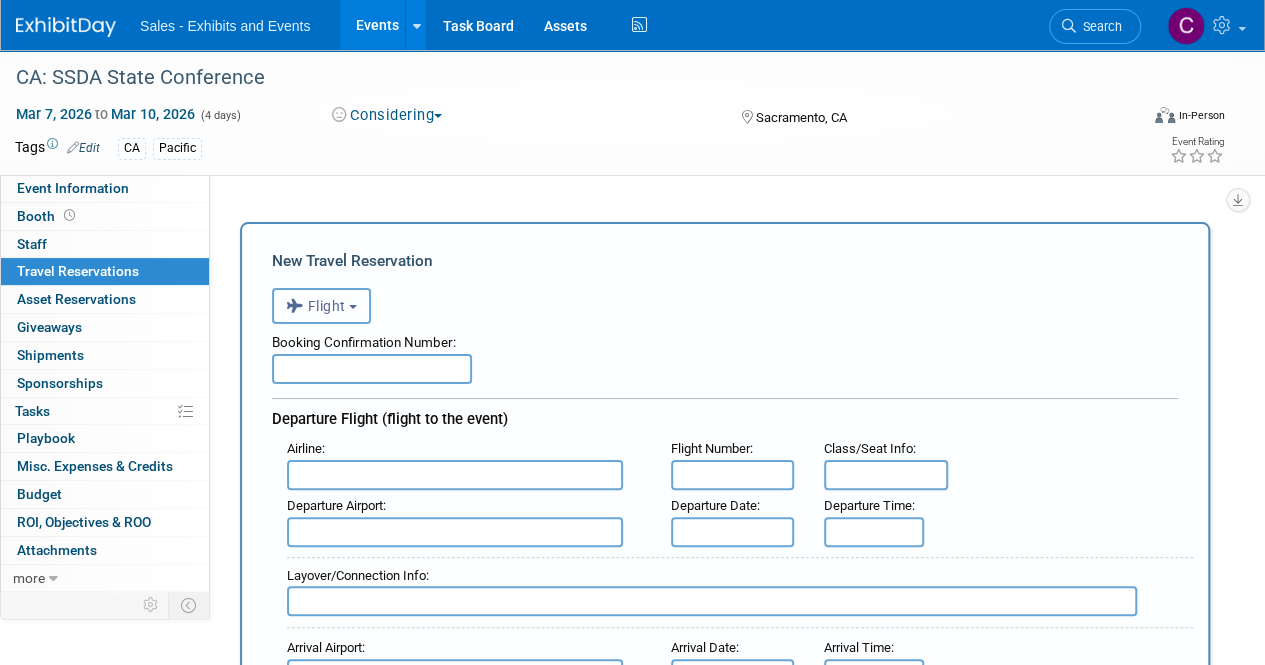 click on "Flight" at bounding box center (316, 306) 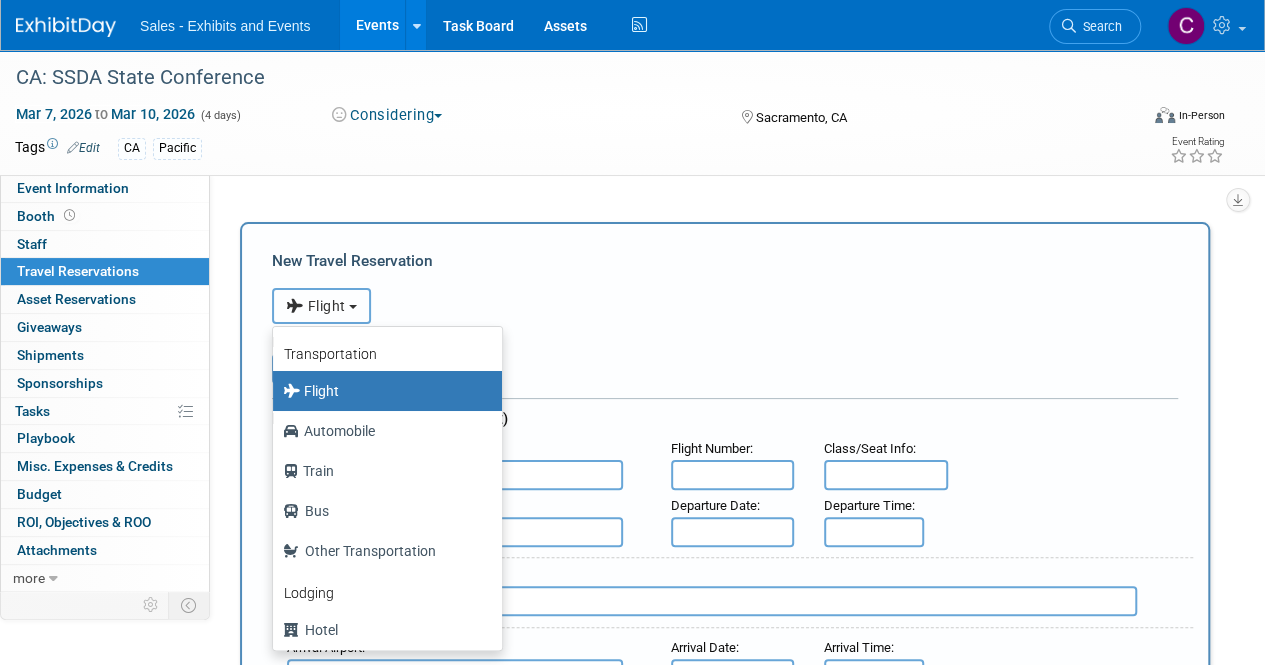scroll, scrollTop: 84, scrollLeft: 0, axis: vertical 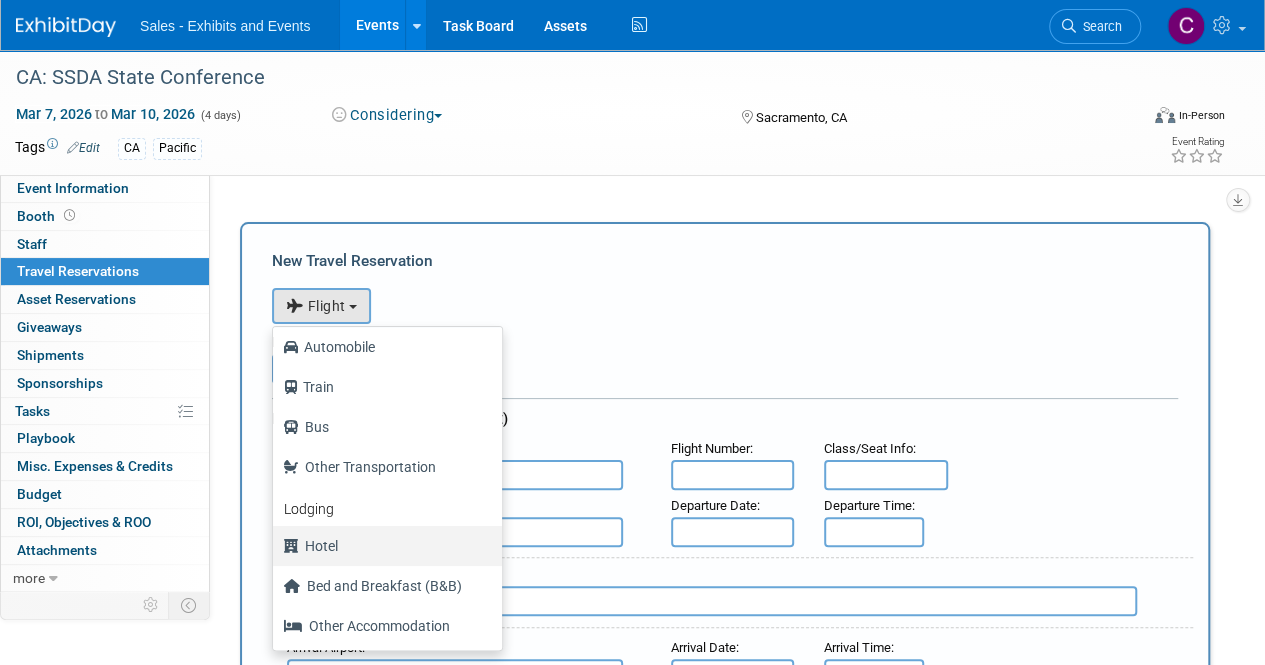 click on "Hotel" at bounding box center [382, 546] 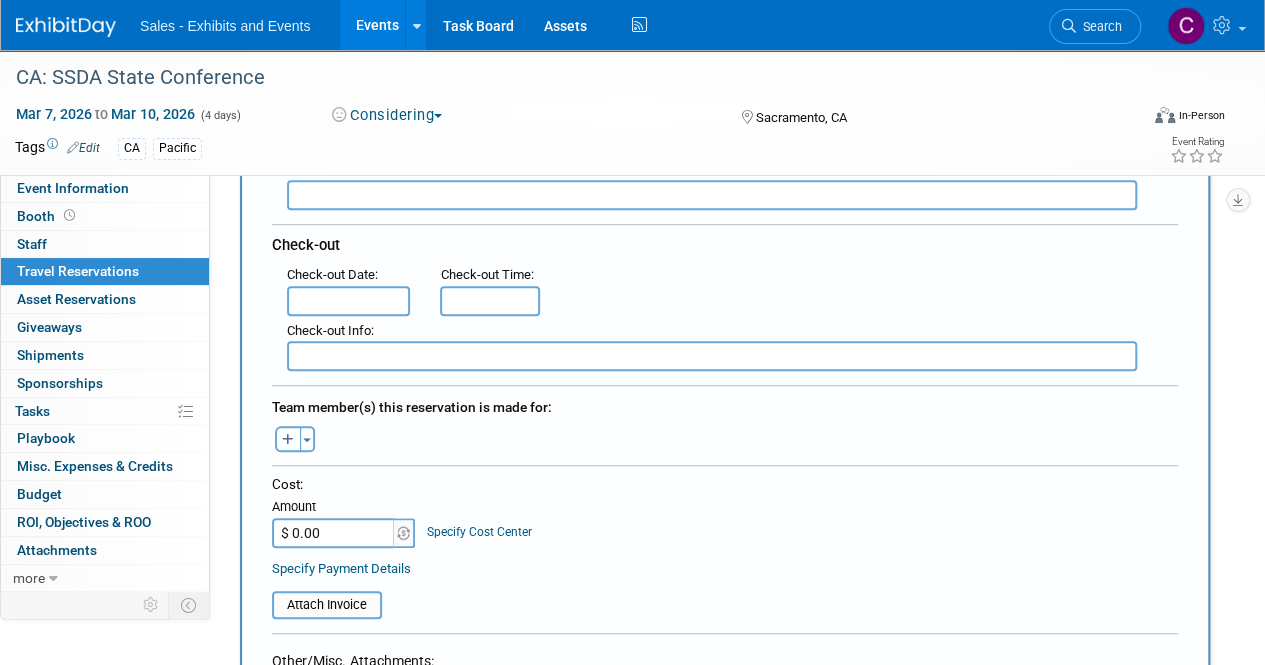 scroll, scrollTop: 596, scrollLeft: 0, axis: vertical 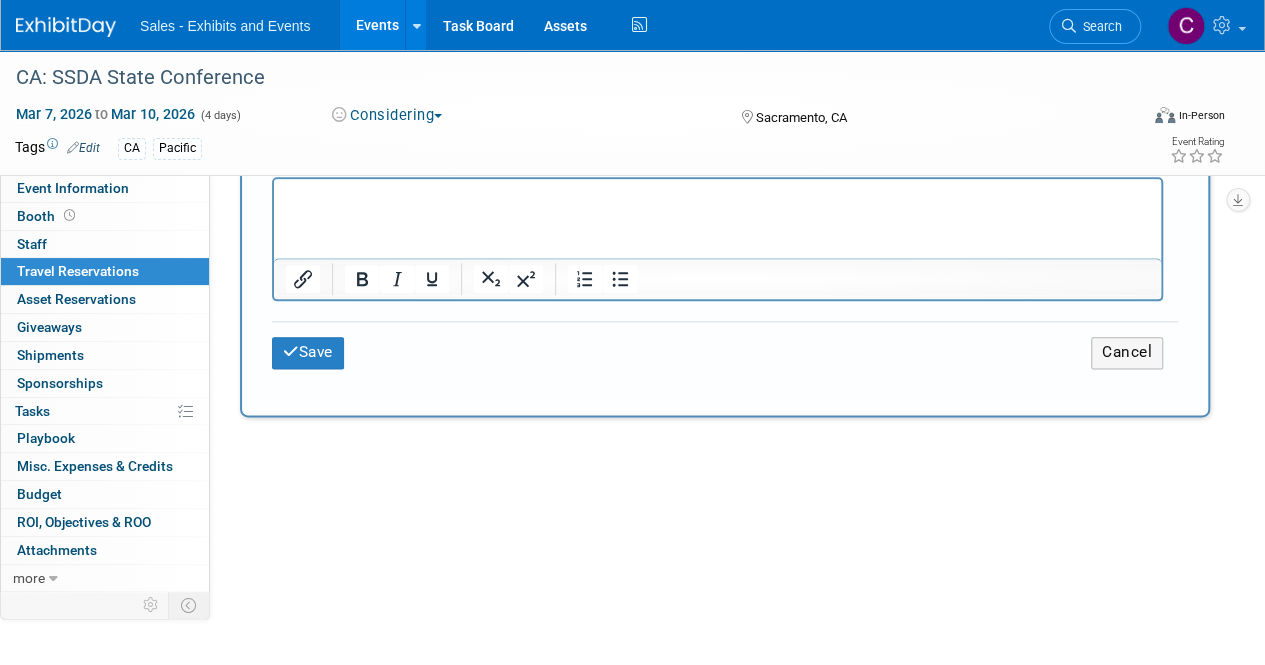 click at bounding box center [718, 197] 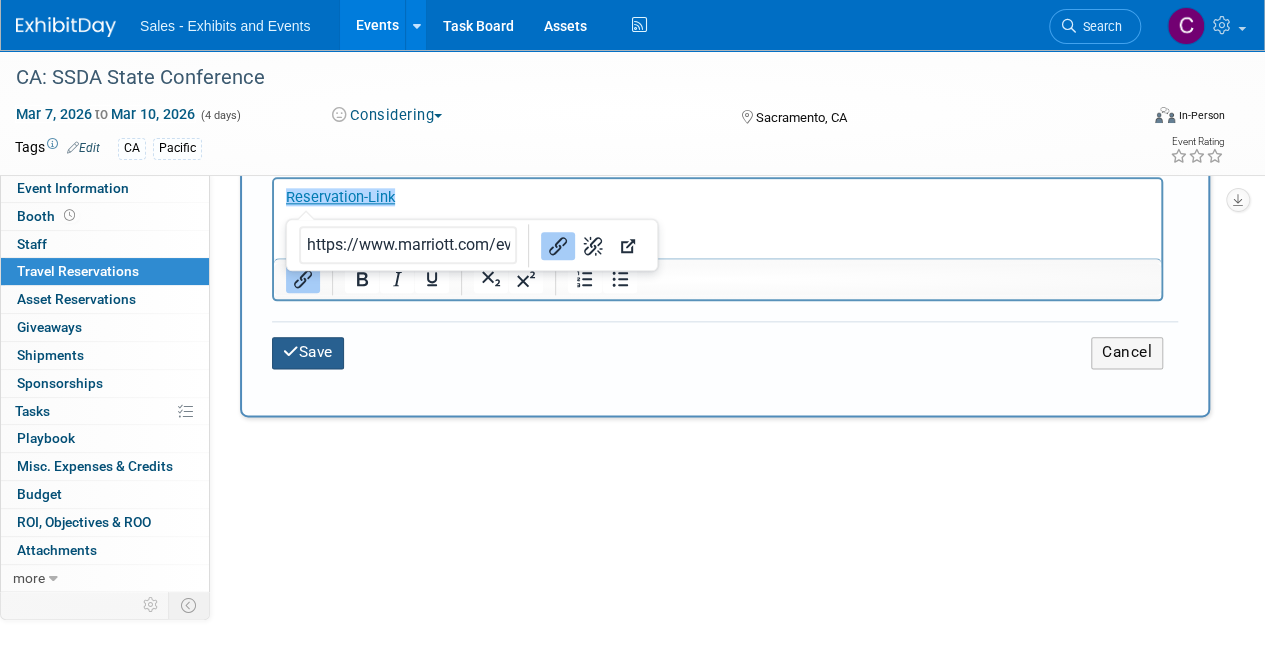click on "Save" at bounding box center [308, 352] 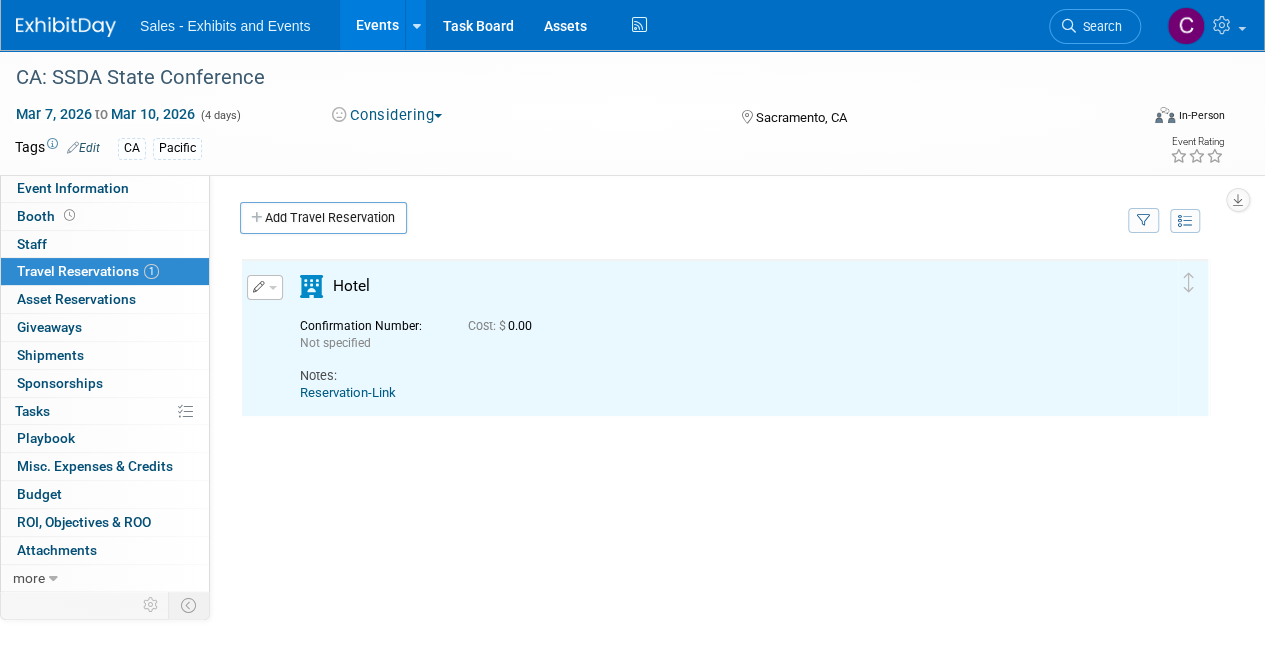 scroll, scrollTop: 0, scrollLeft: 0, axis: both 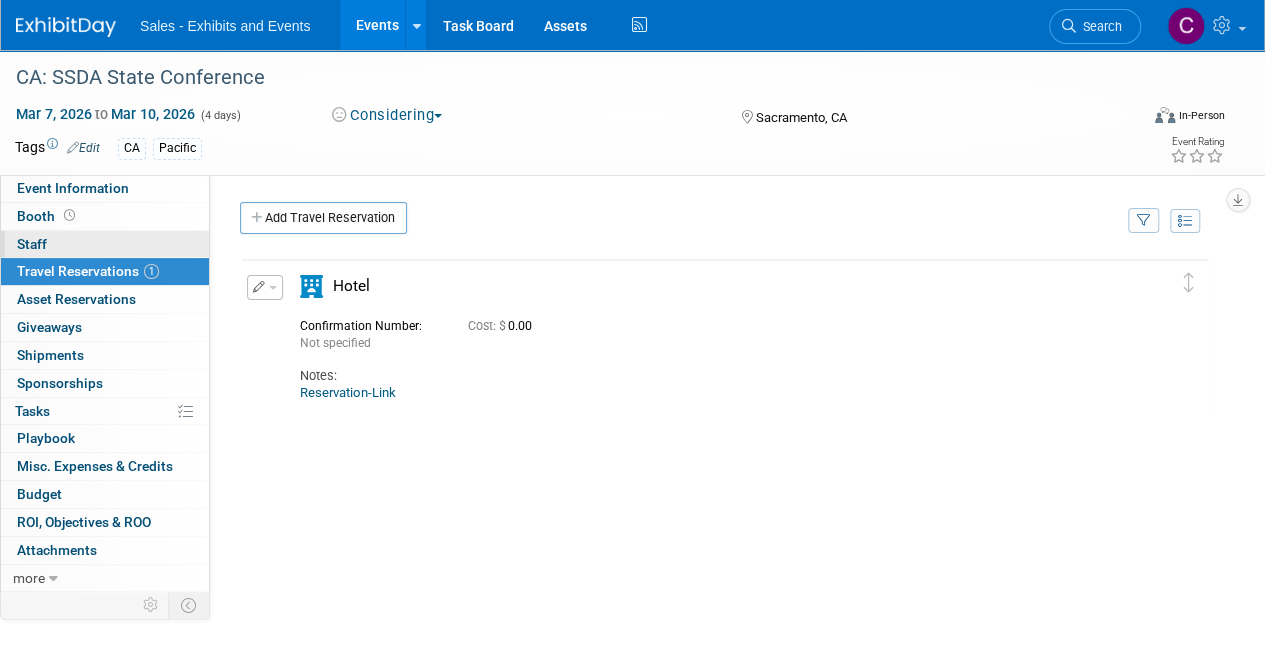 click on "Staff 0" at bounding box center (32, 244) 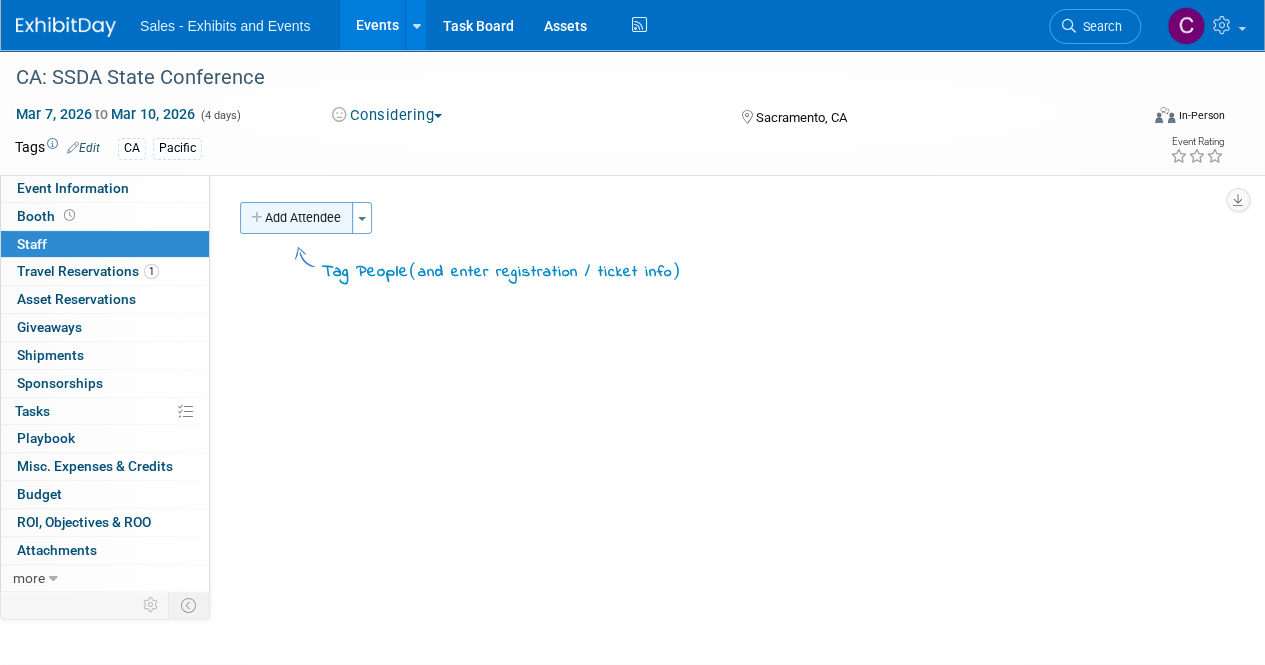 click on "Add Attendee" at bounding box center (296, 218) 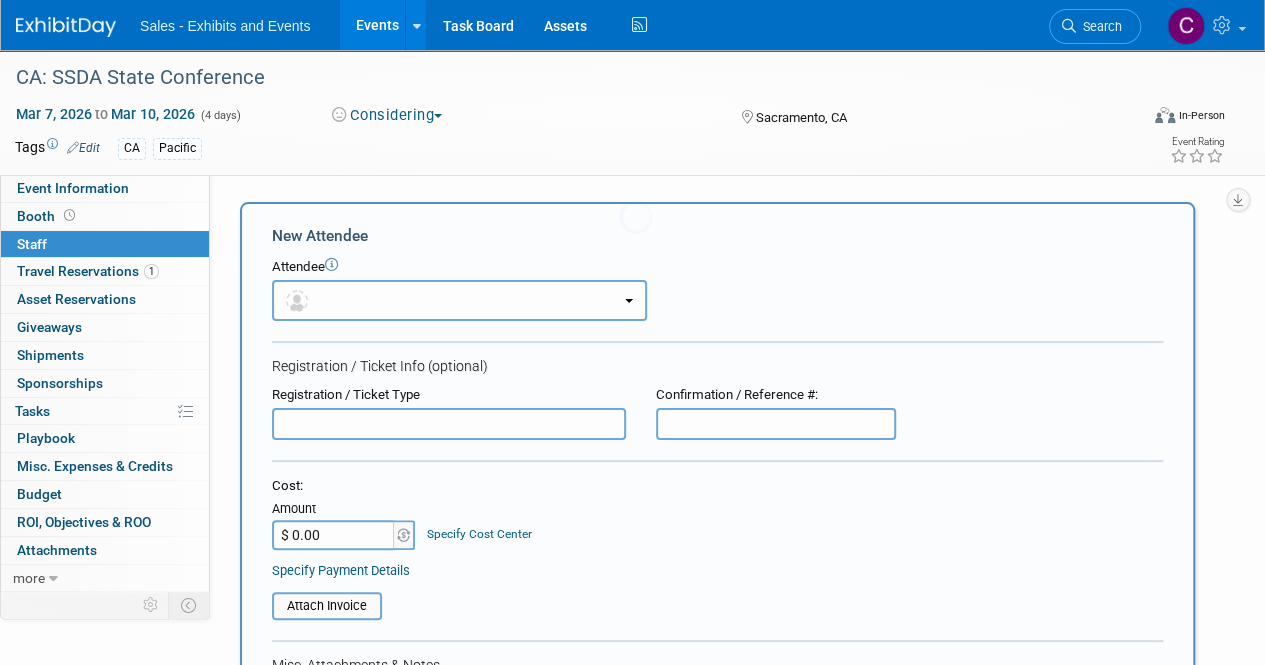 scroll, scrollTop: 0, scrollLeft: 0, axis: both 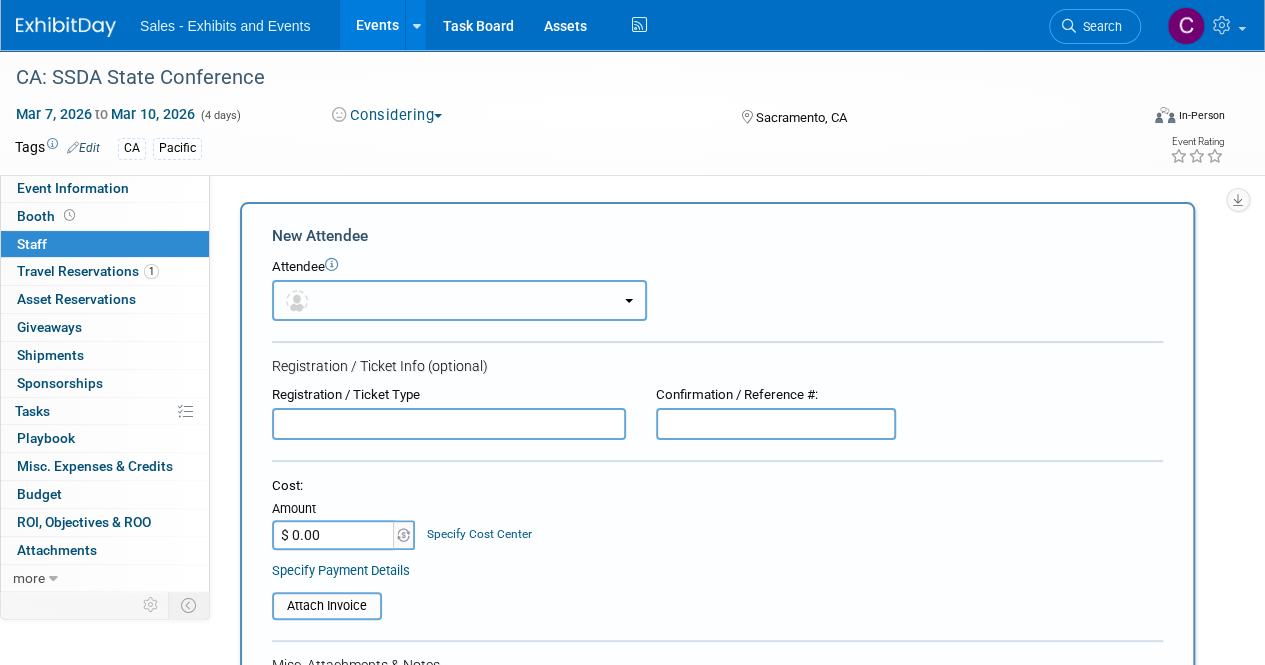 click at bounding box center (459, 300) 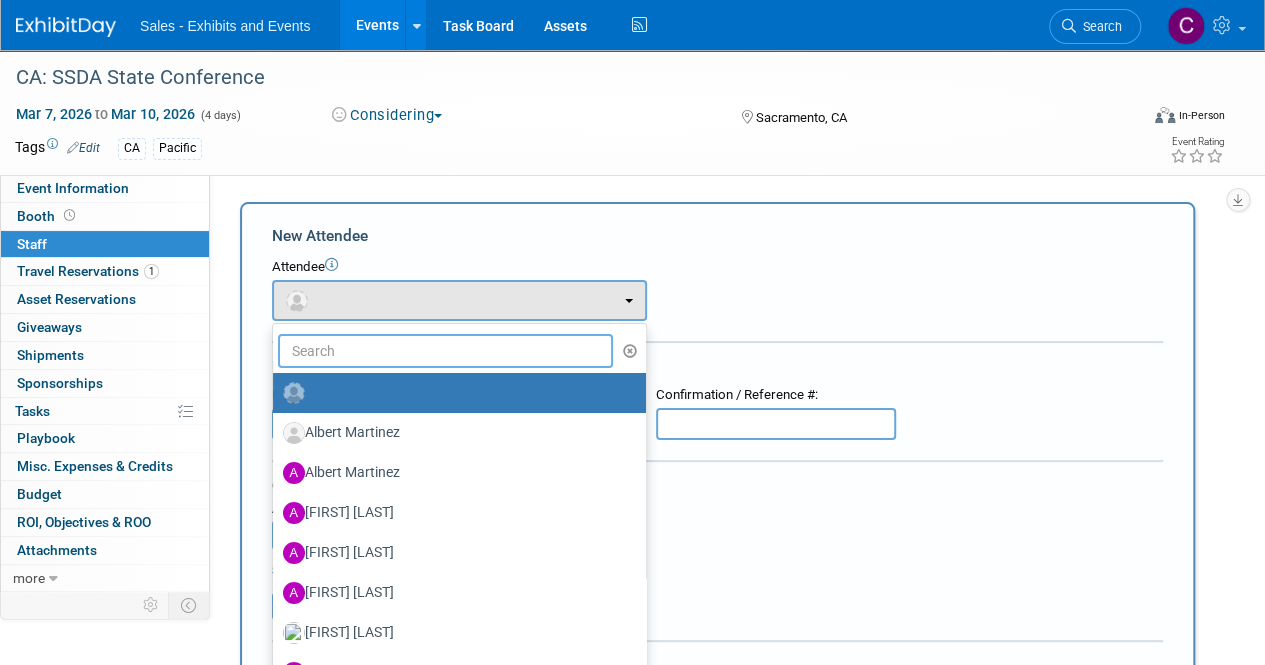 click at bounding box center [445, 351] 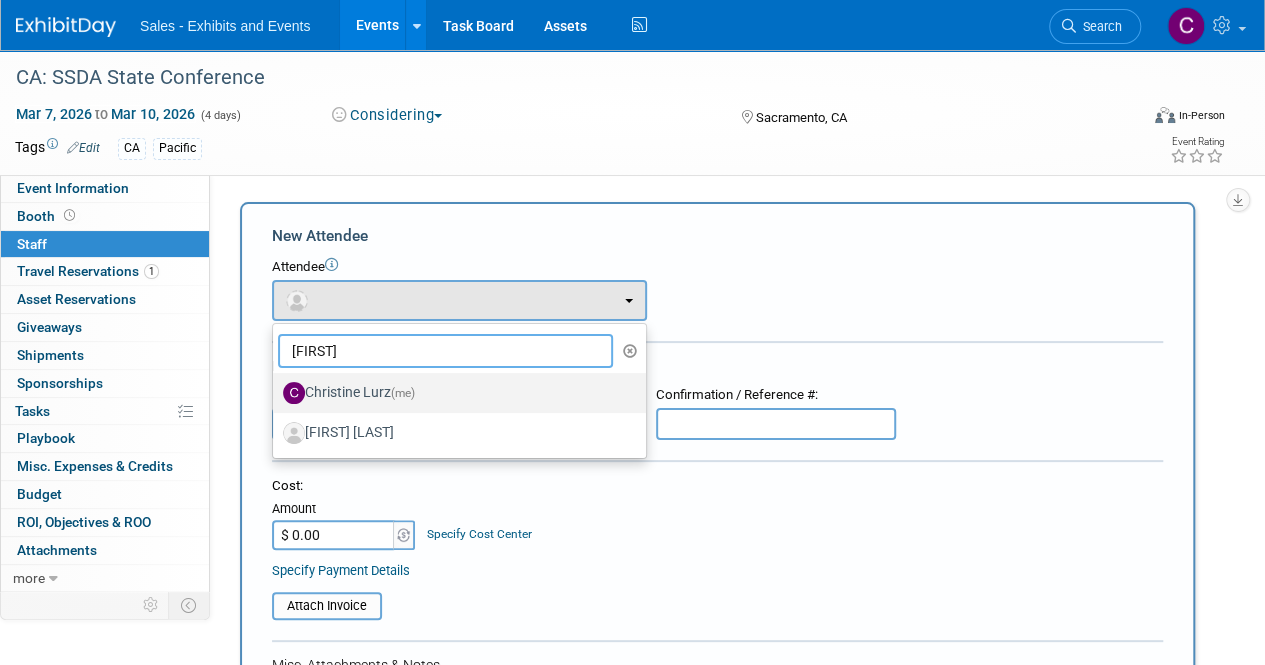 type on "christine" 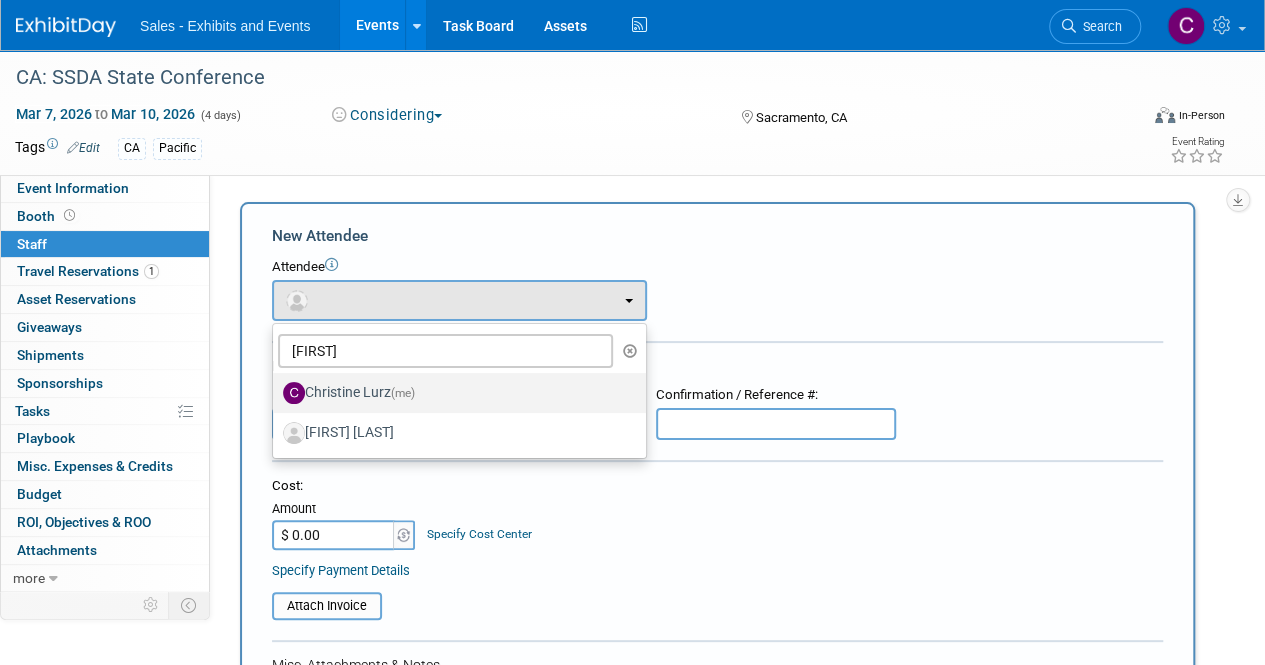 click on "Christine Lurz
(me)" at bounding box center (454, 393) 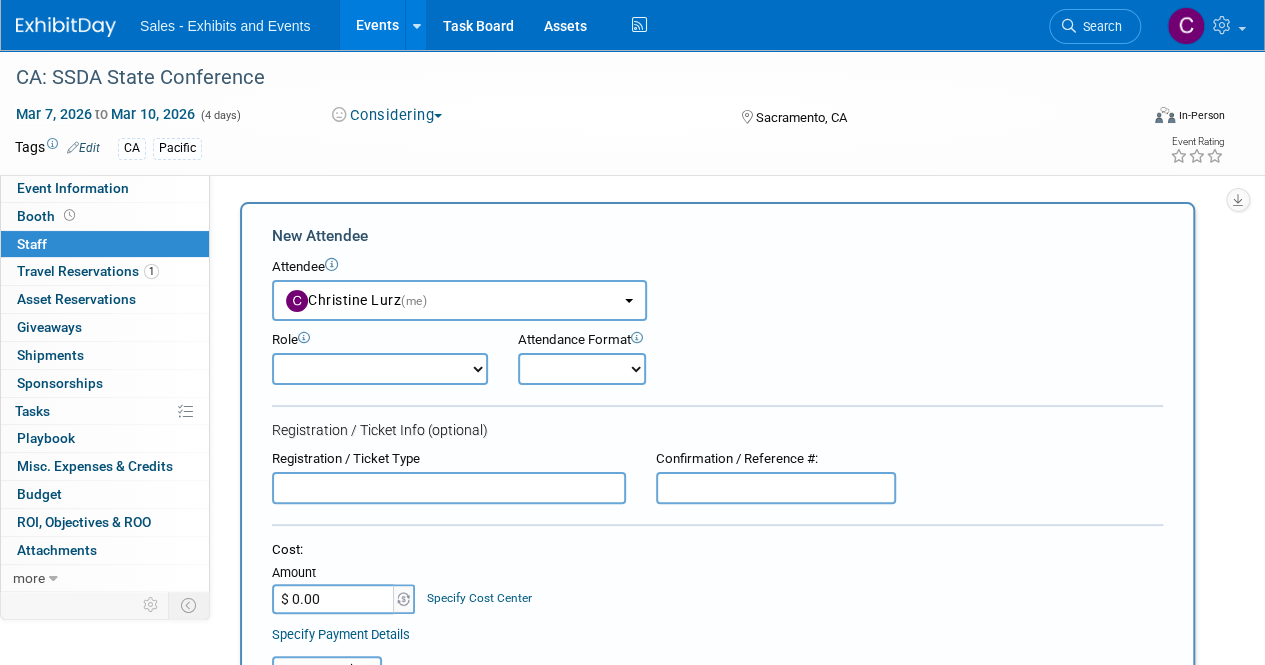click on "Author
Demonstrator
Host
Planner
Presenter
Product Rep
Sales Representative" at bounding box center (380, 369) 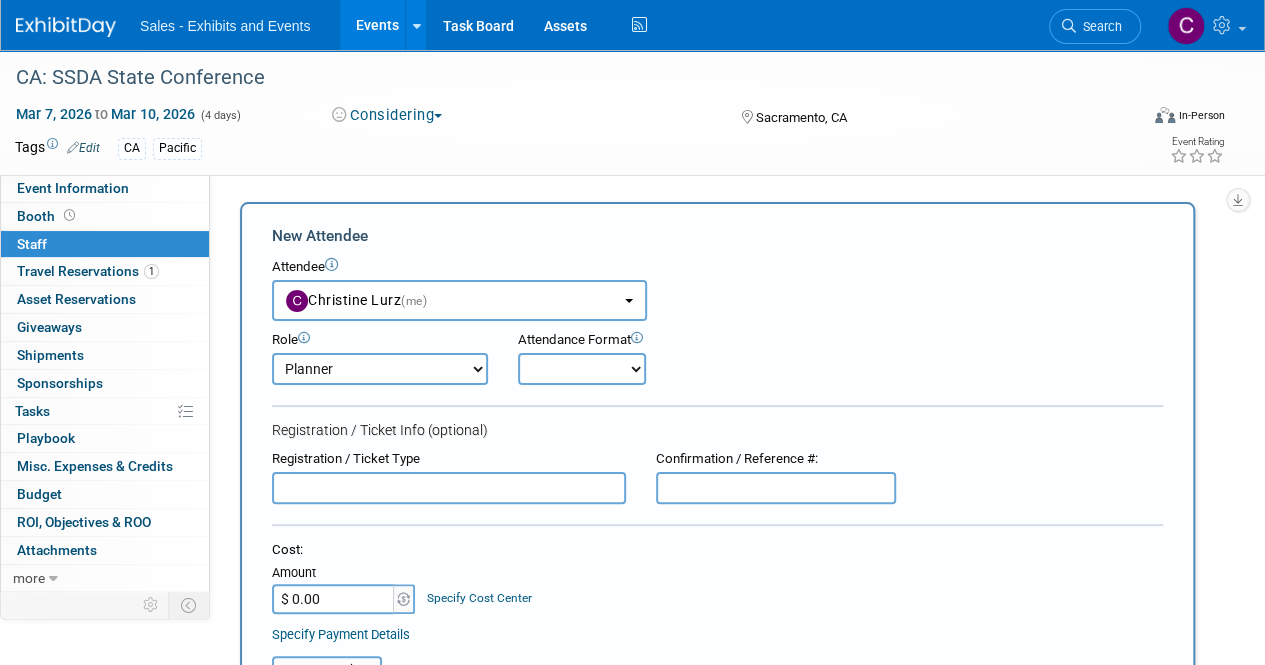 click on "Author
Demonstrator
Host
Planner
Presenter
Product Rep
Sales Representative" at bounding box center [380, 369] 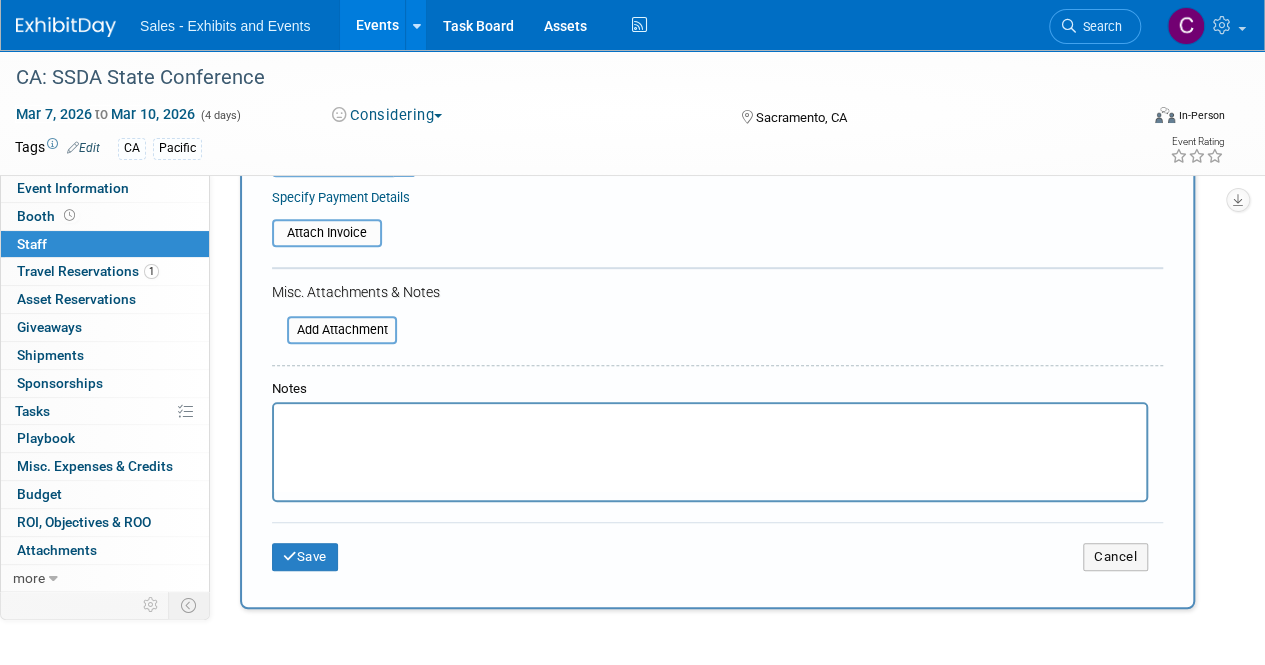 scroll, scrollTop: 446, scrollLeft: 0, axis: vertical 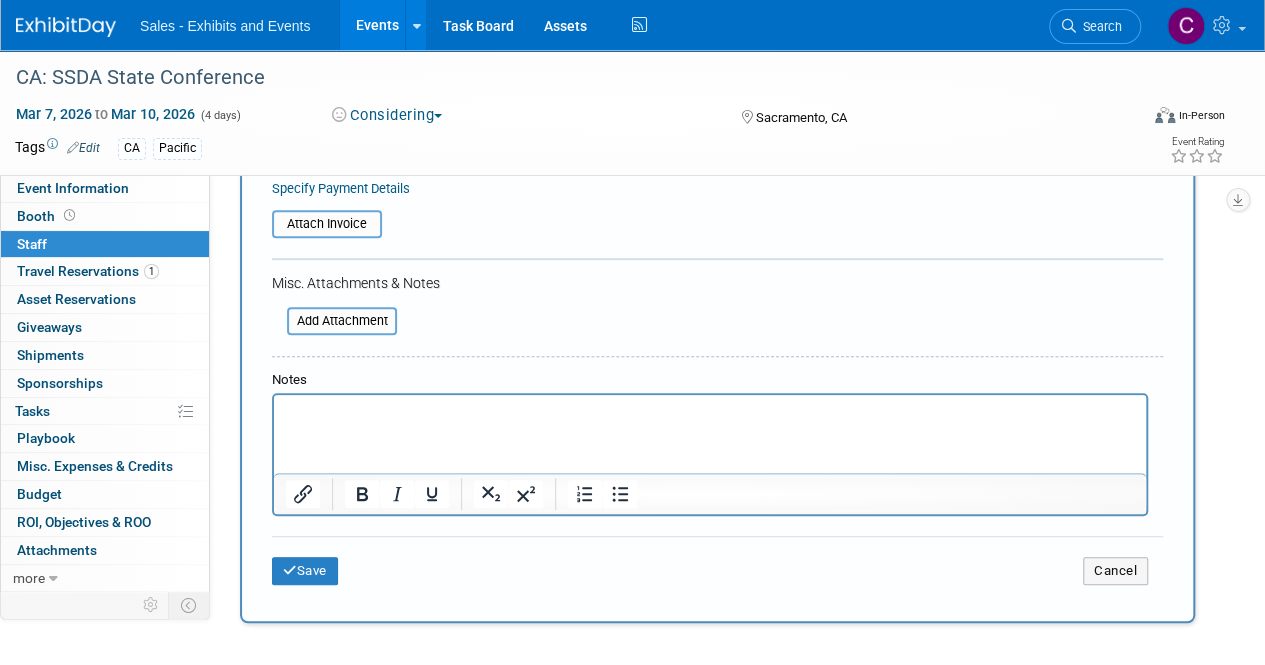 click on "Save
Cancel" at bounding box center [717, 568] 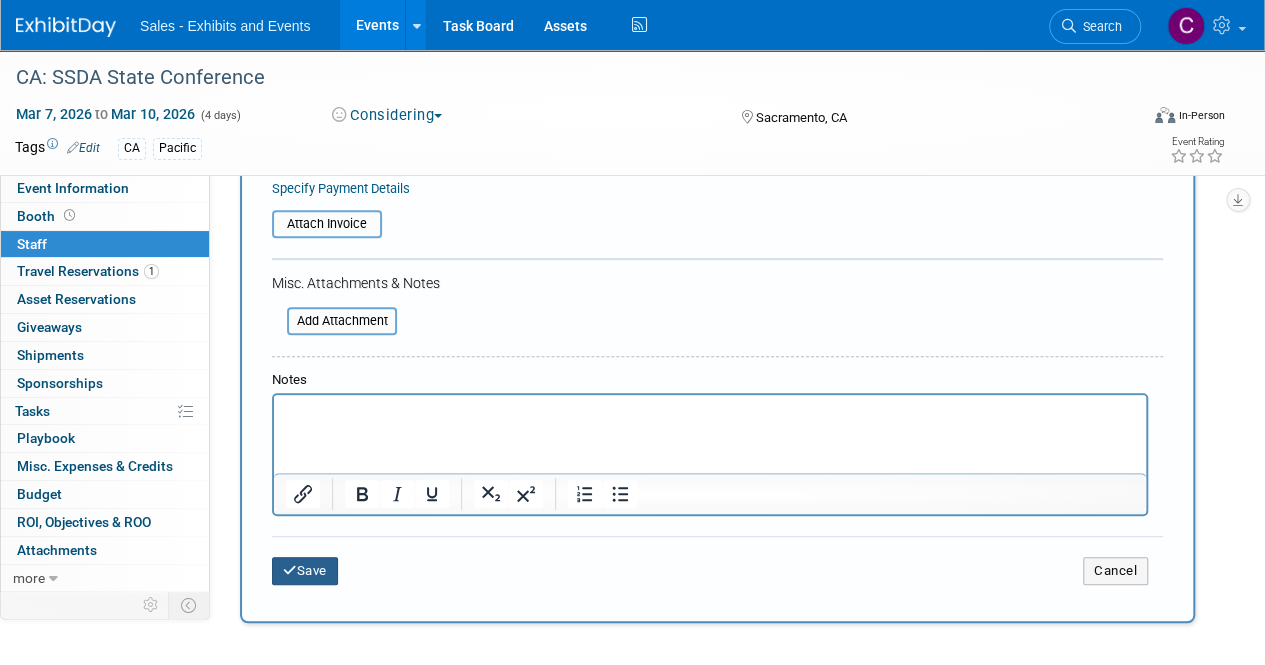 click on "Save" at bounding box center [305, 571] 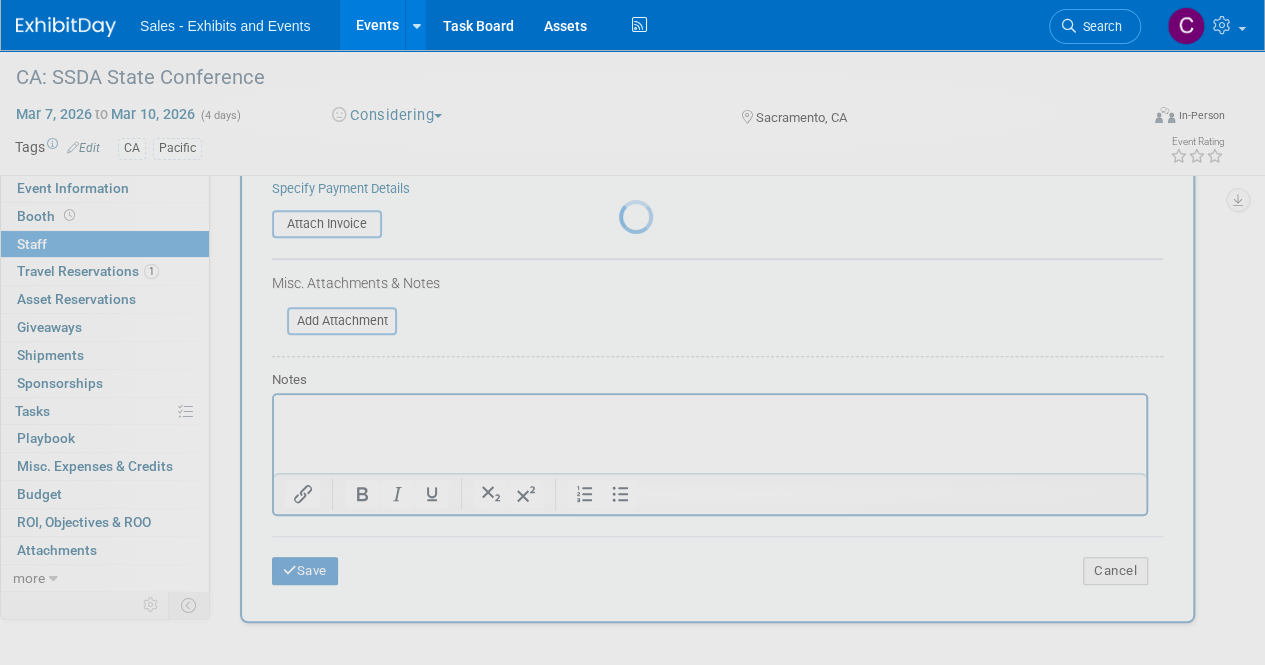 scroll, scrollTop: 138, scrollLeft: 0, axis: vertical 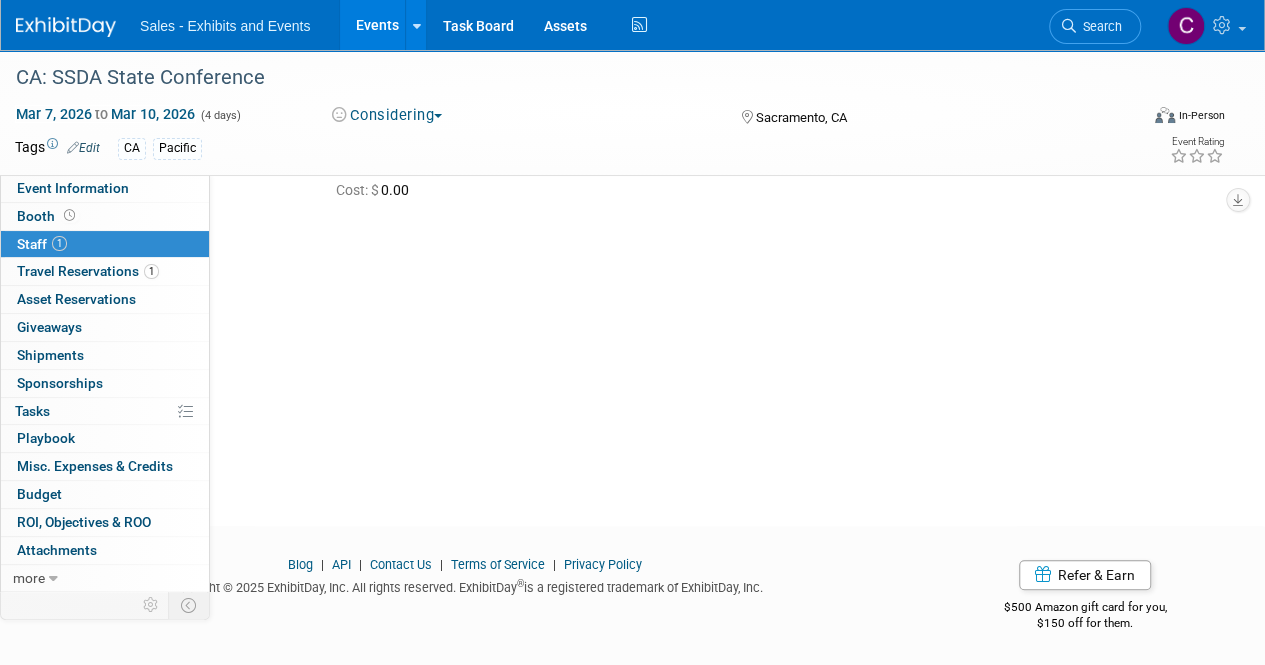 click on "Events" at bounding box center [376, 25] 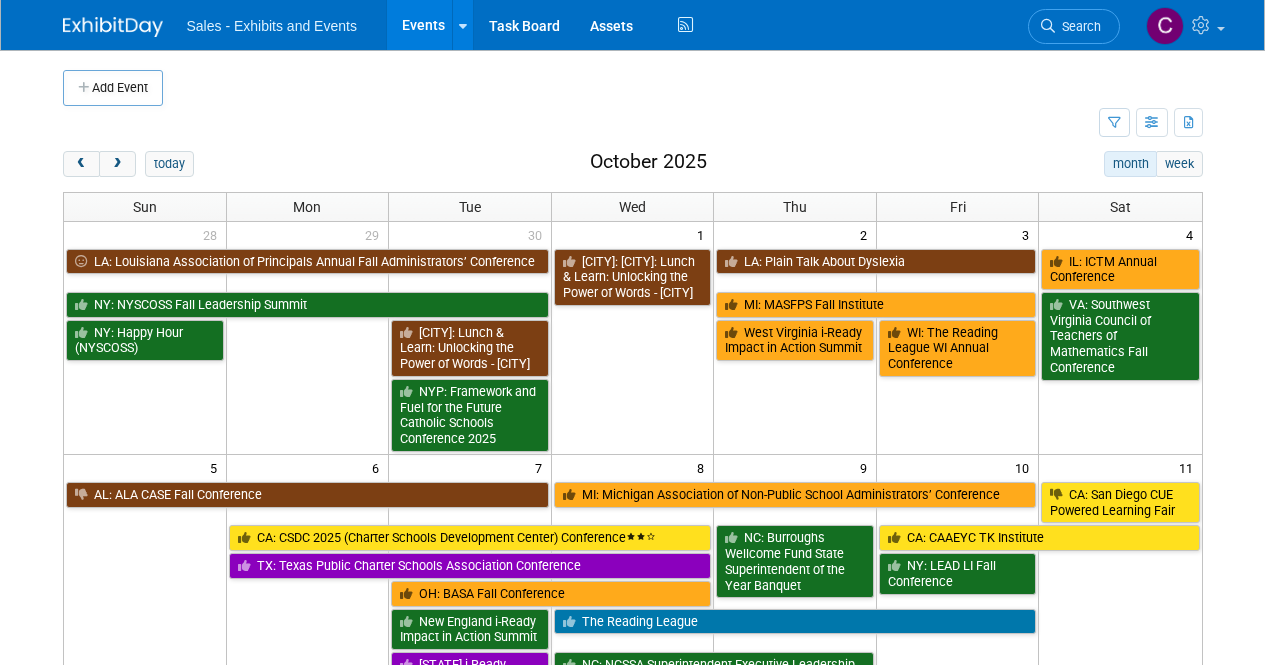 scroll, scrollTop: 0, scrollLeft: 0, axis: both 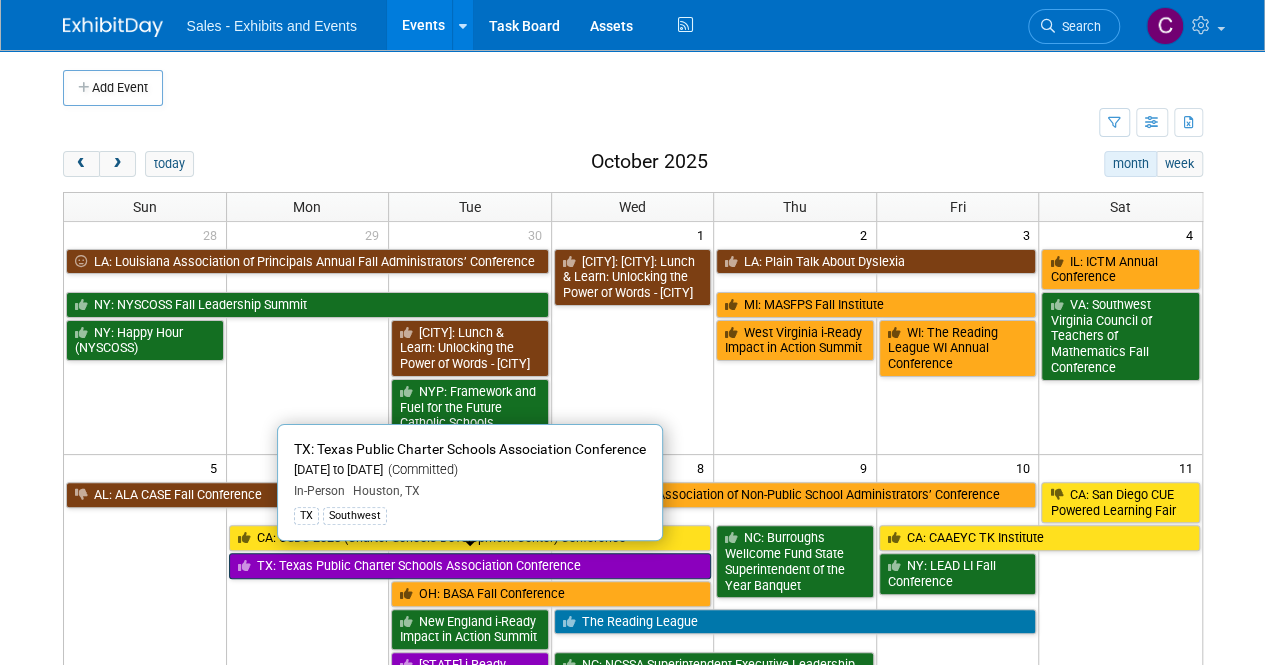 click on "TX: Texas Public Charter Schools Association Conference" at bounding box center (470, 566) 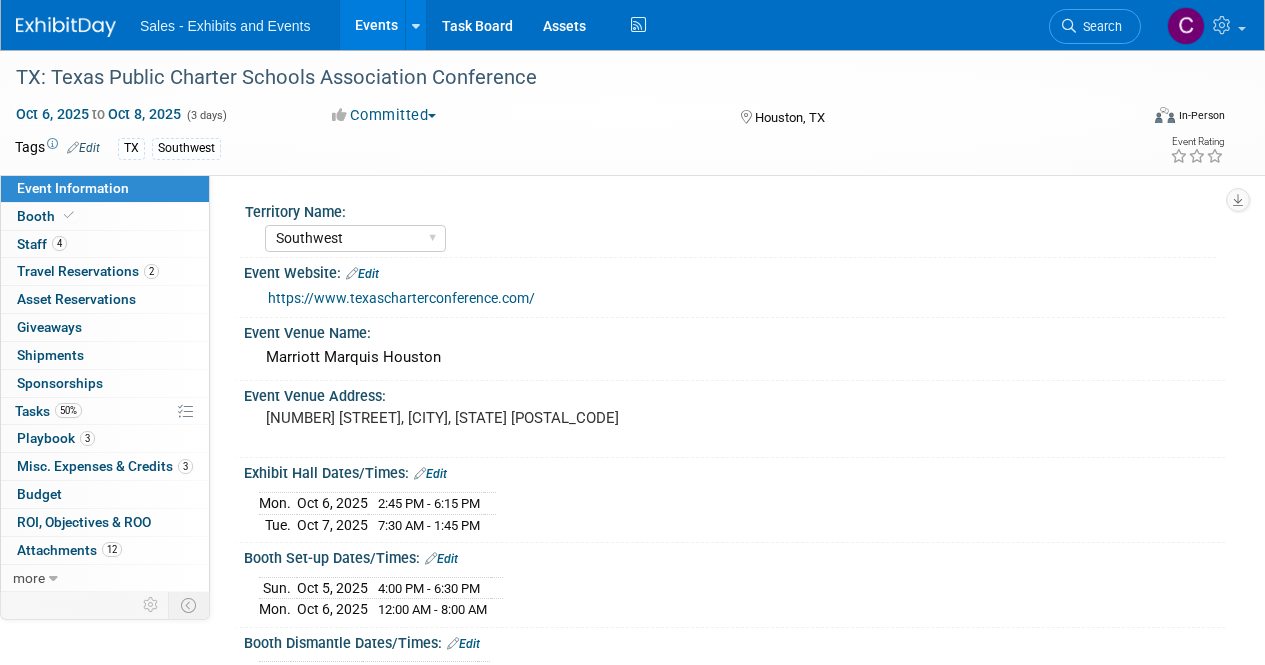 select on "Southwest" 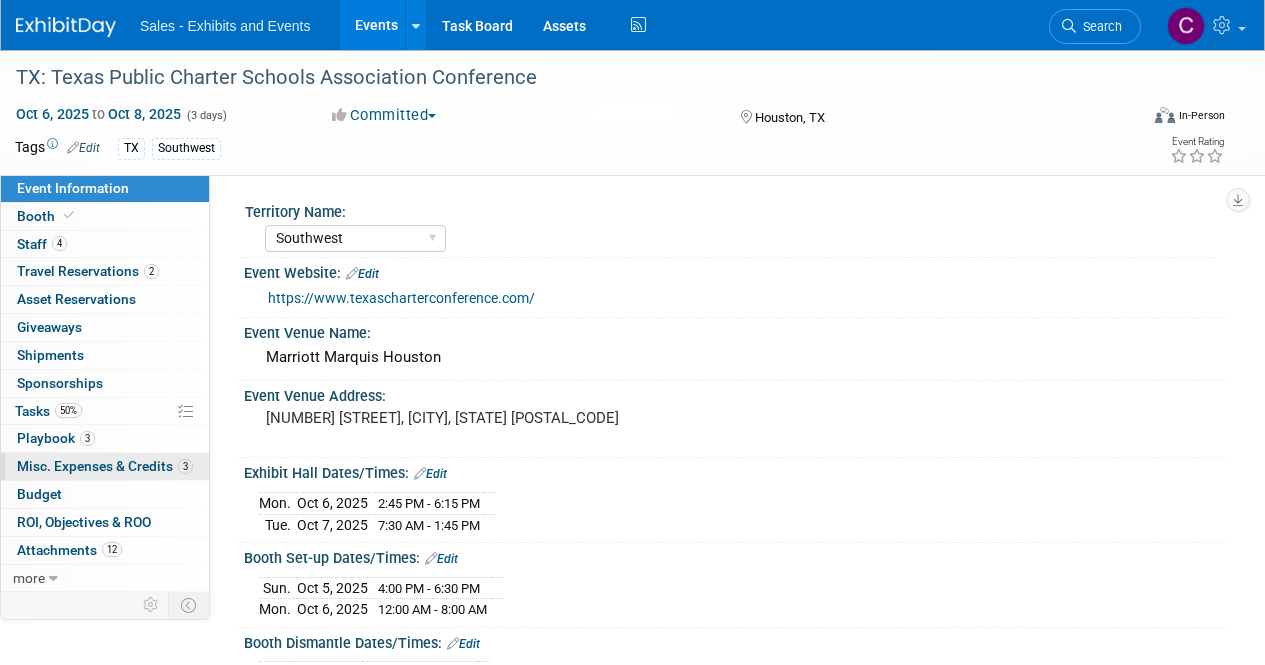scroll, scrollTop: 0, scrollLeft: 0, axis: both 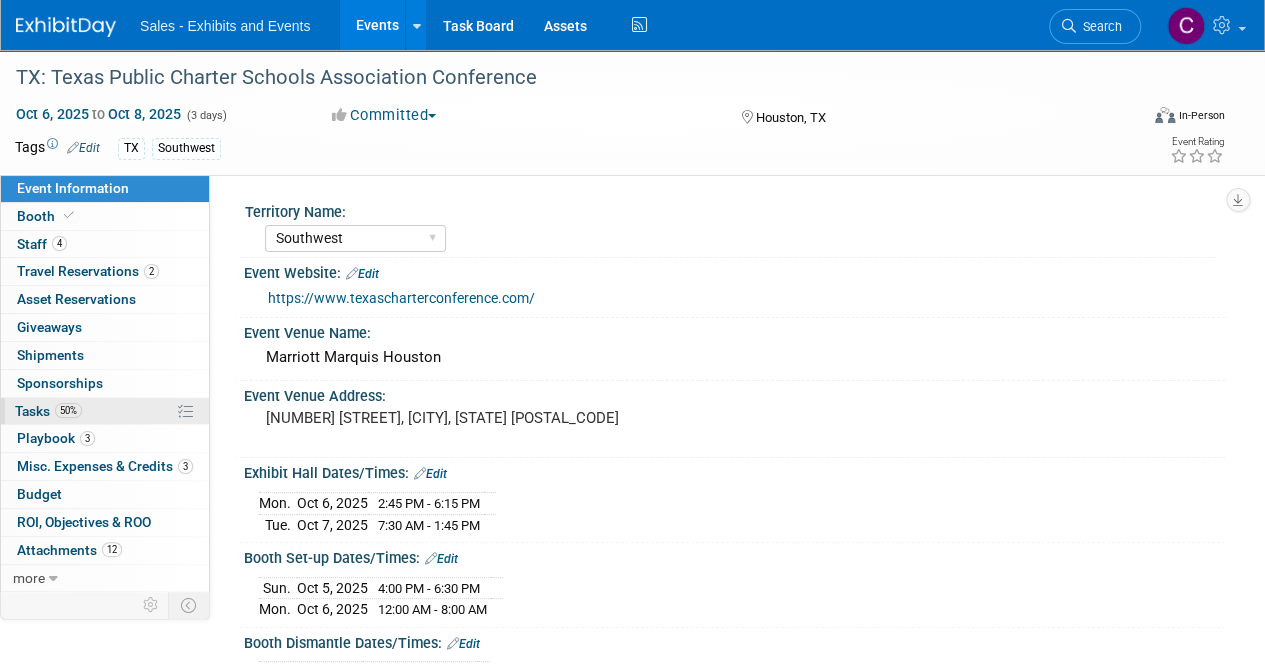 click on "Tasks 50%" at bounding box center [48, 411] 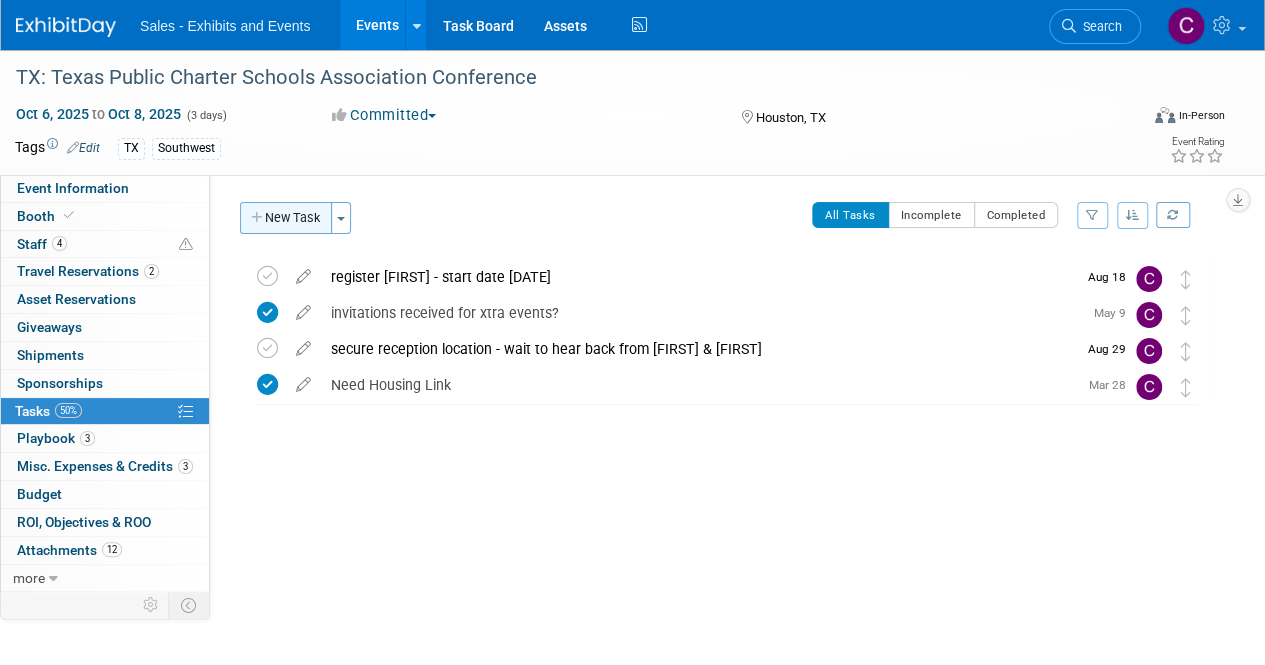 click on "New Task" at bounding box center (286, 218) 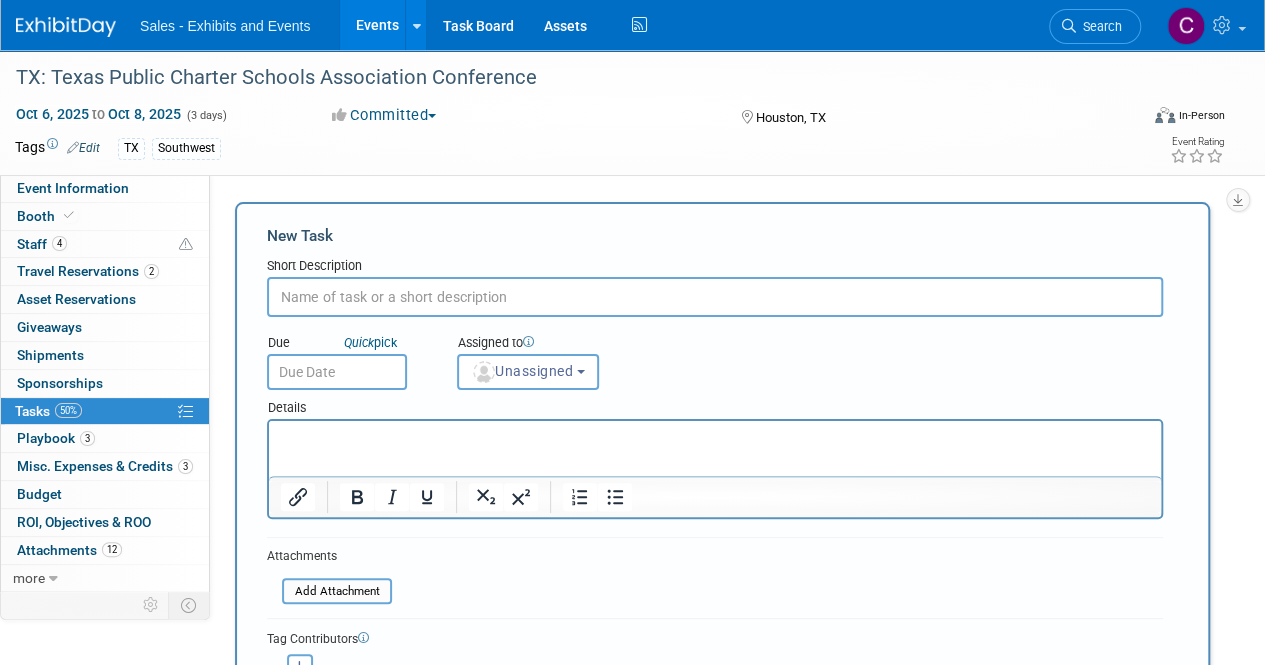 scroll, scrollTop: 0, scrollLeft: 0, axis: both 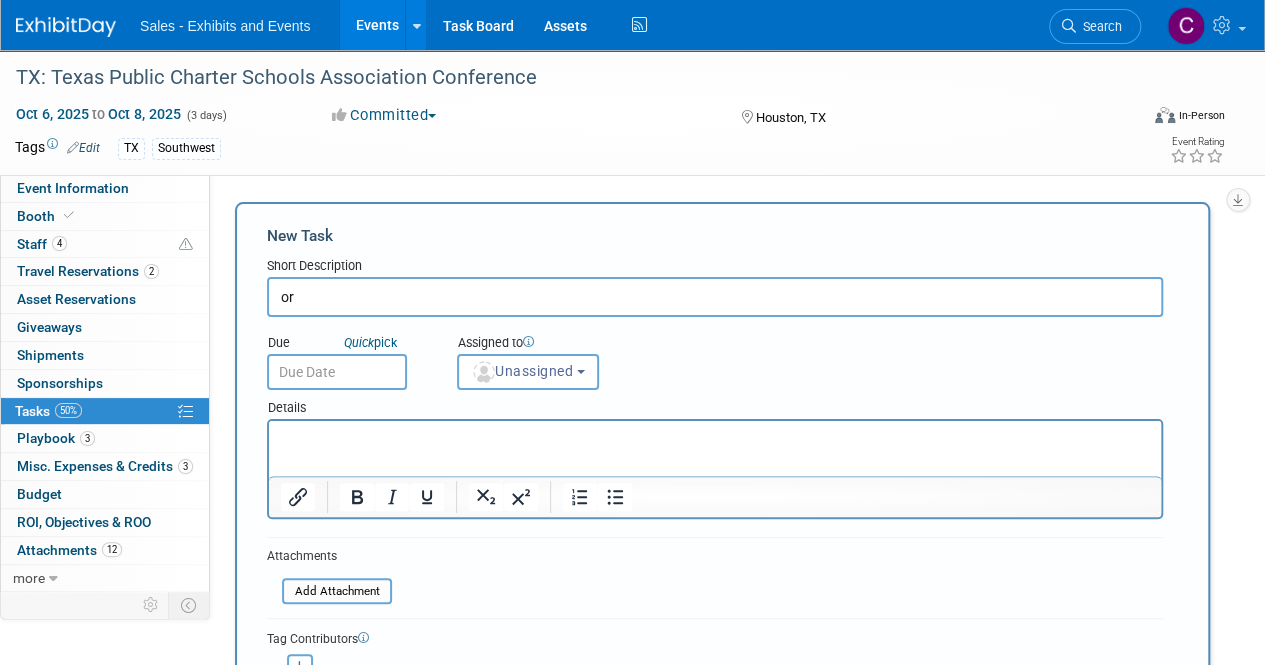 type on "o" 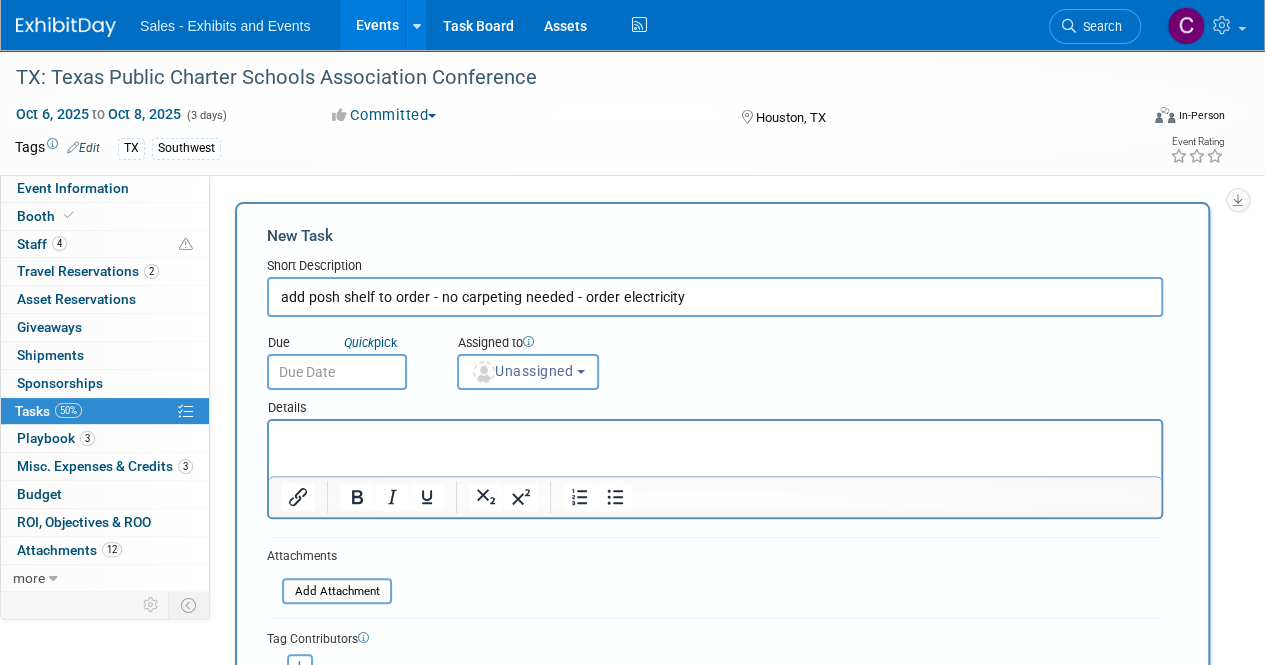 type on "add posh shelf to order - no carpeting needed - order electricity" 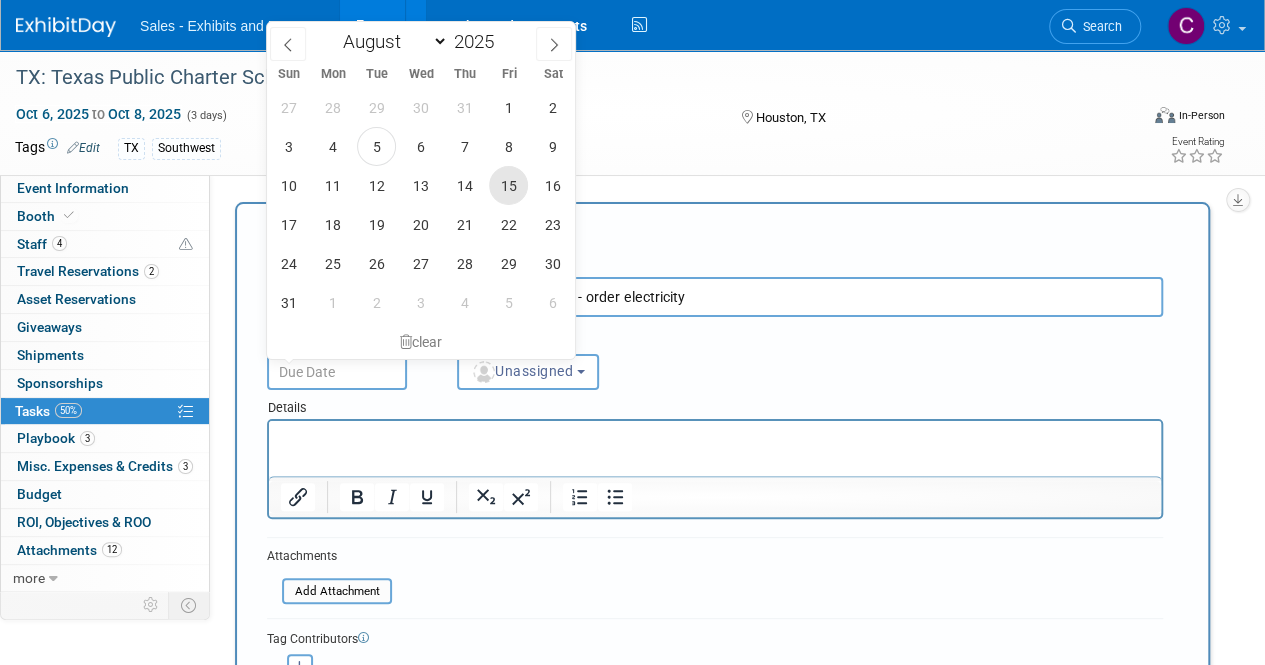 click on "15" at bounding box center [508, 185] 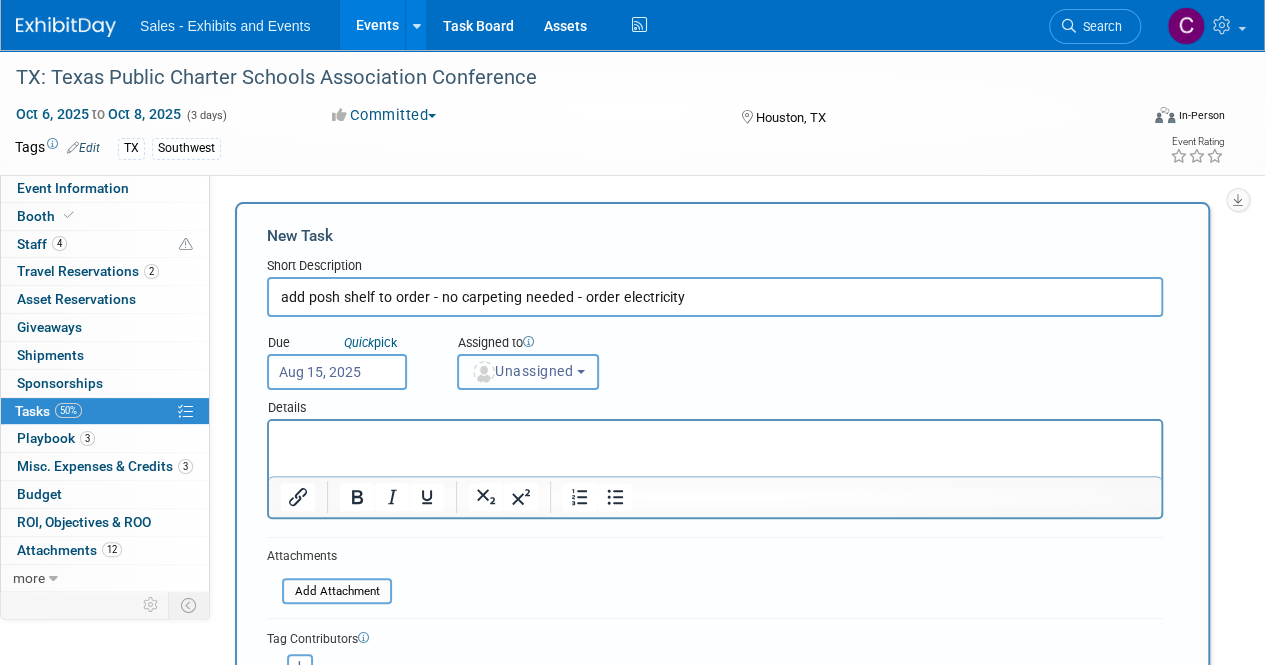 click on "Unassigned" at bounding box center [528, 372] 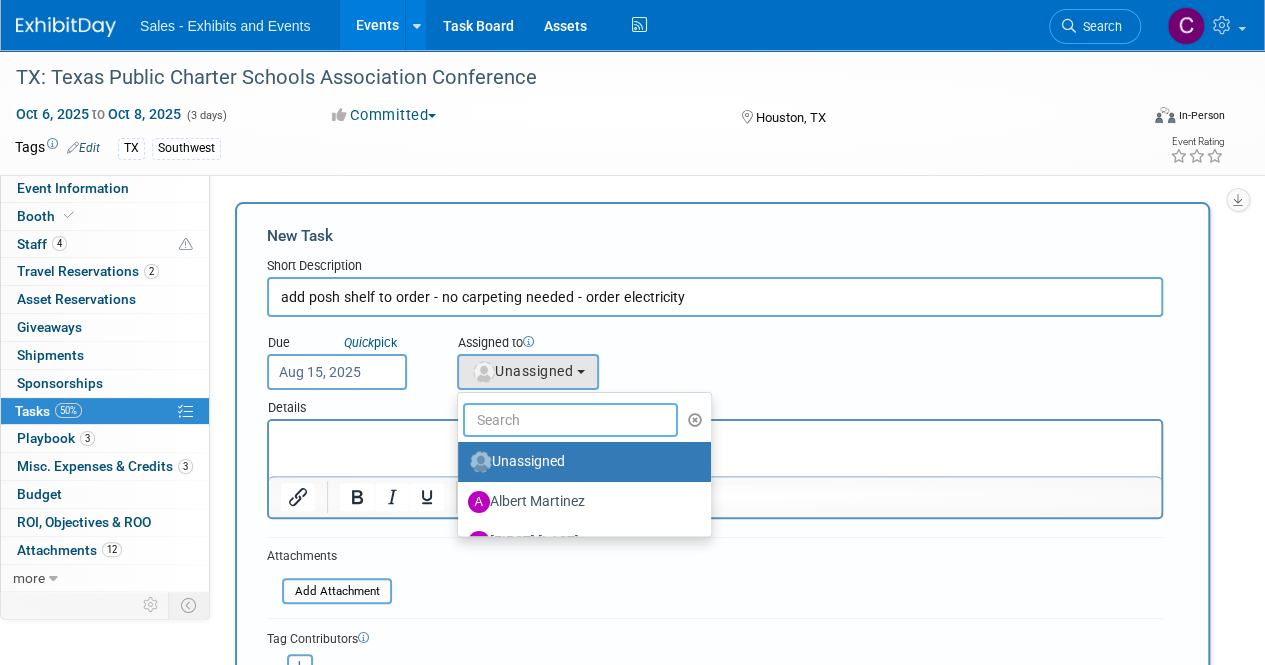 click at bounding box center [570, 420] 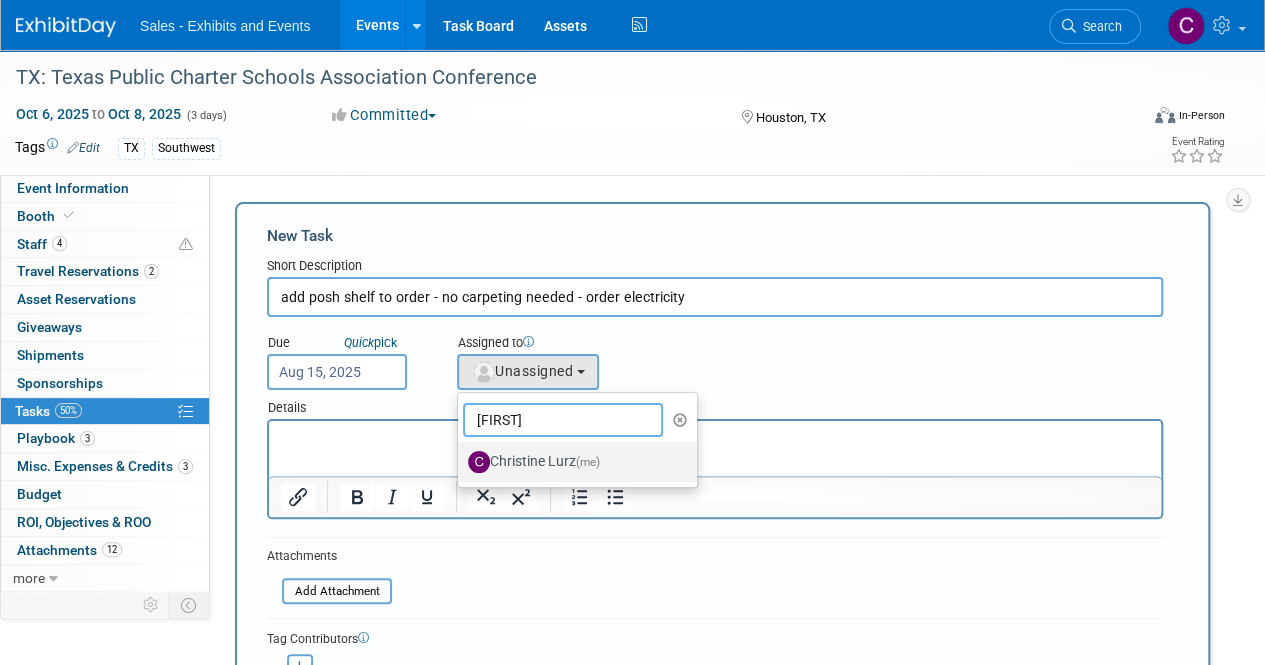 type on "christine" 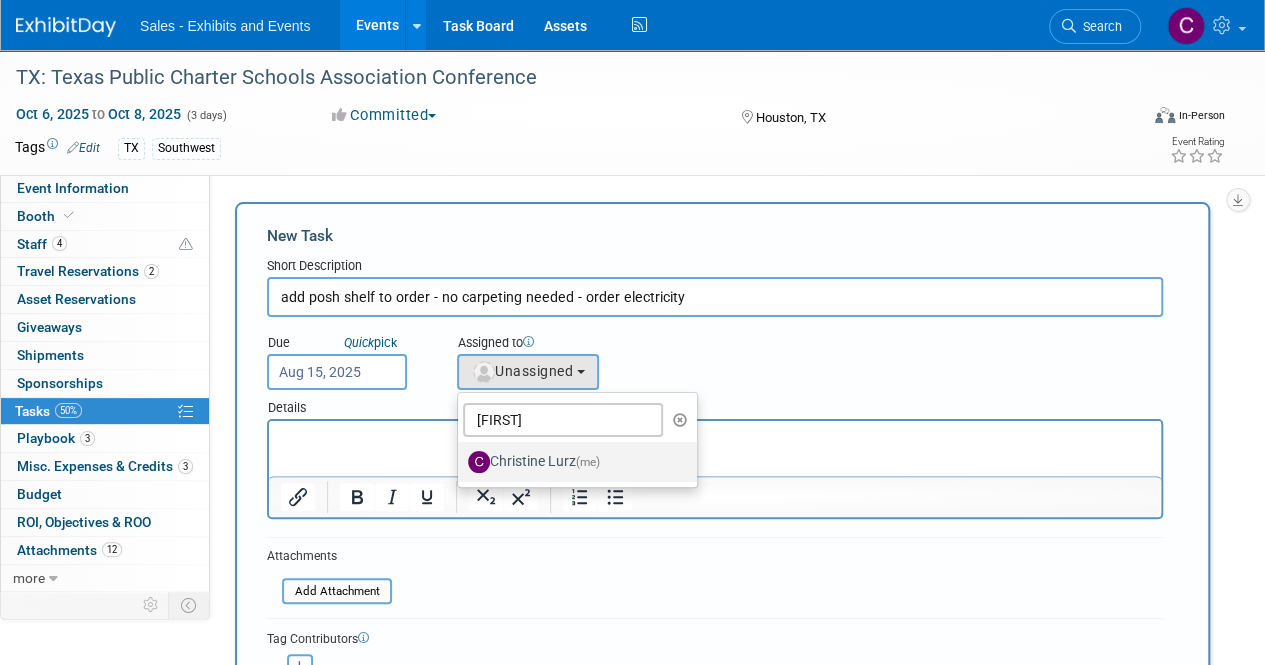 click on "Christine Lurz
(me)" at bounding box center (572, 462) 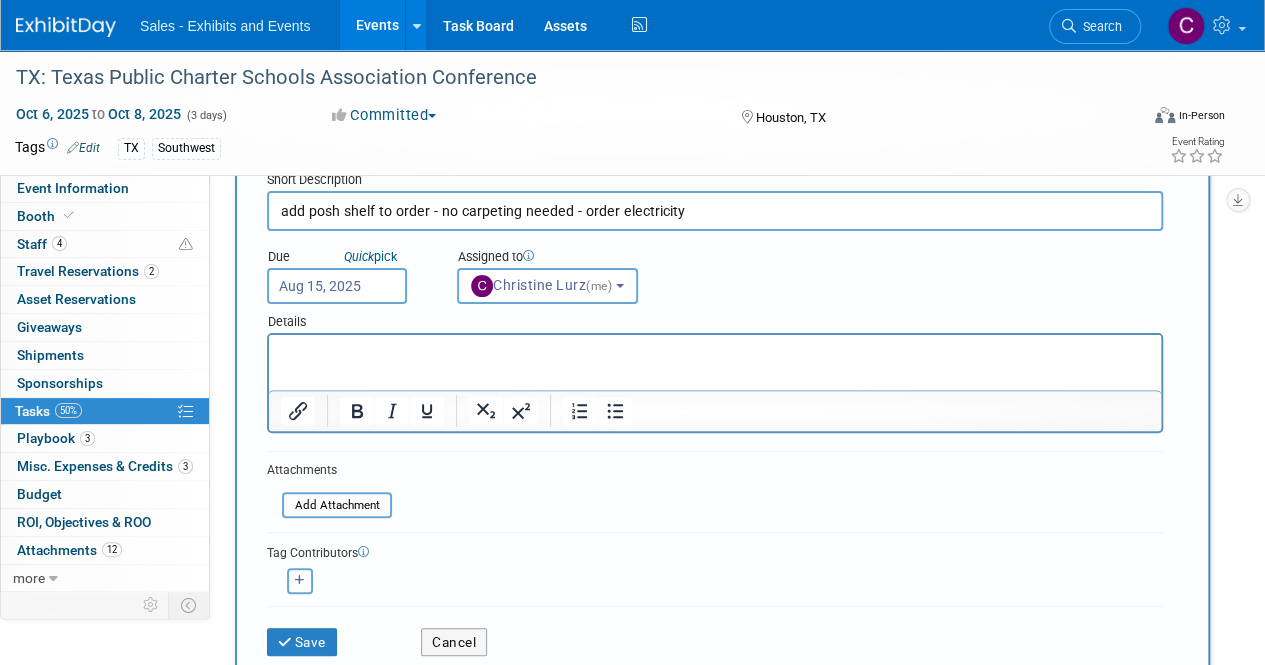 scroll, scrollTop: 274, scrollLeft: 0, axis: vertical 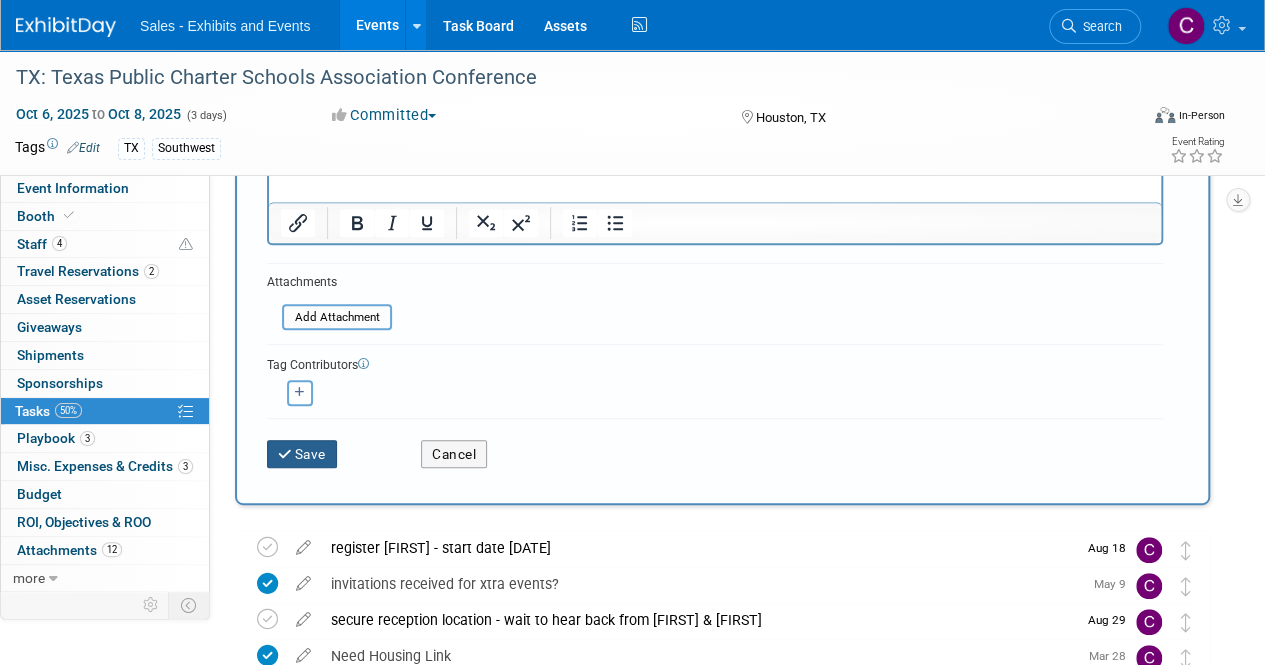 click on "Save" at bounding box center (302, 454) 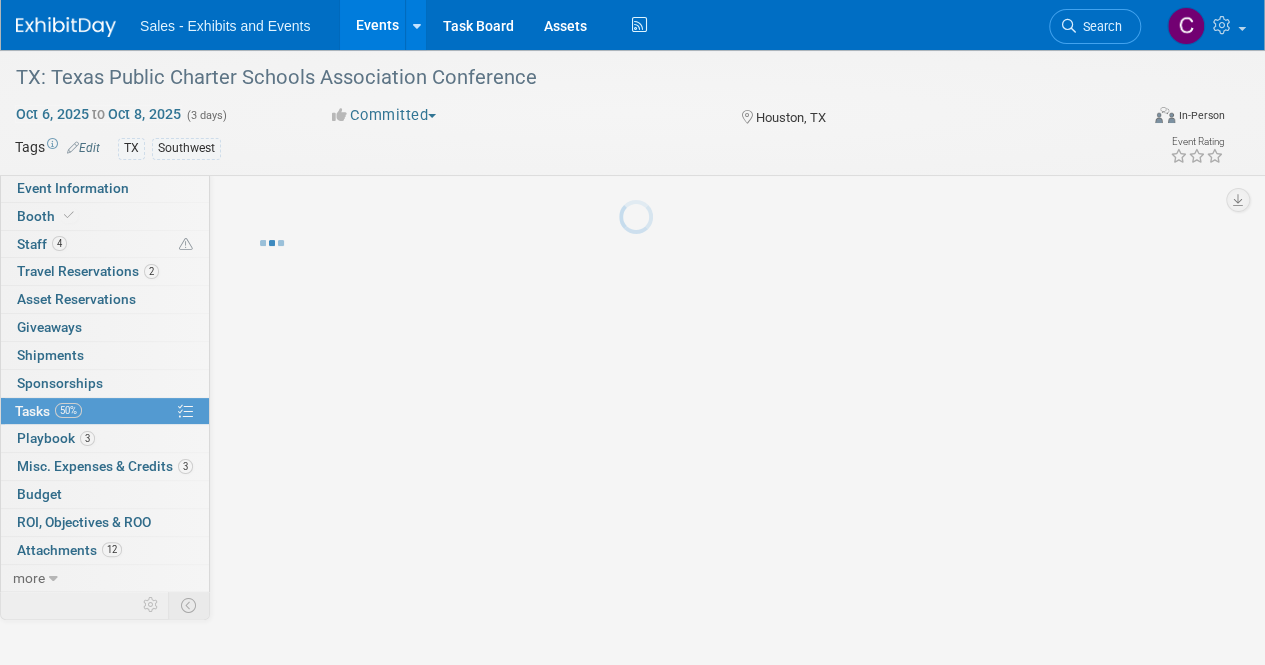 scroll, scrollTop: 0, scrollLeft: 0, axis: both 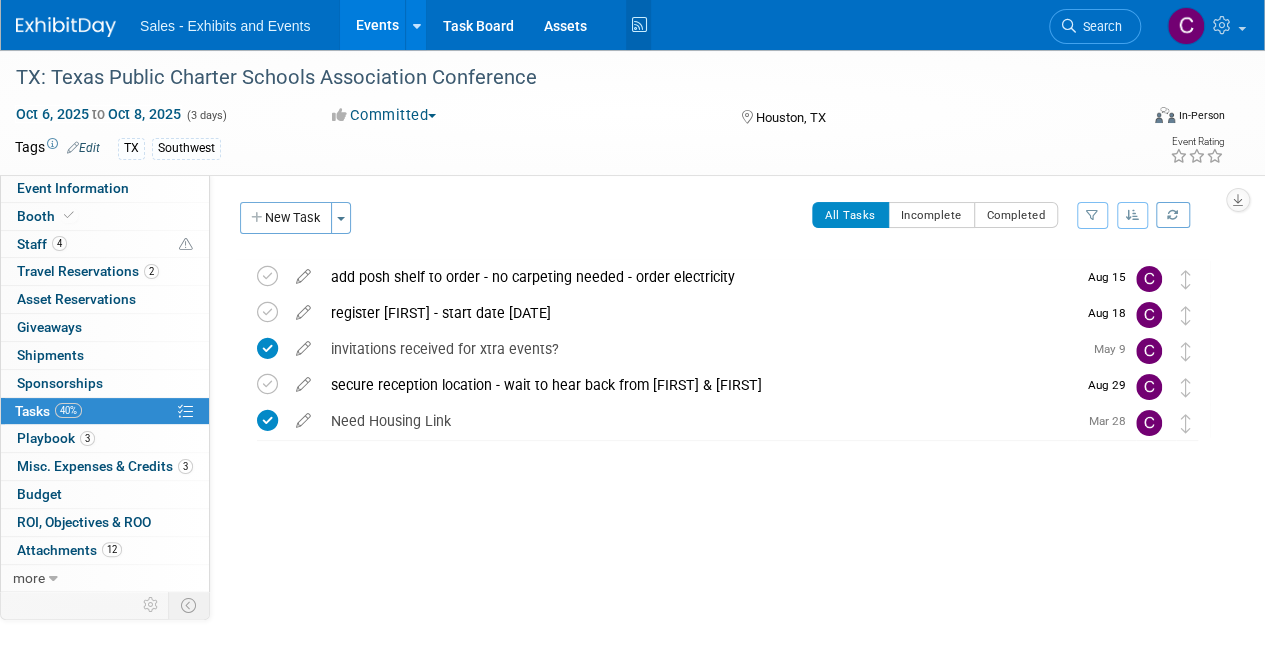 click at bounding box center (638, 25) 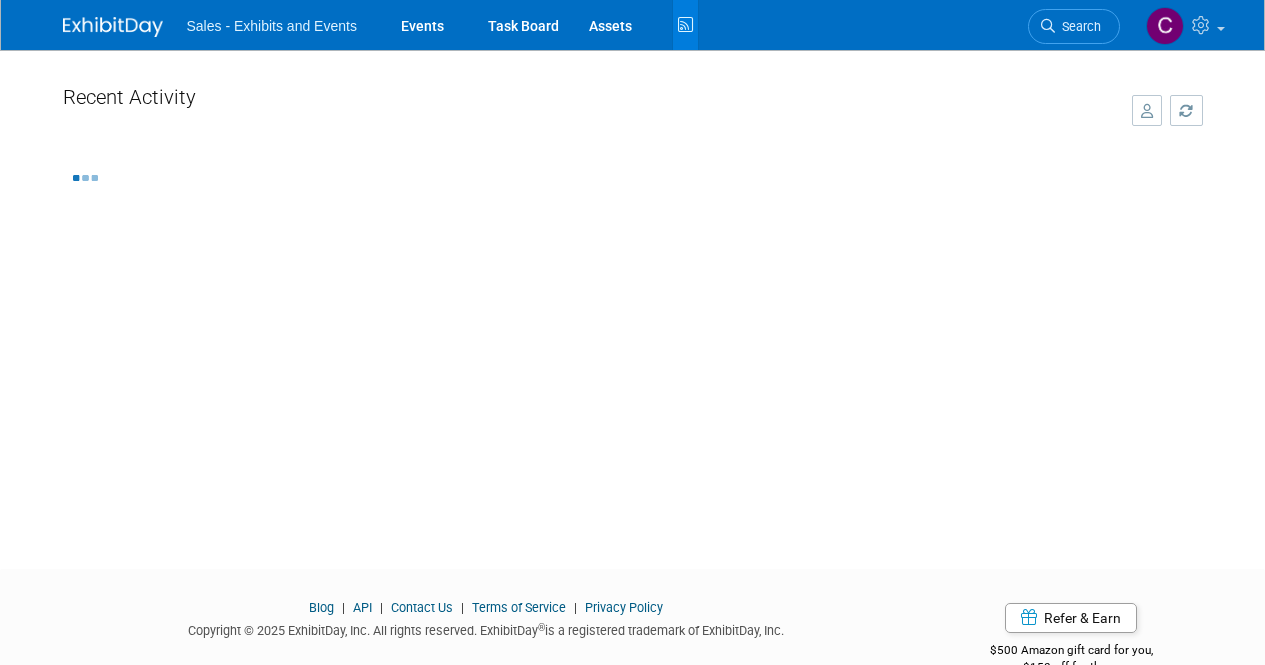 scroll, scrollTop: 0, scrollLeft: 0, axis: both 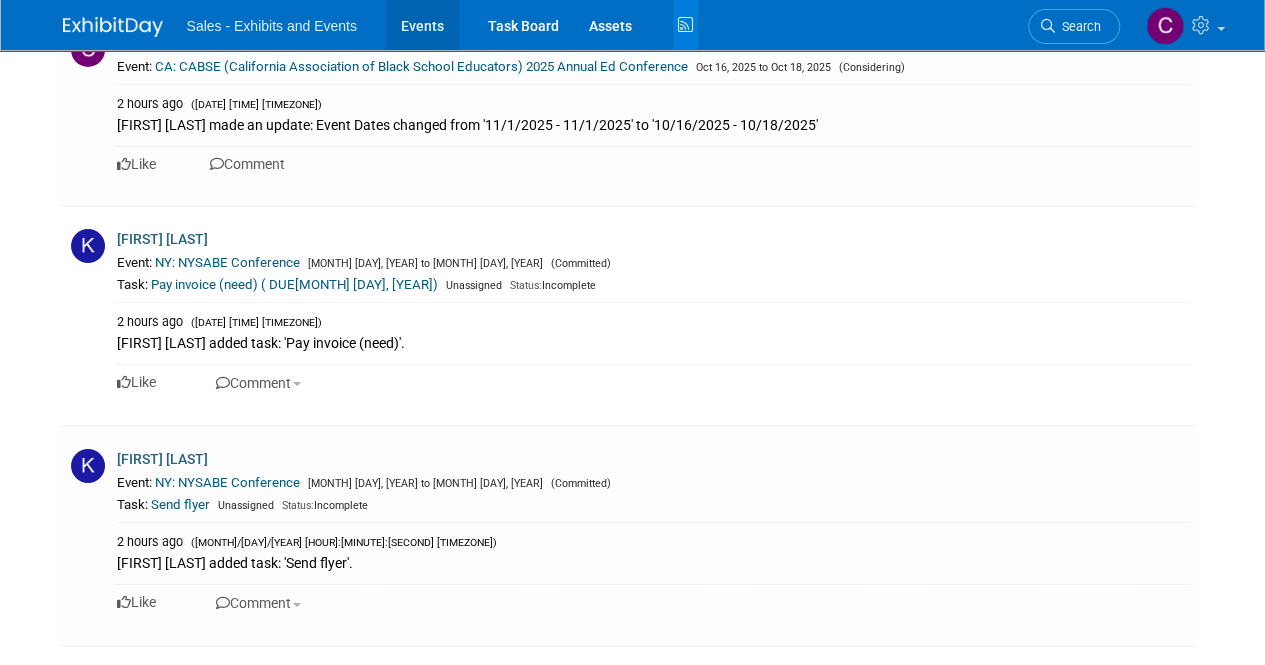 click on "Events" at bounding box center (422, 25) 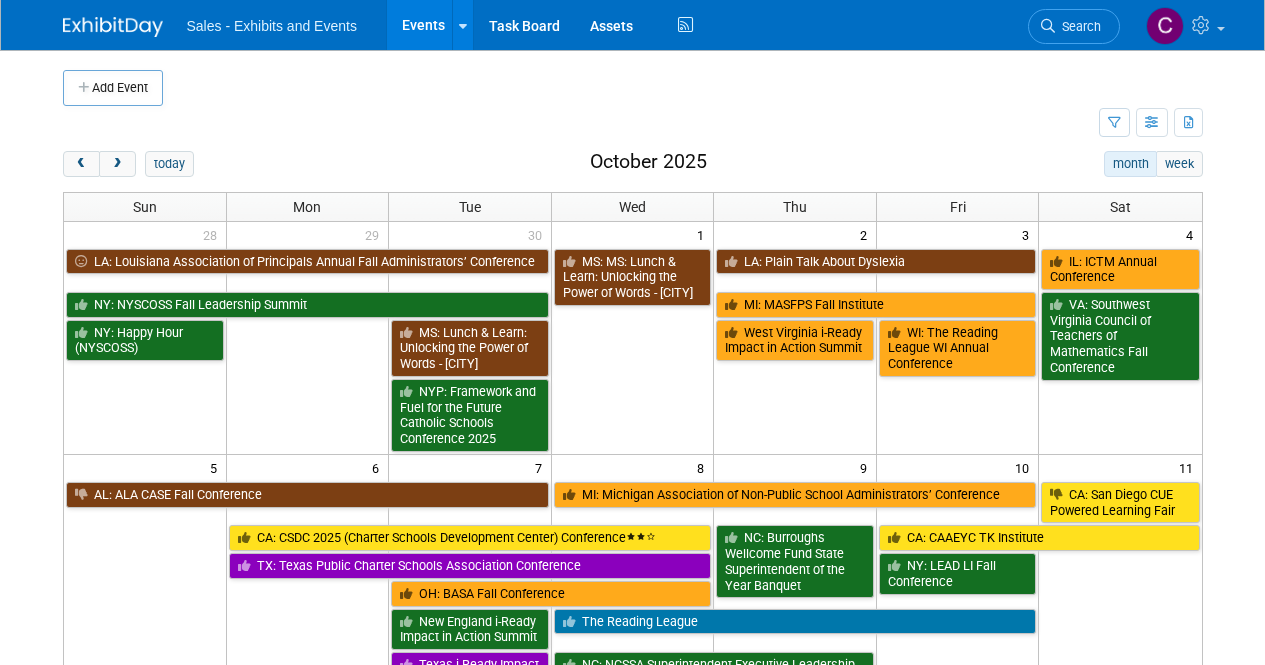 scroll, scrollTop: 0, scrollLeft: 0, axis: both 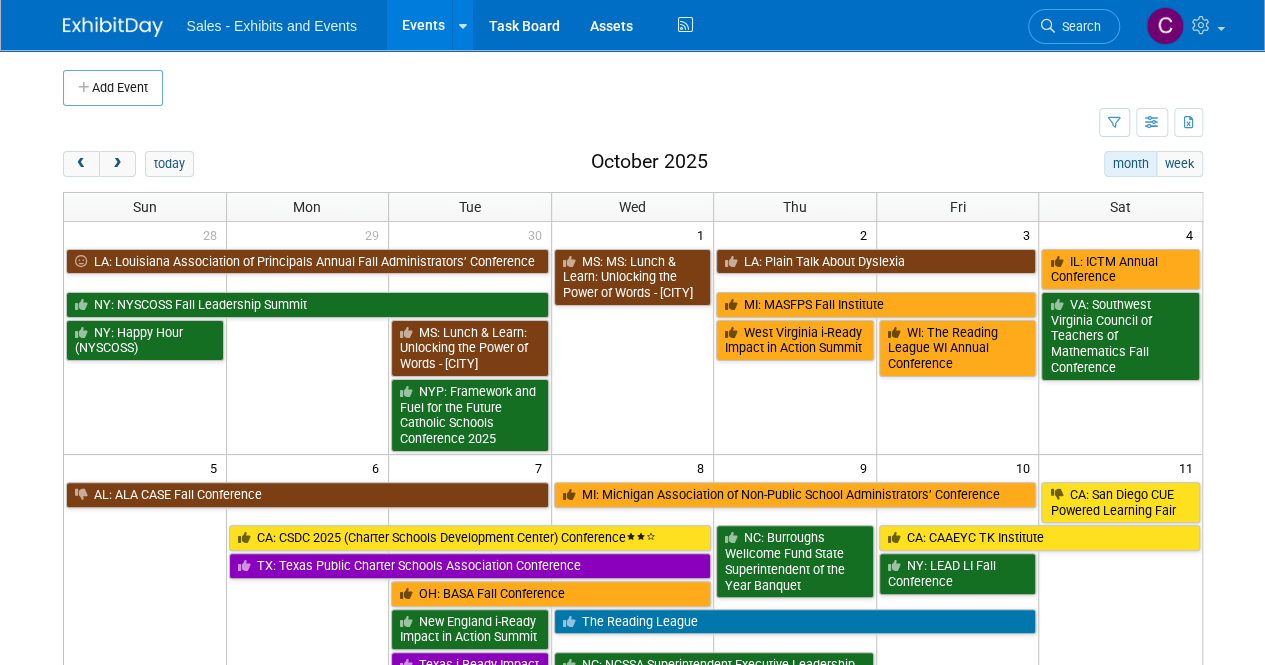 click at bounding box center [81, 164] 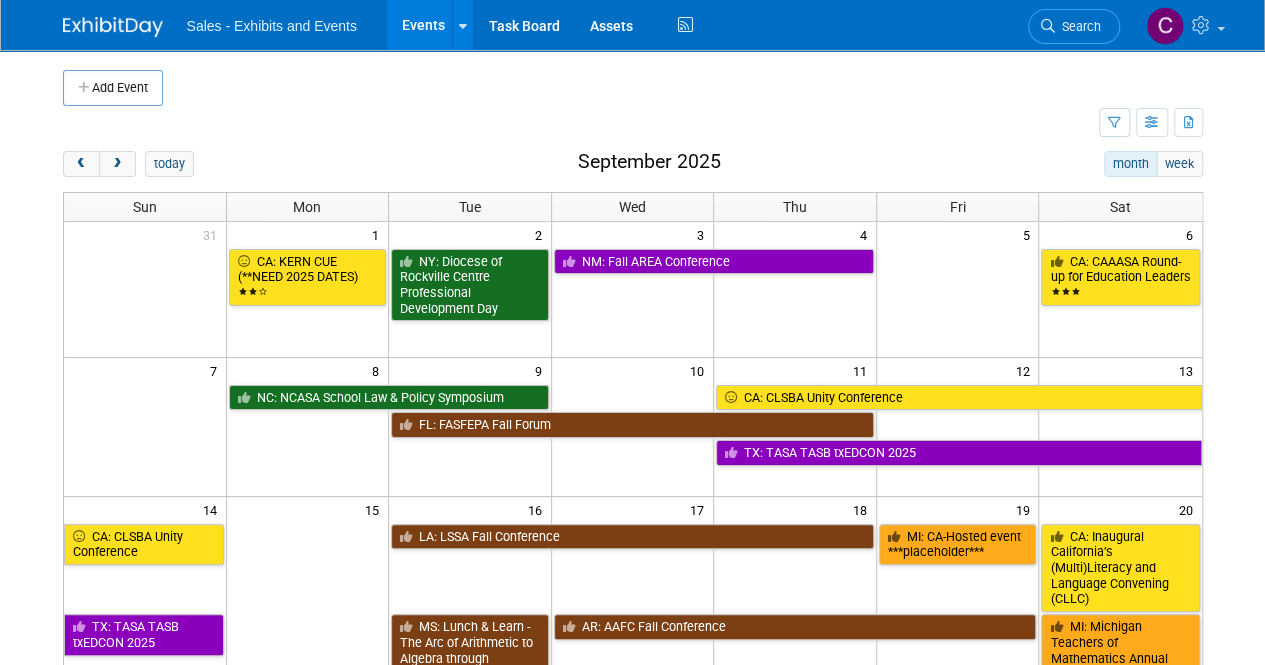 scroll, scrollTop: 0, scrollLeft: 0, axis: both 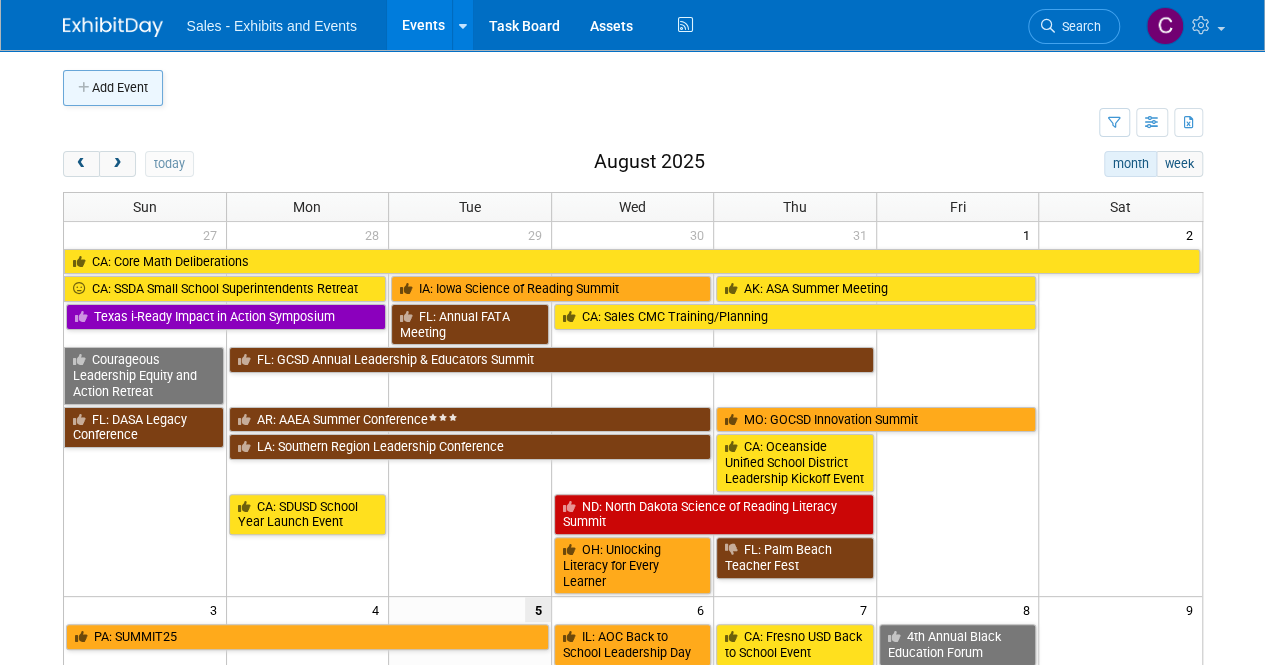 click on "Add Event" at bounding box center [113, 88] 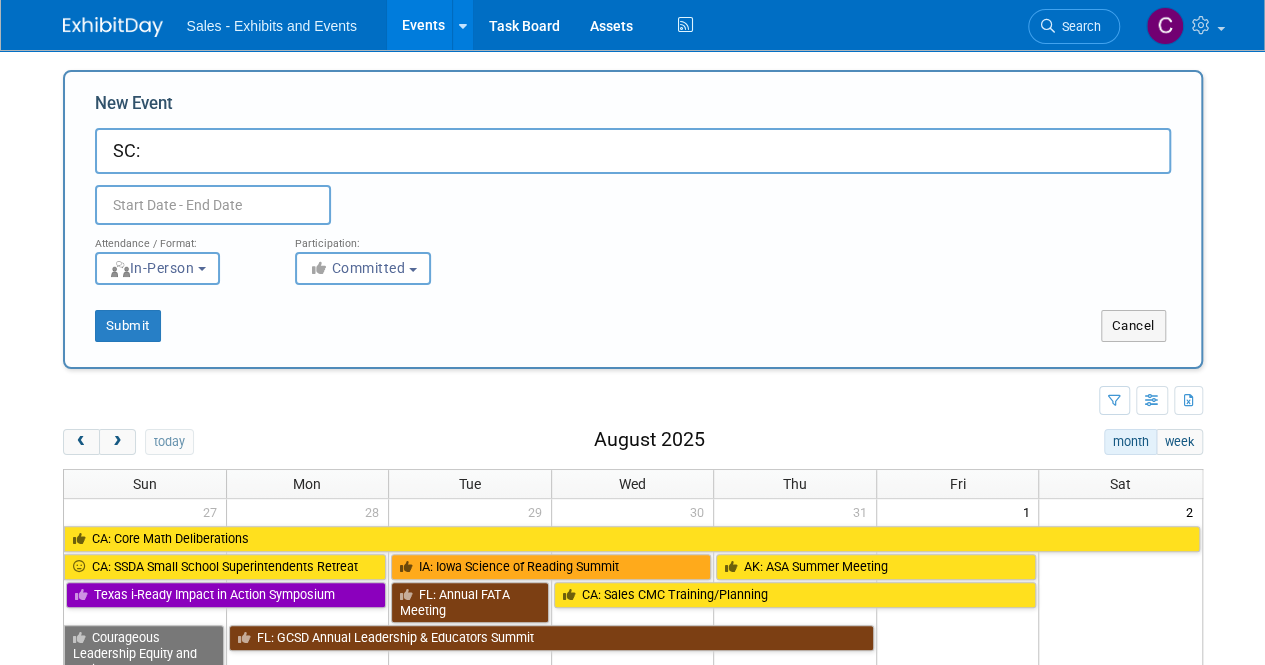paste on "CCSD Back to School Bash" 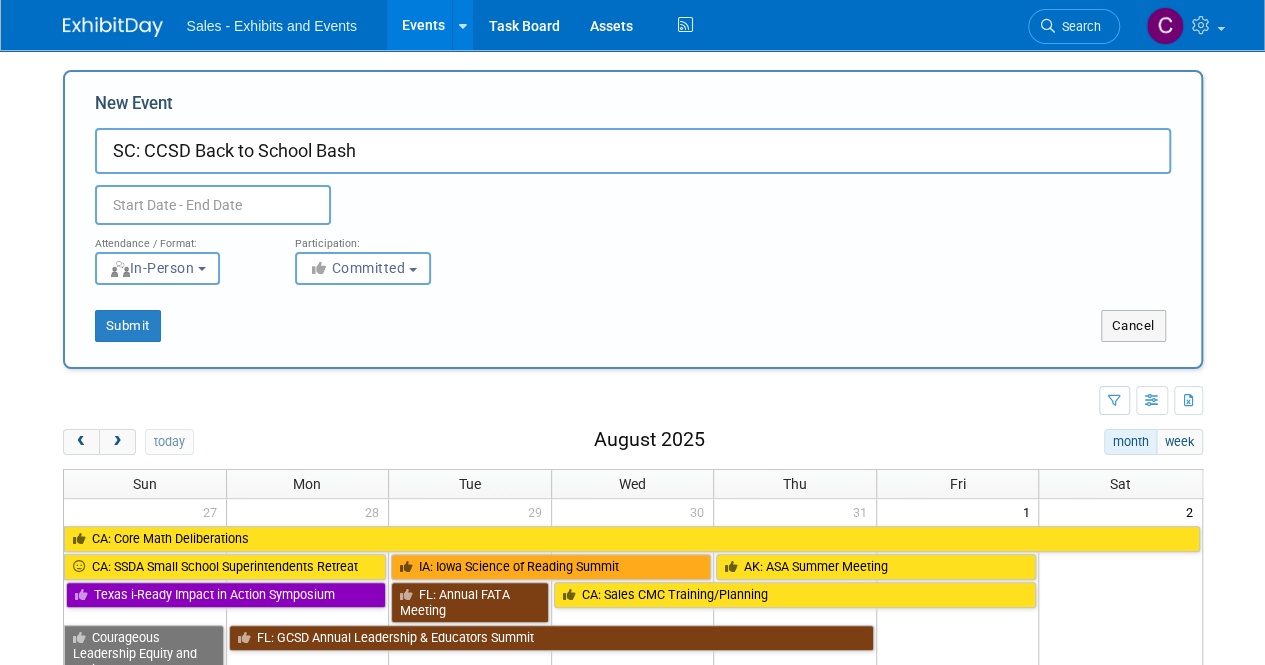 type on "SC: CCSD Back to School Bash" 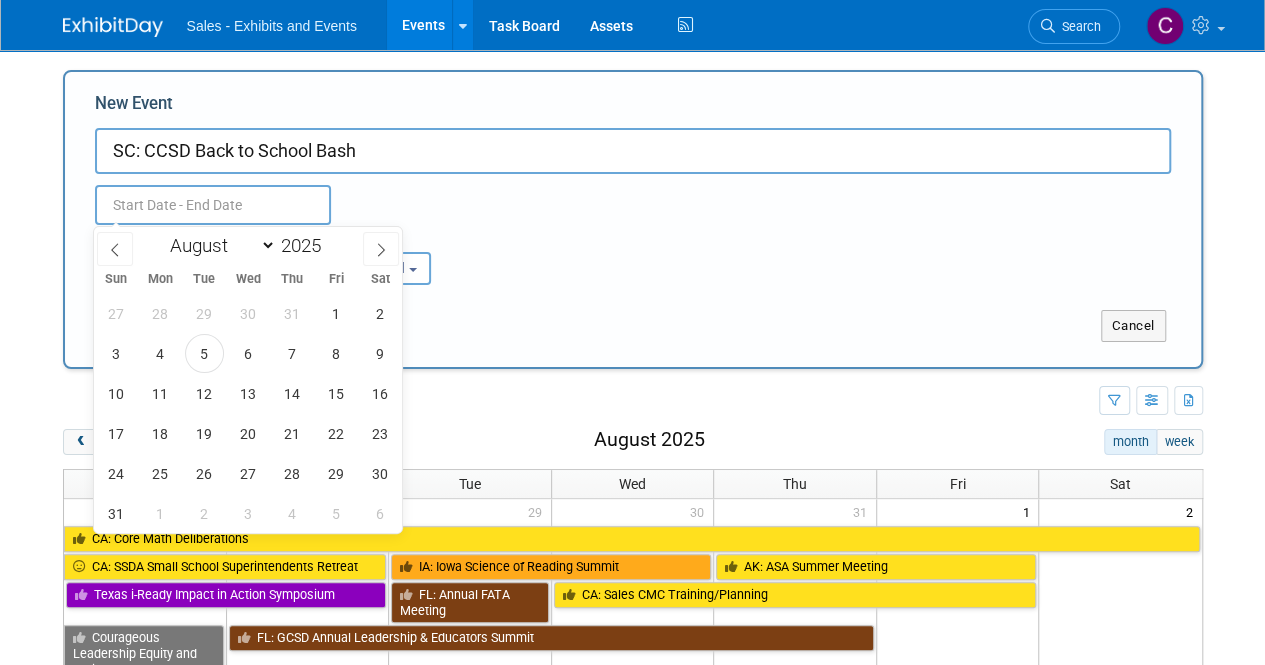 click at bounding box center [213, 205] 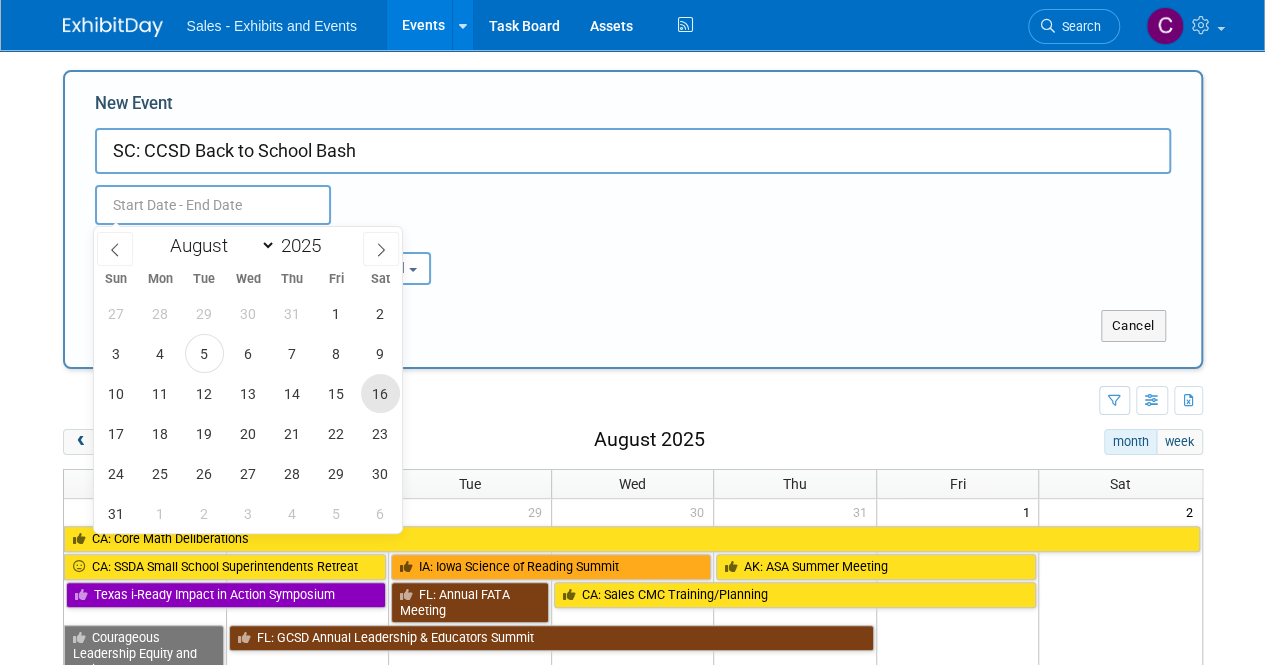 click on "16" at bounding box center [380, 393] 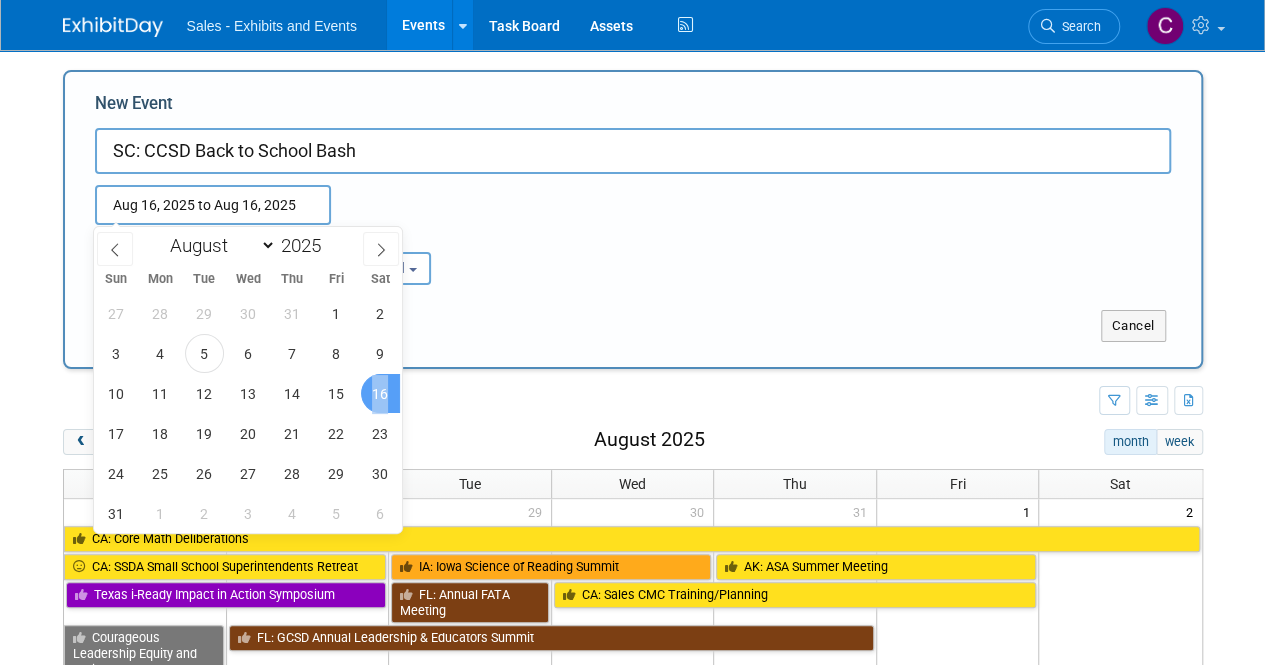 click on "16" at bounding box center [380, 393] 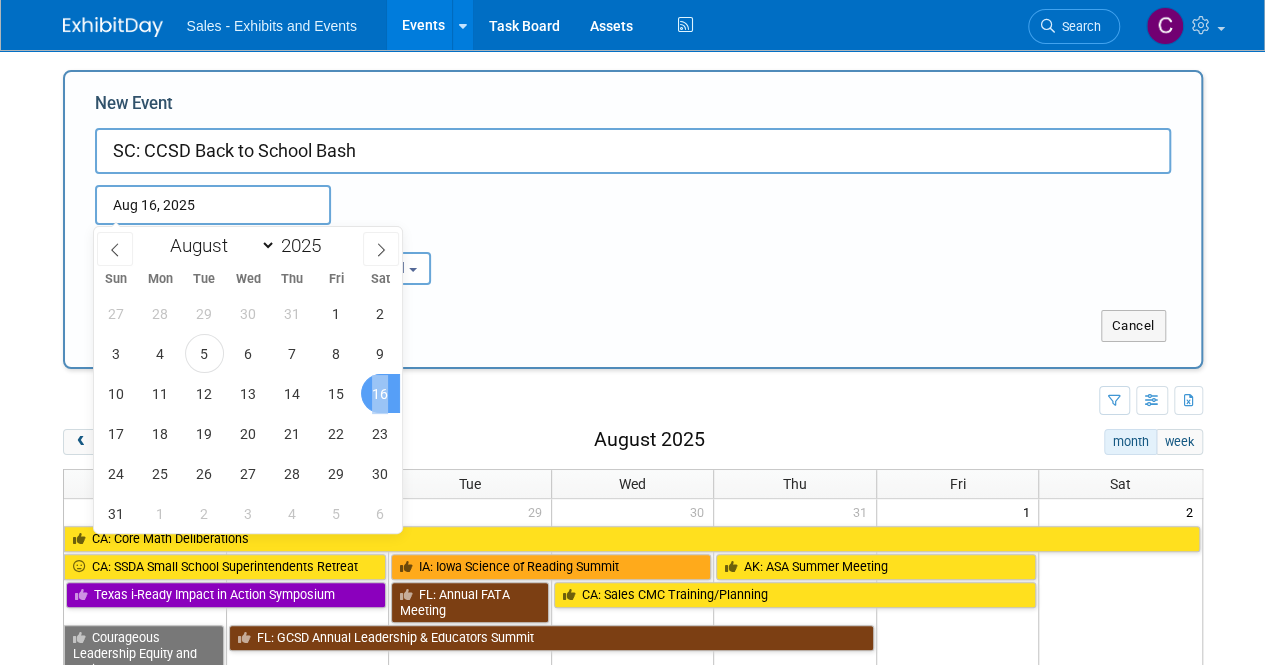 type on "Aug 16, 2025 to Aug 16, 2025" 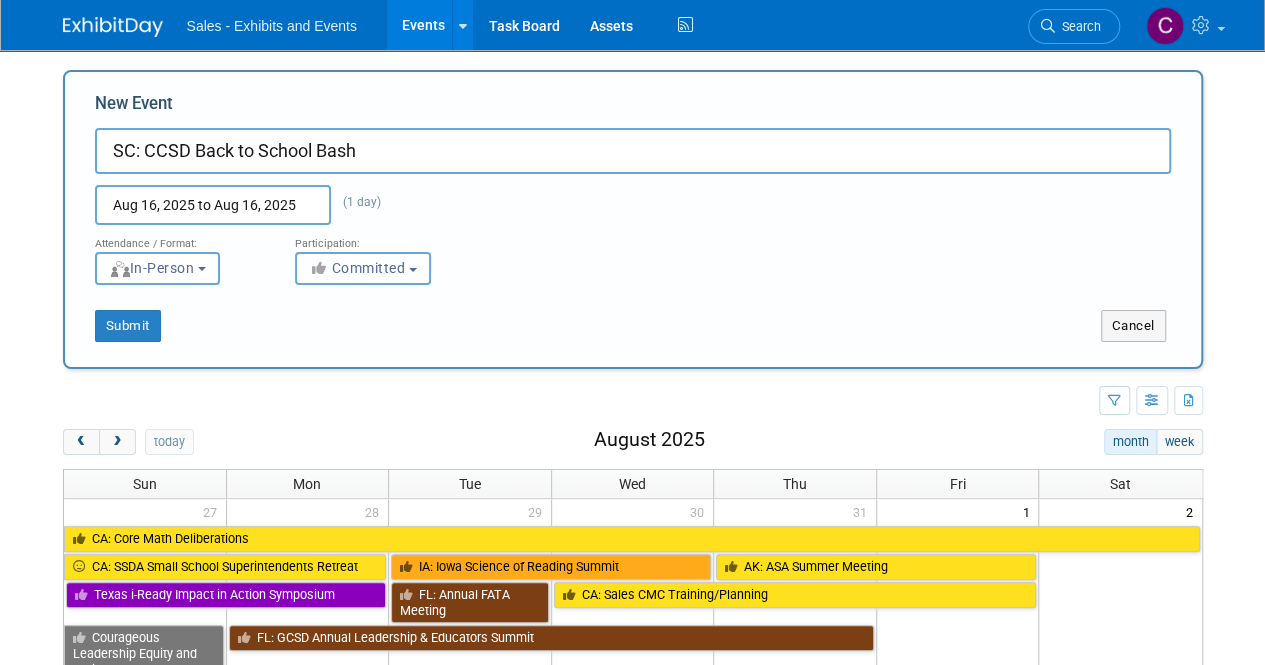 click on "Committed" at bounding box center (357, 268) 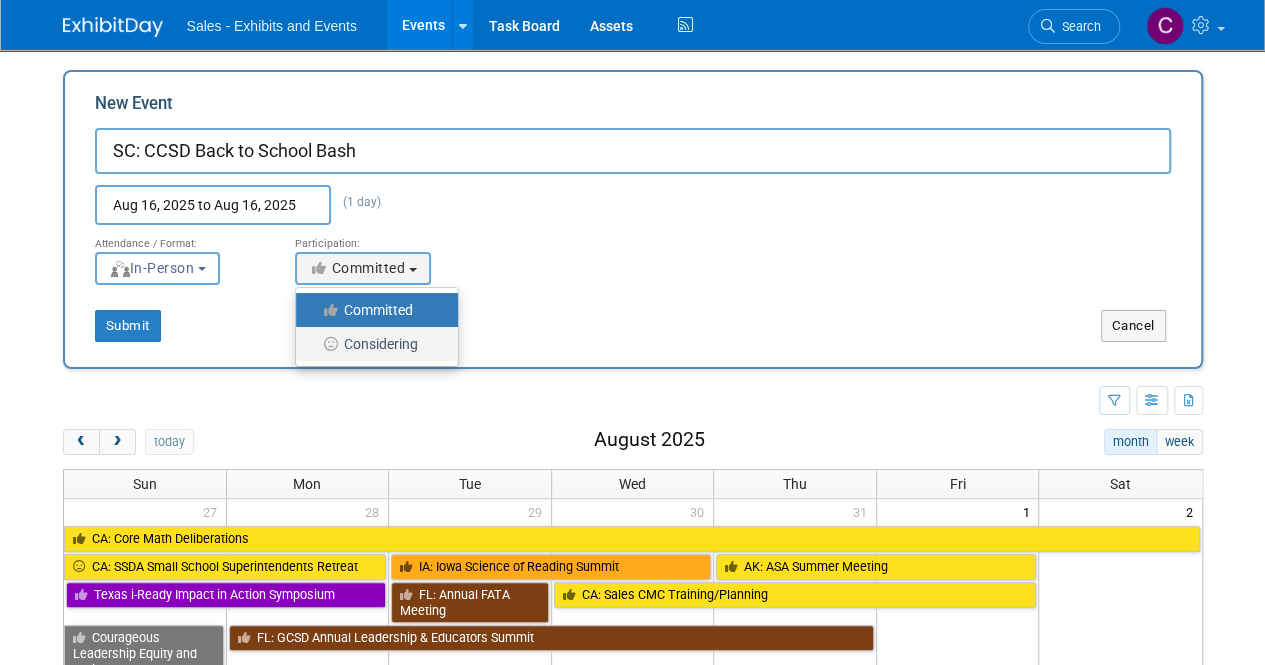 click on "Considering" at bounding box center [372, 344] 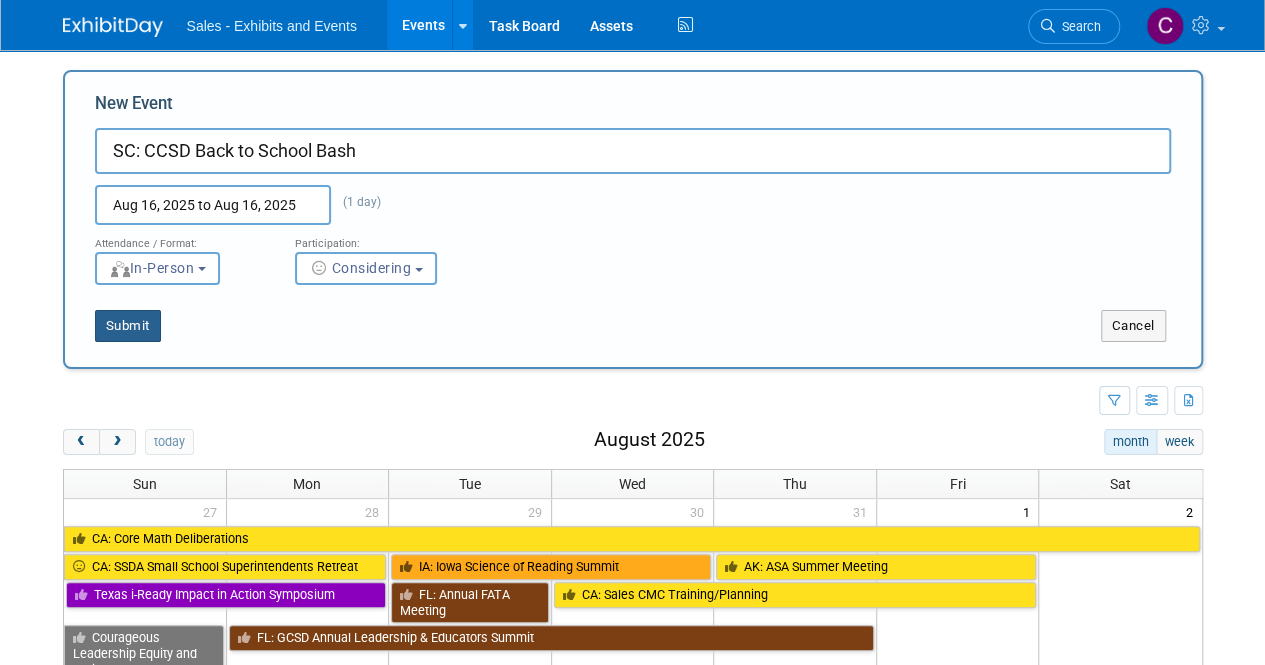 click on "Submit" at bounding box center (128, 326) 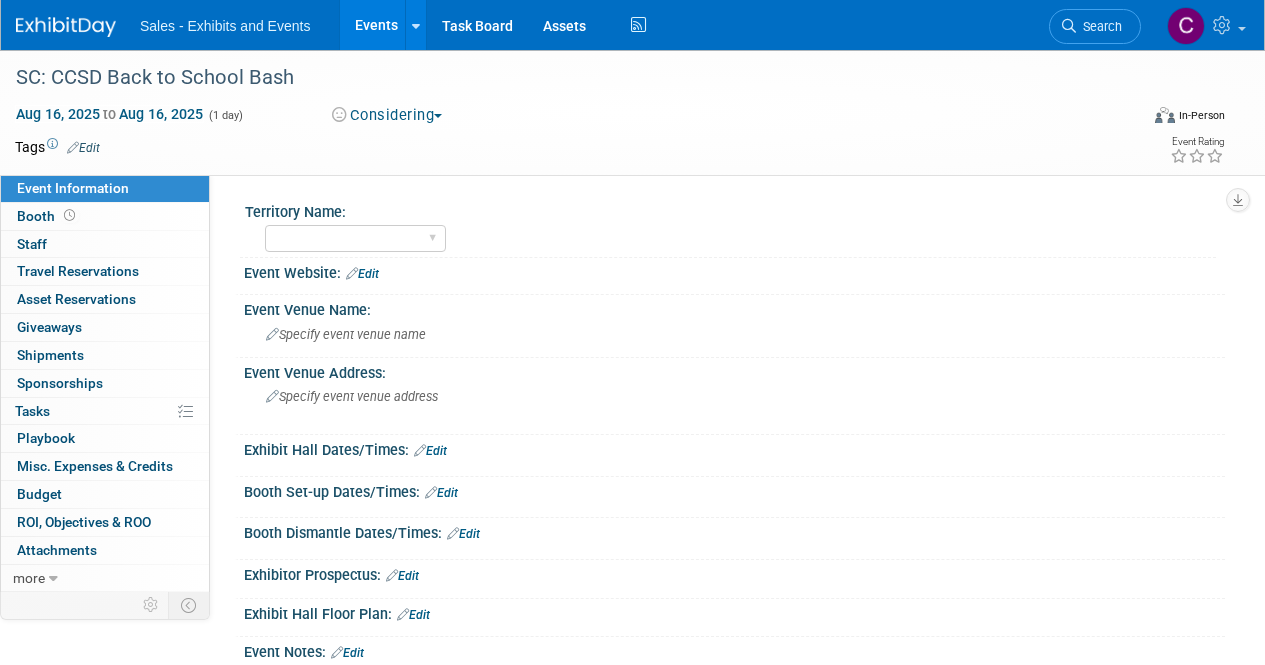 scroll, scrollTop: 0, scrollLeft: 0, axis: both 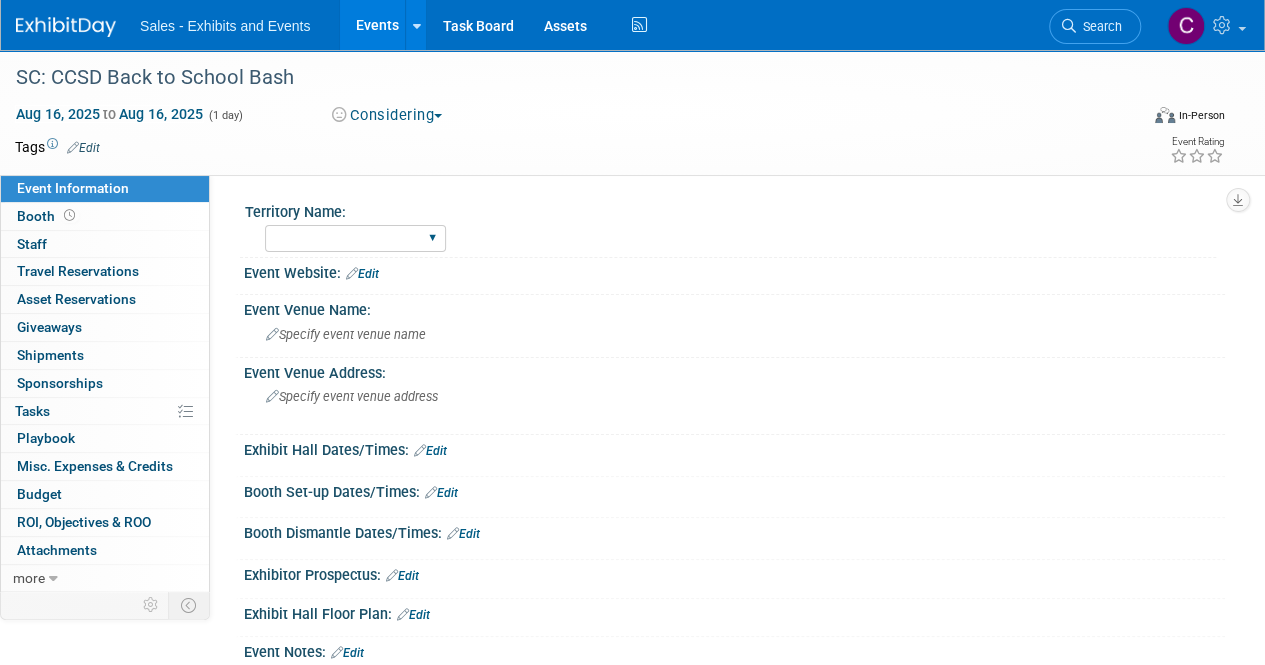 click on "Atlantic
Southeast
Central
Southwest
Pacific
Mountain
National
Strategic Partnerships" at bounding box center (355, 238) 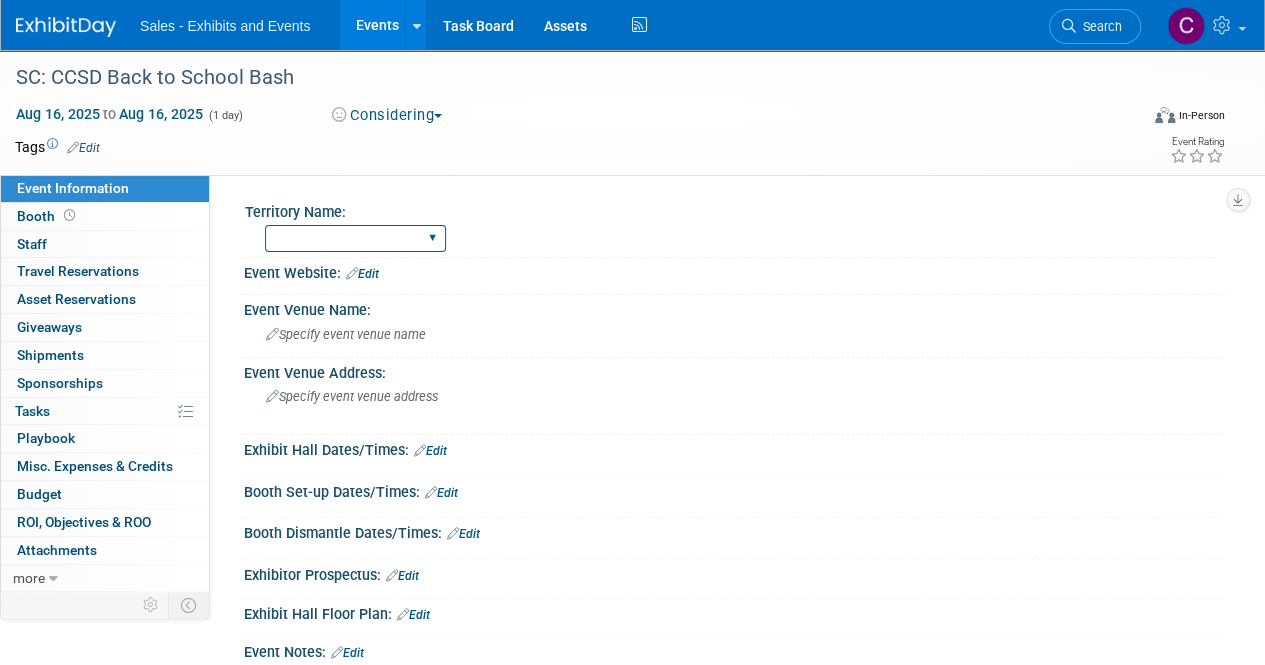 click on "Atlantic
Southeast
Central
Southwest
Pacific
Mountain
National
Strategic Partnerships" at bounding box center [355, 238] 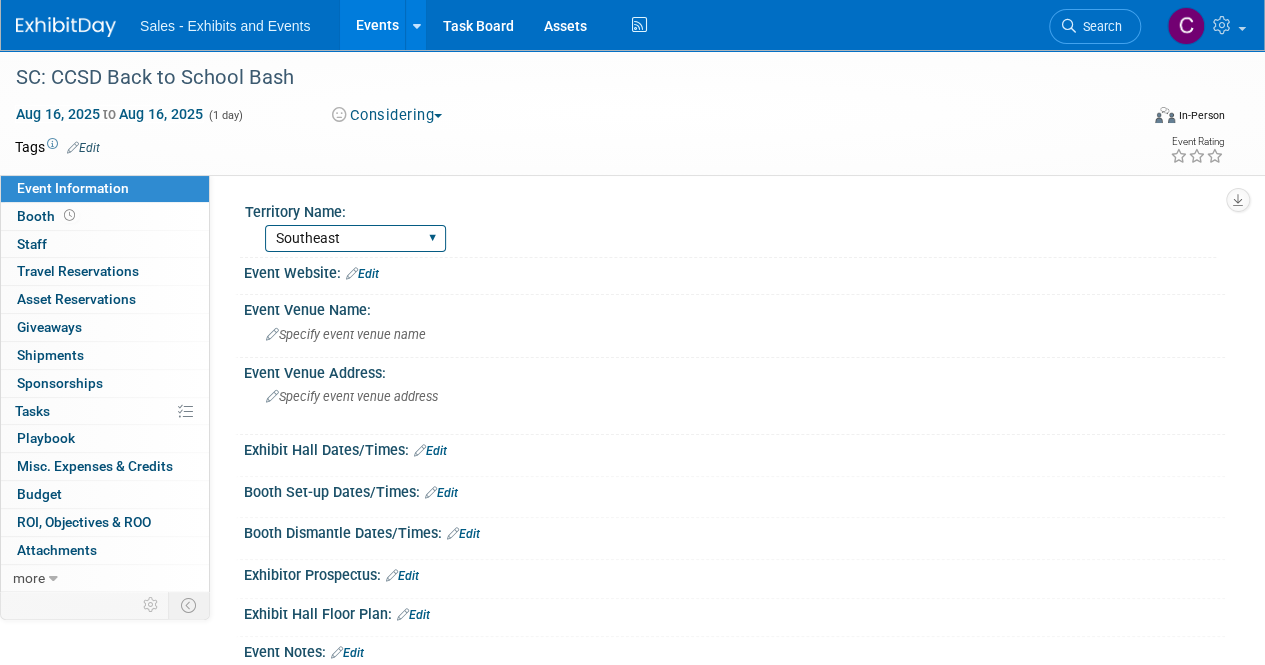 click on "Atlantic
Southeast
Central
Southwest
Pacific
Mountain
National
Strategic Partnerships" at bounding box center [355, 238] 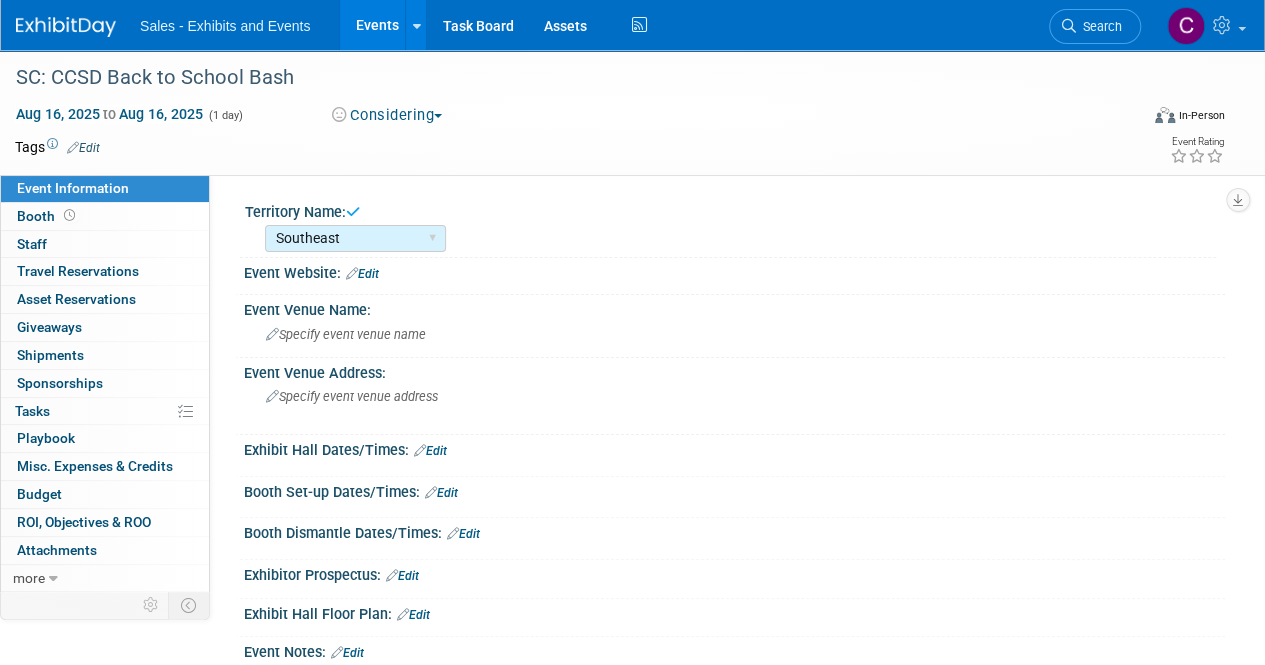 click on "Edit" at bounding box center [83, 148] 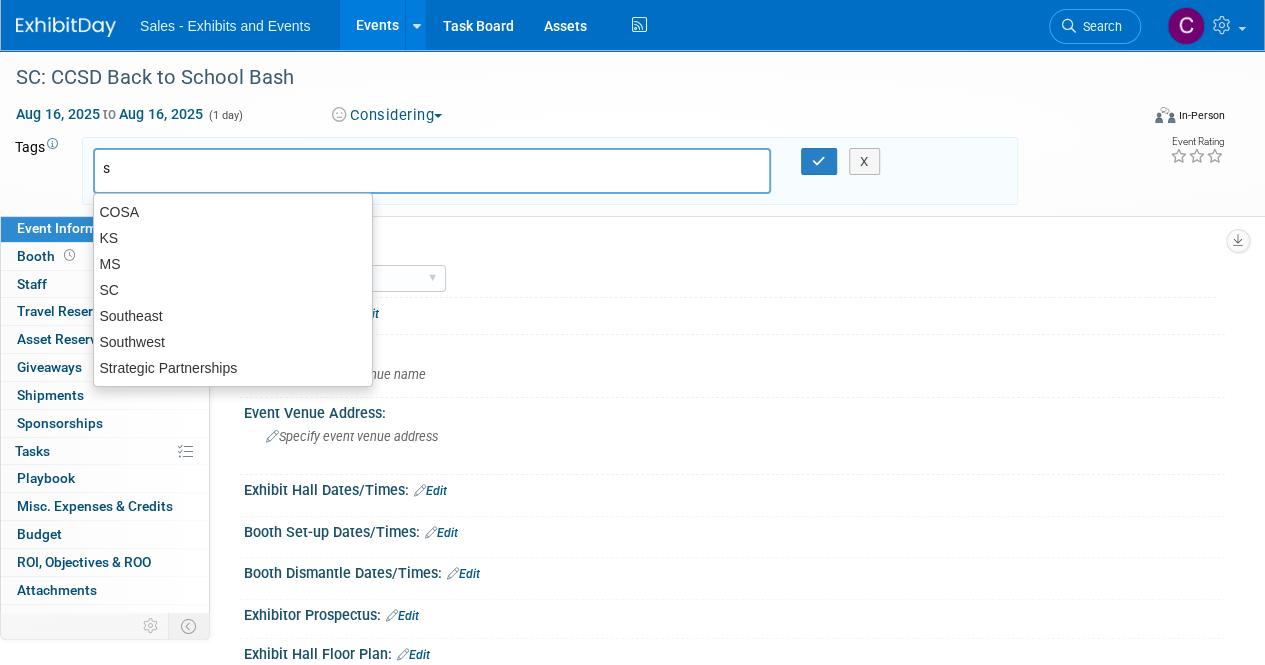 type on "sc" 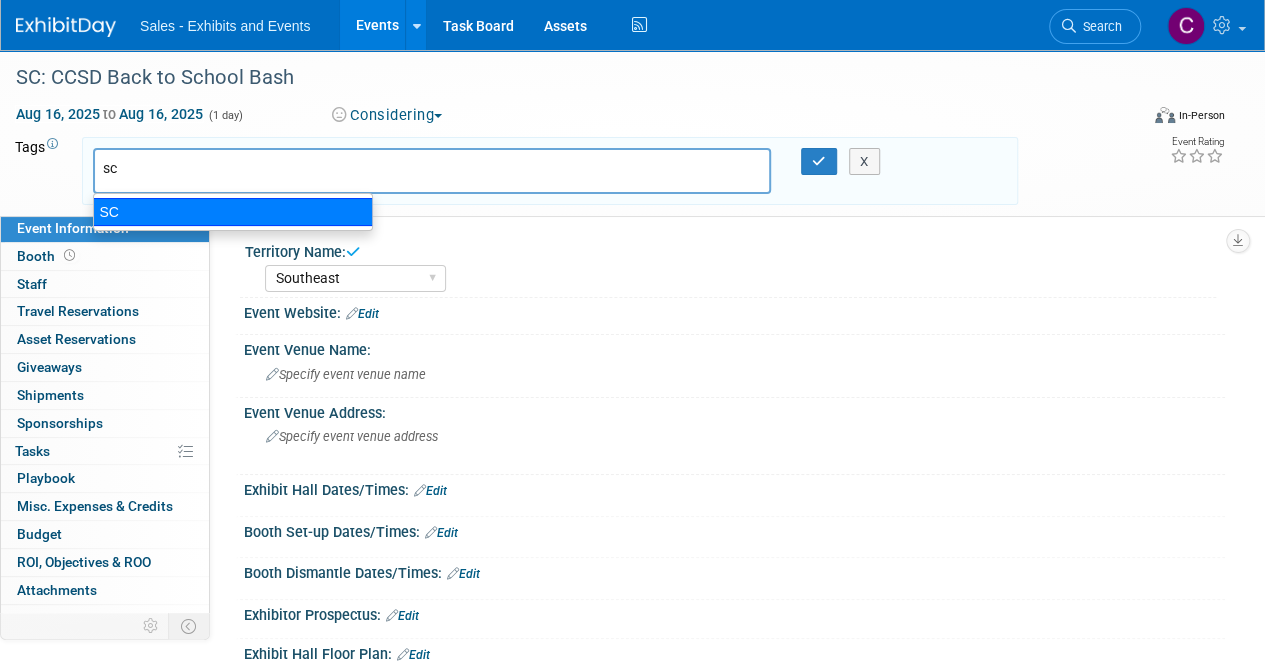 click on "SC" at bounding box center (233, 212) 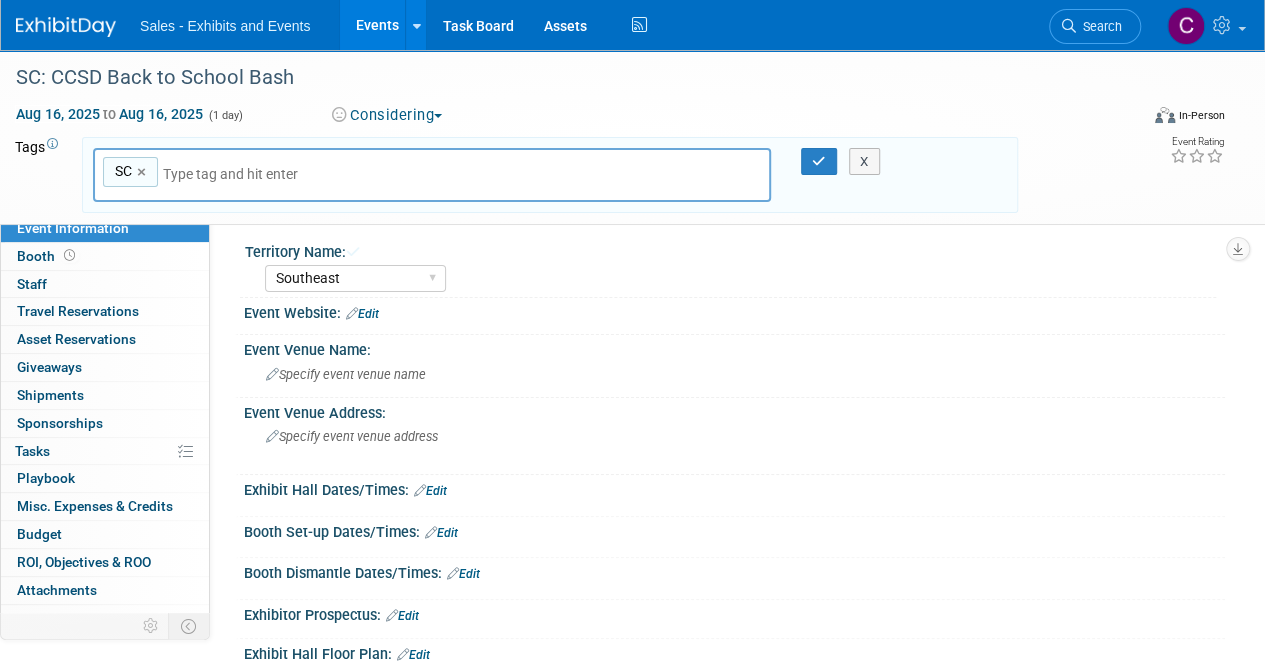 type on "s" 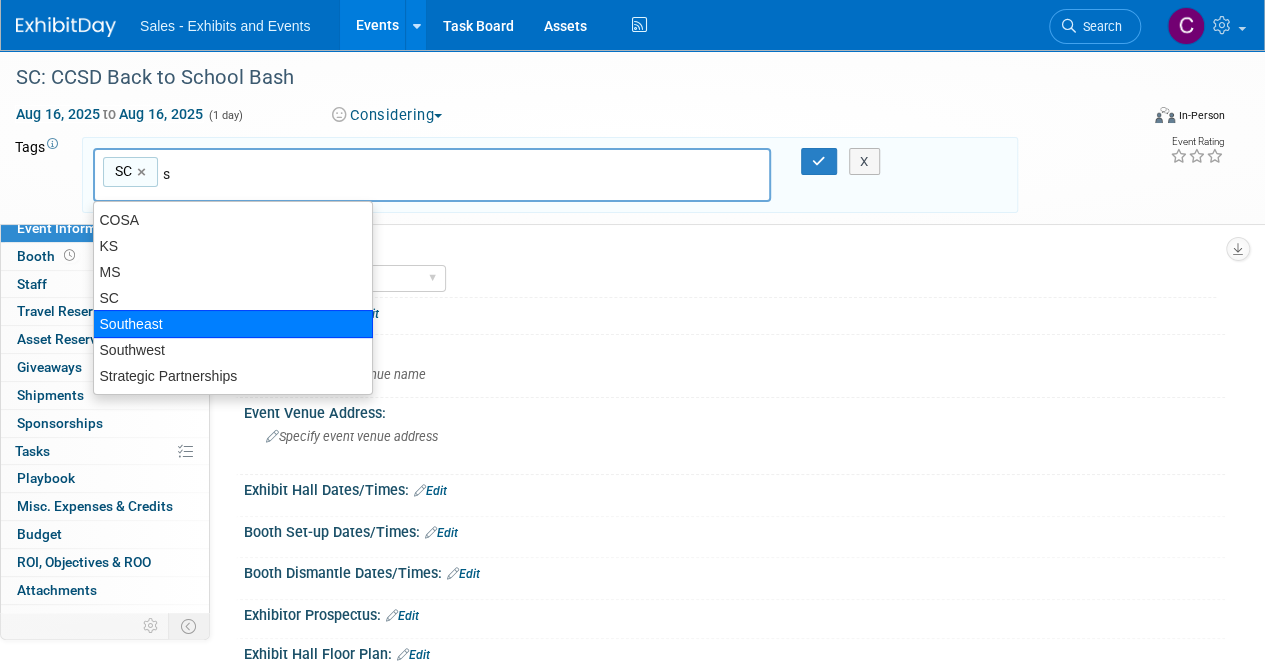 click on "Southeast" at bounding box center [233, 324] 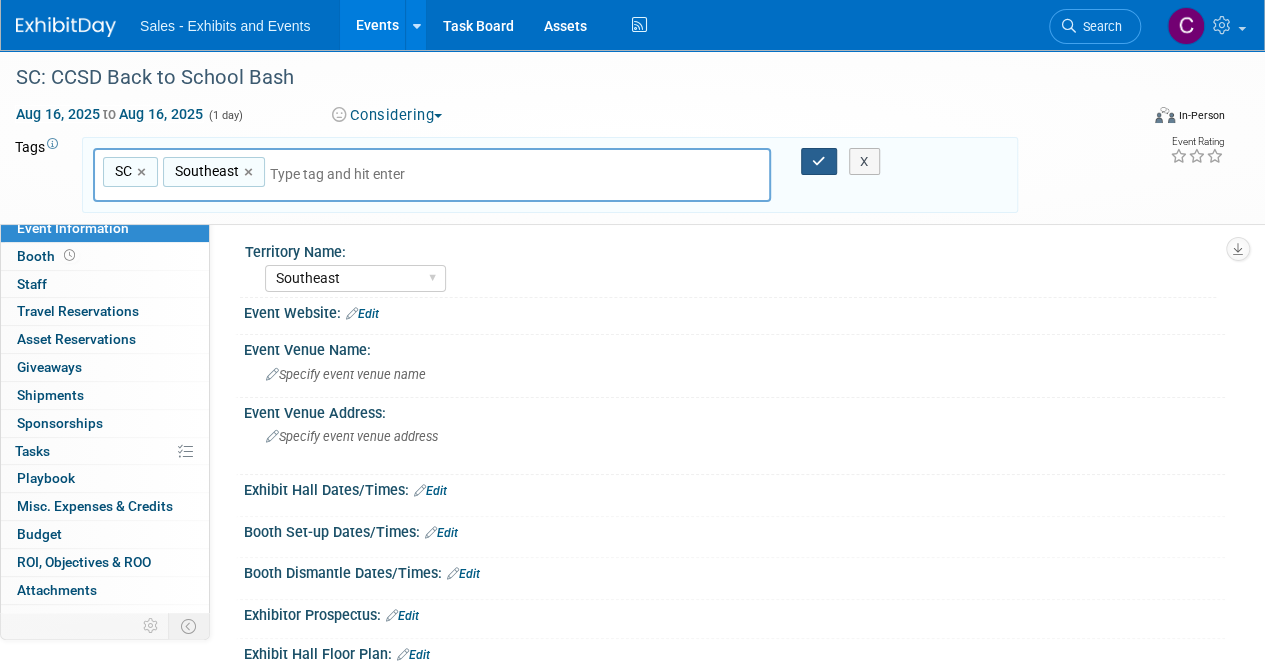 click at bounding box center [819, 161] 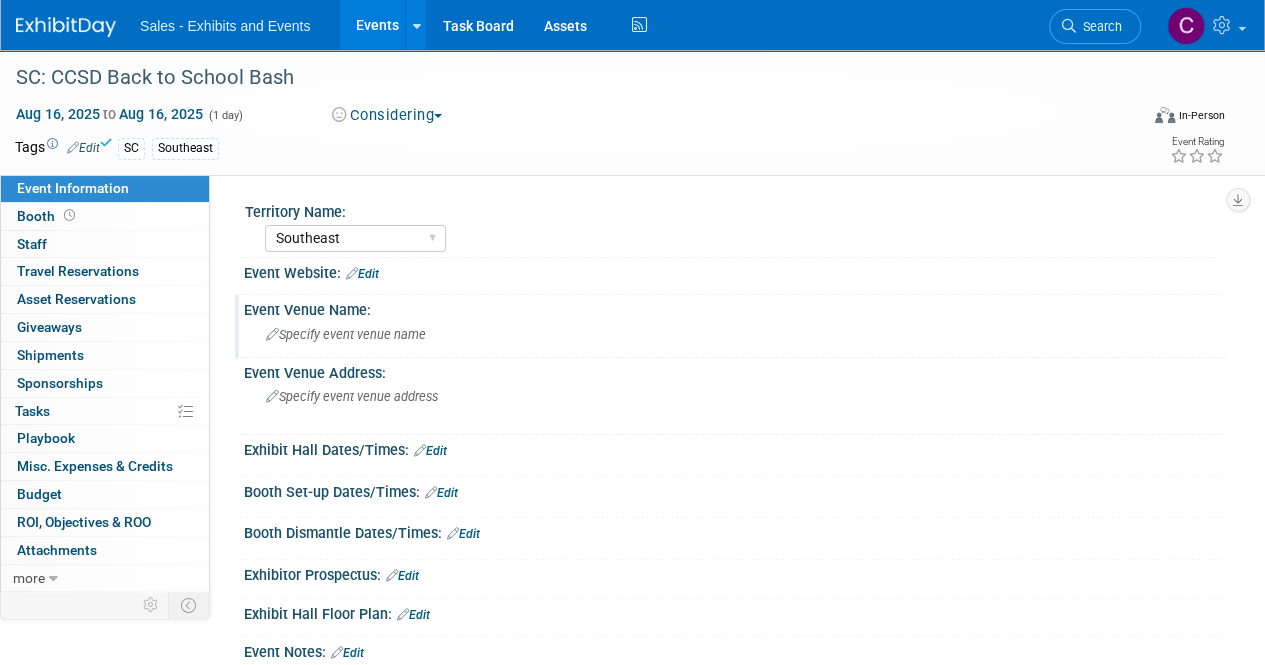 click on "Specify event venue name" at bounding box center [346, 334] 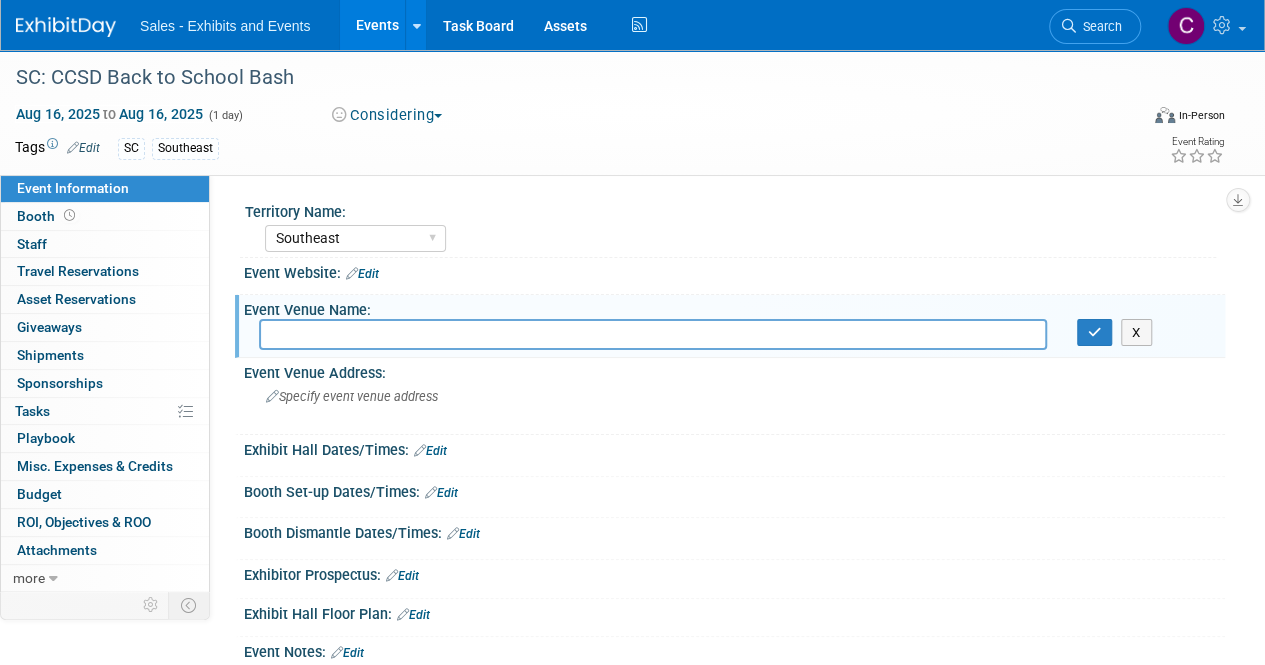 scroll, scrollTop: 240, scrollLeft: 0, axis: vertical 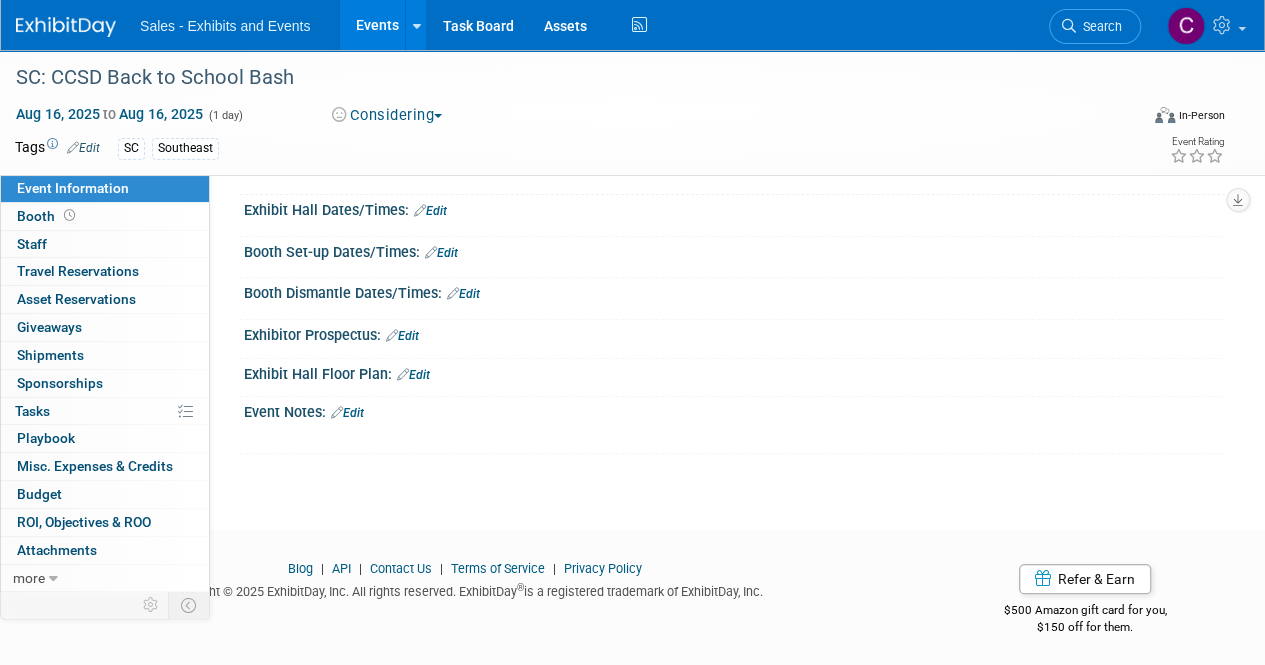 click on "Edit" at bounding box center (347, 413) 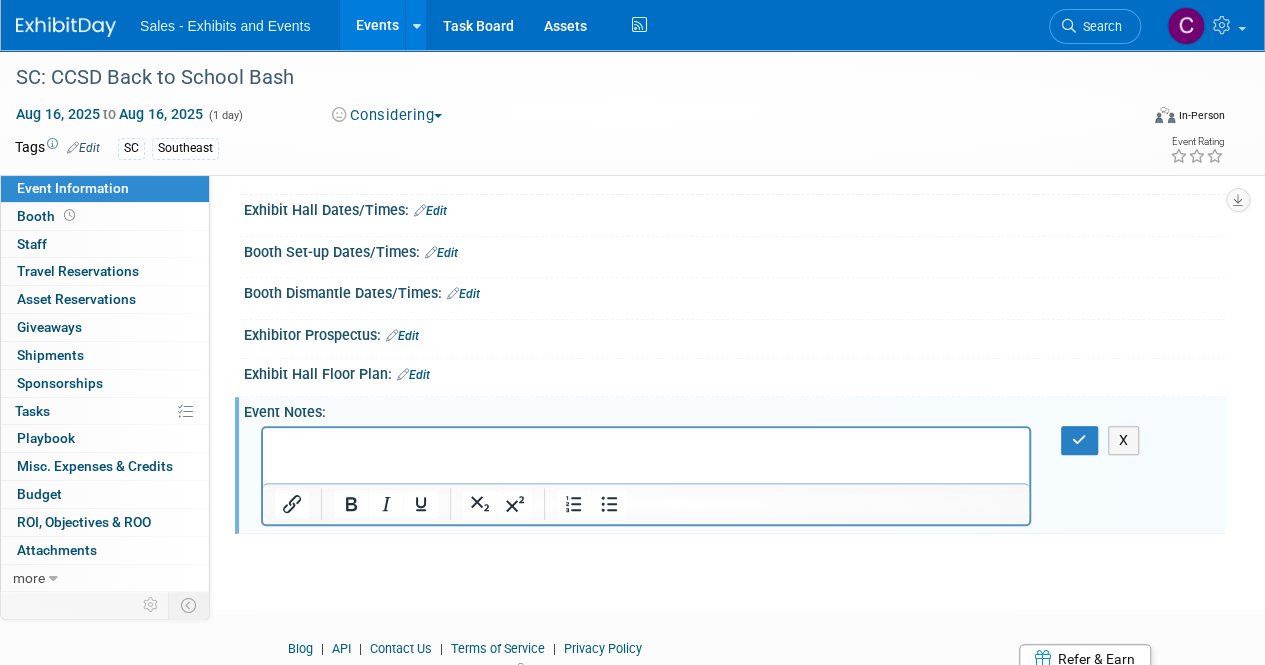 scroll, scrollTop: 0, scrollLeft: 0, axis: both 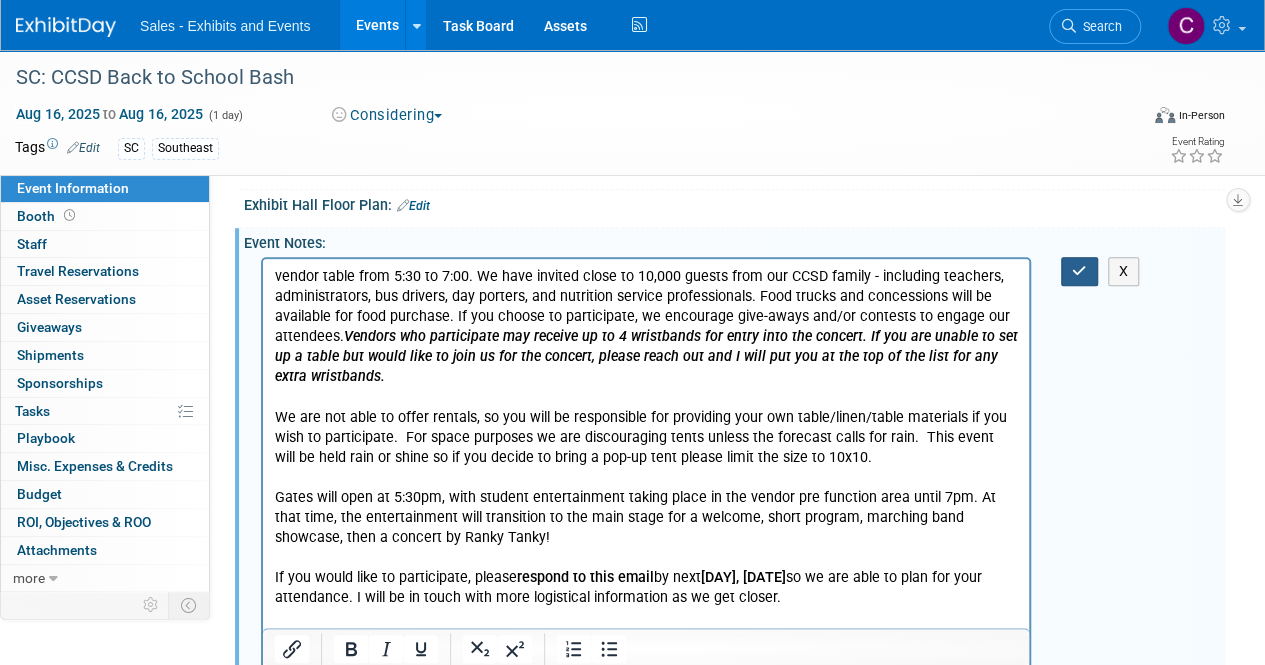 click at bounding box center [1079, 271] 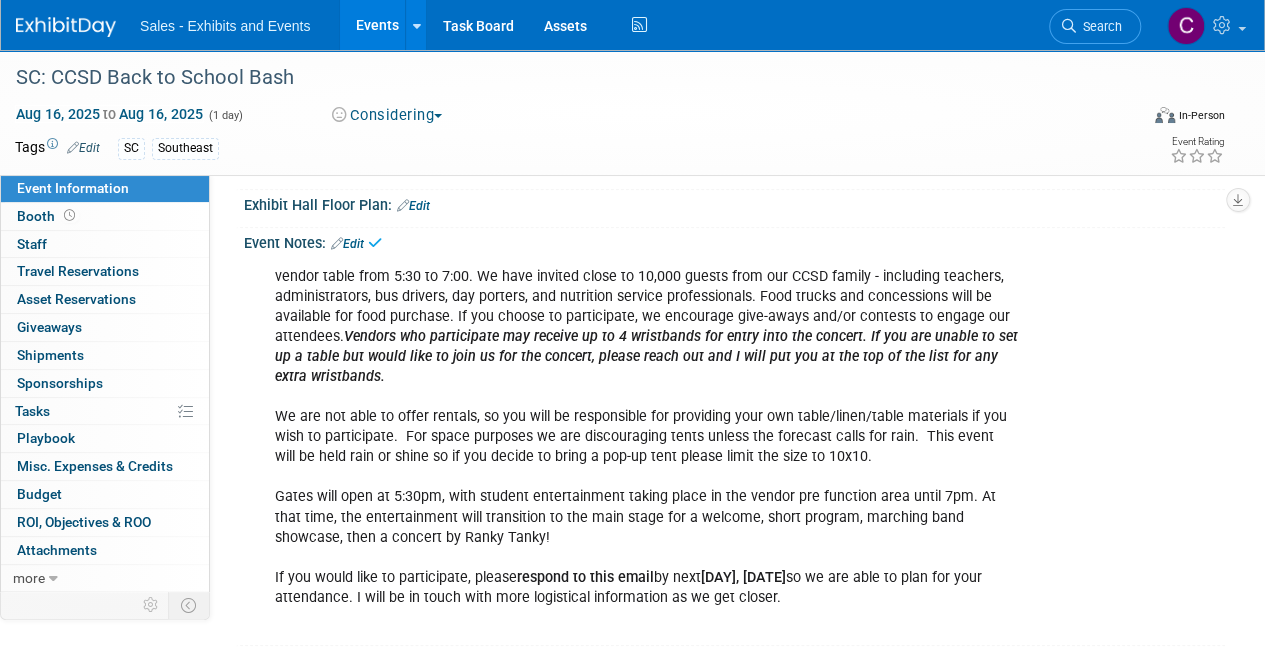 click on "vendor table from 5:30 to 7:00.  We have invited close to 10,000 guests from our CCSD family - including teachers, administrators, bus drivers, day porters, and nutrition service professionals.  Food trucks and concessions will be available for food purchase.  If you choose to participate, we encourage give-aways and/or contests to engage our attendees.   Vendors who participate may receive up to 4 wristbands for entry into the concert.  If you are unable to set up a table but would like to join us for the concert, please reach out and I will put you at the top of the list for any extra wristbands.   We are not able to offer rentals, so you will be responsible for providing your own table/linen/table materials if you wish to participate.  For space purposes we are discouraging tents unless the forecast calls for rain.  This event will be held rain or shine so if you decide to bring a pop-up tent please limit the size to 10x10.      If you would like to participate, please  respond to this email" at bounding box center (646, 447) 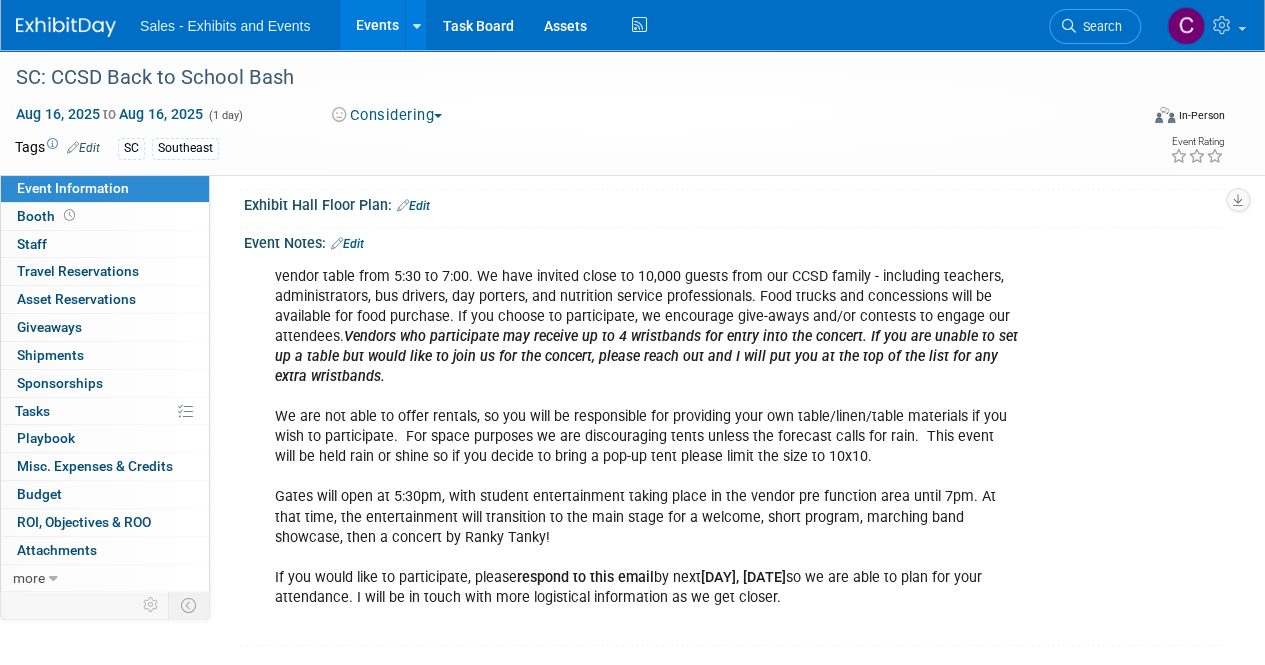 click on "Edit" at bounding box center (347, 244) 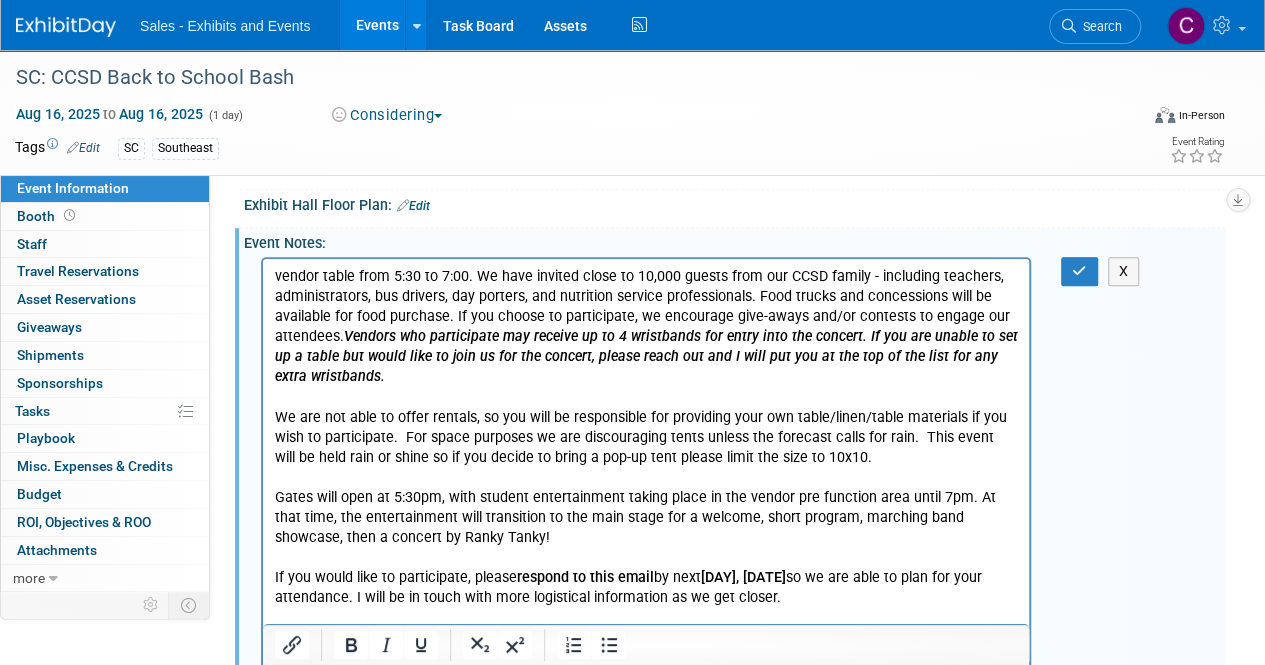 scroll, scrollTop: 0, scrollLeft: 0, axis: both 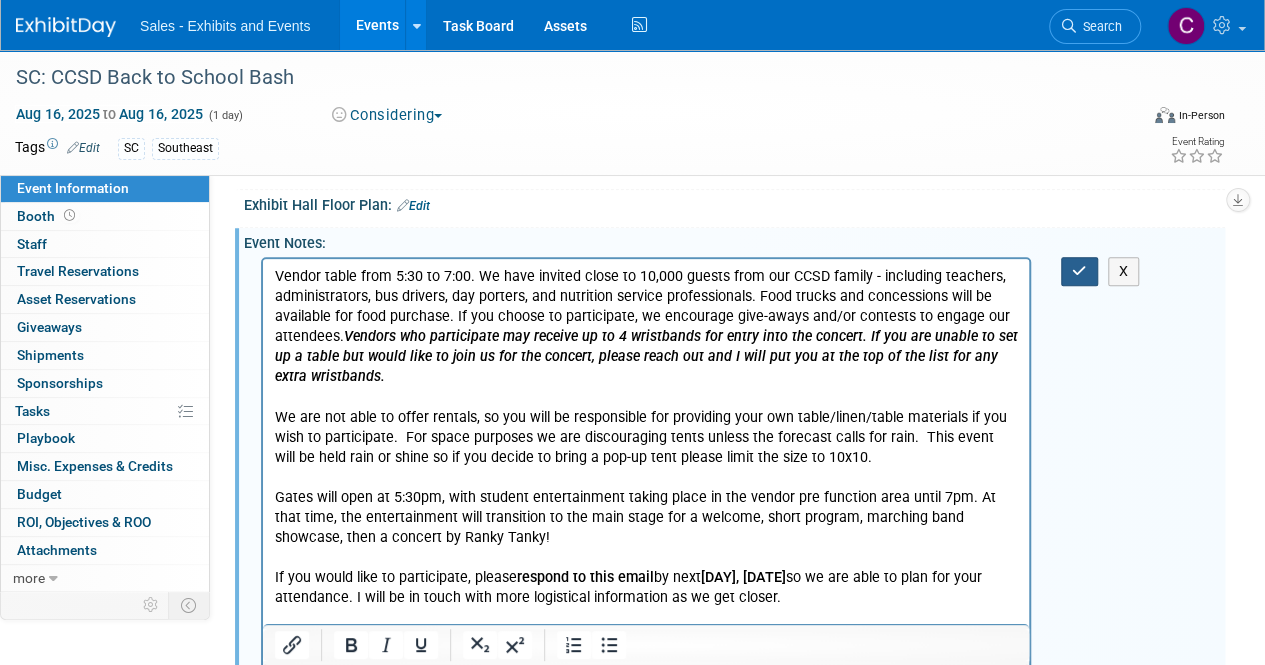 click at bounding box center [1079, 271] 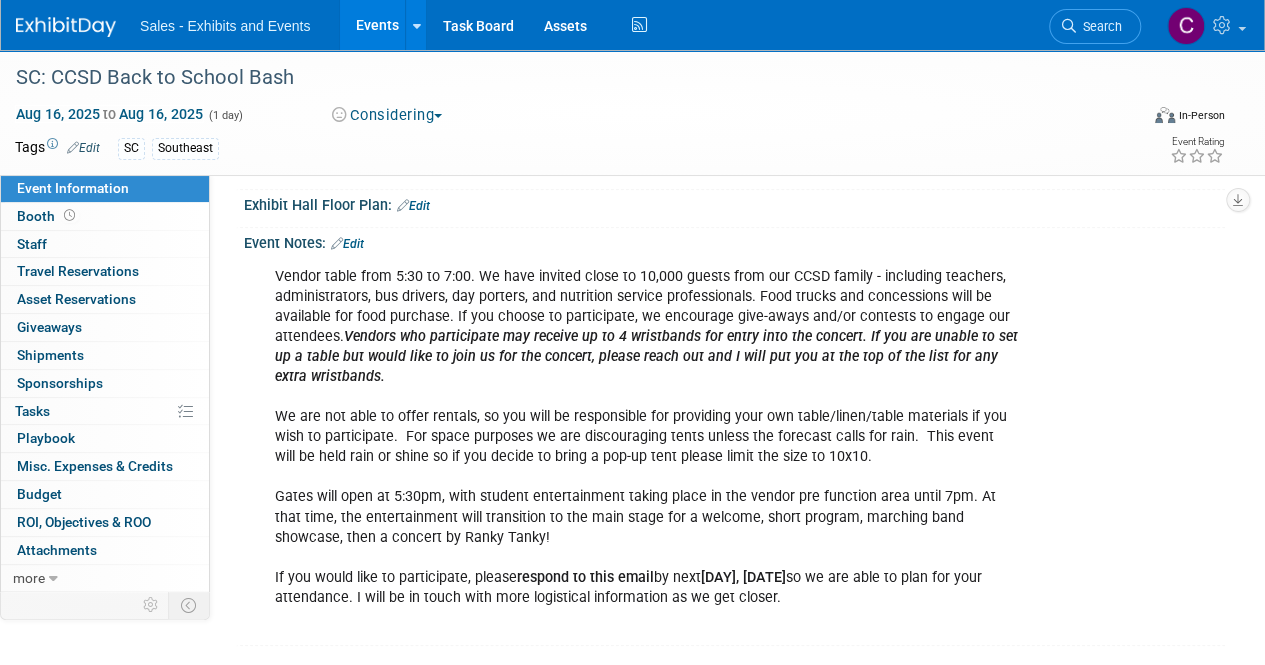 scroll, scrollTop: 0, scrollLeft: 0, axis: both 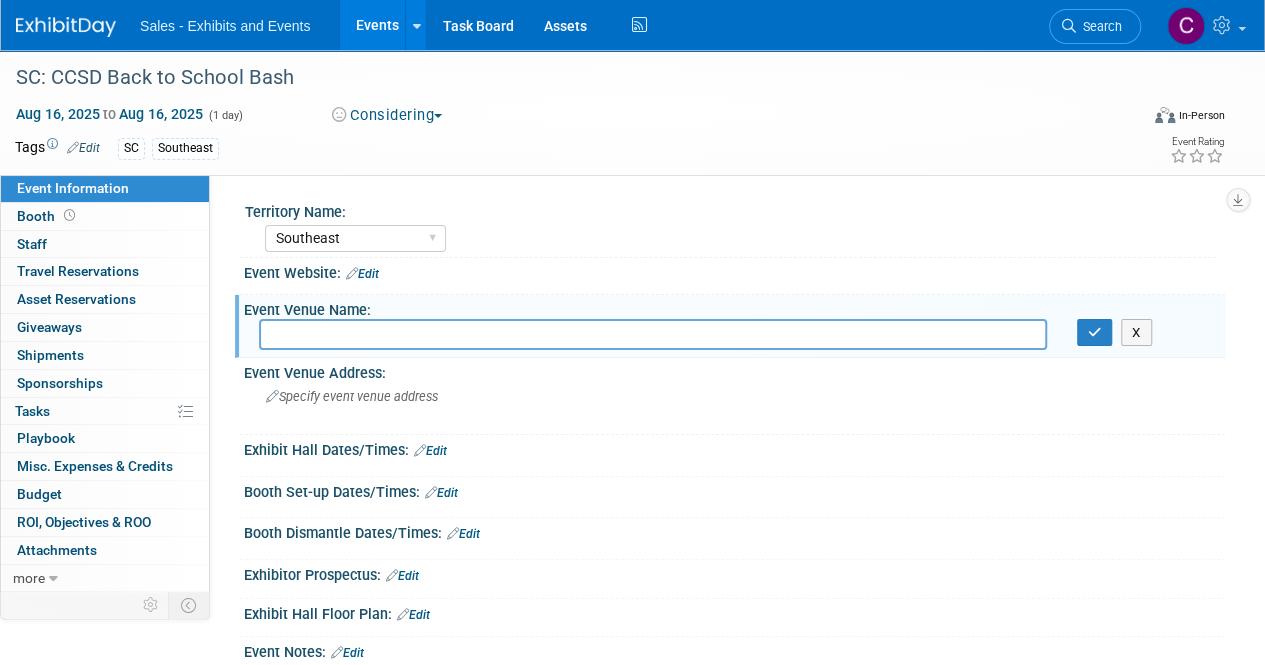 paste on "Credit One stadium" 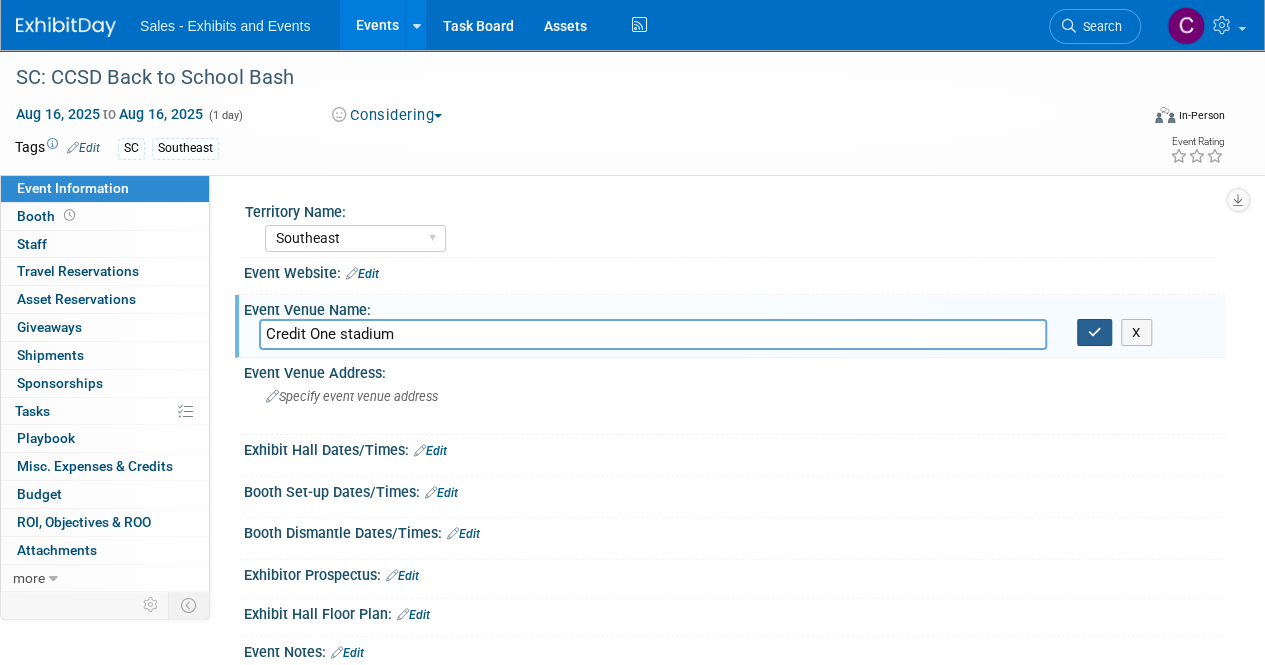 type on "Credit One stadium" 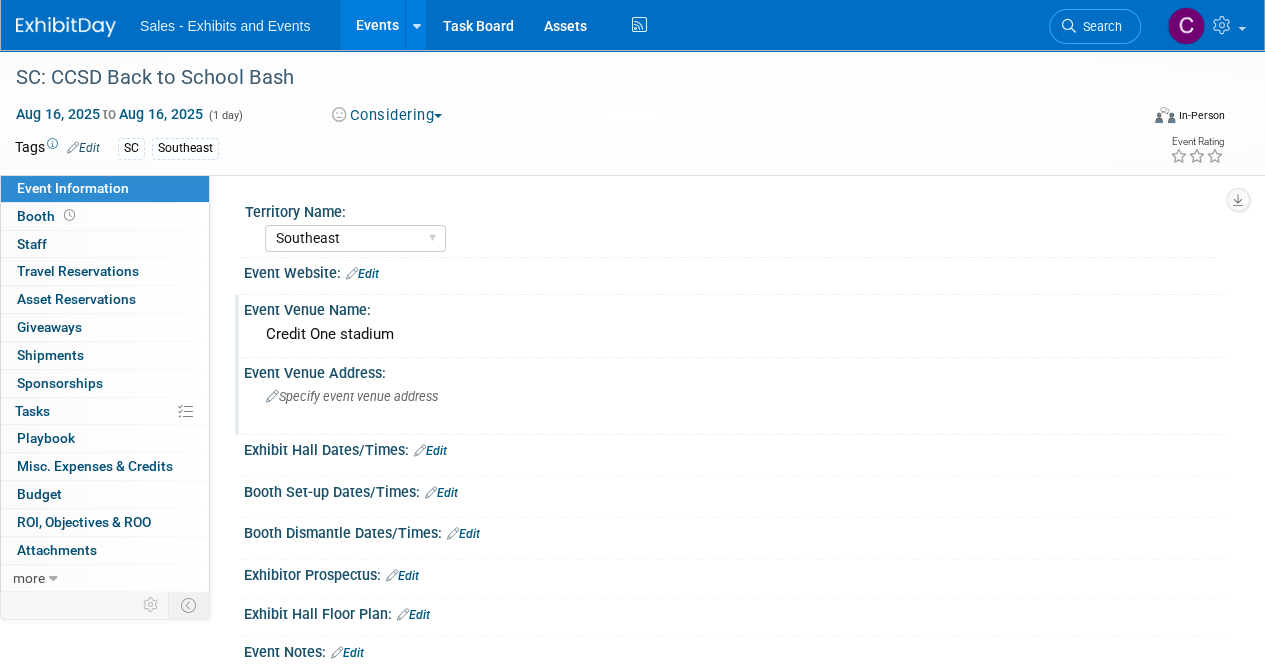click on "Specify event venue address" at bounding box center [352, 396] 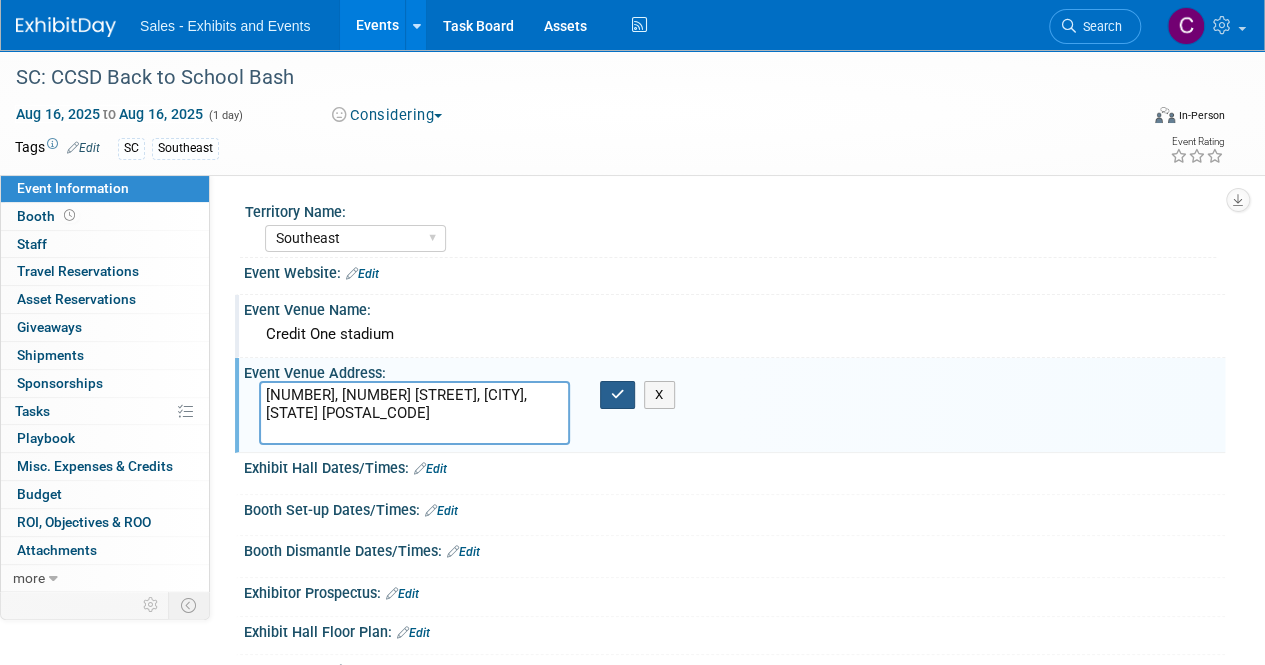 type on "7596, 161 Seven Farms Drive, Charleston, SC 29492" 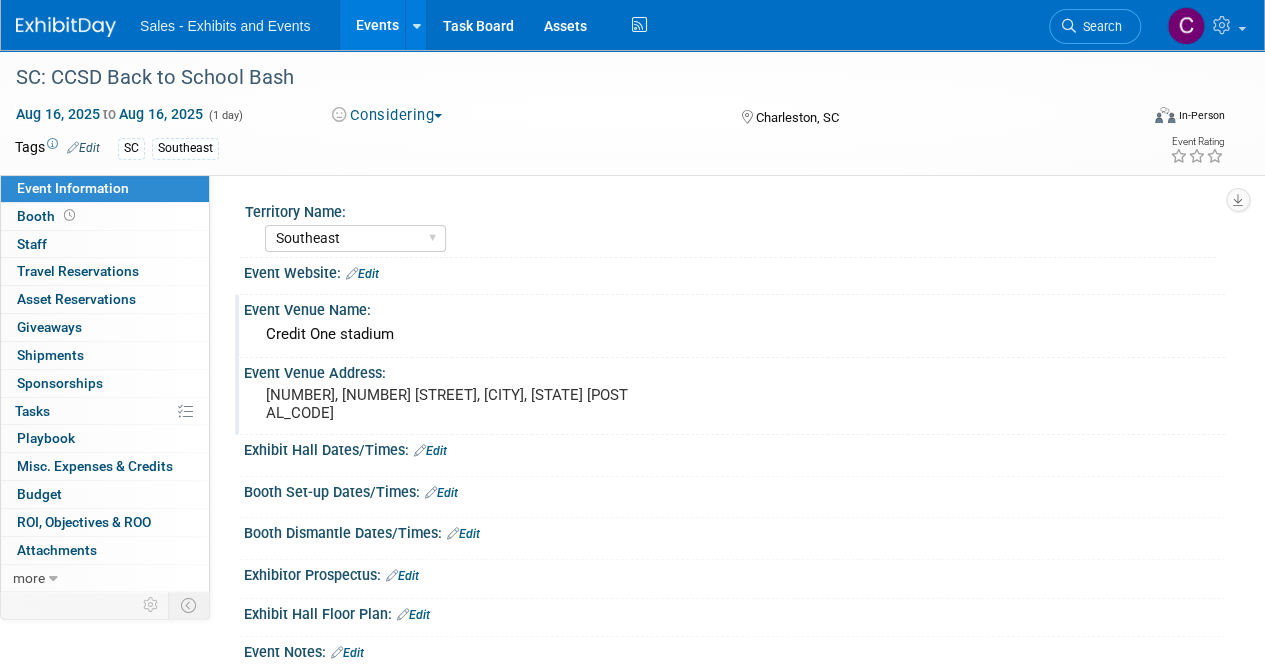 click on "Events" at bounding box center [376, 25] 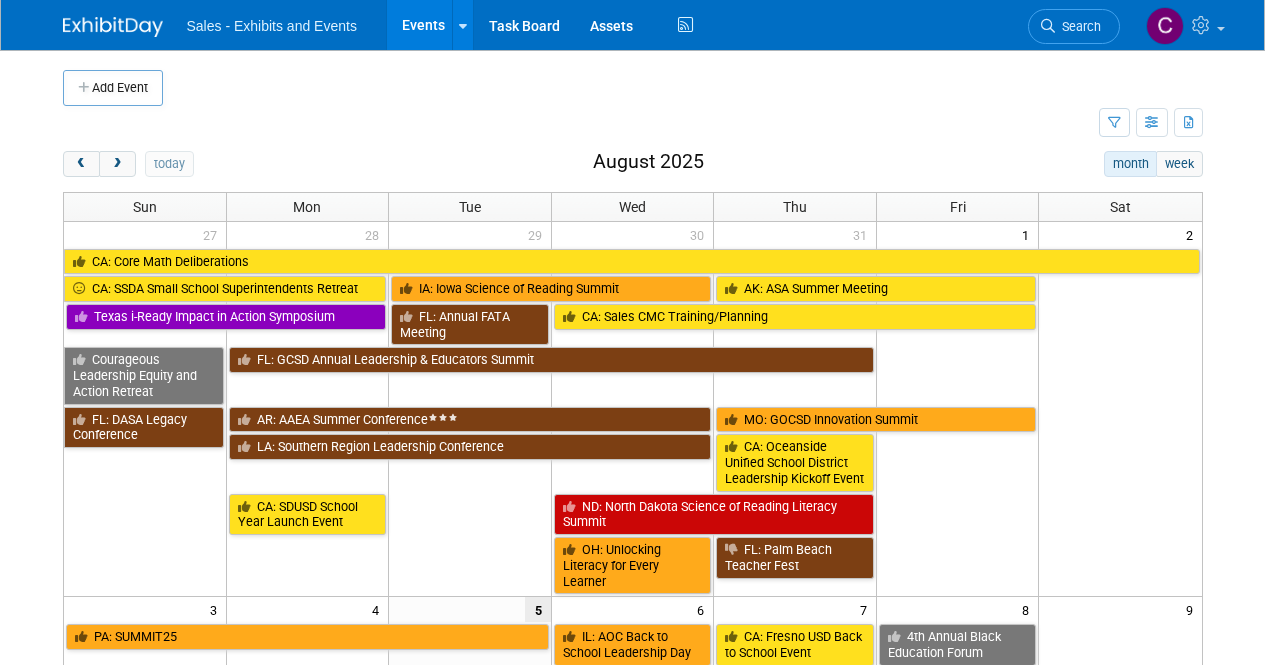 scroll, scrollTop: 0, scrollLeft: 0, axis: both 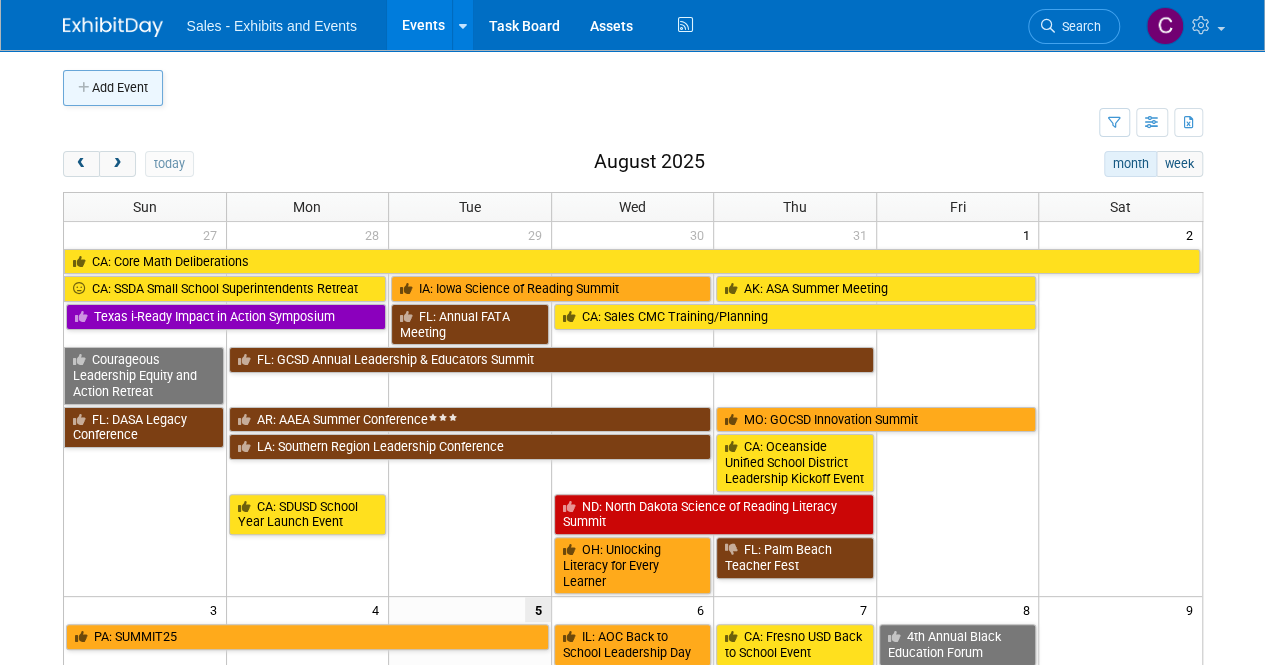 click on "Add Event" at bounding box center (113, 88) 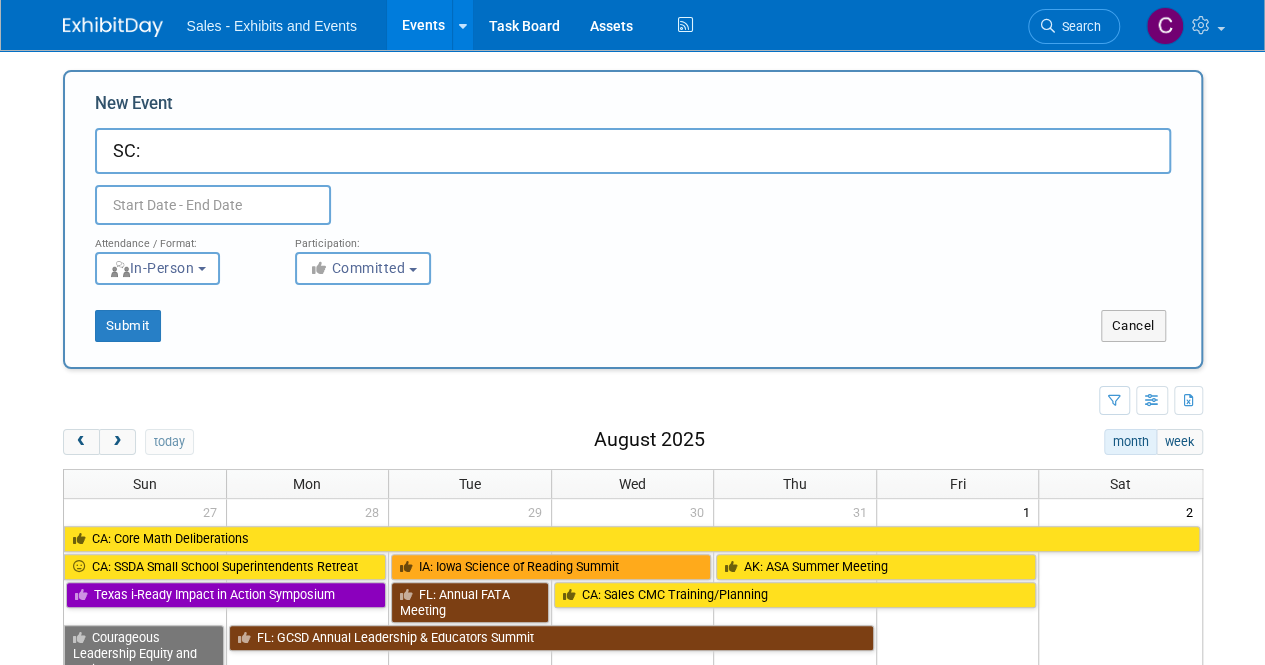 paste on "CCSD" 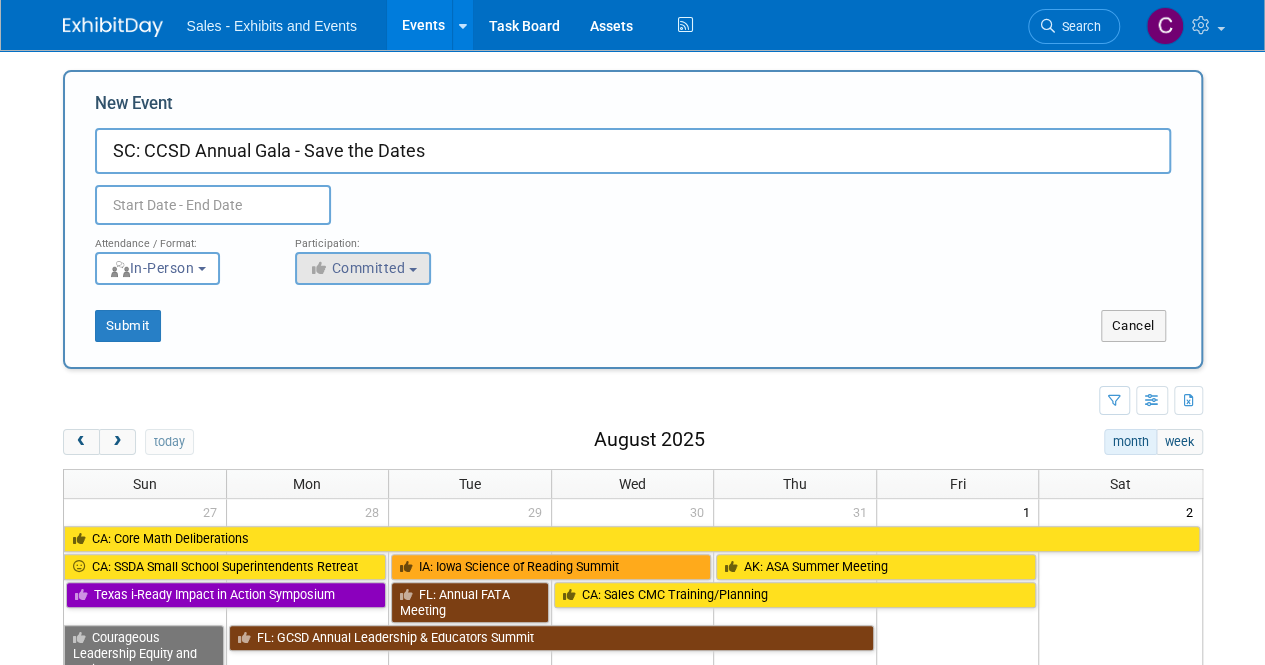 type on "SC: CCSD Annual Gala - Save the Dates" 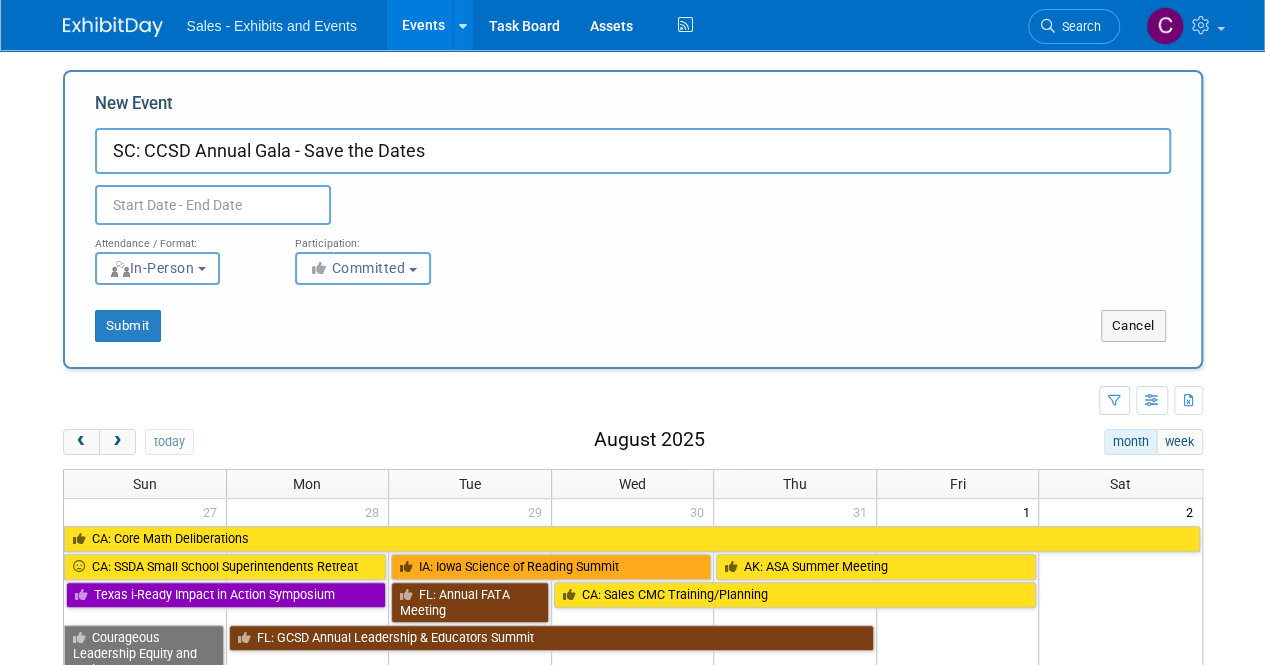 click on "Committed" at bounding box center [357, 268] 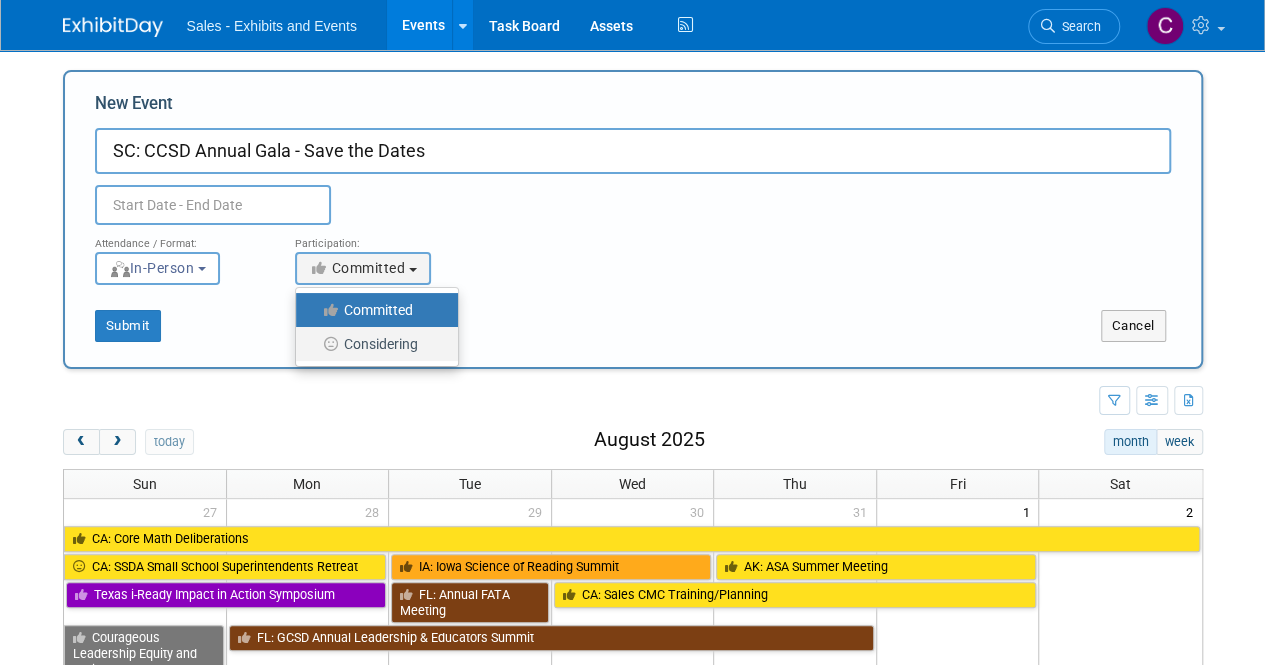 click on "Considering" at bounding box center [372, 344] 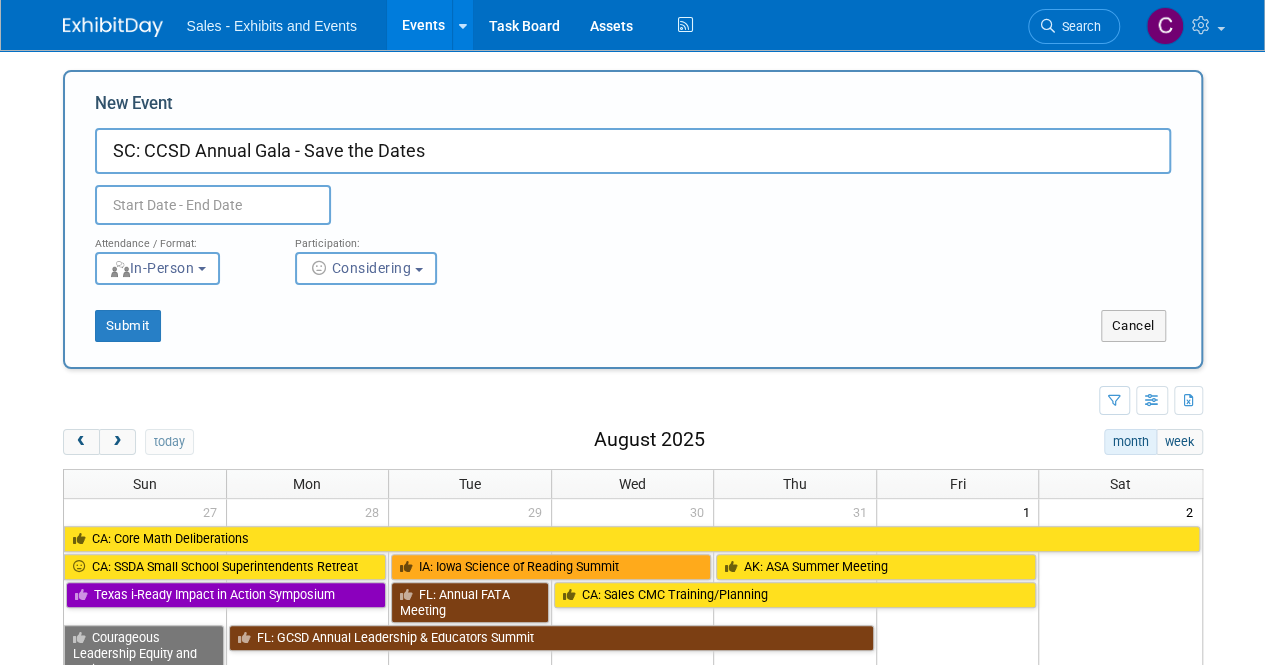 click at bounding box center (213, 205) 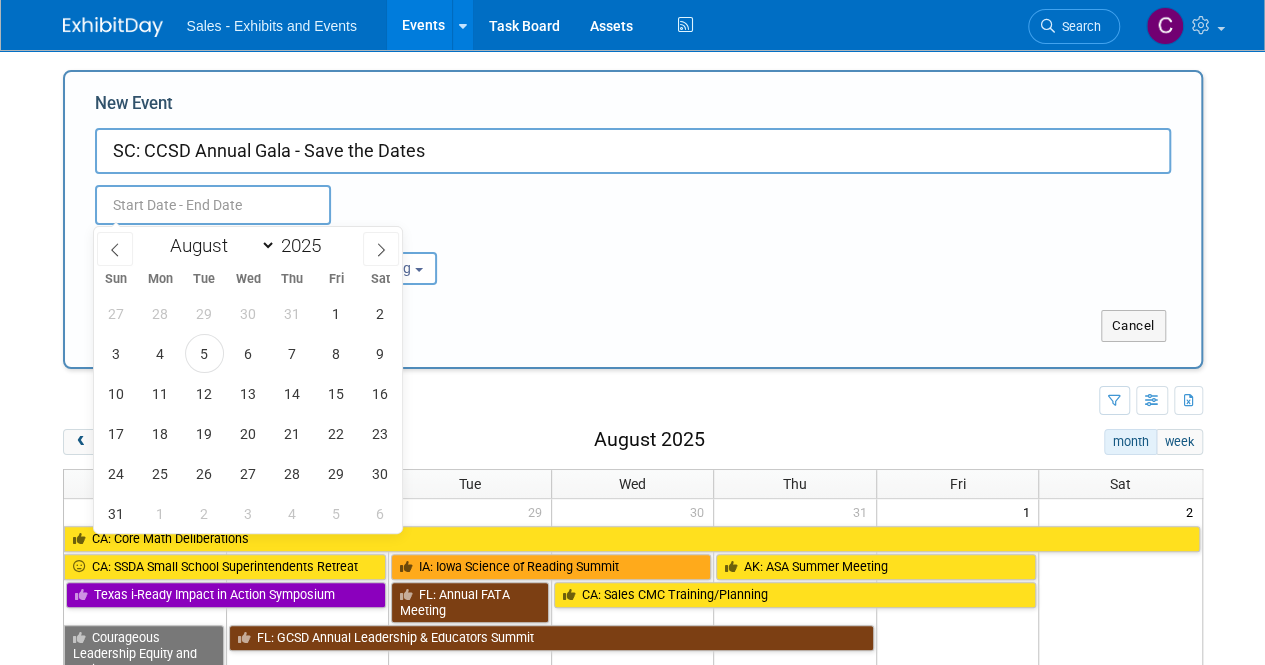 click on "[MONTH] [MONTH] [MONTH] [MONTH] [MONTH] [MONTH] [MONTH] [MONTH] [MONTH] [MONTH] [MONTH] [MONTH] [YEAR]" at bounding box center [248, 244] 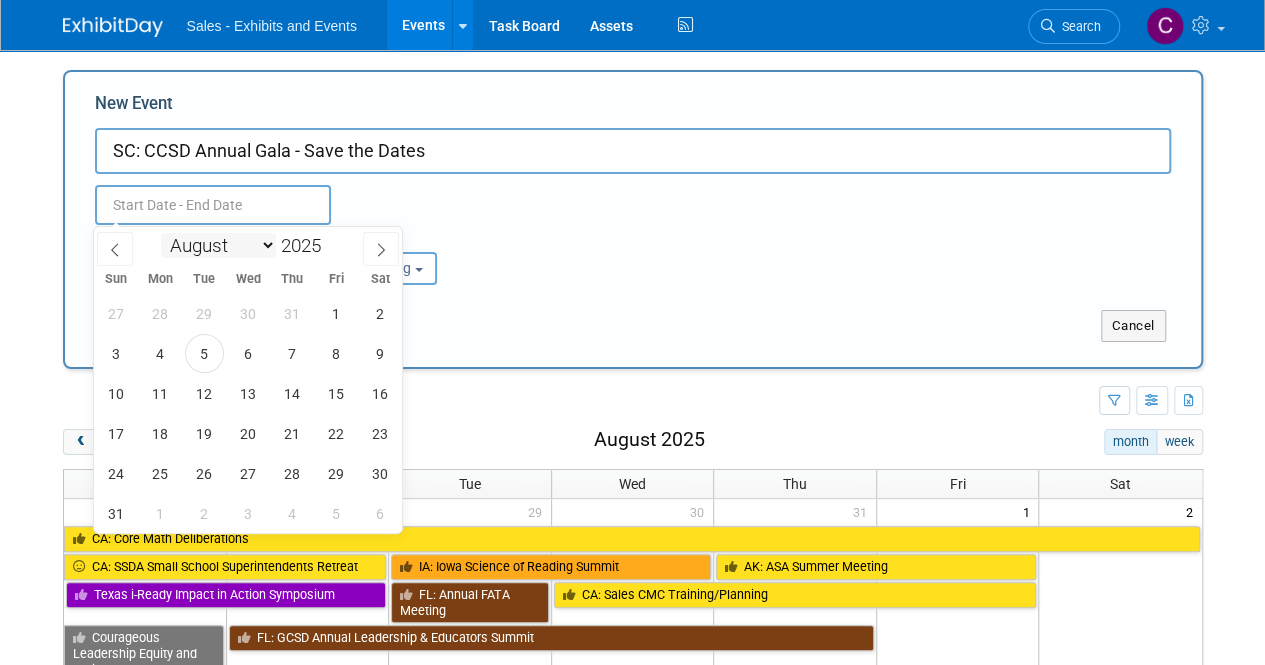 click on "January February March April May June July August September October November December" at bounding box center [218, 245] 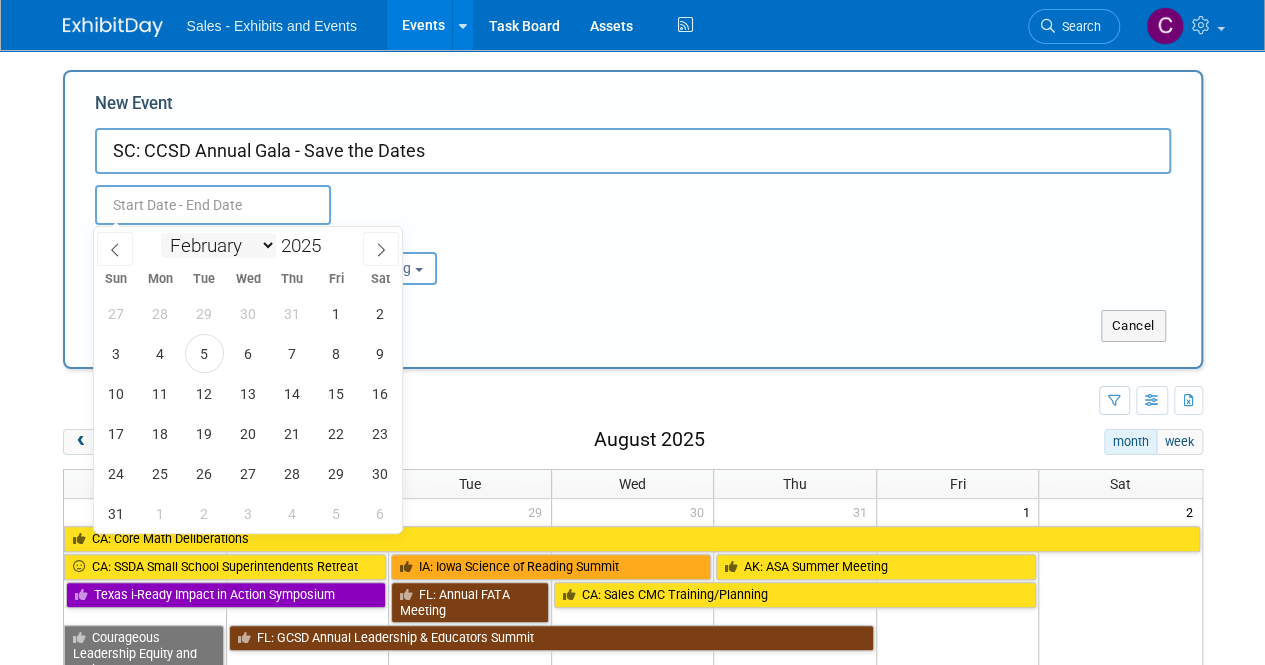 click on "January February March April May June July August September October November December" at bounding box center [218, 245] 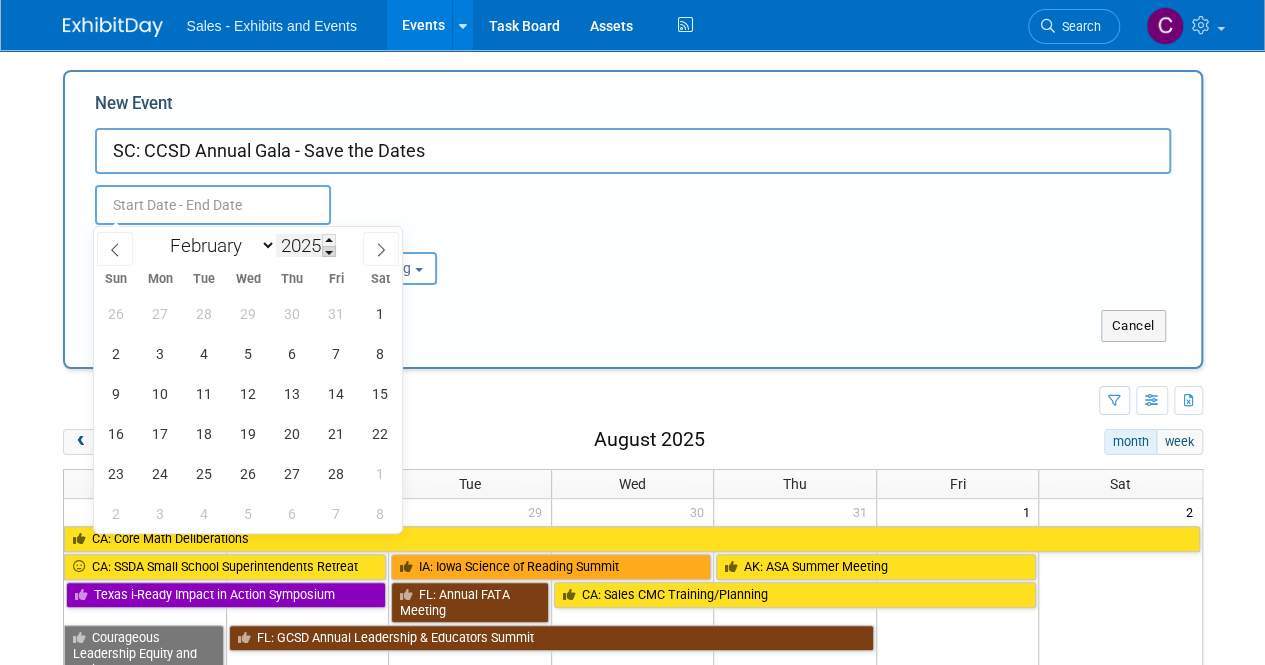 click at bounding box center (329, 252) 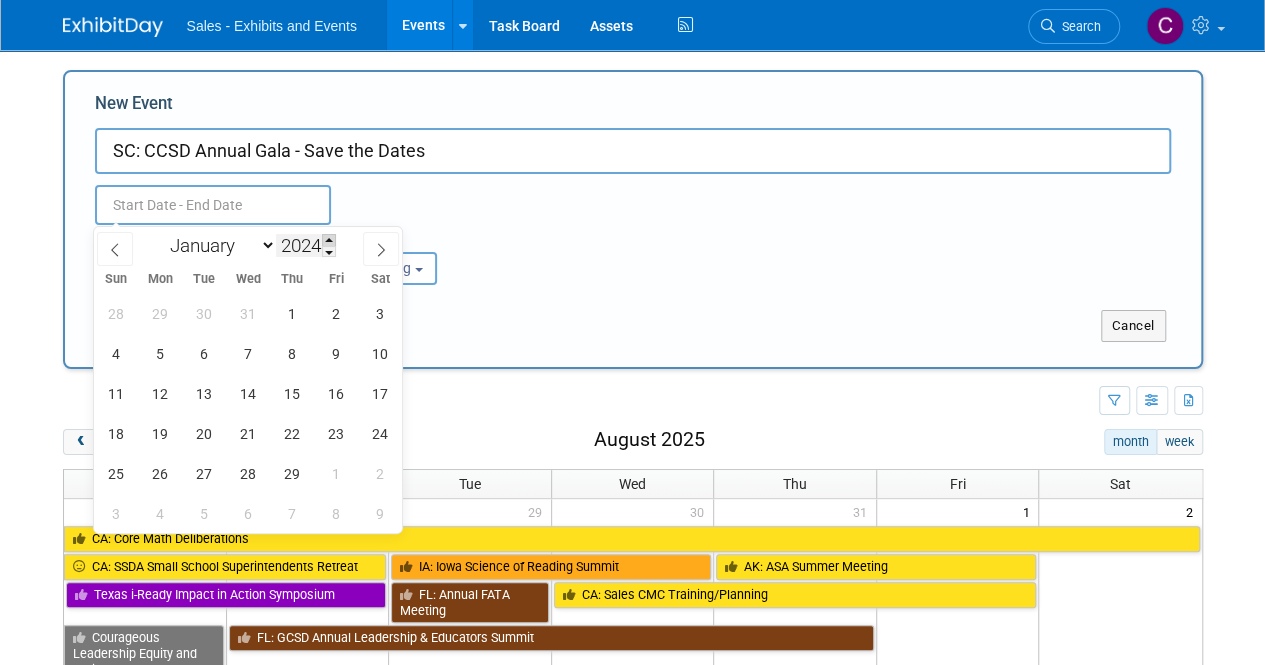 click at bounding box center [329, 240] 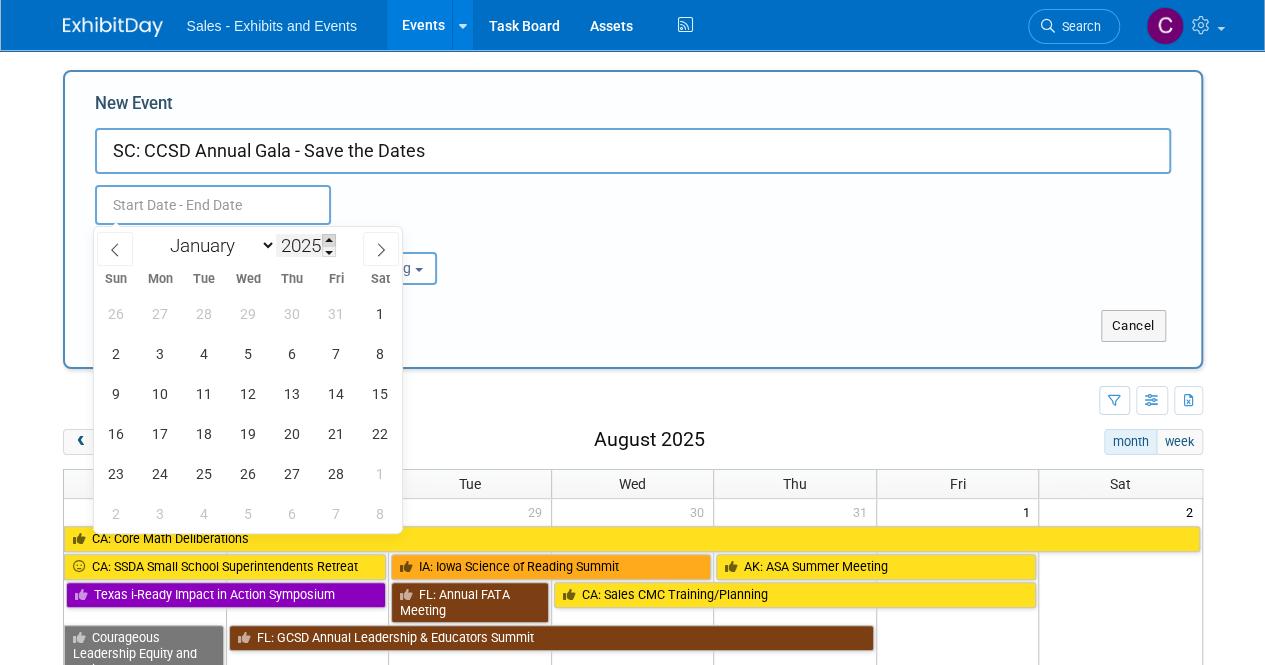 click at bounding box center [329, 240] 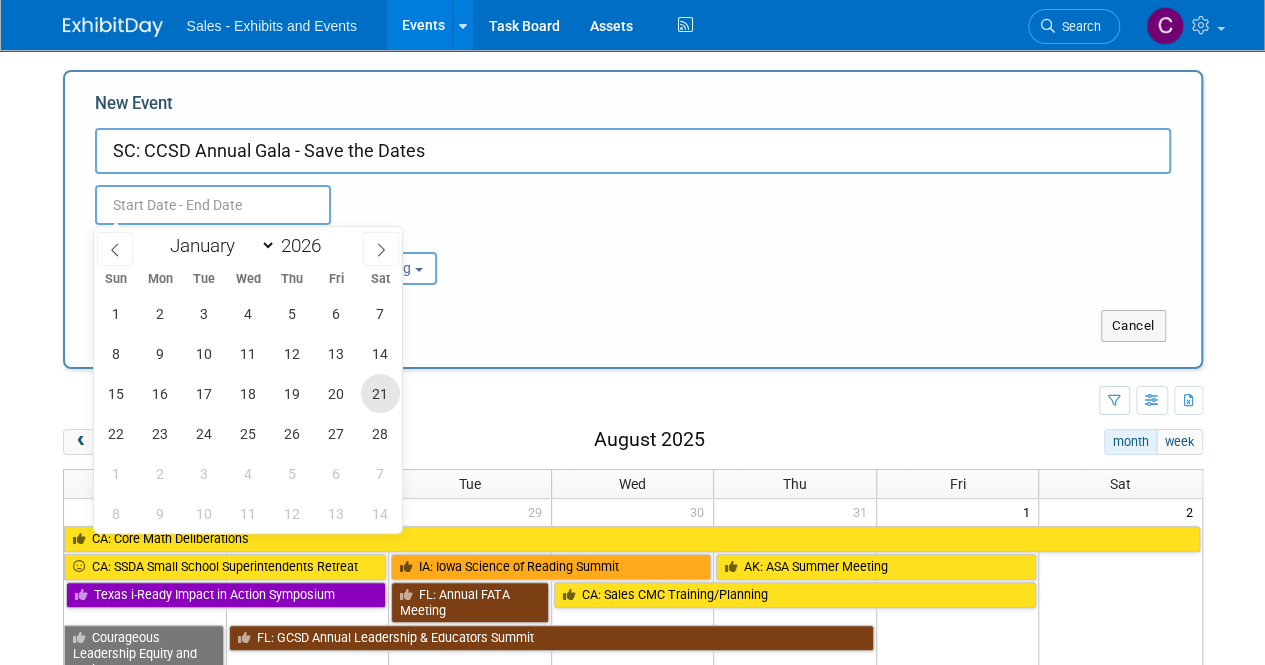 click on "21" at bounding box center (380, 393) 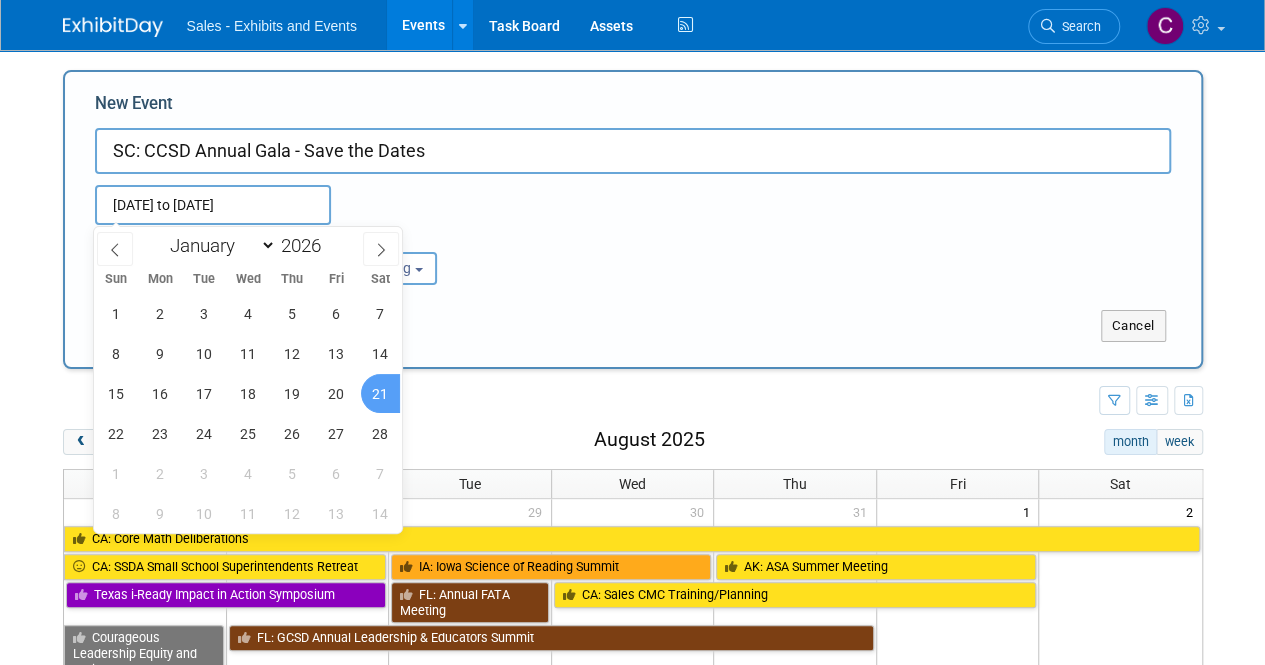 click on "21" at bounding box center (380, 393) 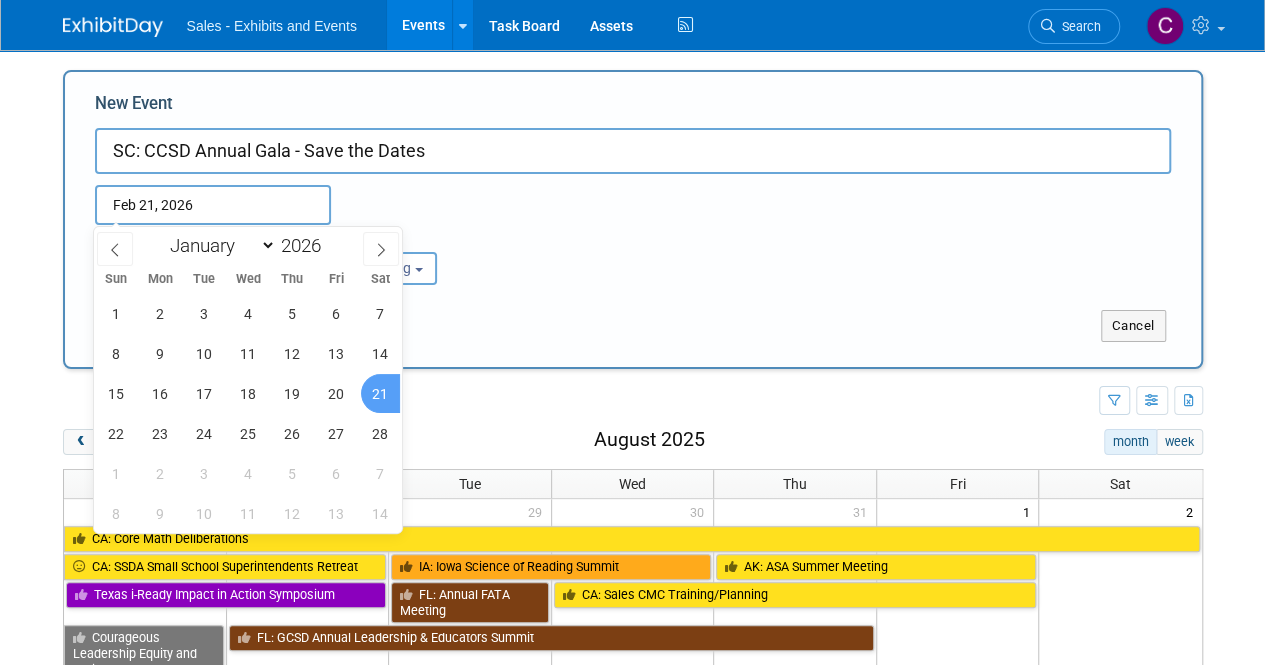 type on "[DATE] to [DATE]" 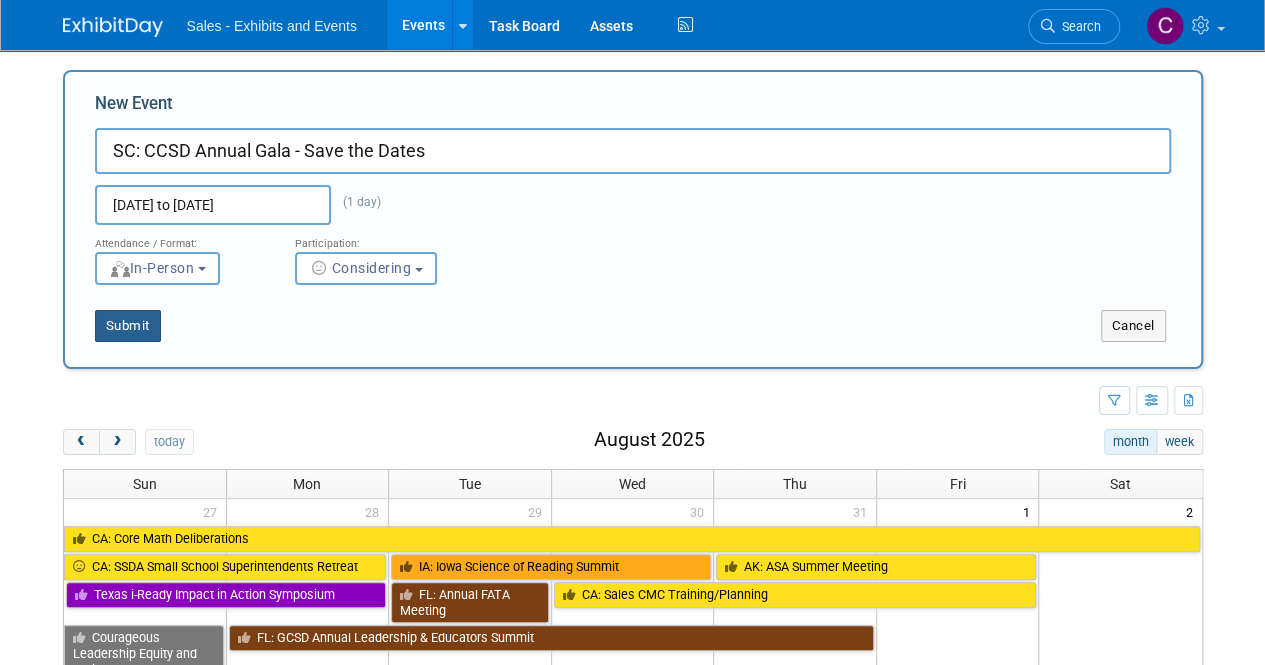 click on "Submit" at bounding box center [128, 326] 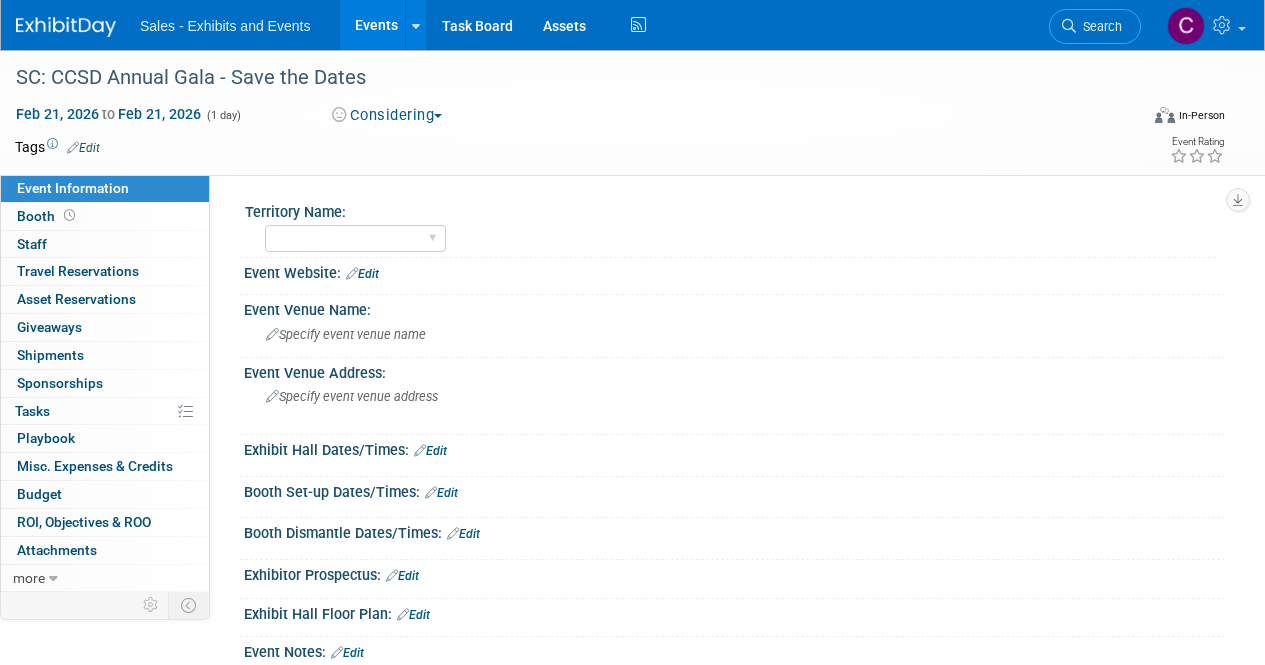 scroll, scrollTop: 0, scrollLeft: 0, axis: both 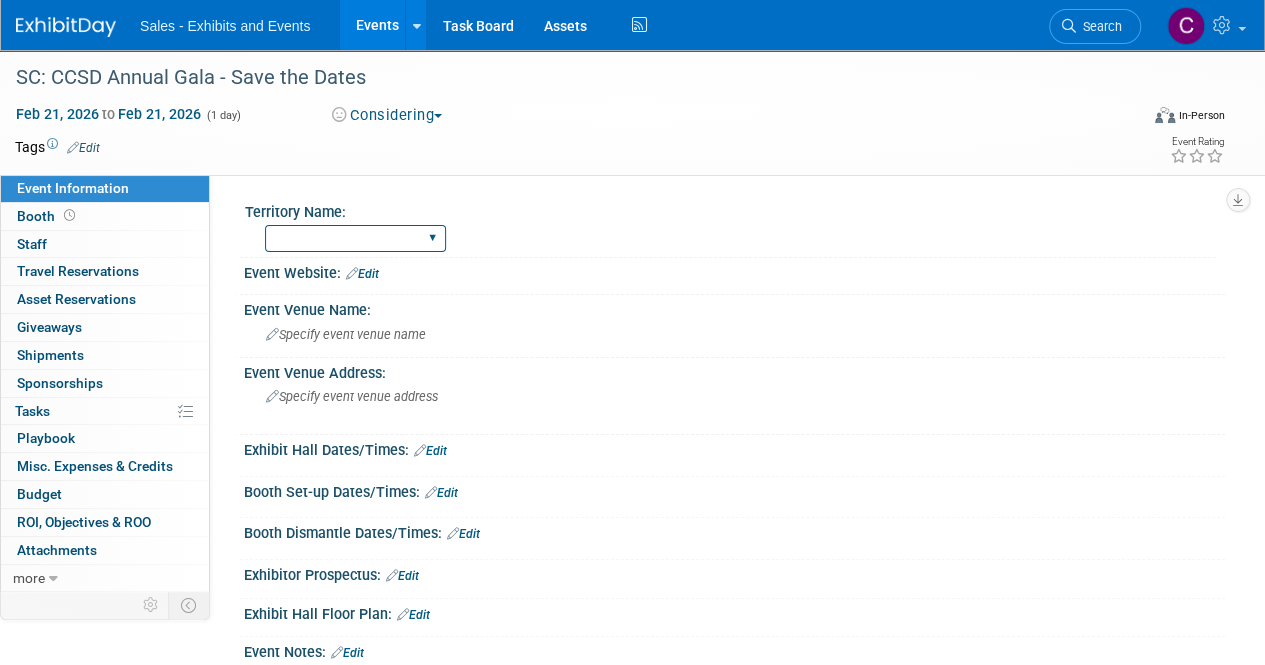 drag, startPoint x: 312, startPoint y: 228, endPoint x: 310, endPoint y: 249, distance: 21.095022 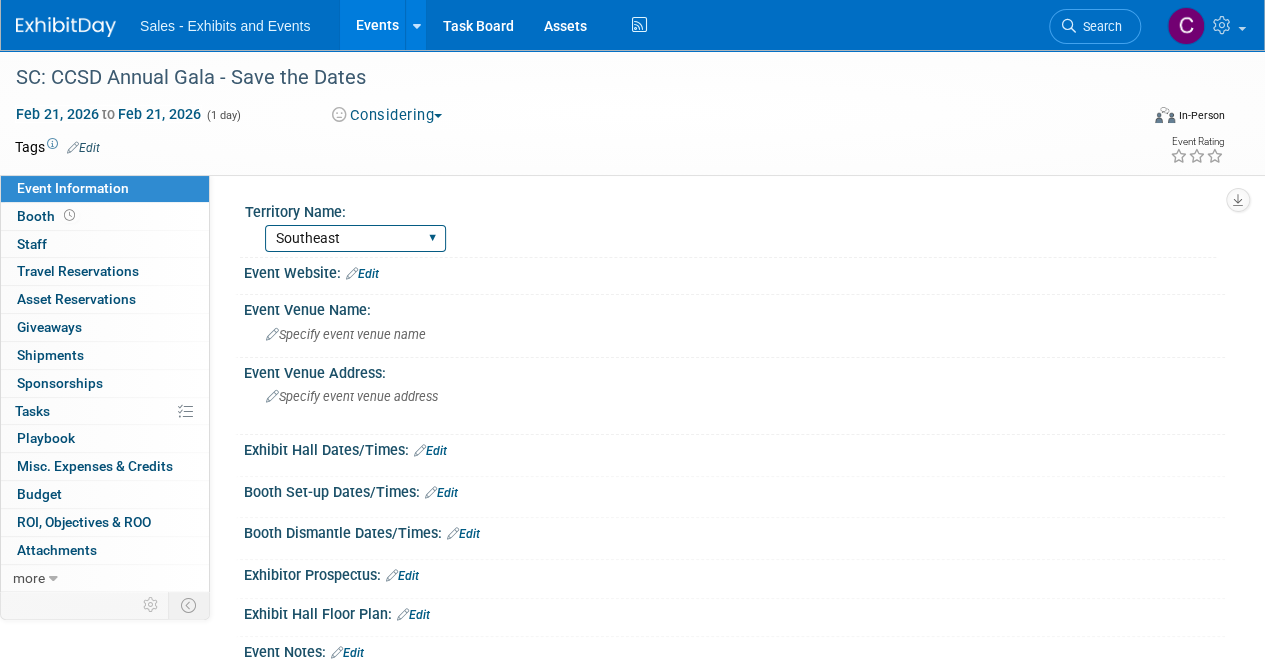 click on "Atlantic
Southeast
Central
Southwest
Pacific
Mountain
National
Strategic Partnerships" at bounding box center (355, 238) 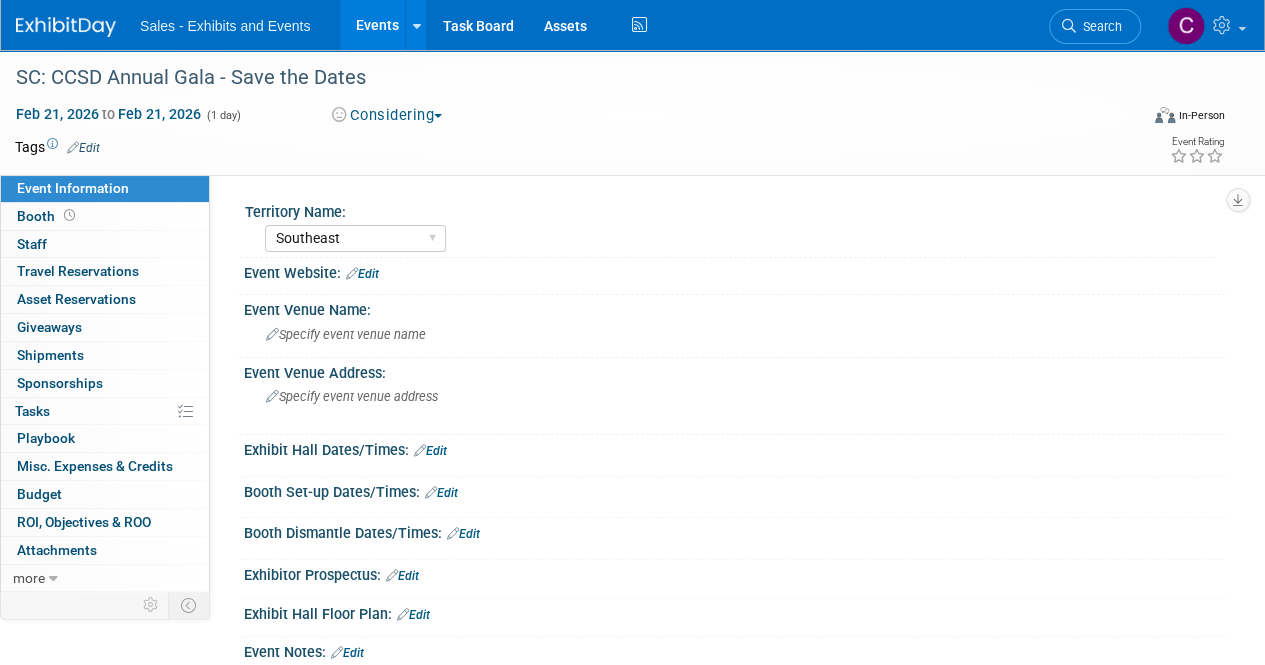 click on "Edit" at bounding box center (83, 148) 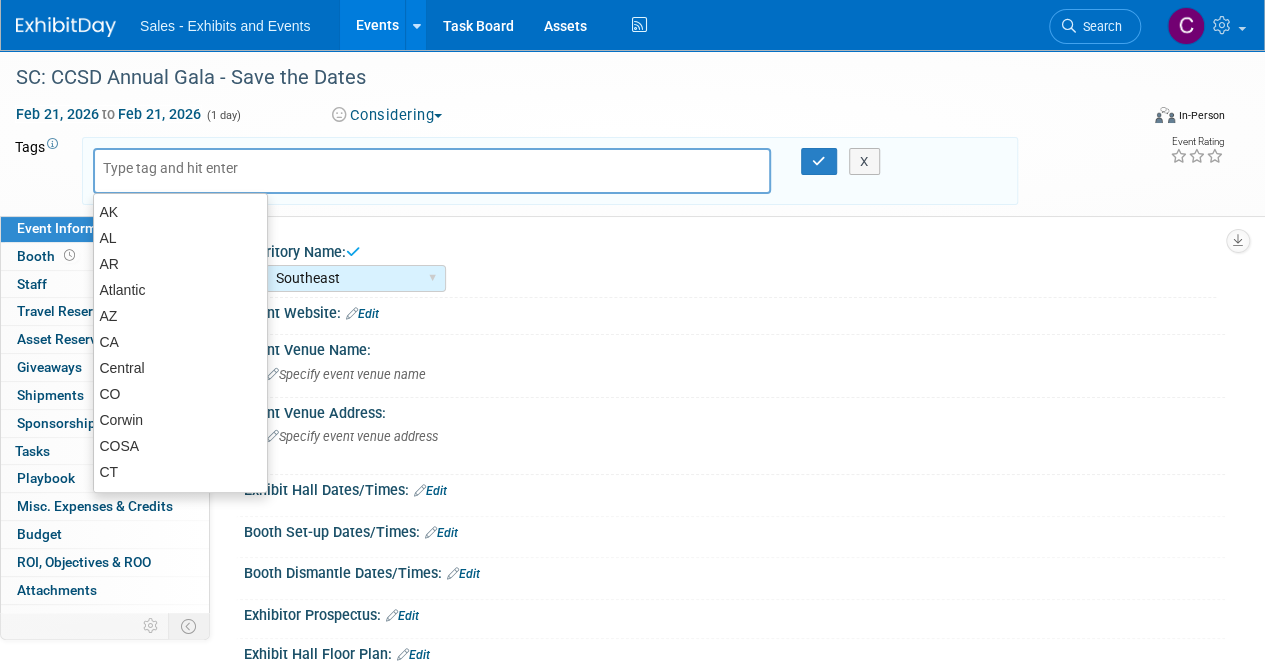 type on "s" 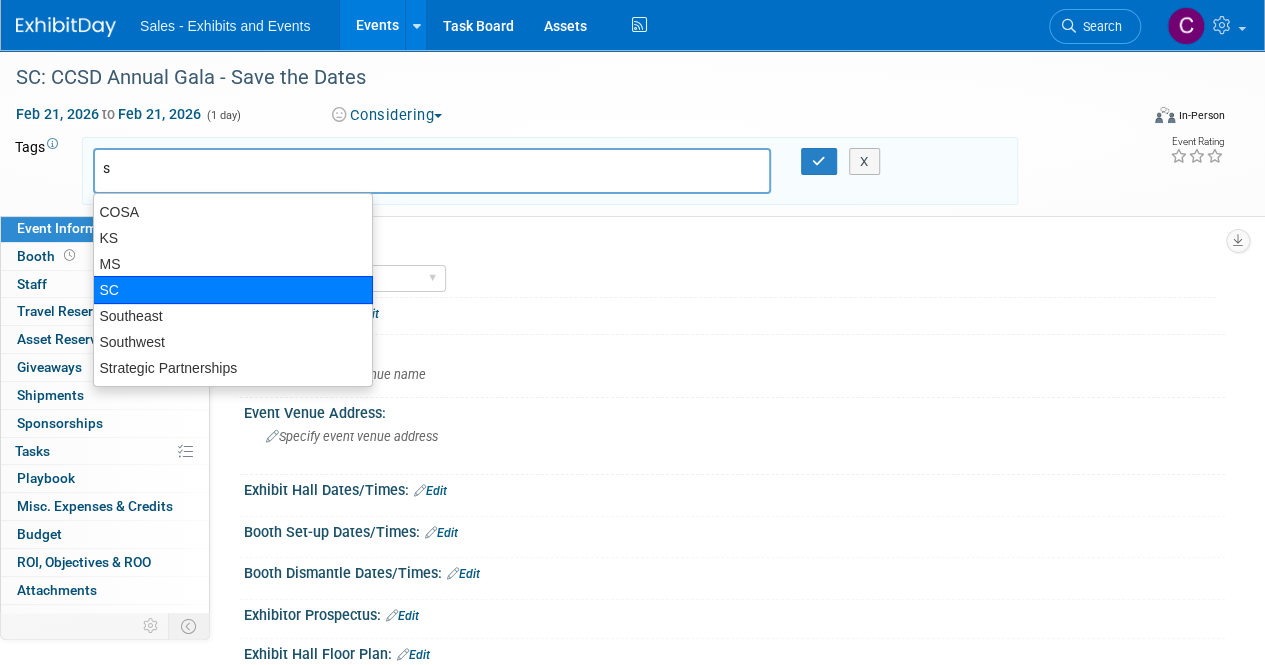click on "SC" at bounding box center [233, 290] 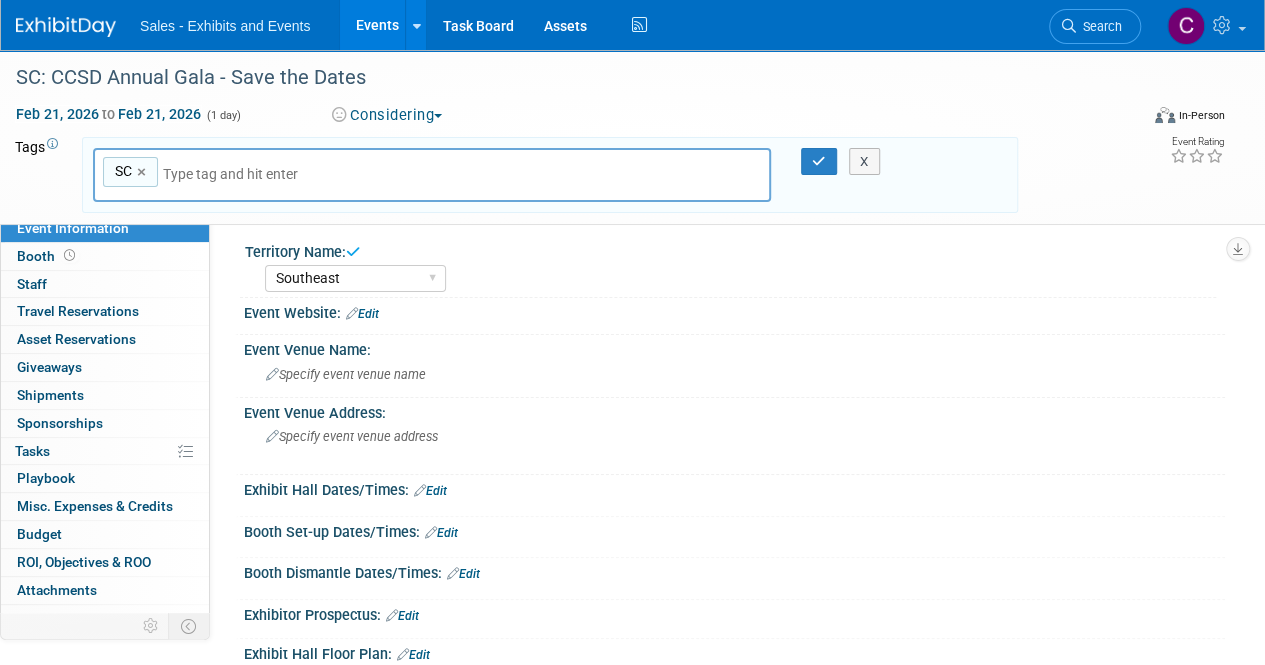 type on "s" 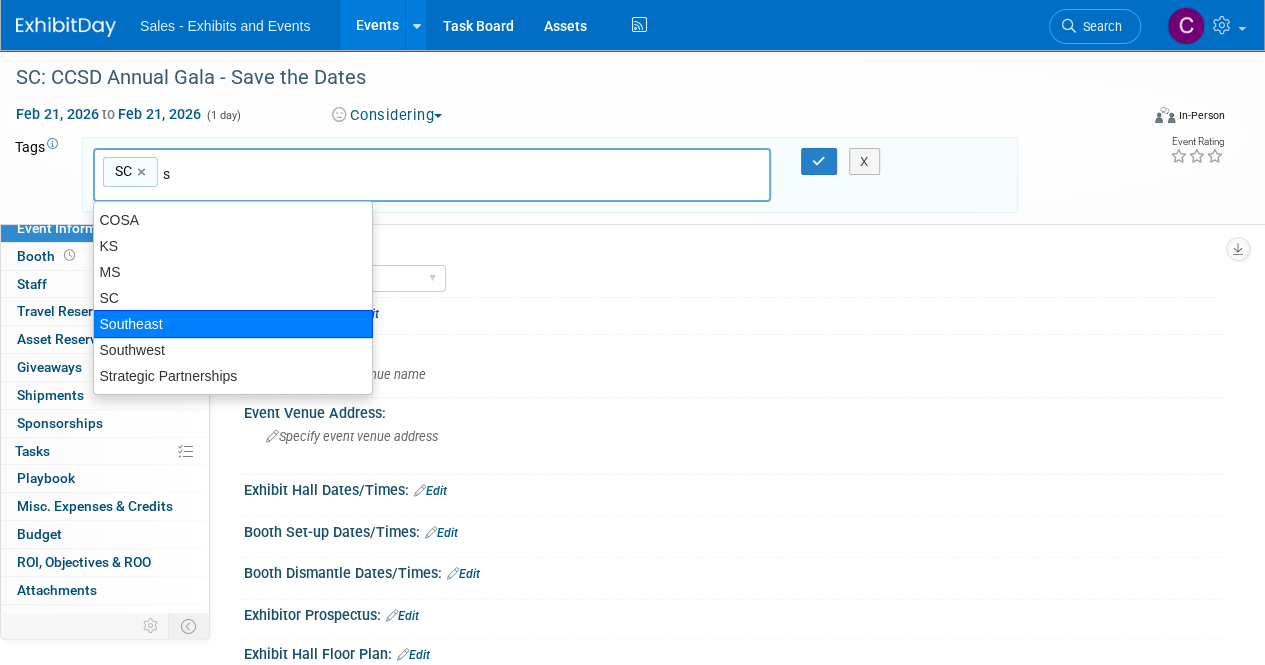 click on "Southeast" at bounding box center (233, 324) 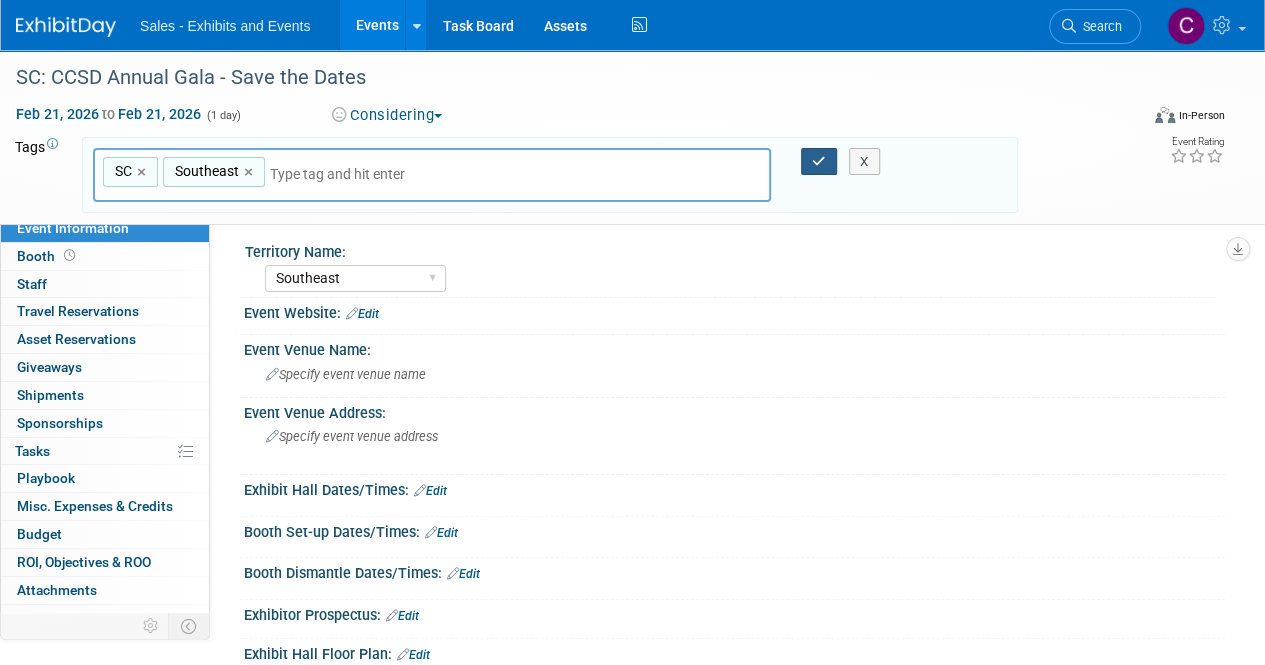 click at bounding box center (819, 161) 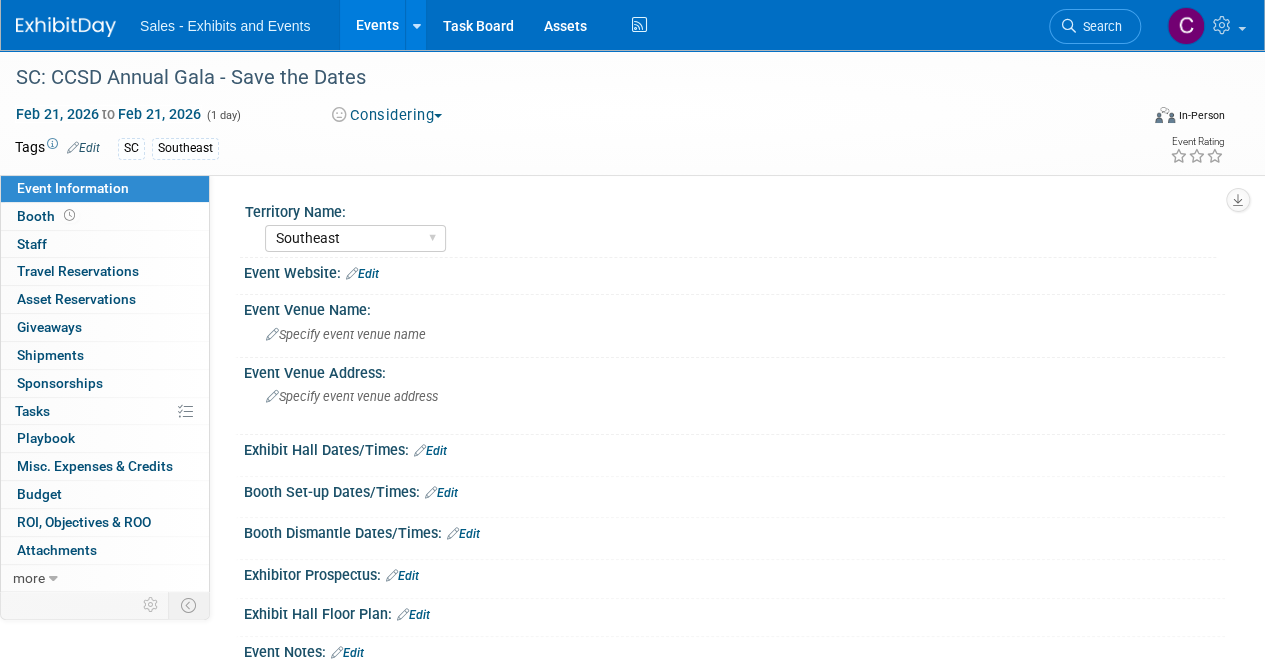 click on "Events" at bounding box center (376, 25) 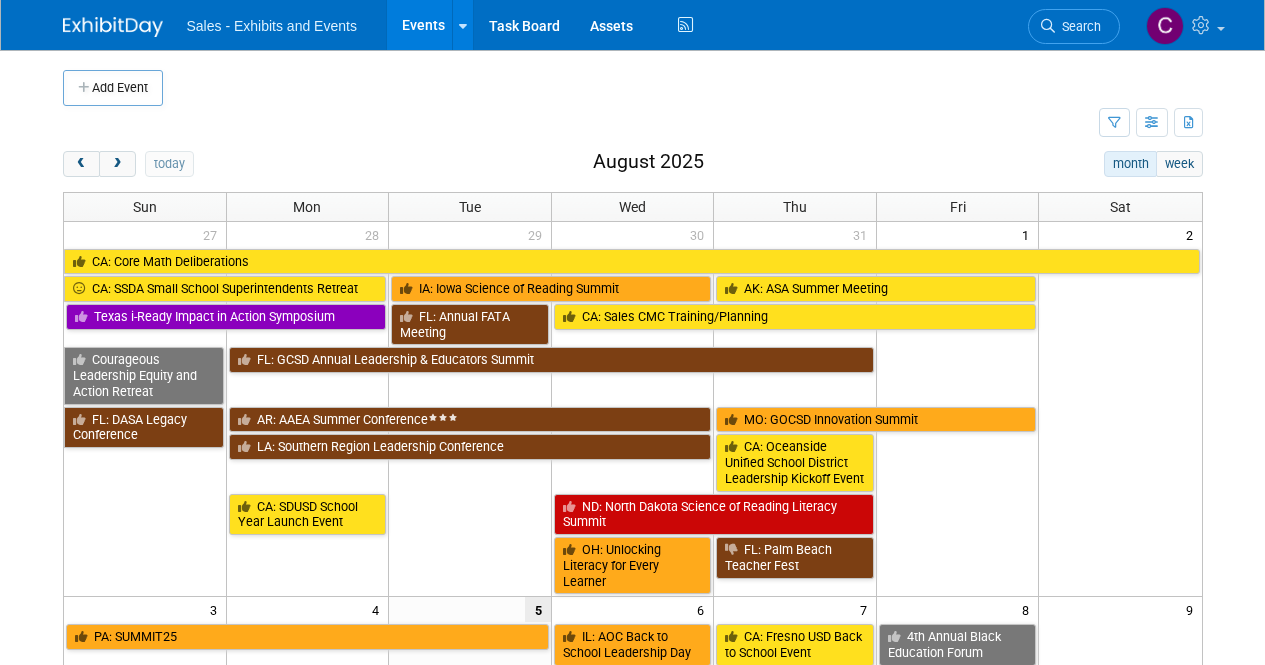 scroll, scrollTop: 0, scrollLeft: 0, axis: both 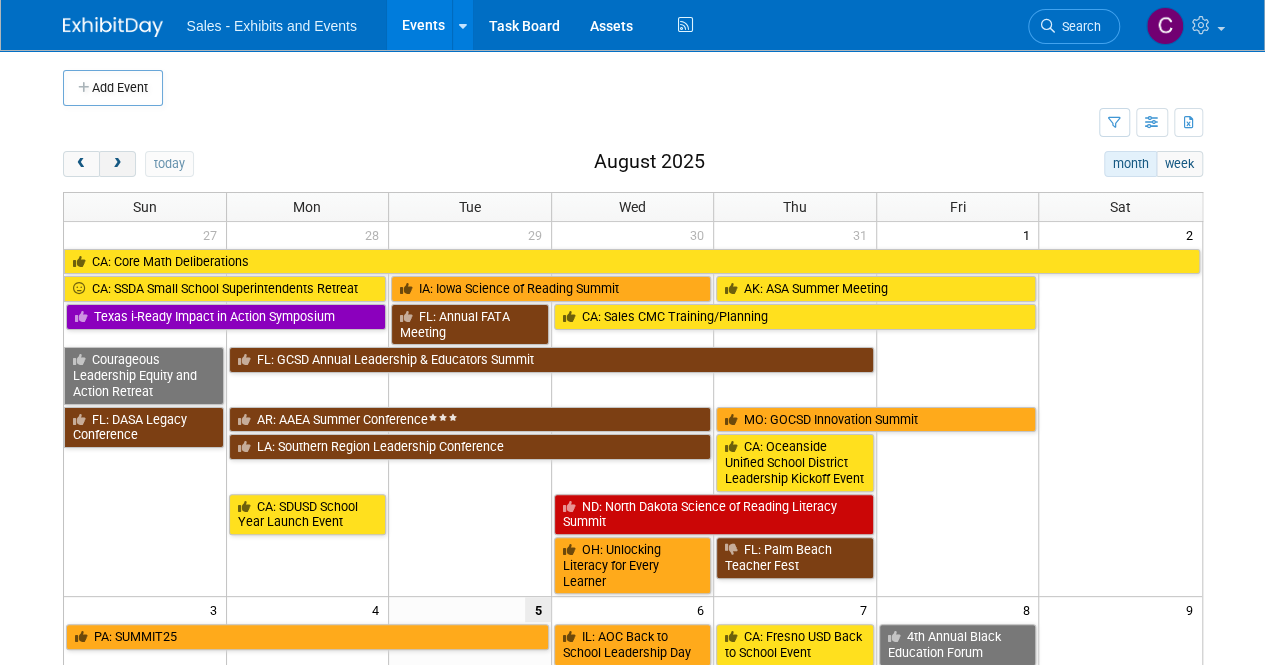 click at bounding box center (117, 164) 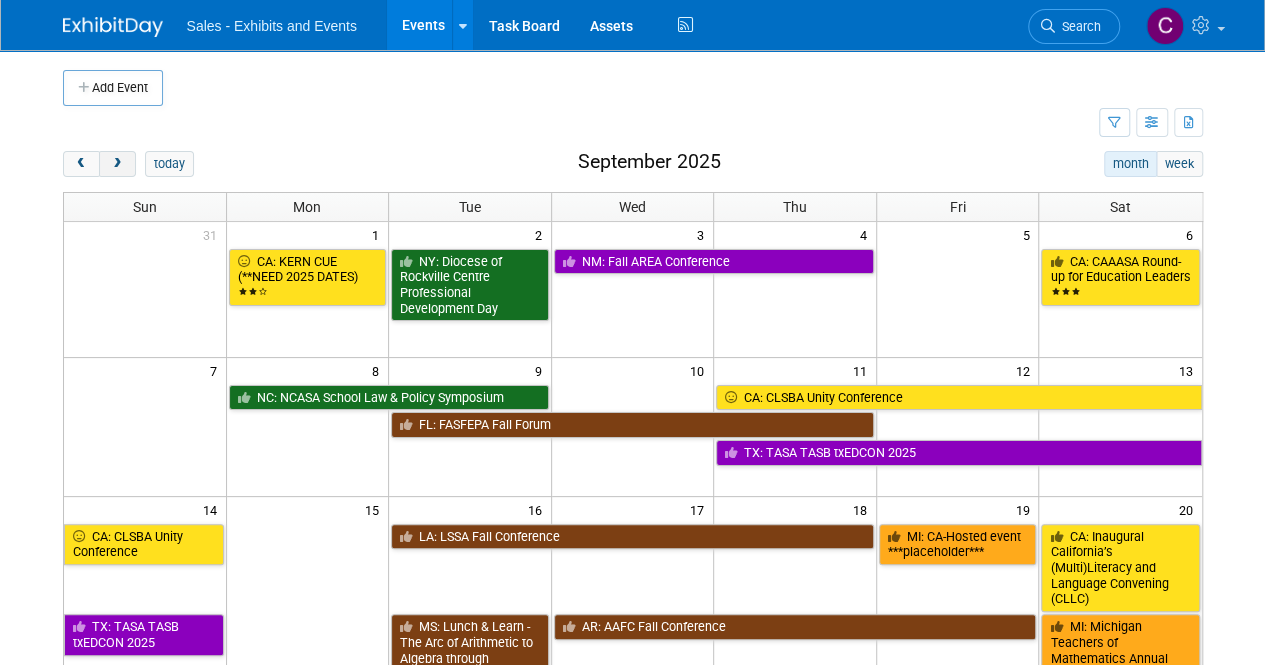 click at bounding box center (117, 164) 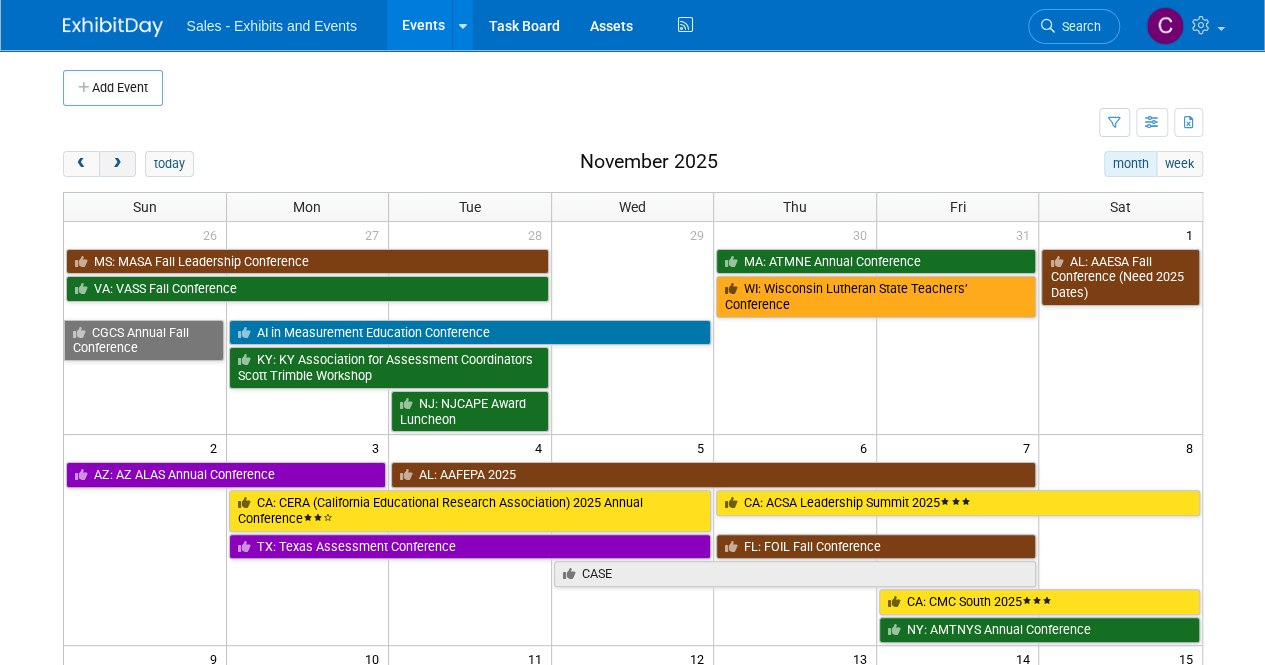 click at bounding box center [117, 164] 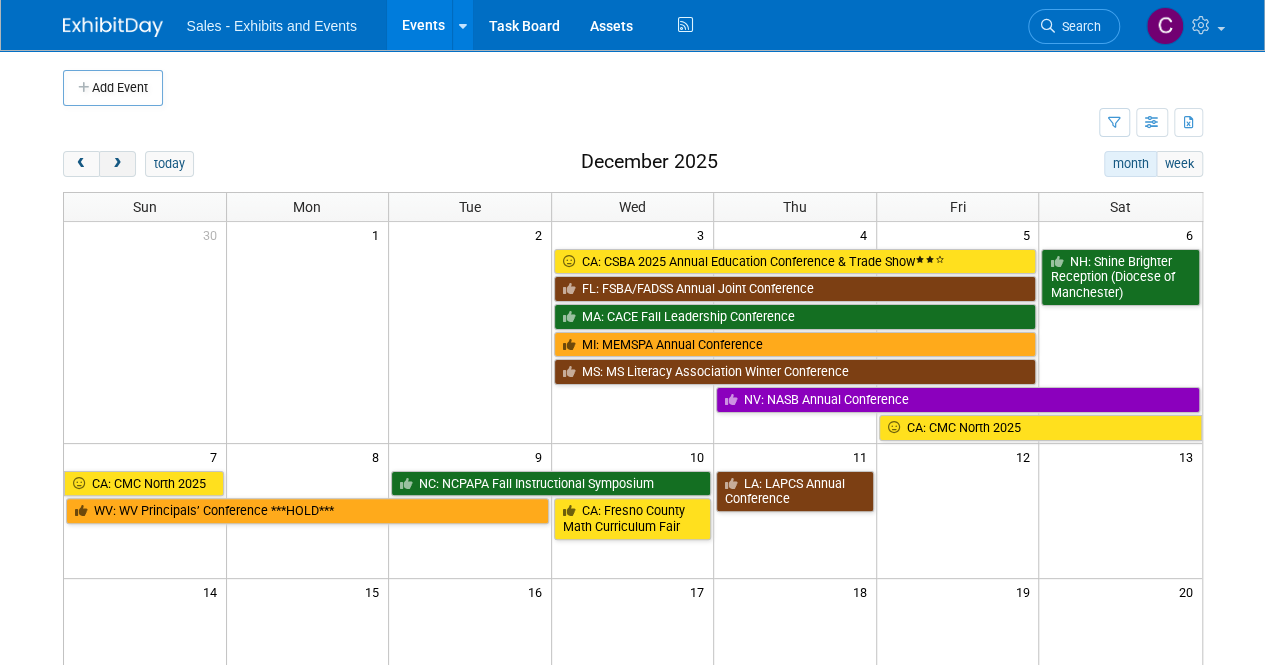 click at bounding box center (117, 164) 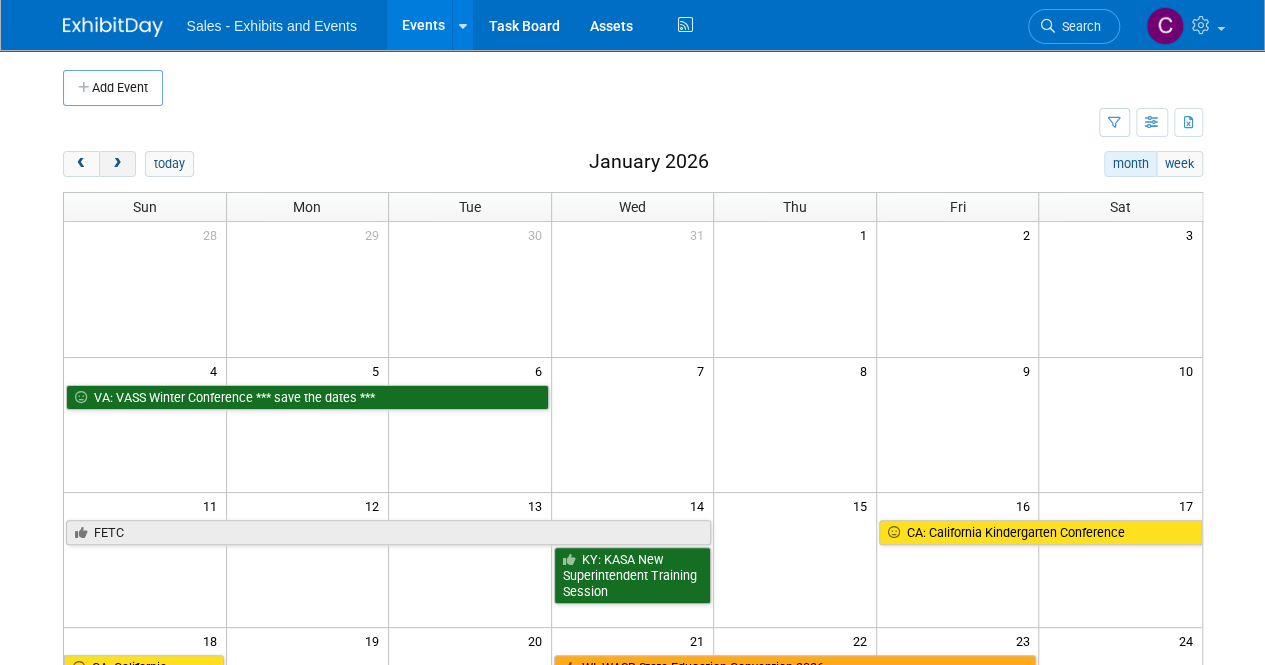 click at bounding box center (117, 164) 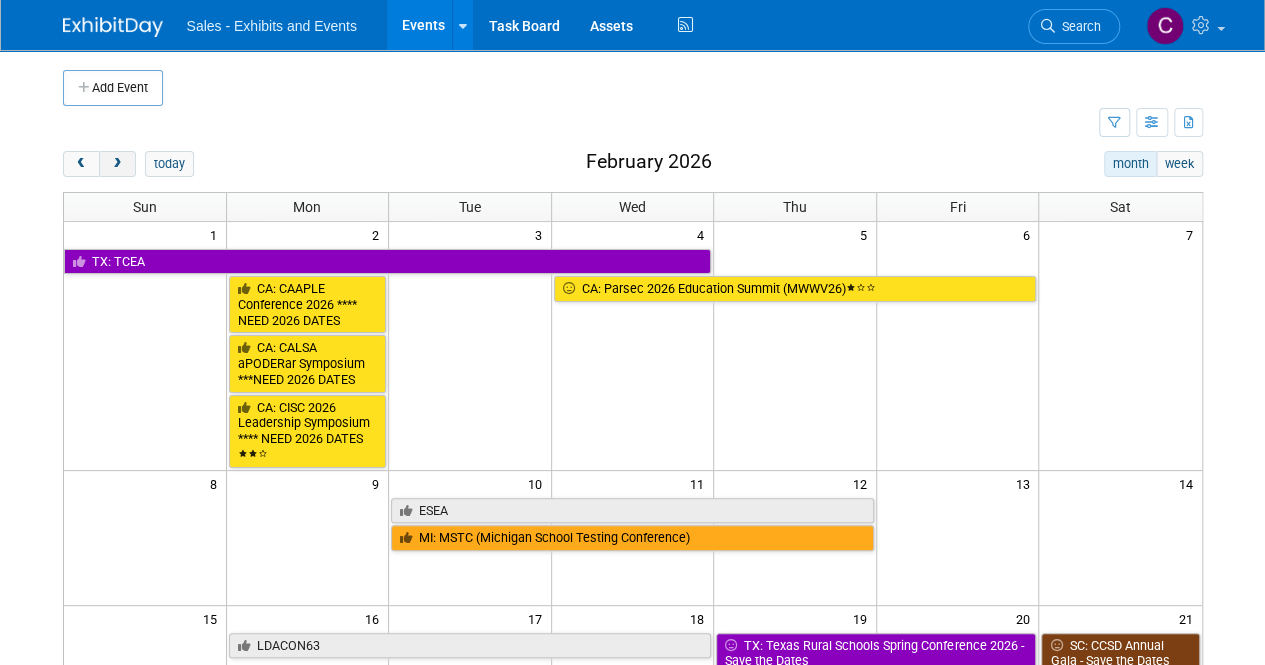 click at bounding box center [117, 164] 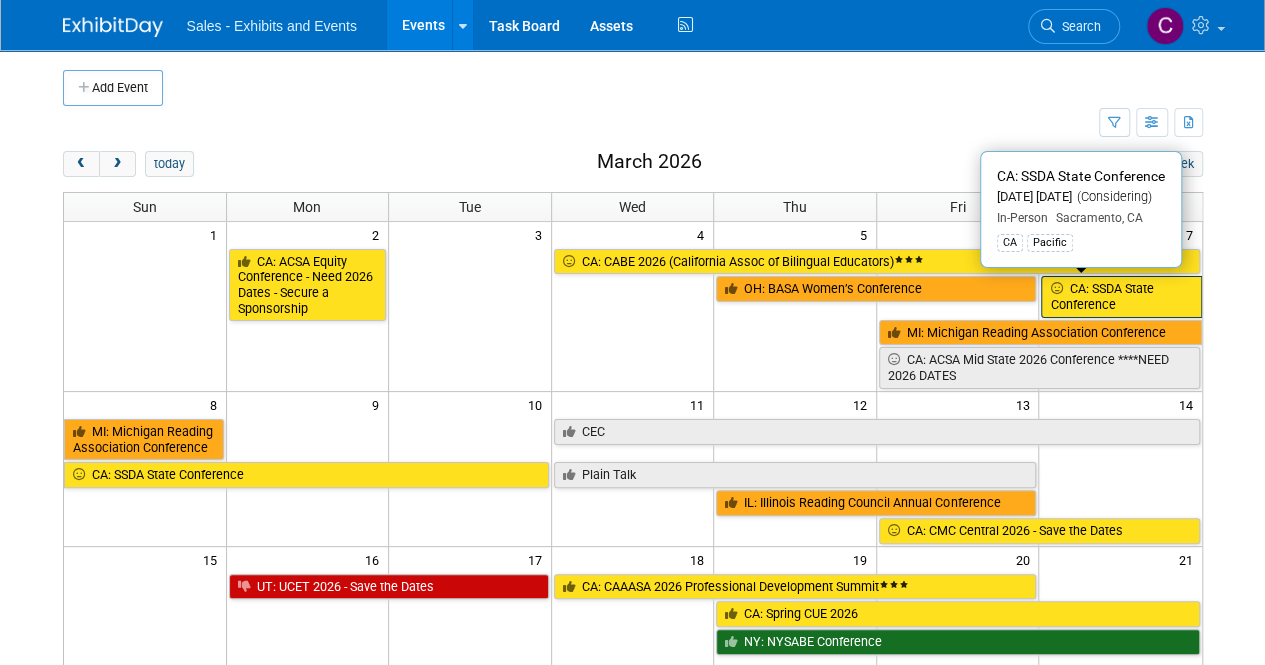 click on "CA: SSDA State Conference" at bounding box center [1121, 296] 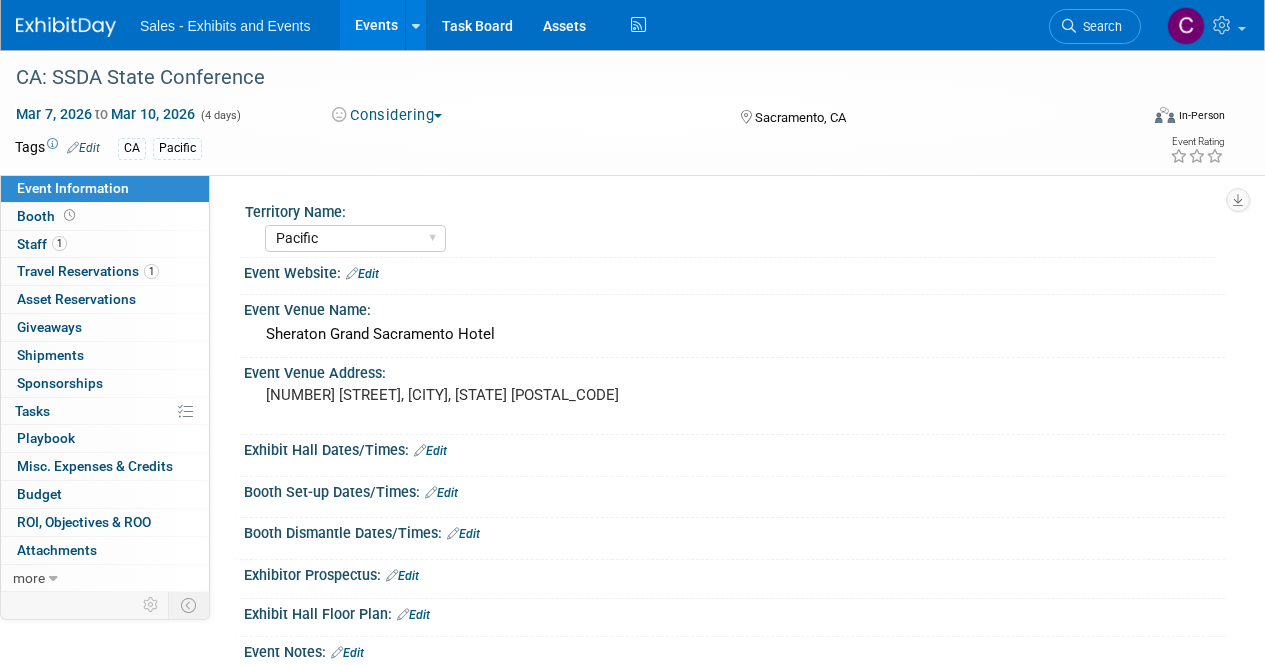 select on "Pacific" 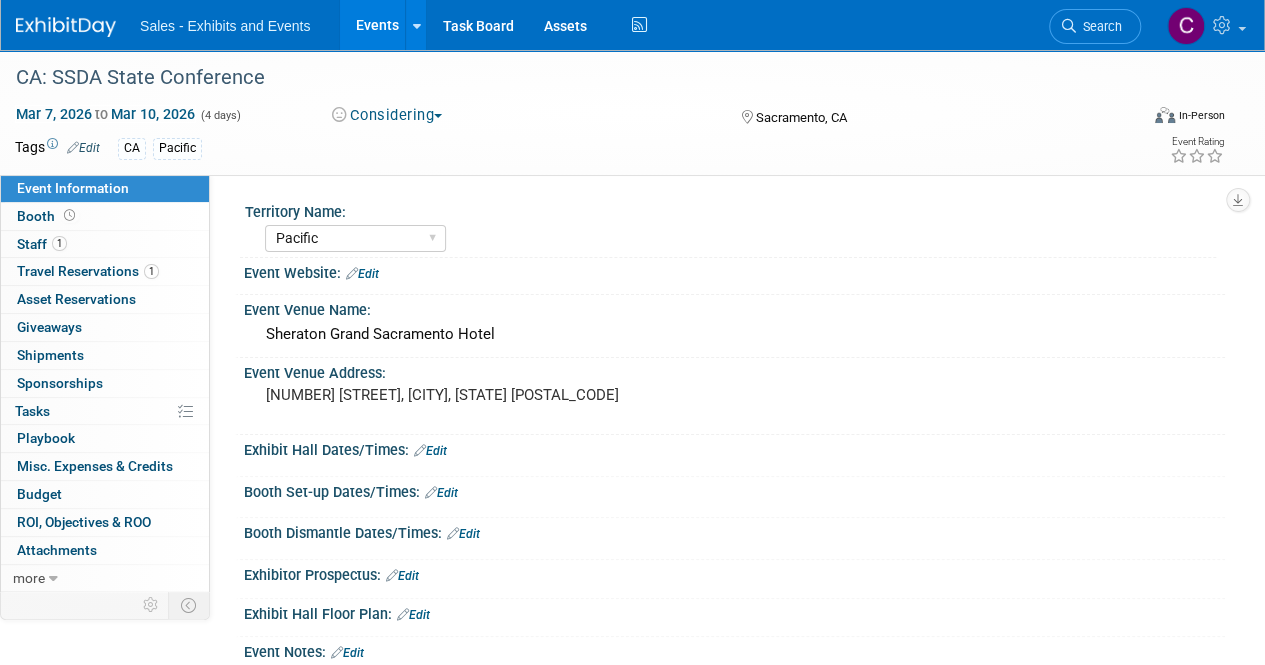 scroll, scrollTop: 0, scrollLeft: 0, axis: both 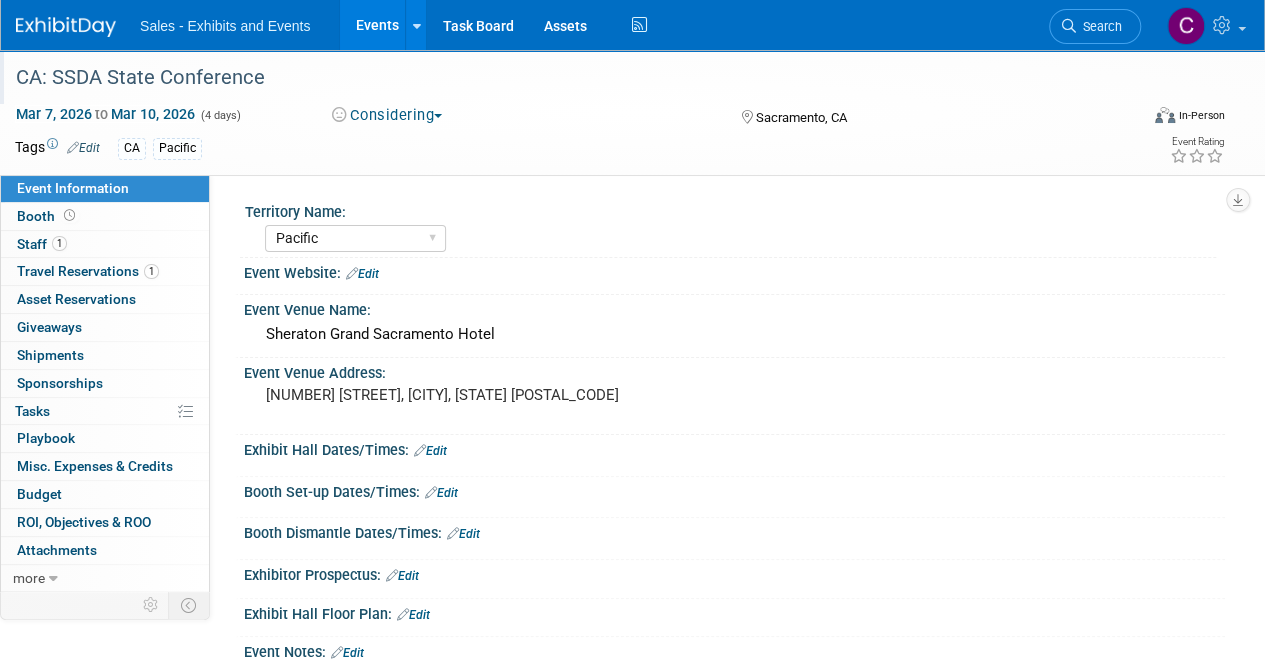 click on "CA: SSDA State Conference" at bounding box center [565, 78] 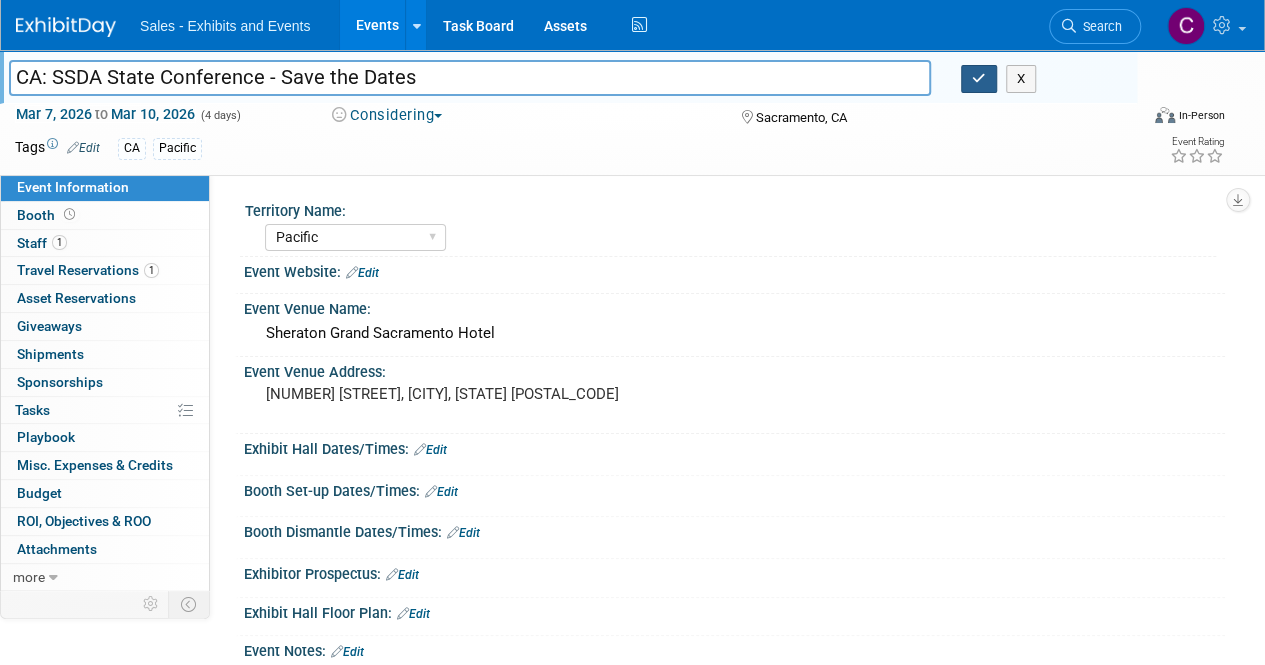 type on "CA: SSDA State Conference - Save the Dates" 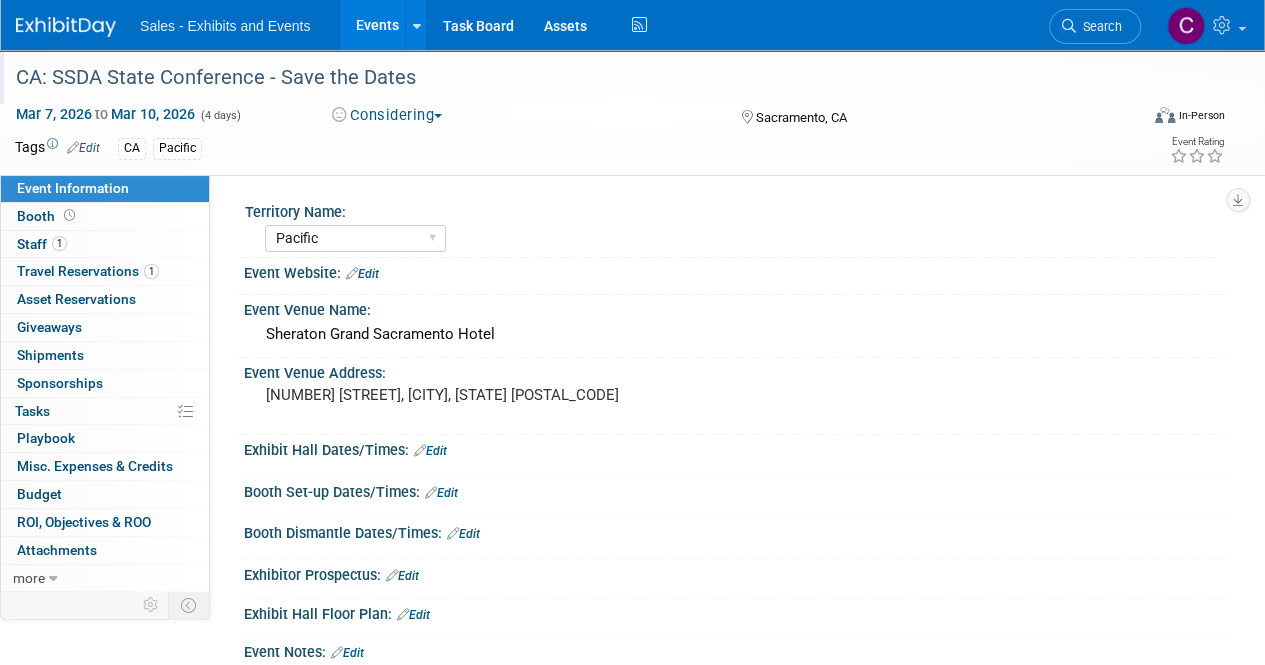 click on "Events" at bounding box center [376, 25] 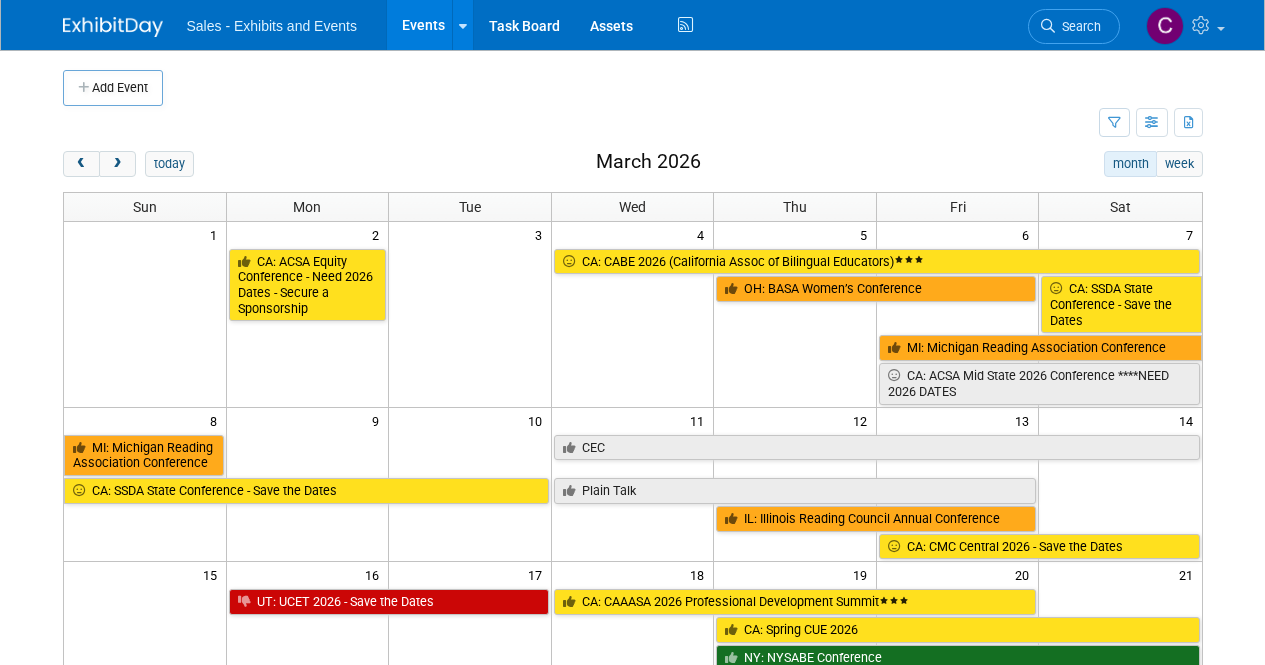 scroll, scrollTop: 0, scrollLeft: 0, axis: both 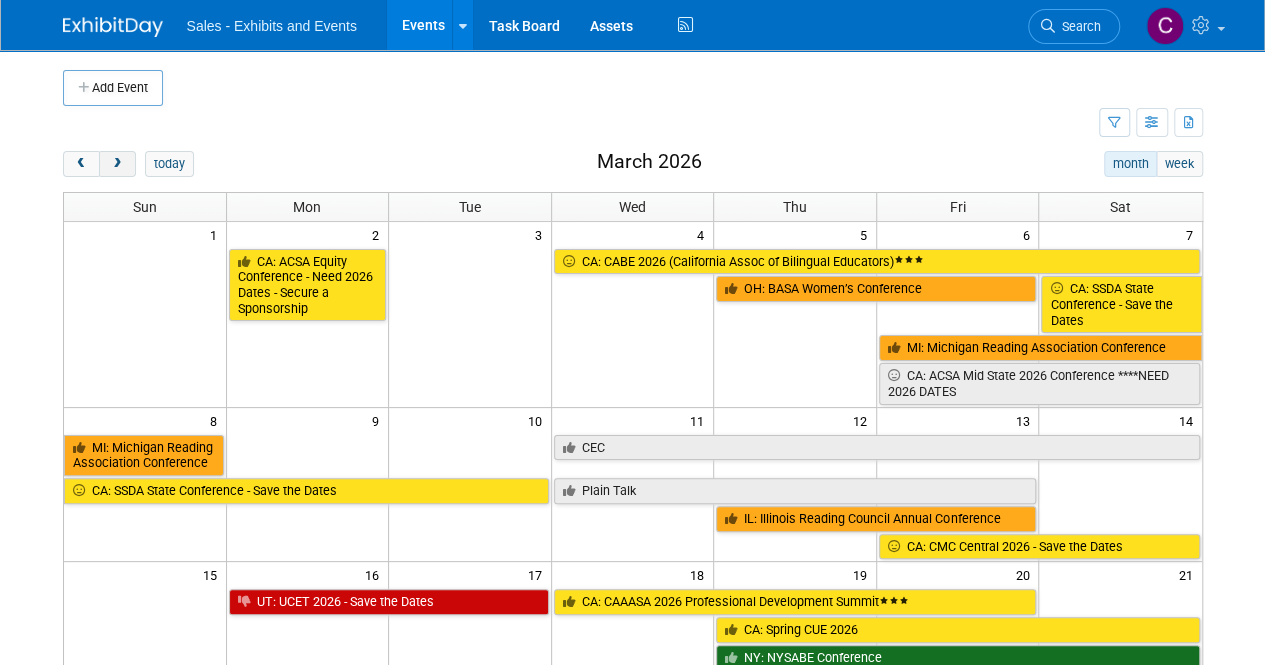 click at bounding box center [117, 164] 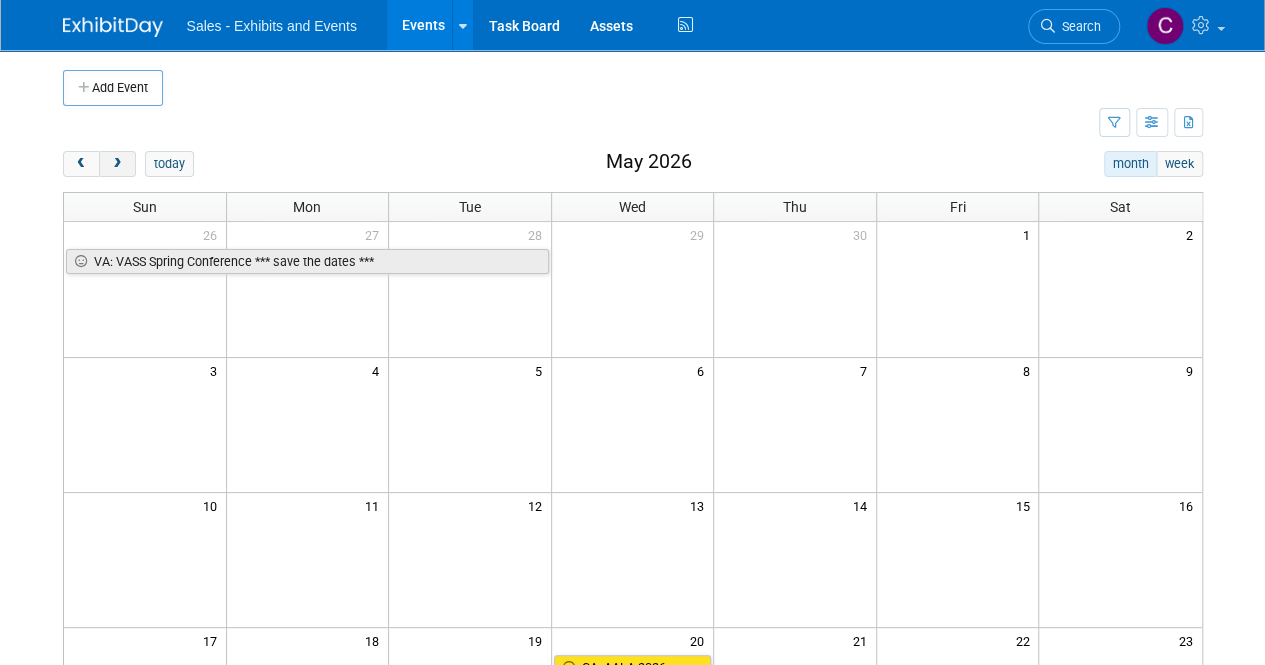click at bounding box center (117, 164) 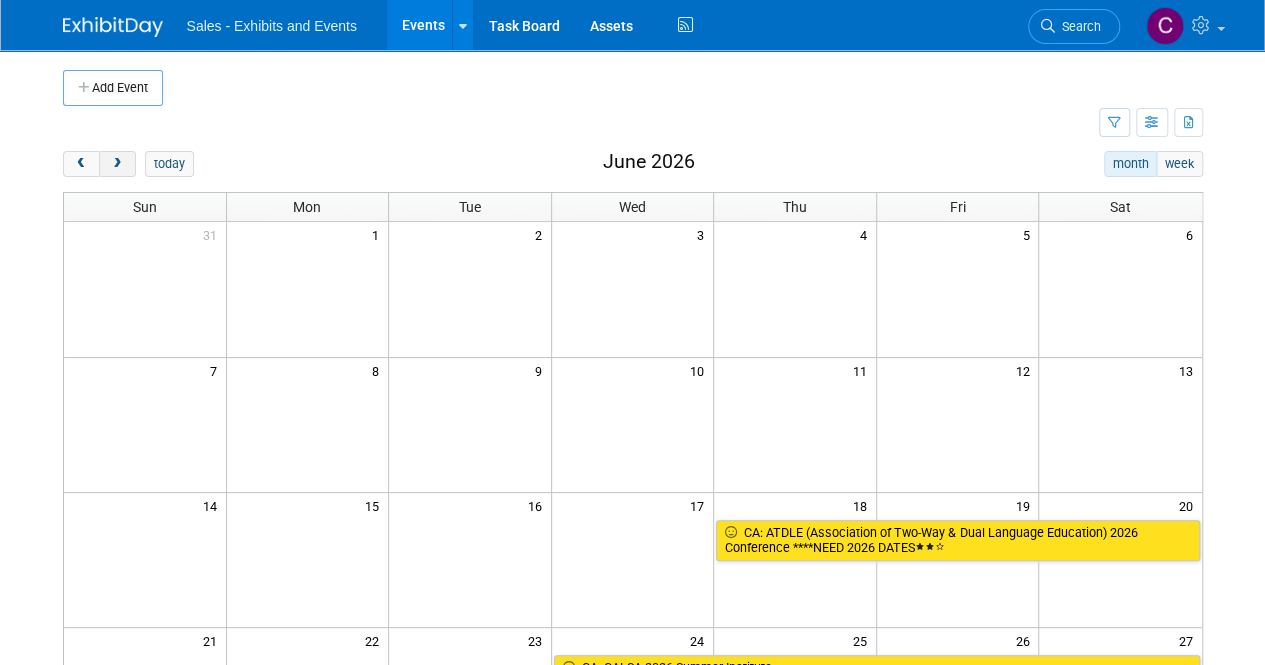 click at bounding box center [117, 164] 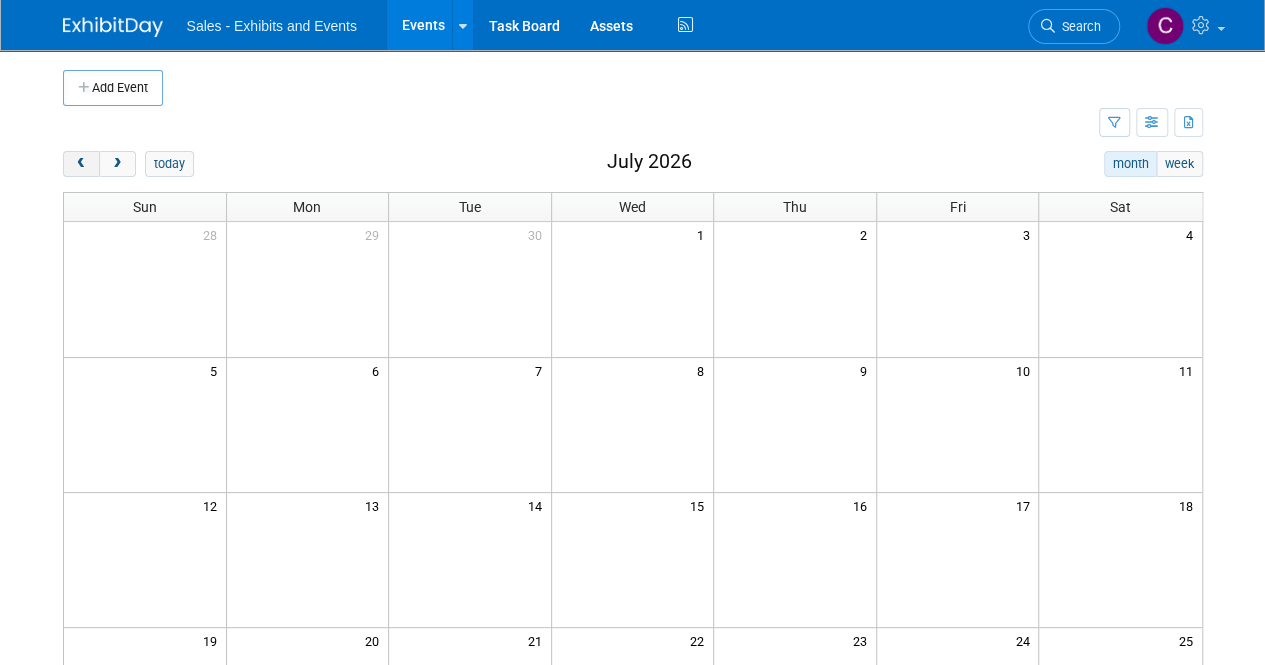click at bounding box center [81, 164] 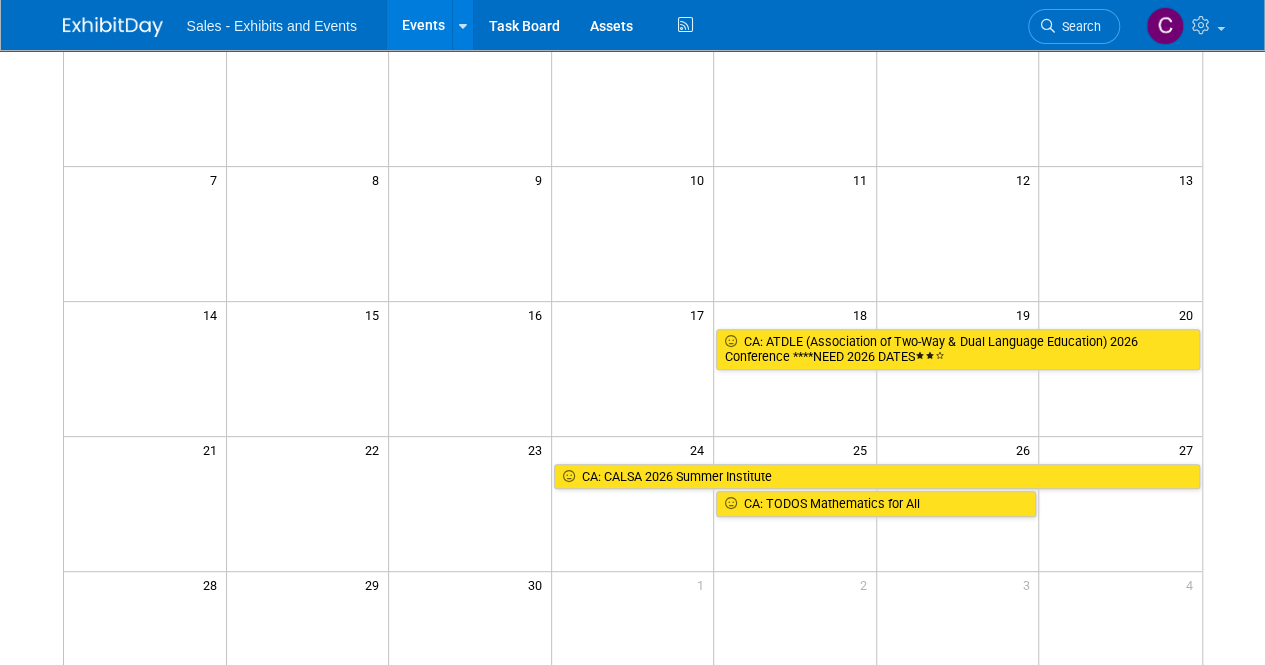 scroll, scrollTop: 0, scrollLeft: 0, axis: both 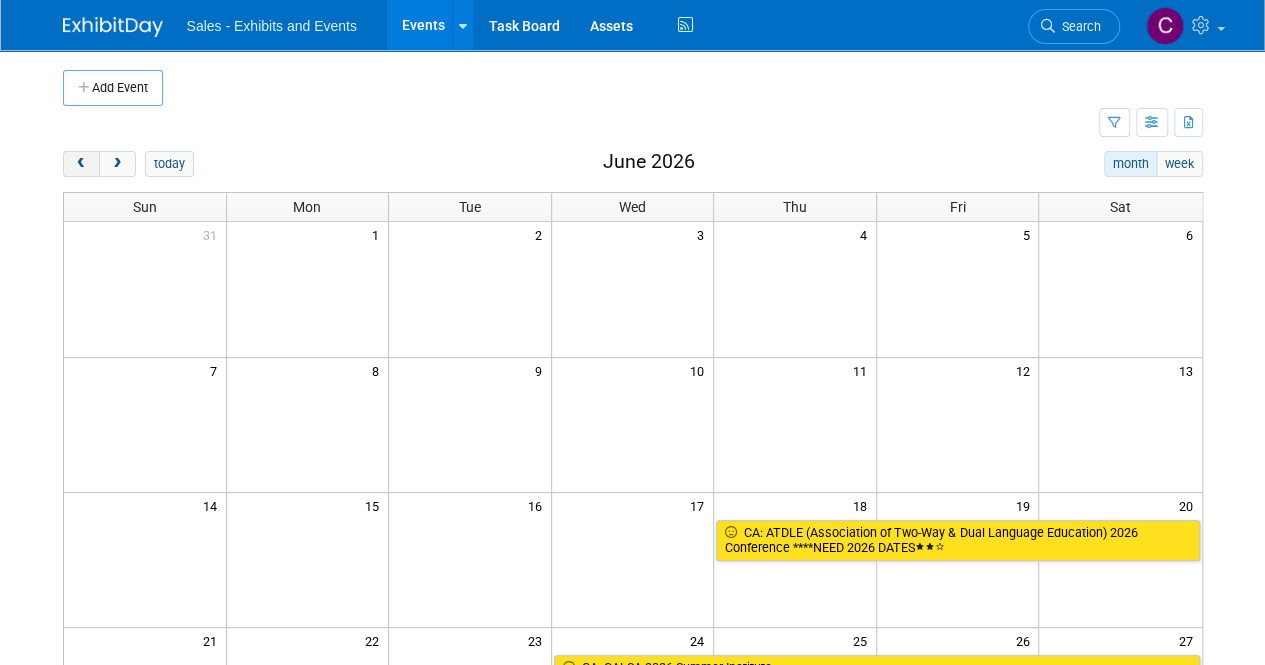 click at bounding box center [81, 164] 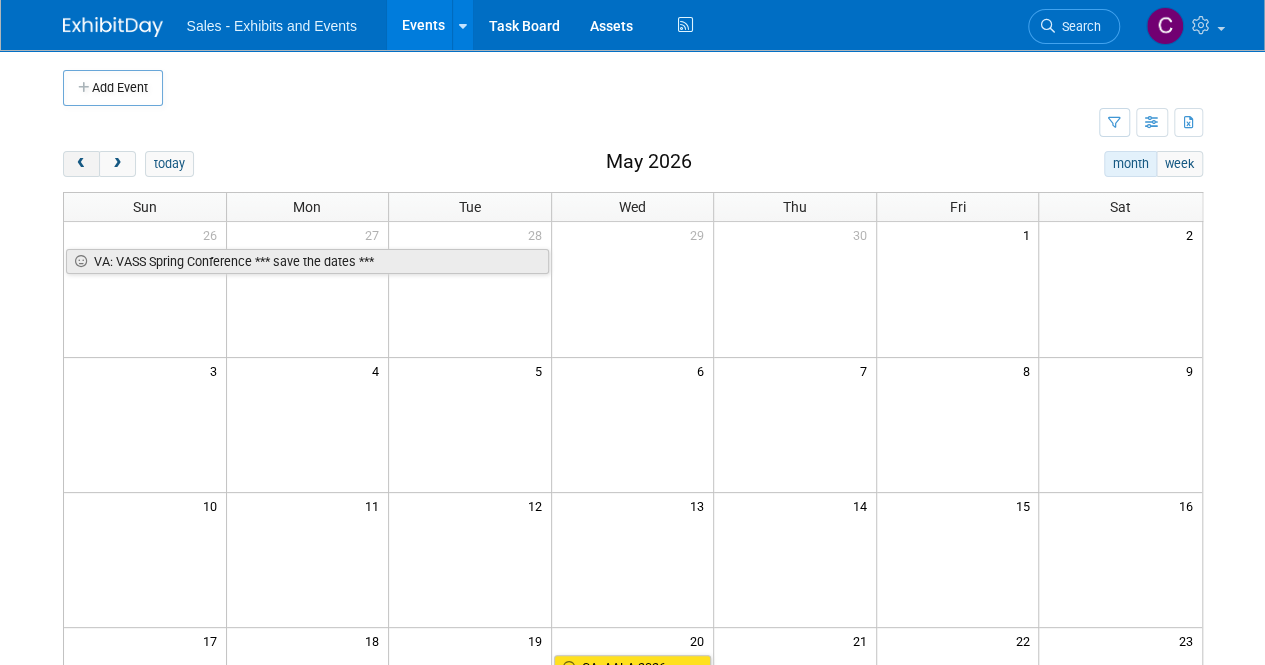 click at bounding box center [81, 164] 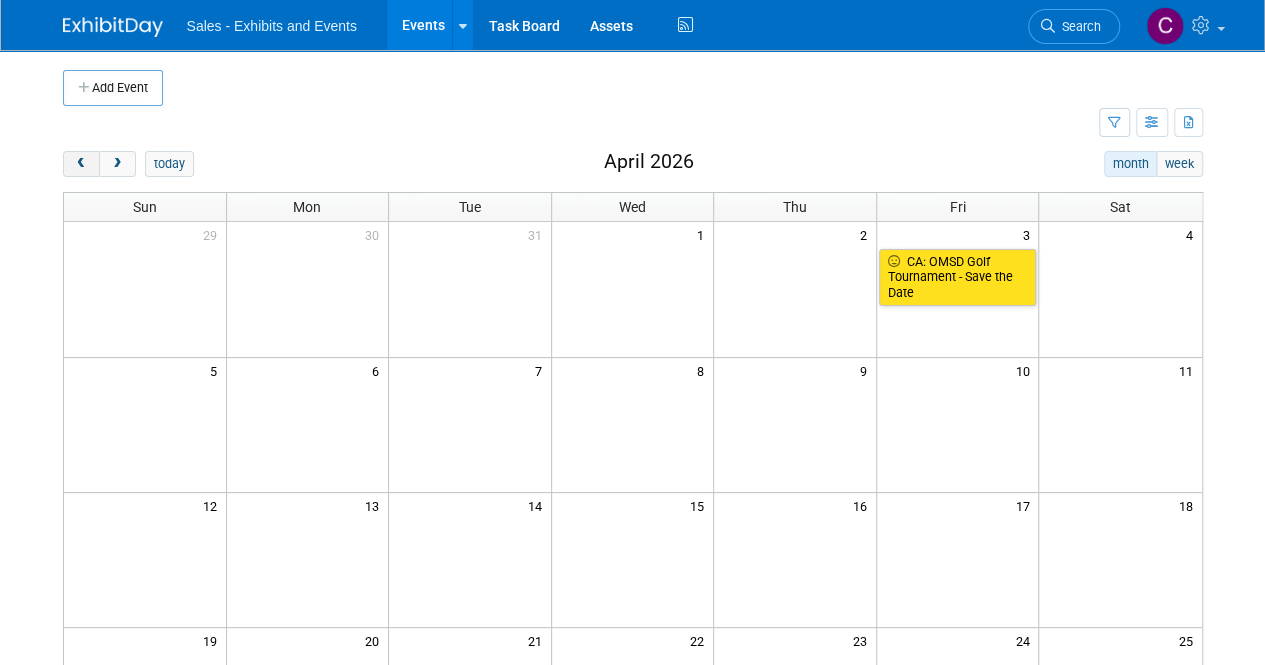 click at bounding box center (81, 164) 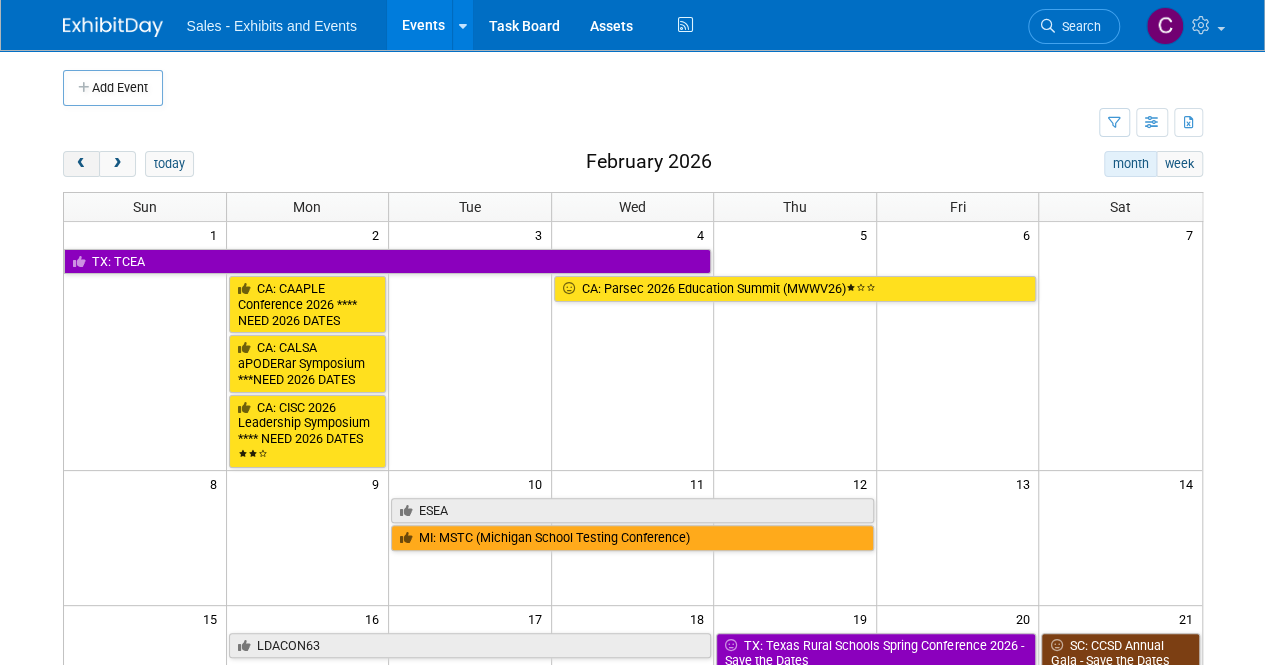 click at bounding box center [81, 164] 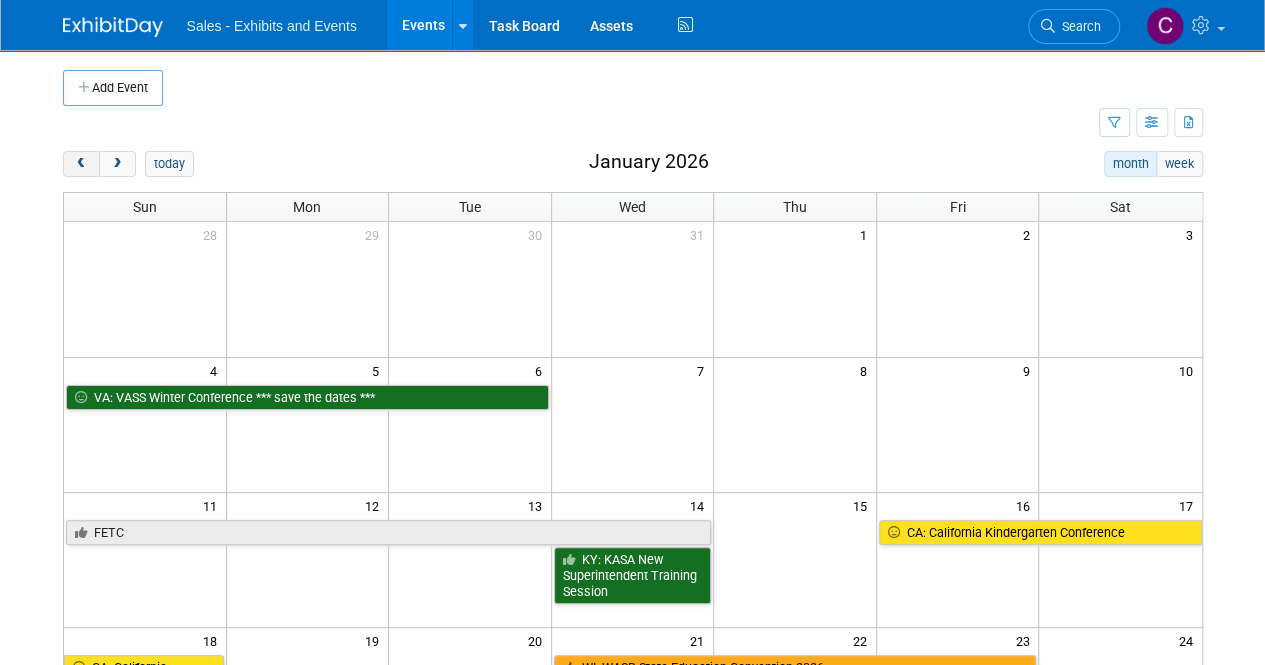 click at bounding box center [81, 164] 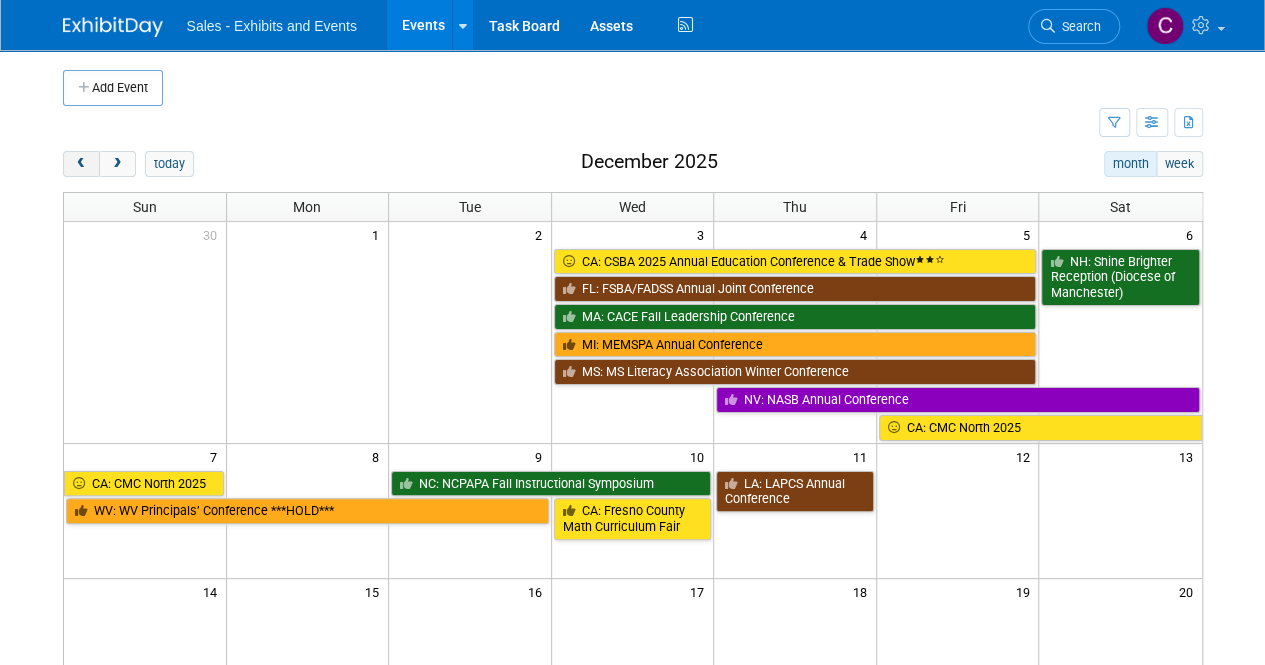 click at bounding box center (81, 164) 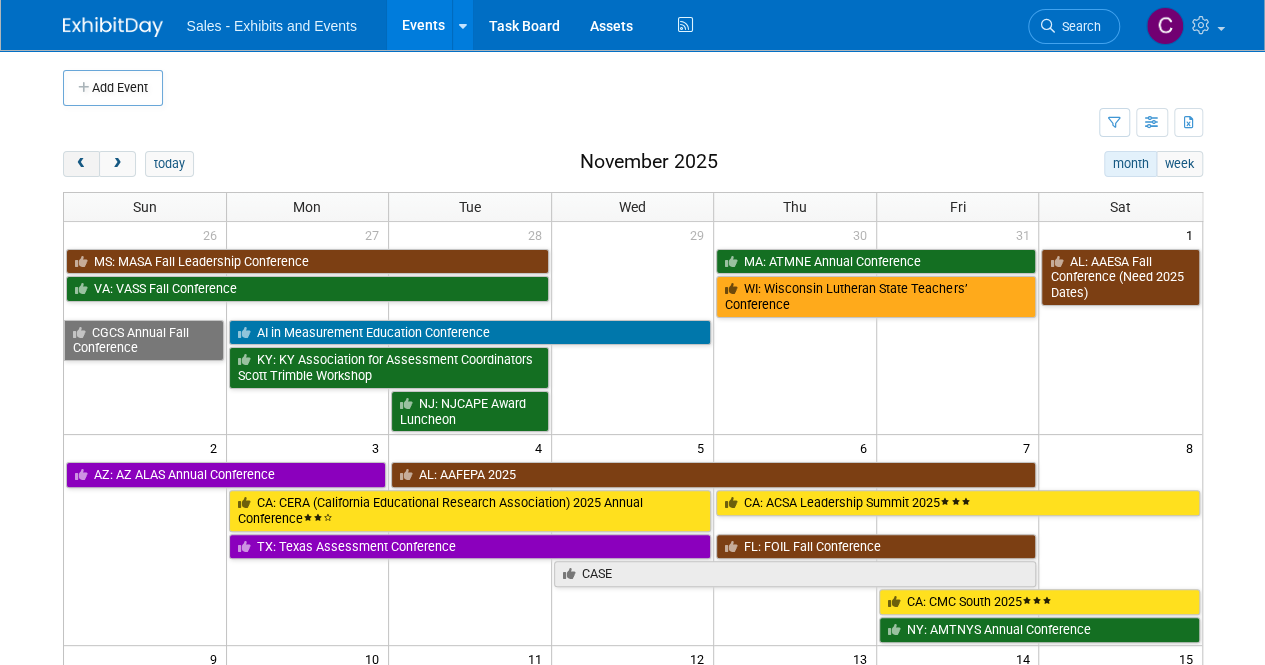 click at bounding box center (81, 164) 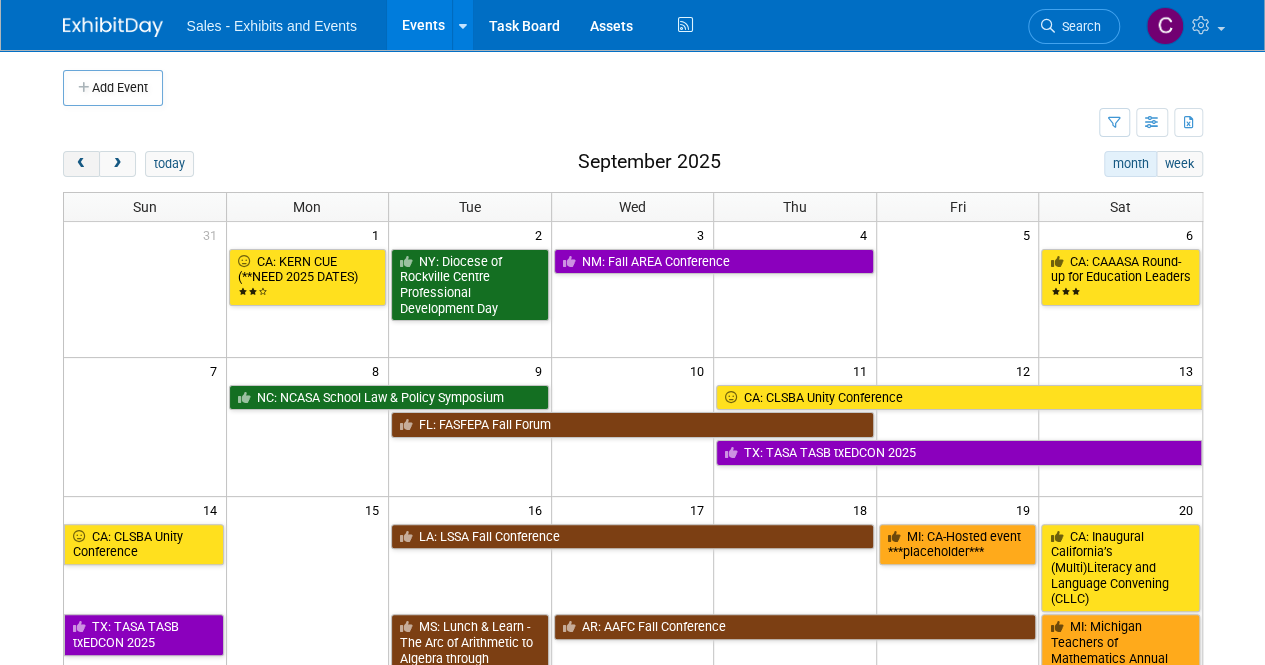 click at bounding box center (81, 164) 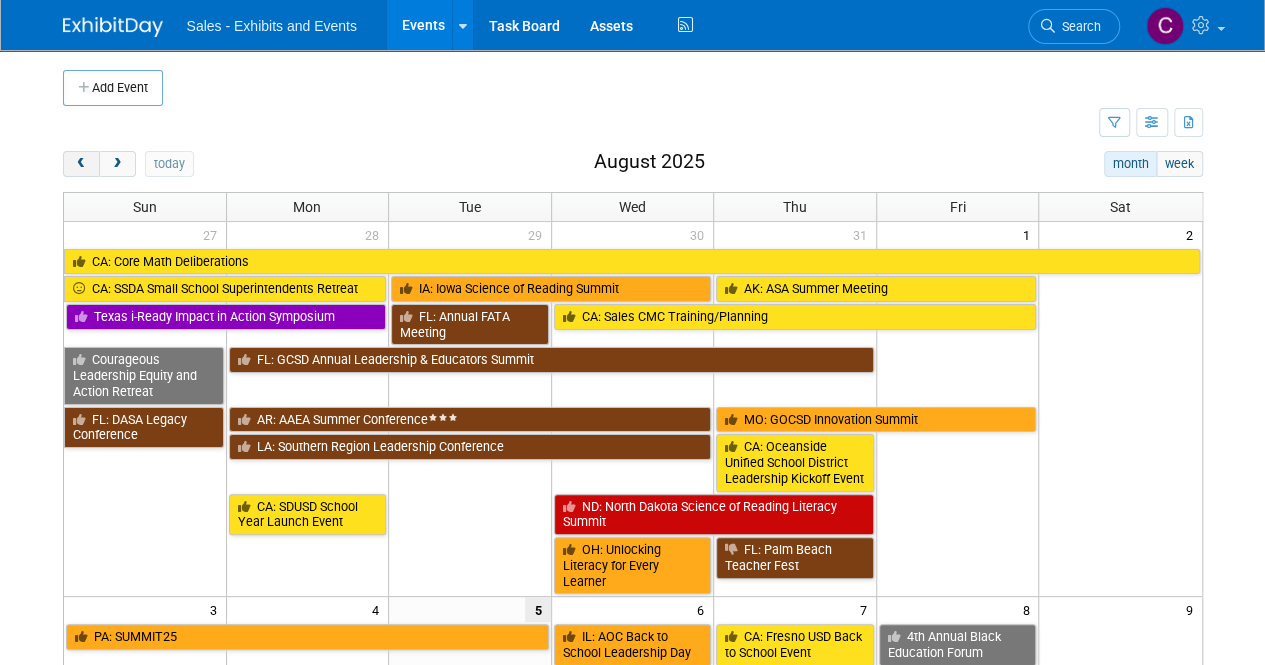 click at bounding box center [81, 164] 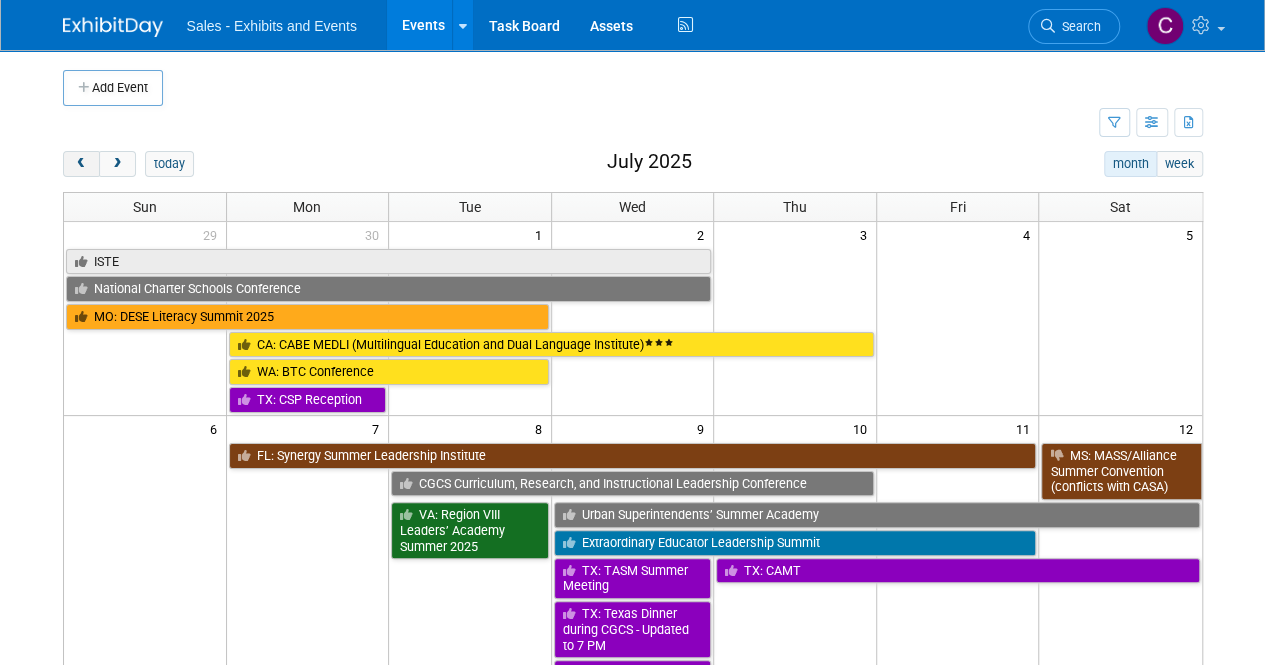click at bounding box center [81, 164] 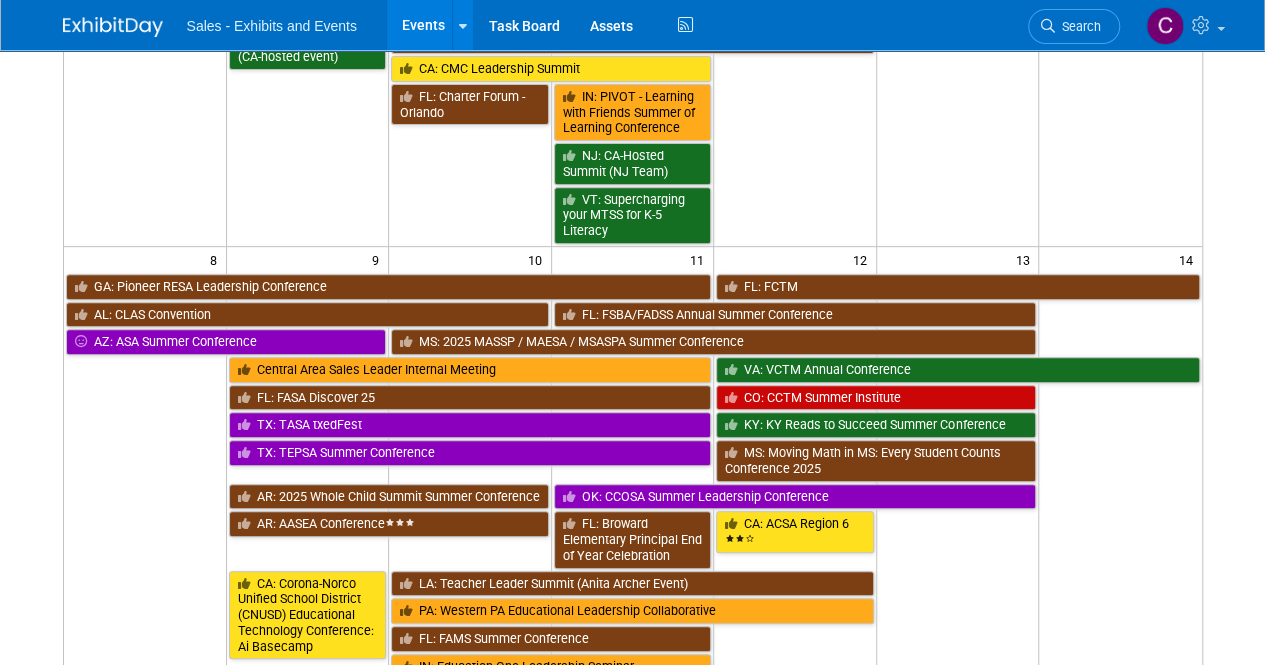 scroll, scrollTop: 374, scrollLeft: 0, axis: vertical 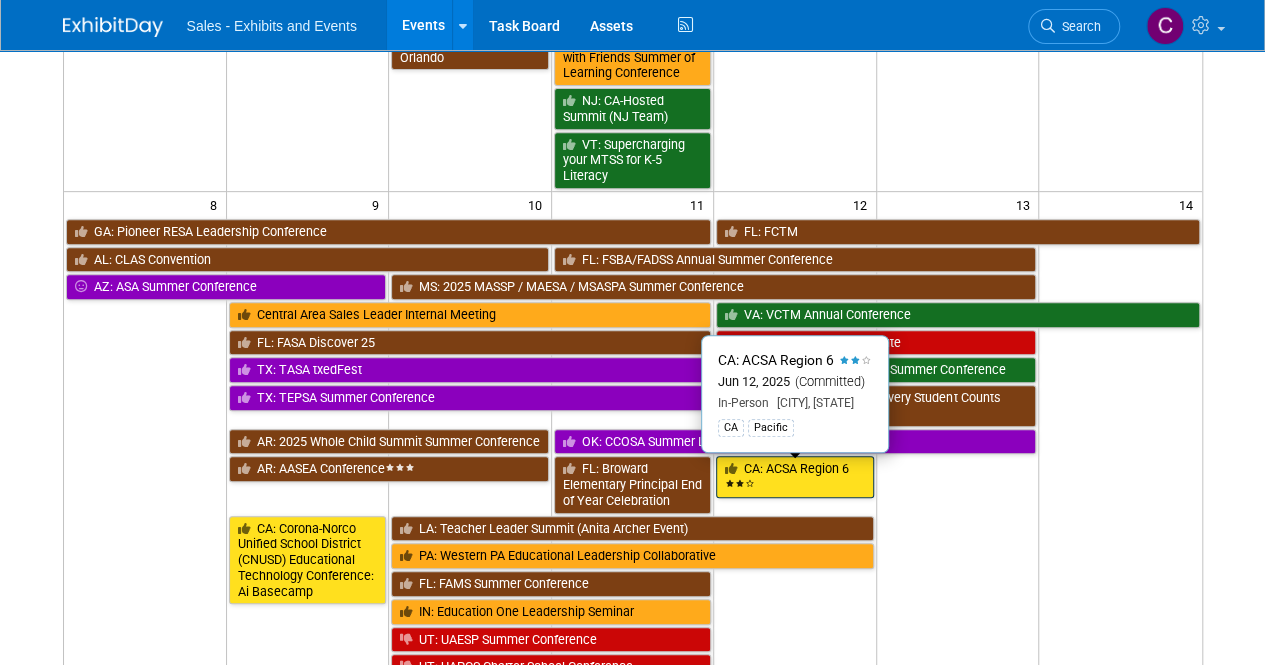 click on "CA: ACSA Region 6" at bounding box center [795, 476] 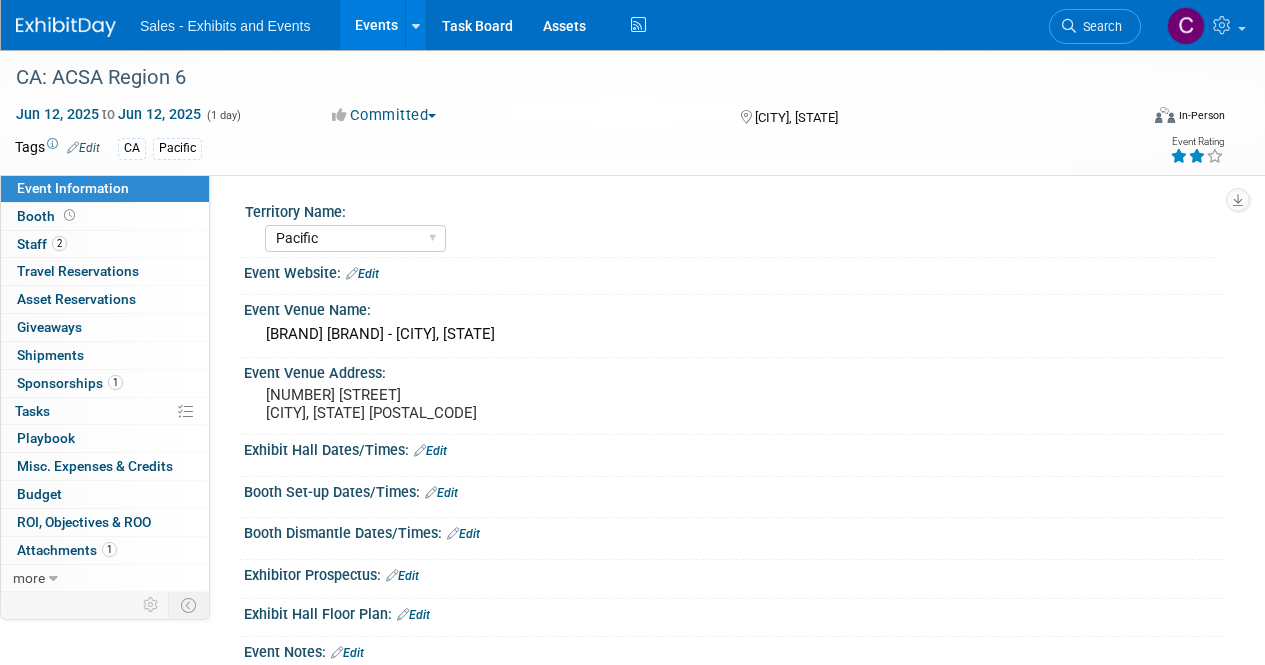 select on "Pacific" 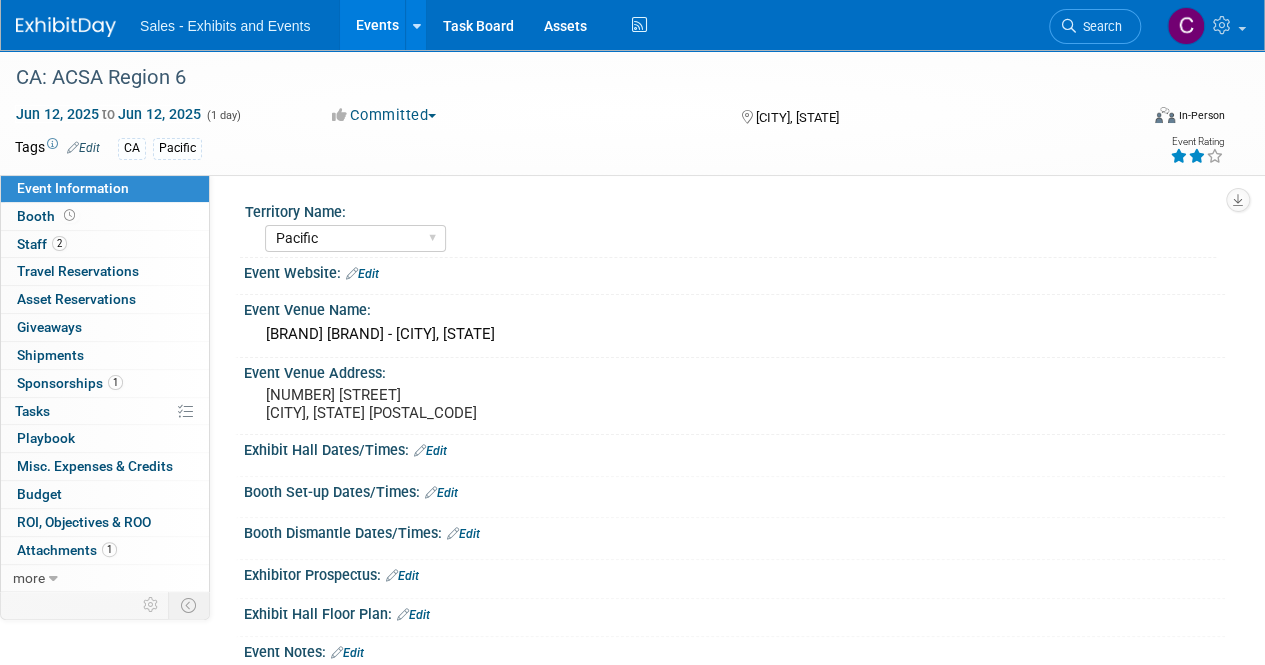 scroll, scrollTop: 0, scrollLeft: 0, axis: both 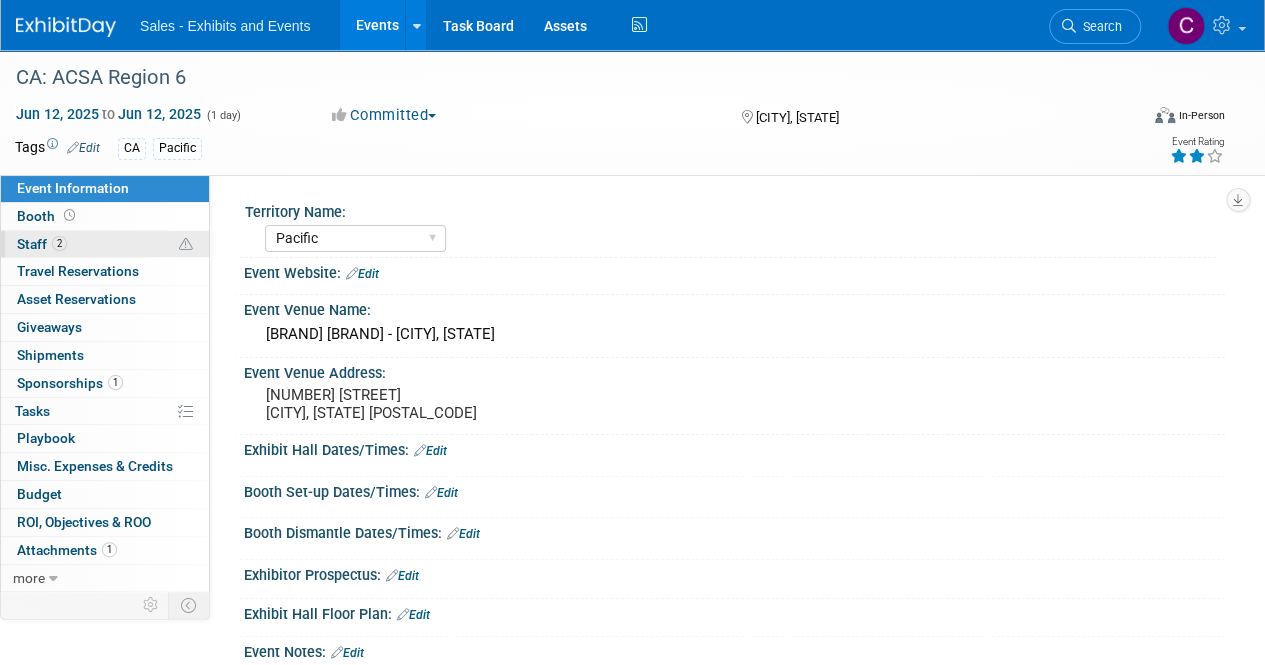click on "Staff 2" at bounding box center (42, 244) 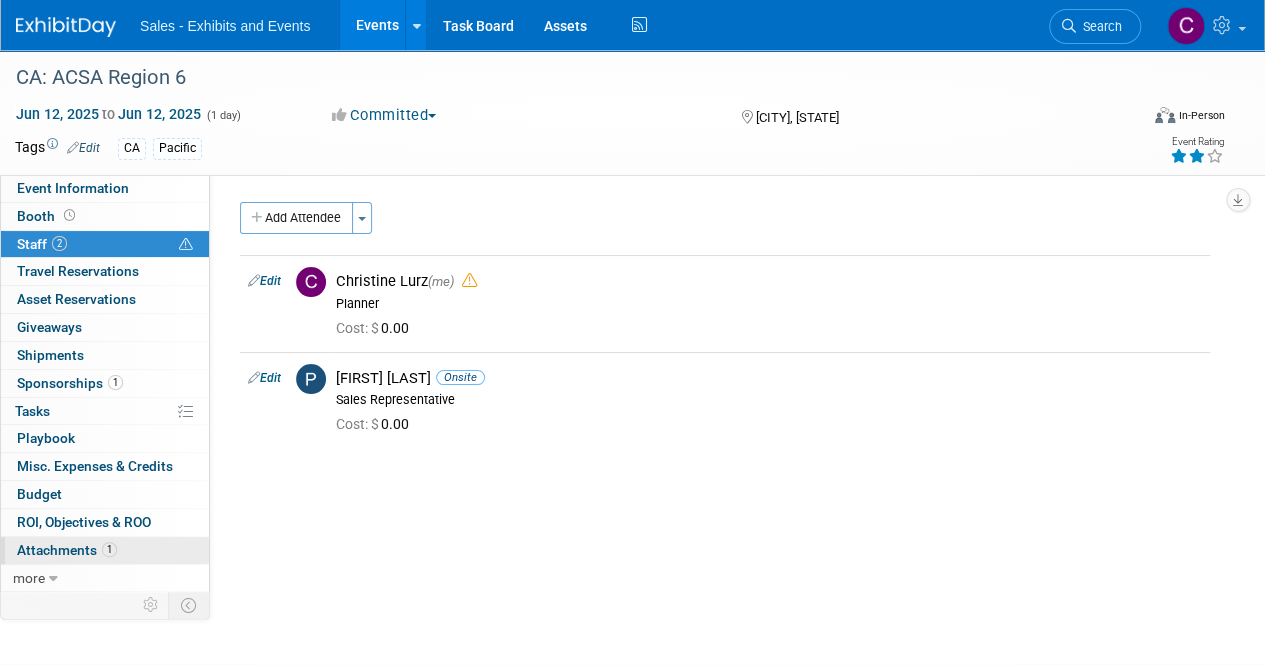 click on "Attachments 1" at bounding box center [67, 550] 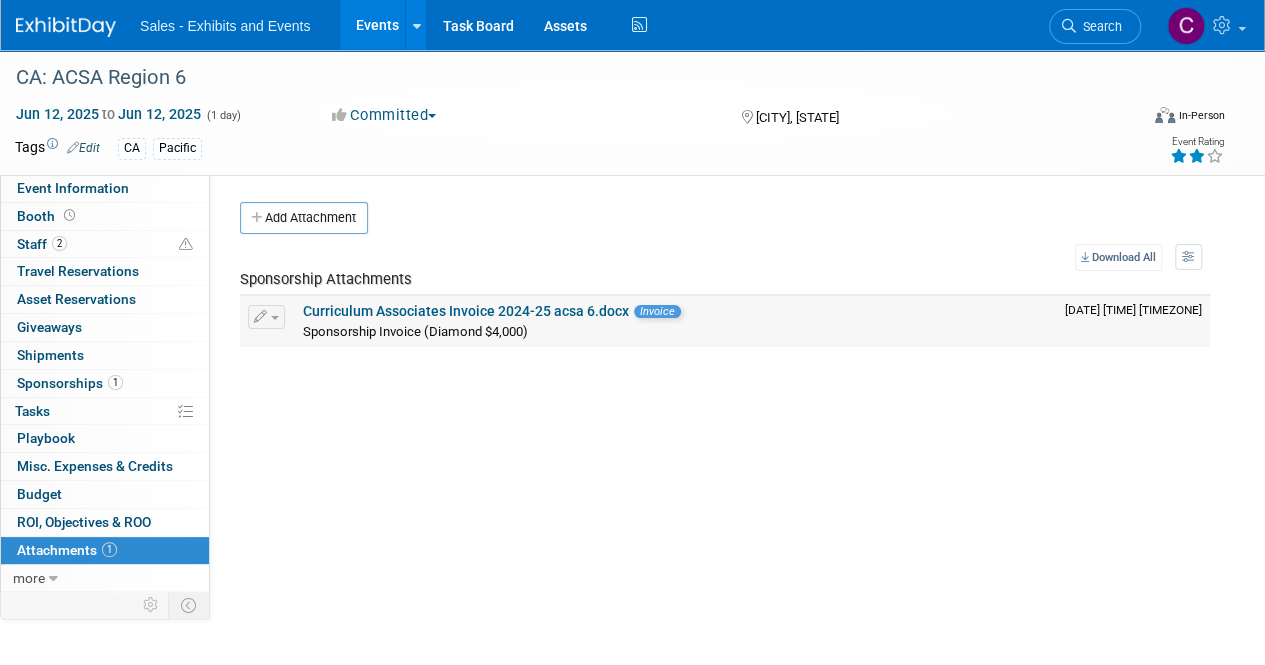 click on "Curriculum Associates Invoice 2024-25 acsa 6.docx" at bounding box center (466, 311) 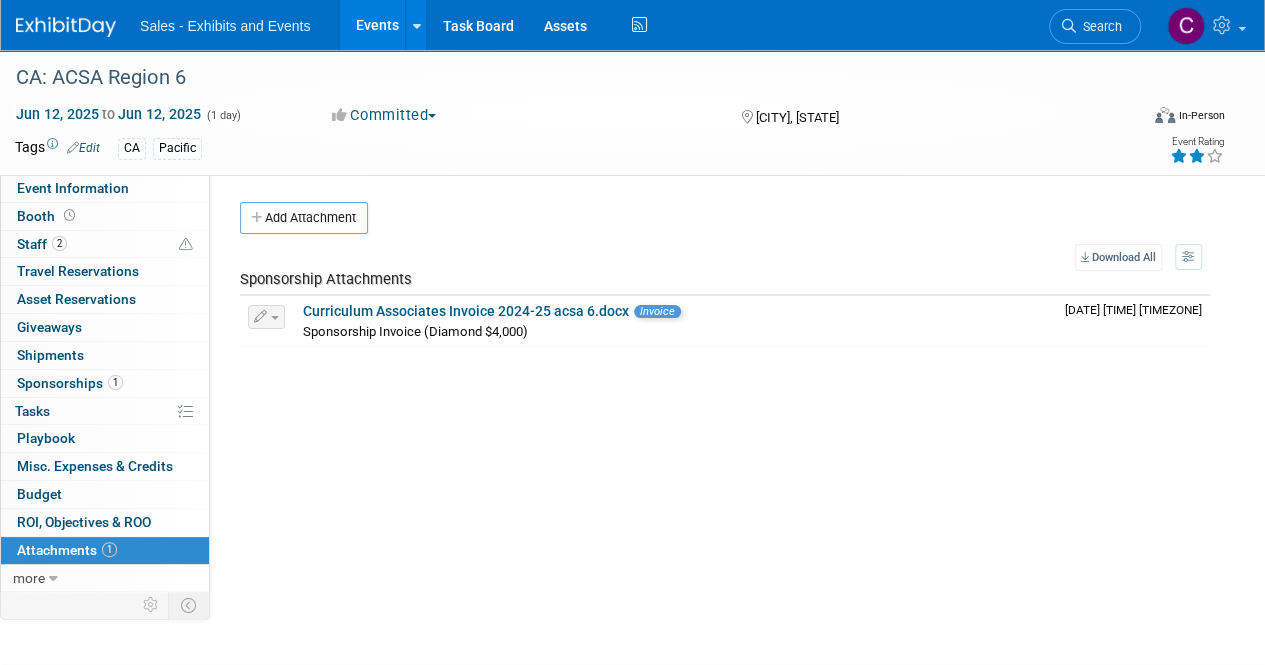 click on "Events" at bounding box center [376, 25] 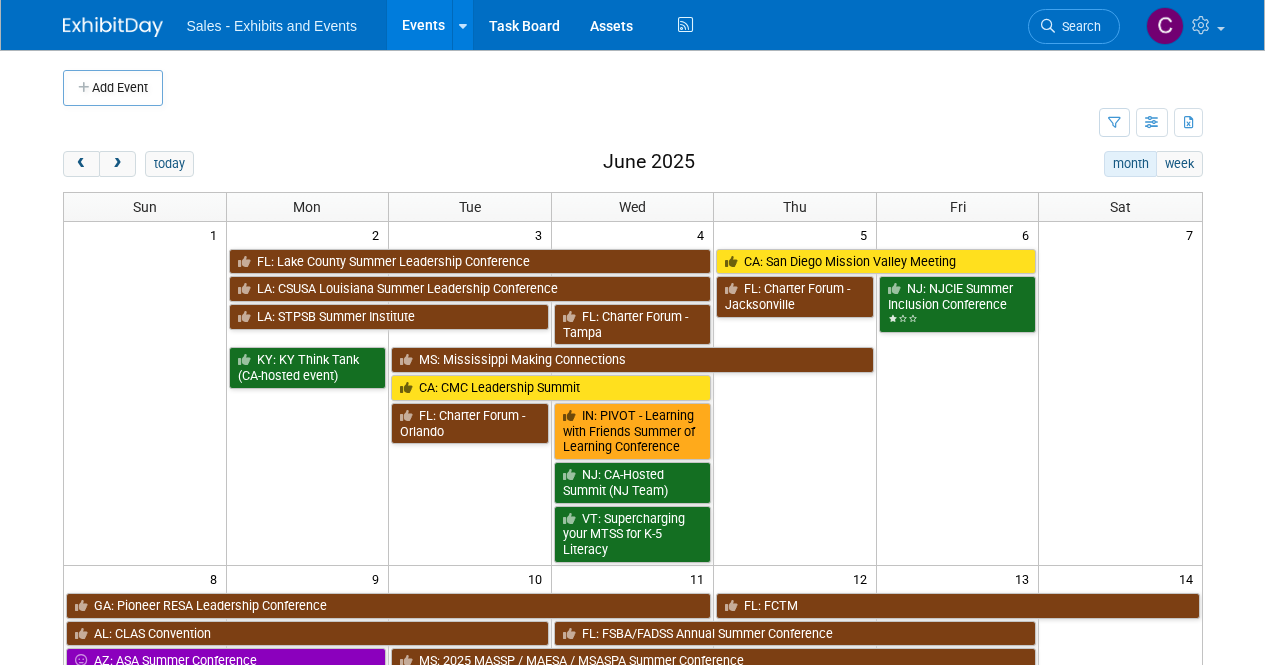 scroll, scrollTop: 0, scrollLeft: 0, axis: both 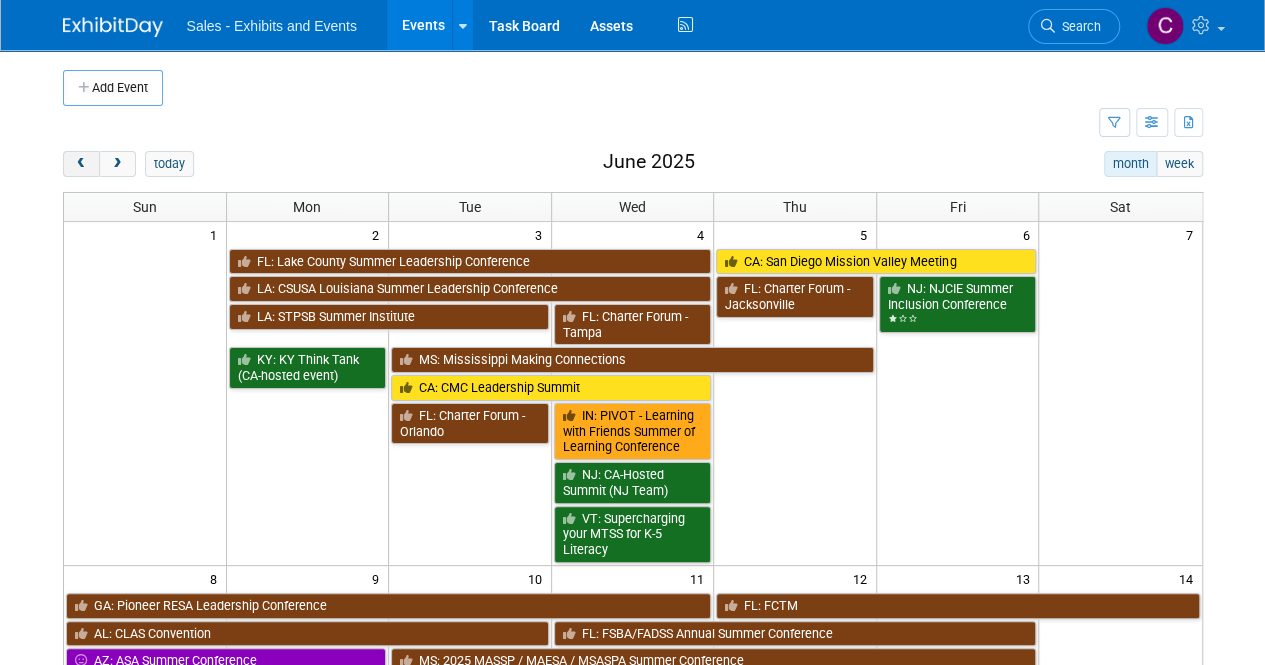 click at bounding box center [81, 164] 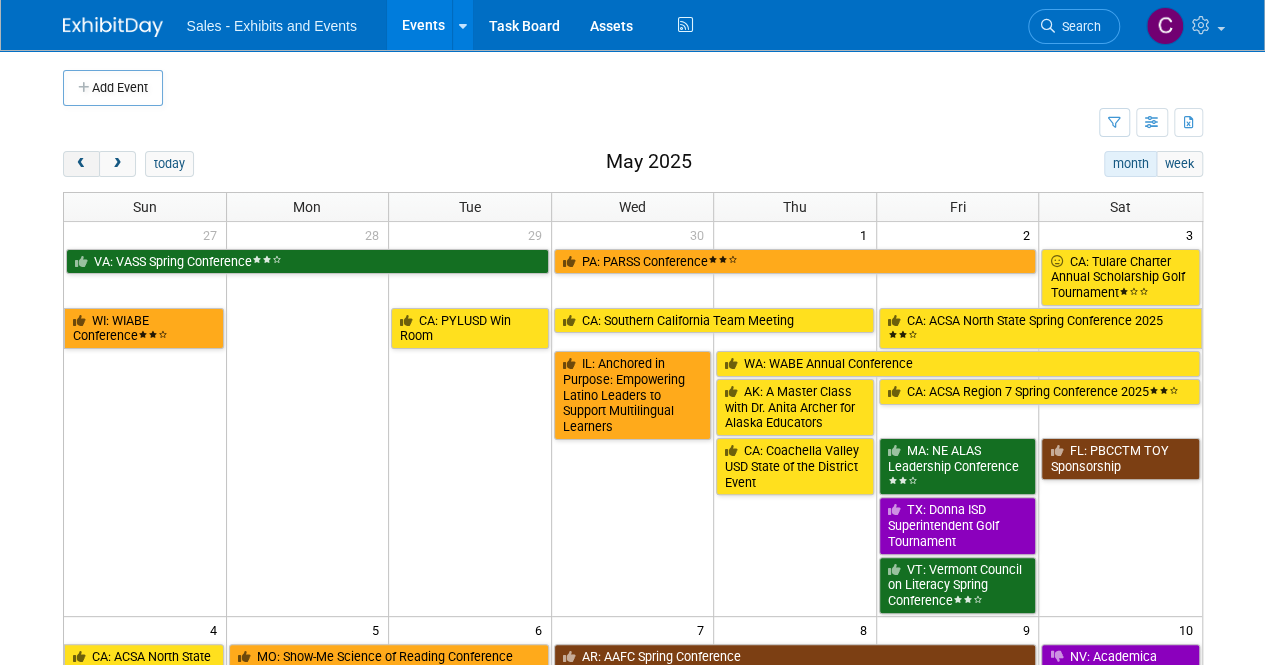 click at bounding box center [81, 164] 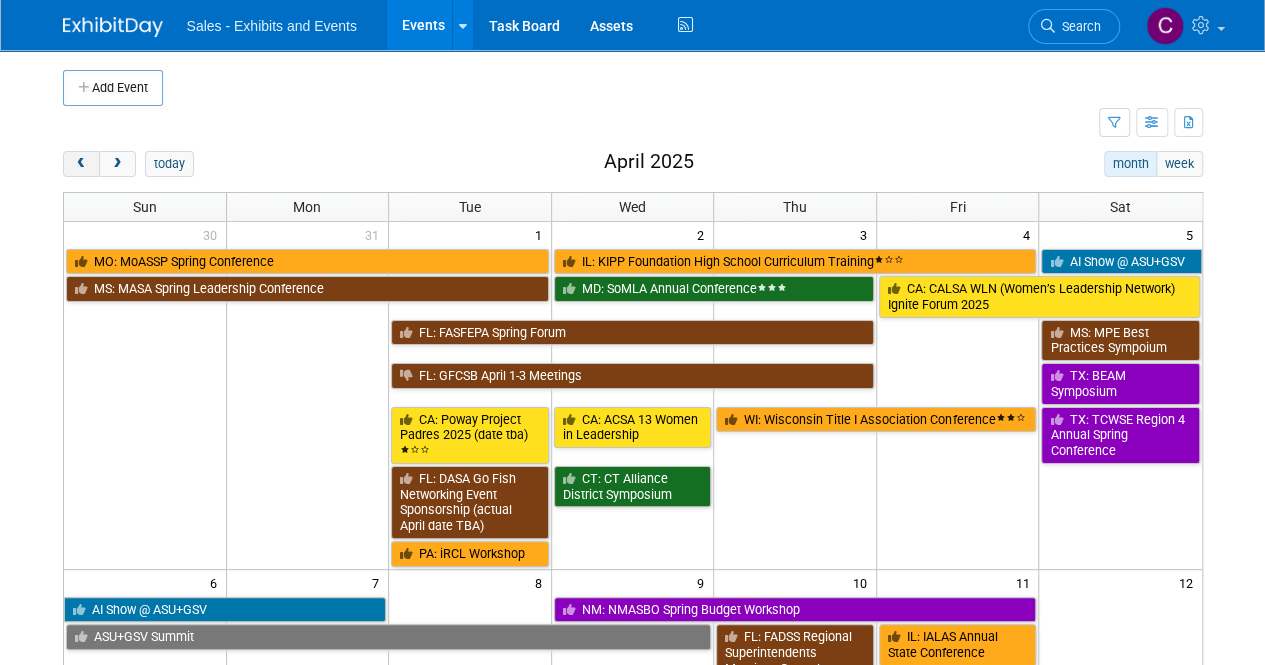 click at bounding box center (81, 164) 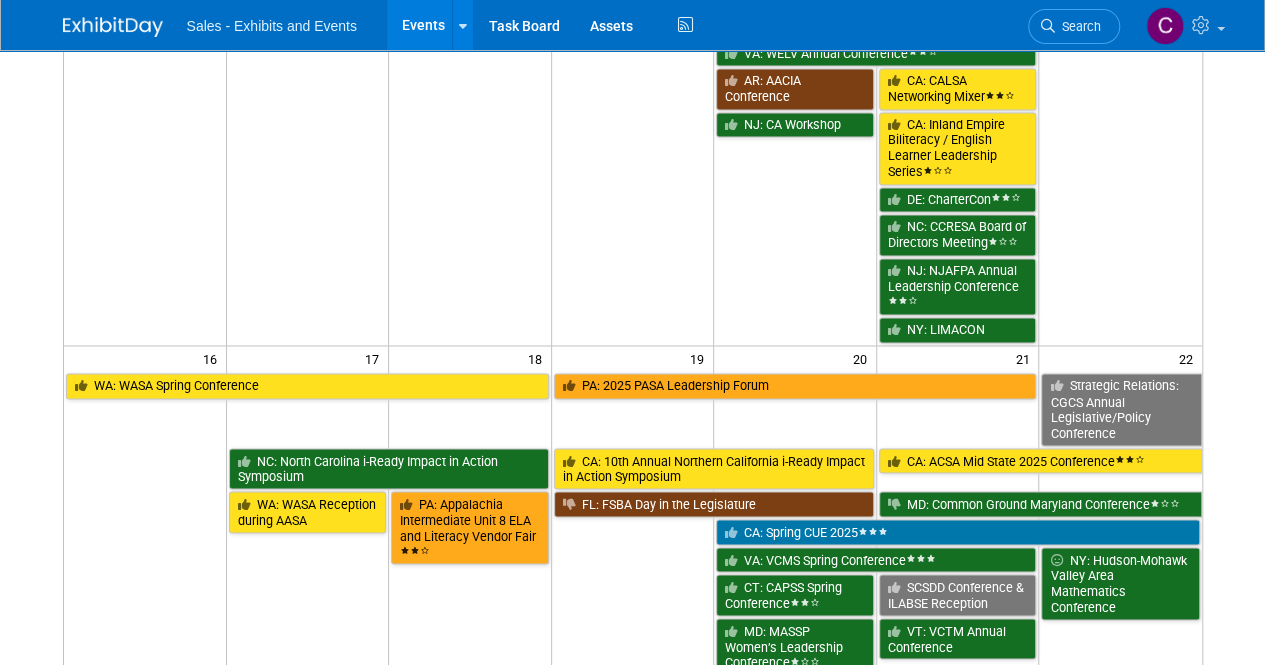 scroll, scrollTop: 1589, scrollLeft: 0, axis: vertical 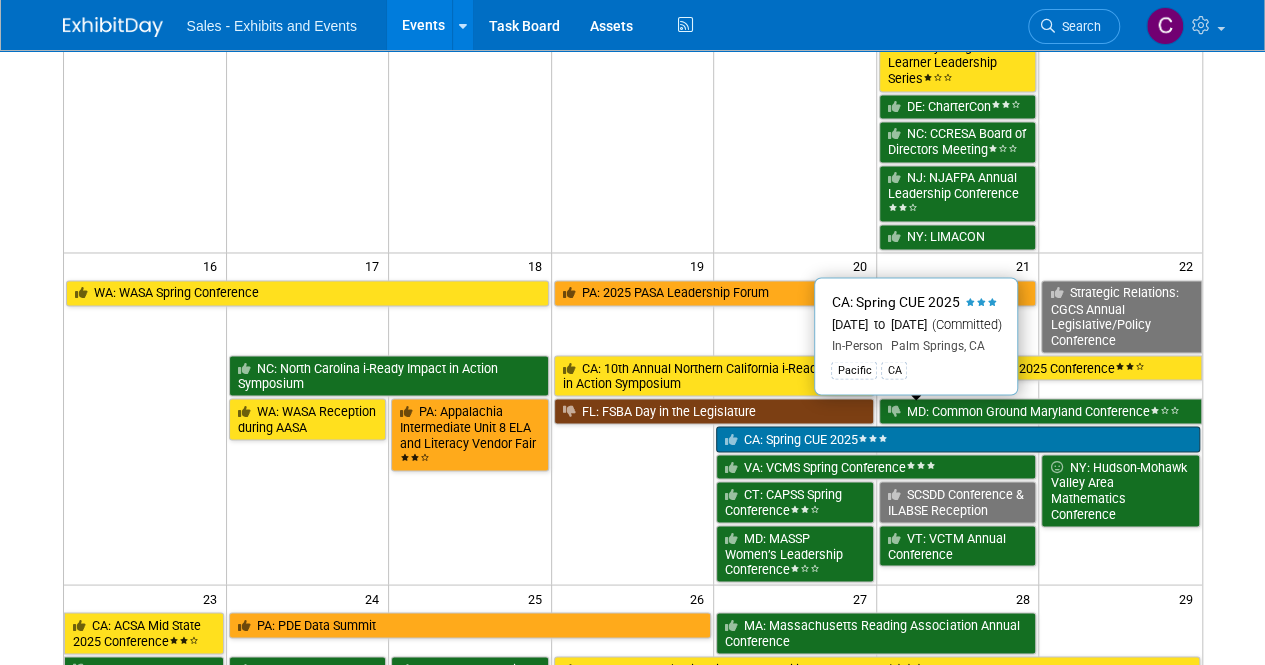 click on "CA: Spring CUE 2025" at bounding box center [957, 439] 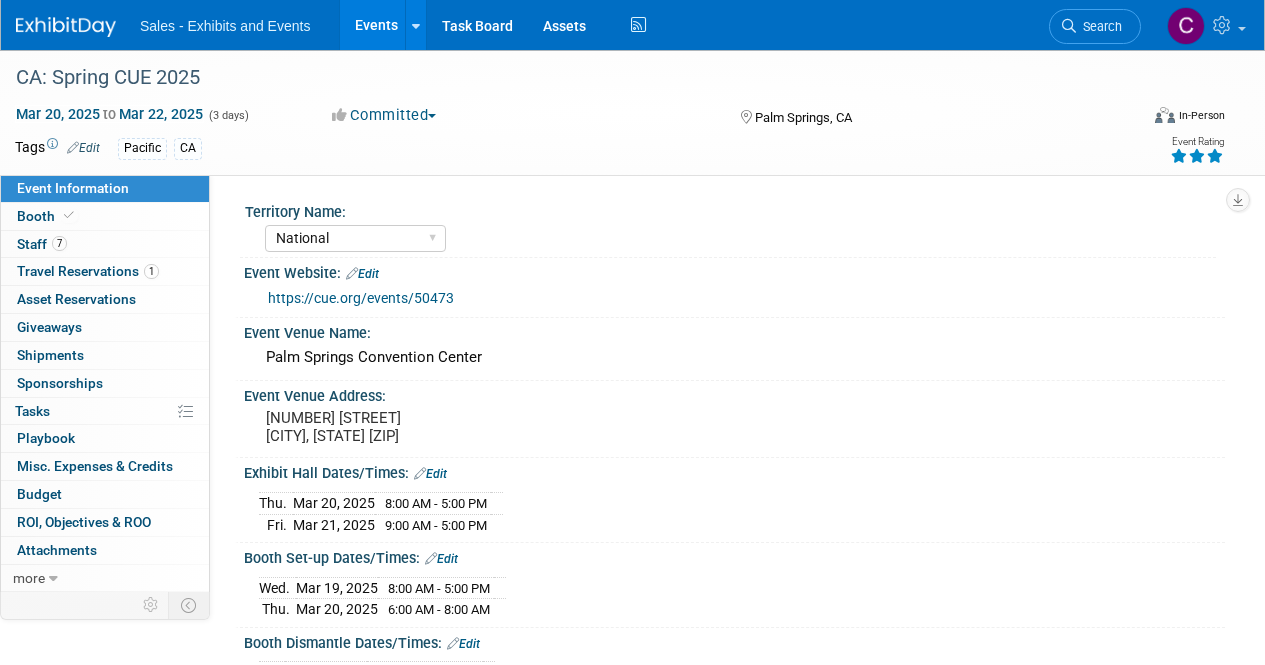 select on "National" 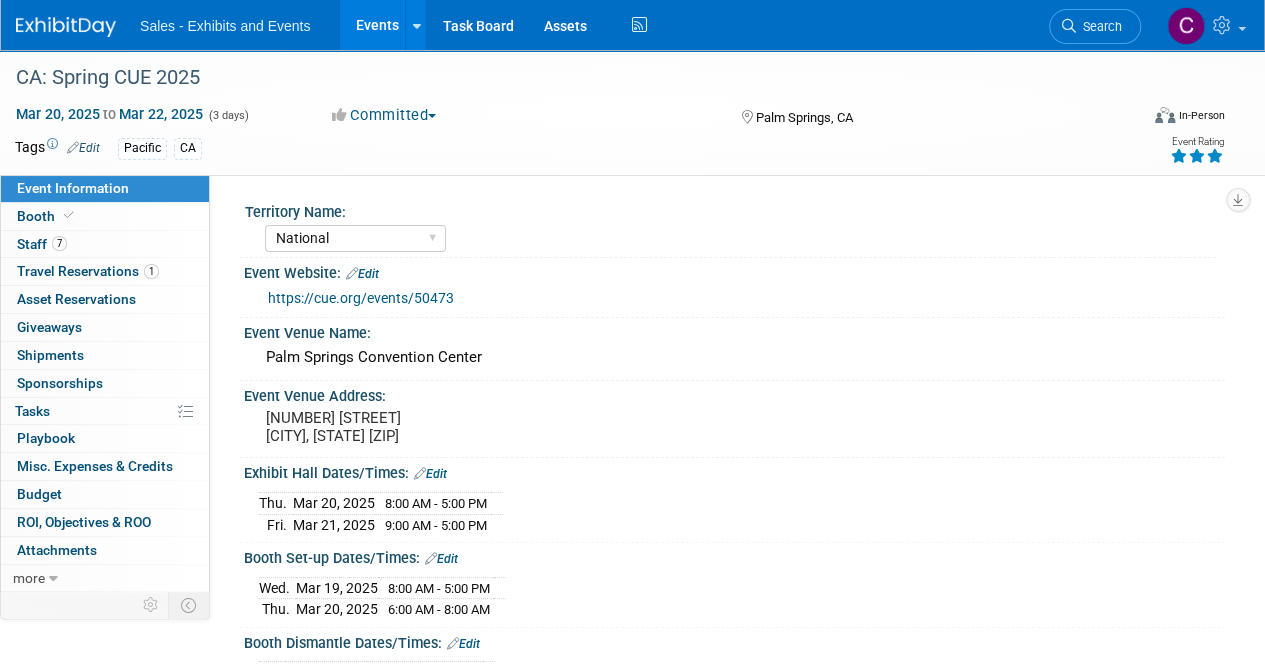 scroll, scrollTop: 0, scrollLeft: 0, axis: both 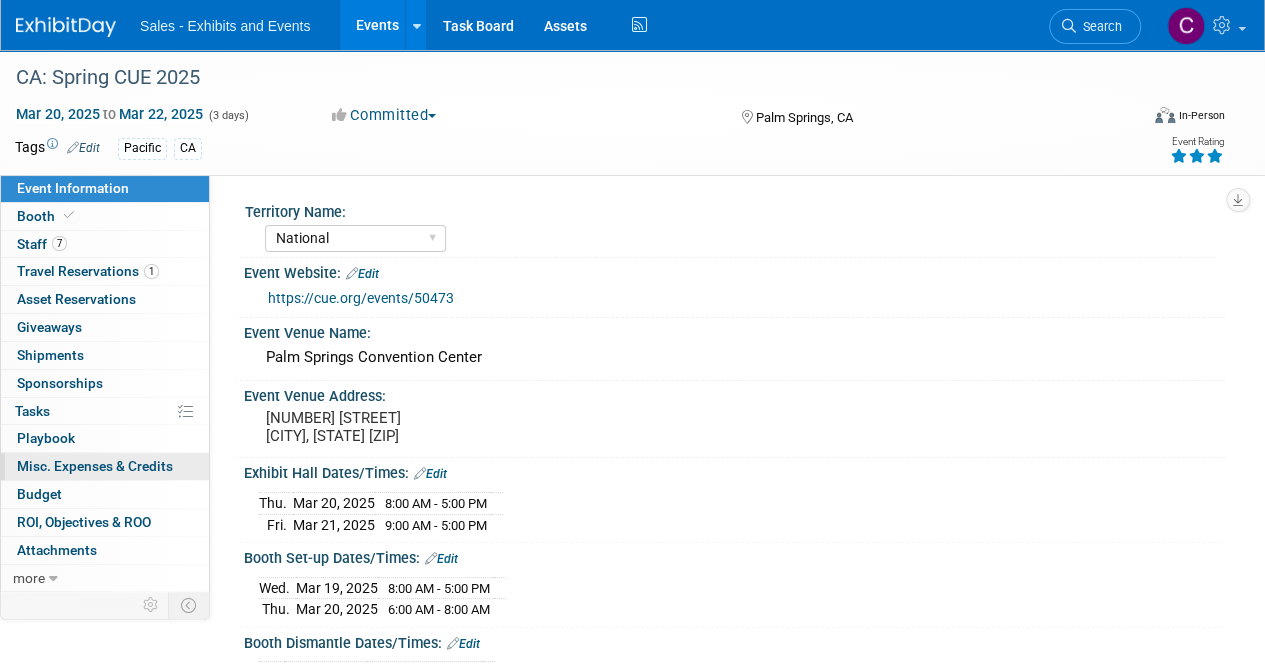 click on "Misc. Expenses & Credits 0" at bounding box center [95, 466] 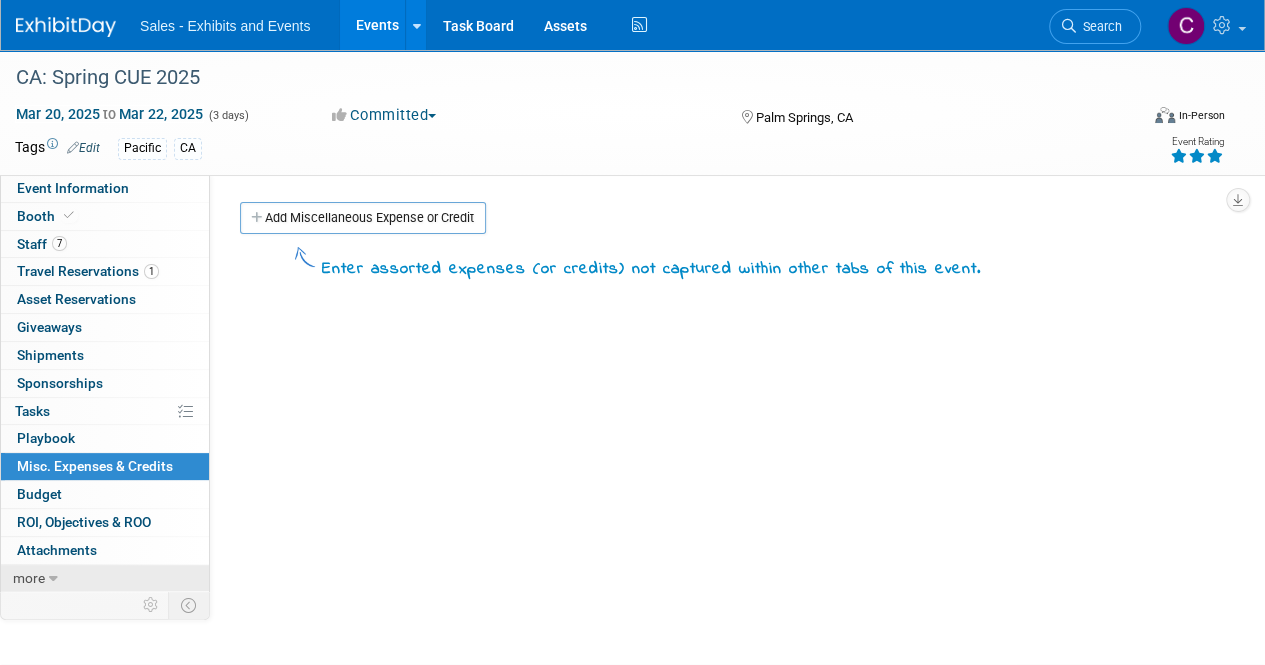 click on "more" at bounding box center (105, 578) 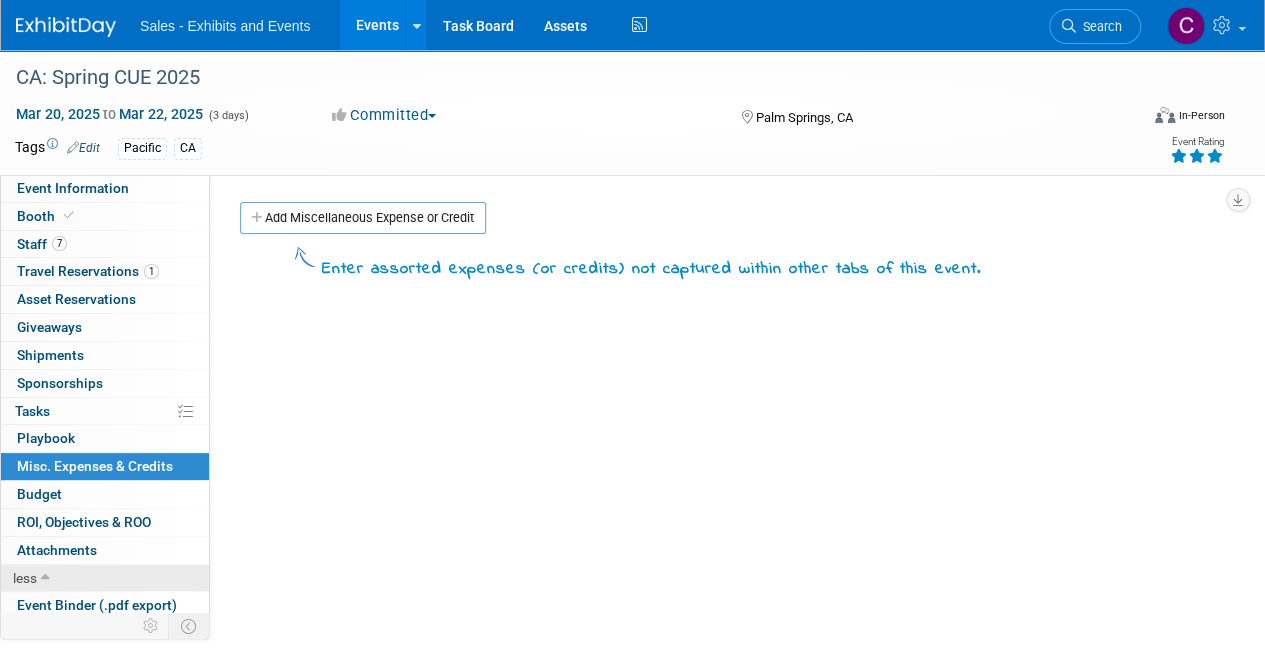 scroll, scrollTop: 112, scrollLeft: 0, axis: vertical 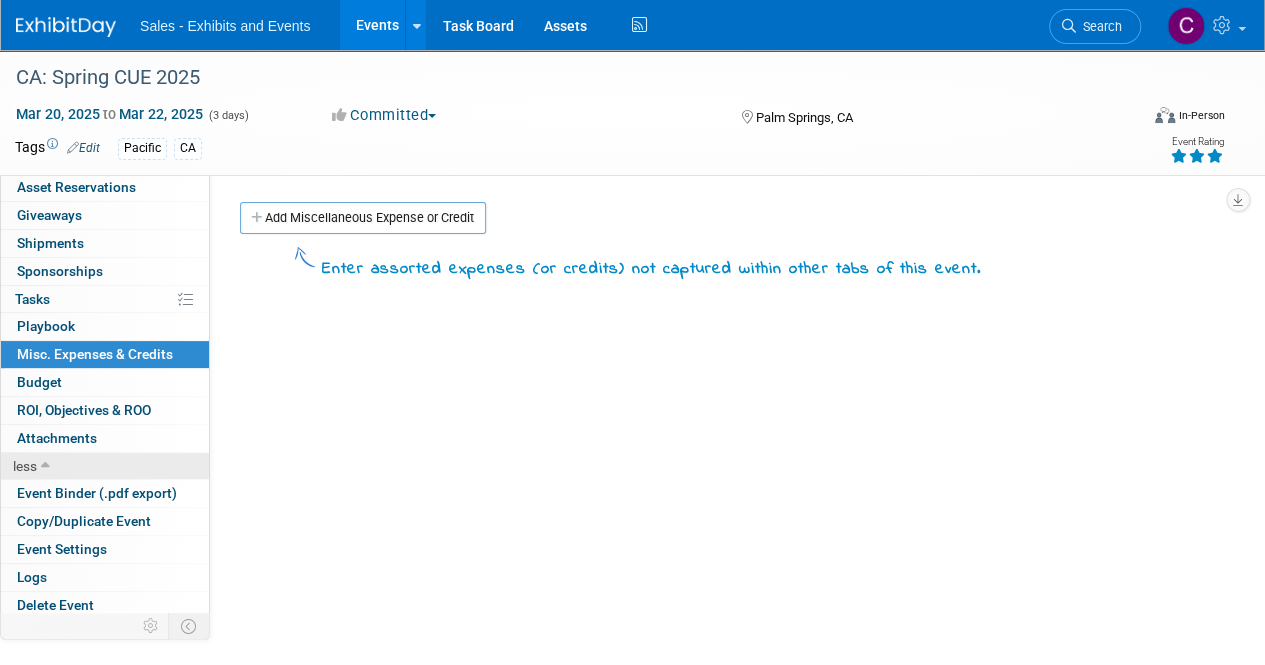 click on "Logs" at bounding box center (105, 577) 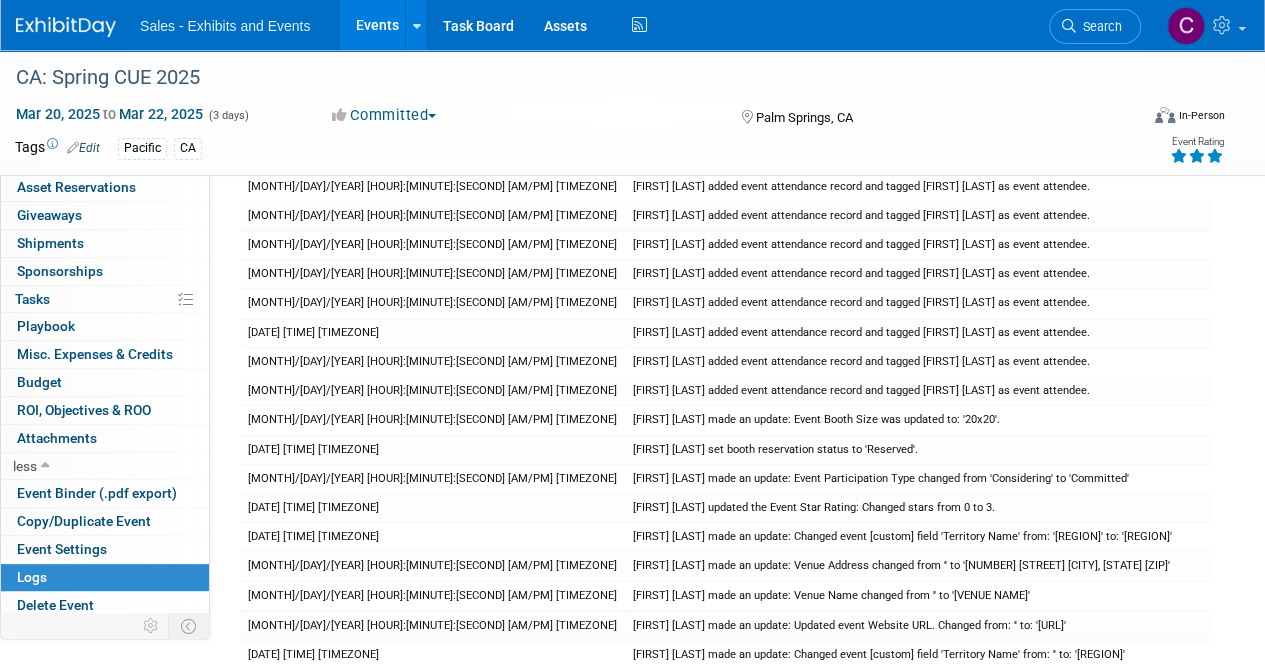 scroll, scrollTop: 1336, scrollLeft: 0, axis: vertical 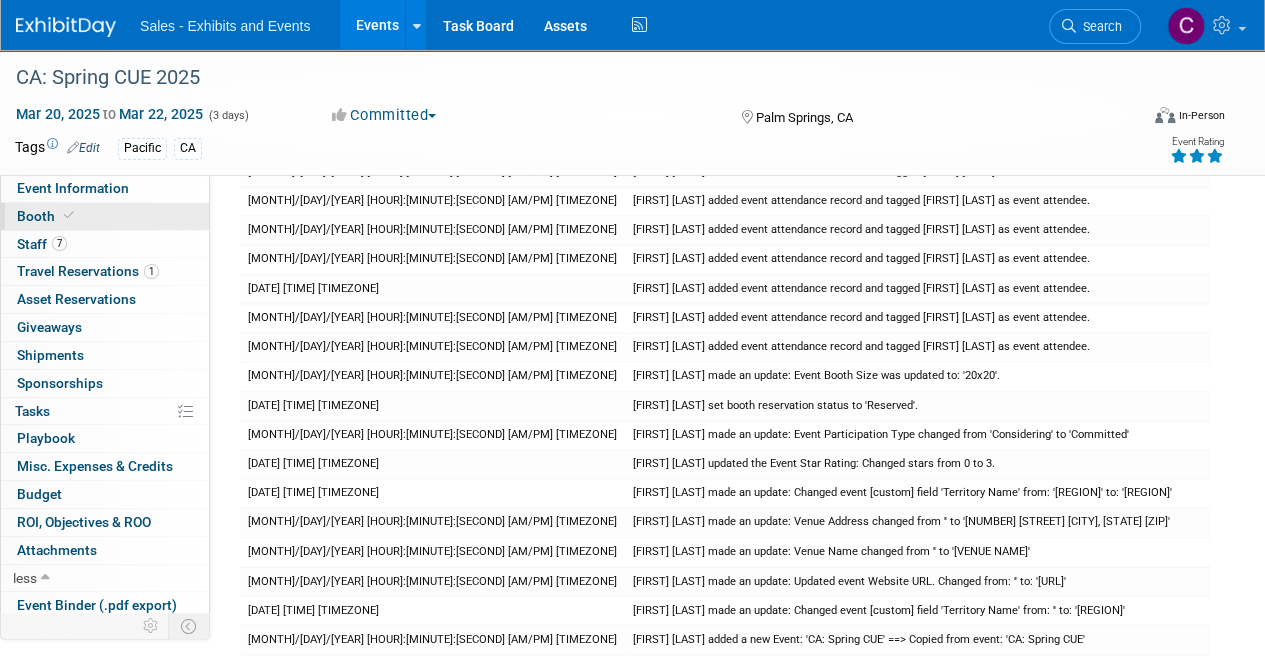 click on "Booth" at bounding box center [47, 216] 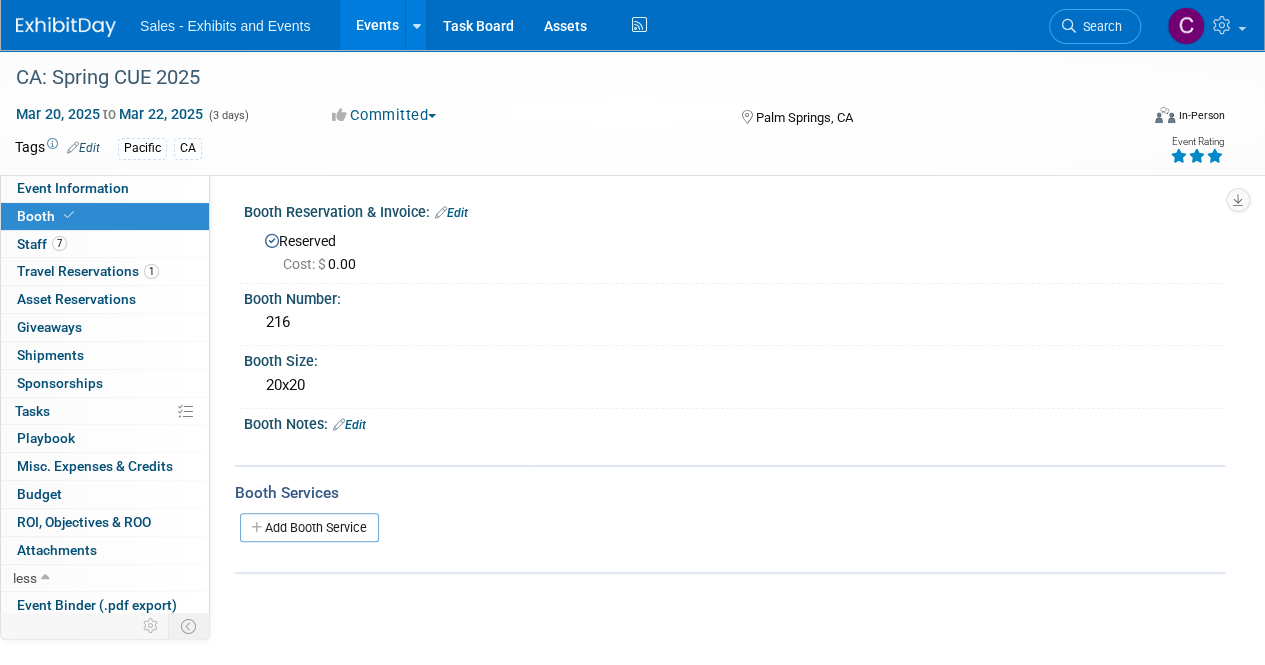 click on "Events" at bounding box center (376, 25) 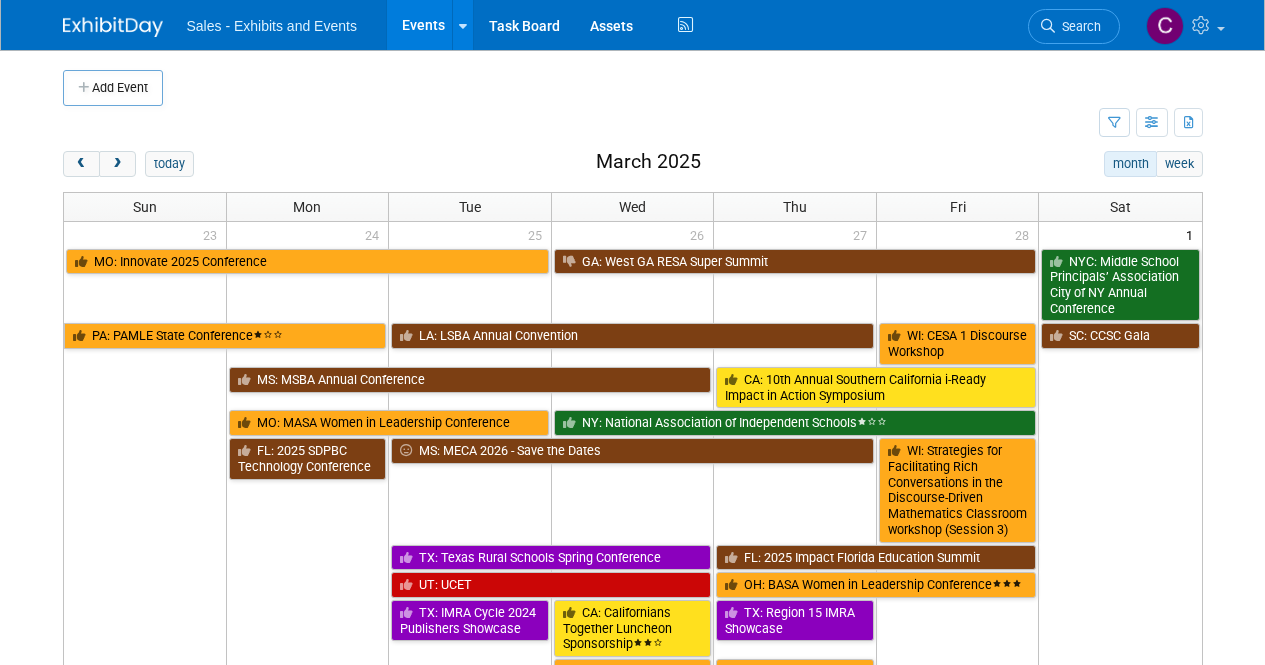 scroll, scrollTop: 0, scrollLeft: 0, axis: both 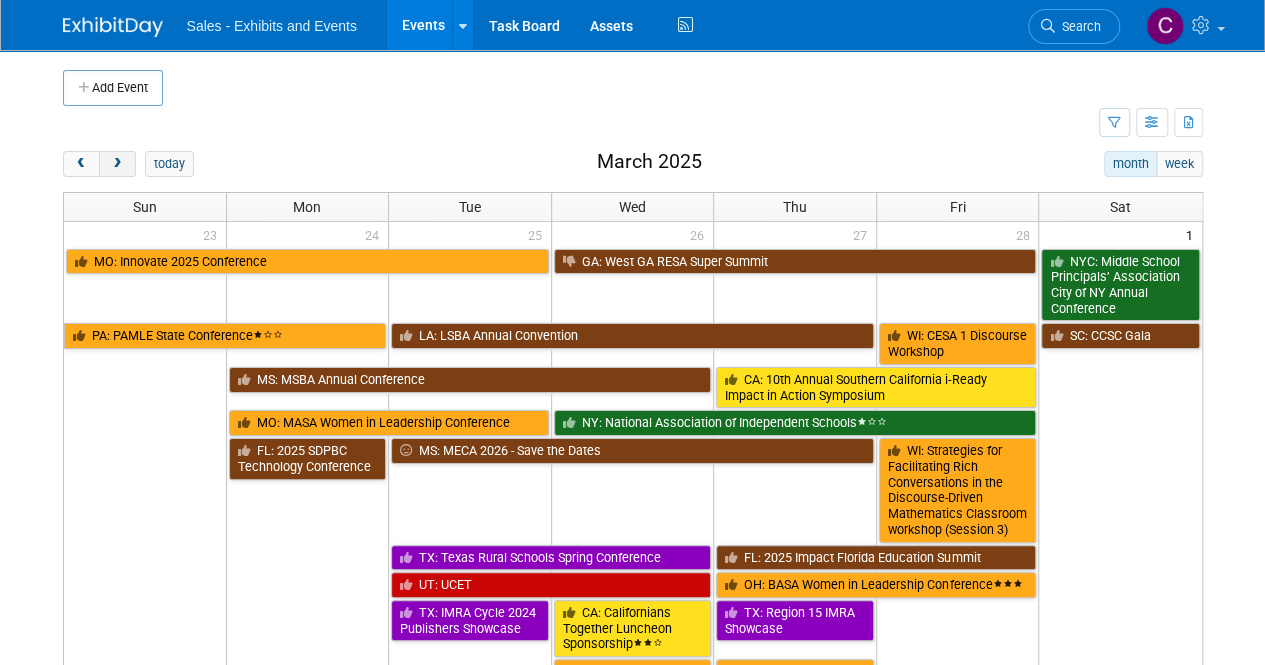 click at bounding box center [117, 164] 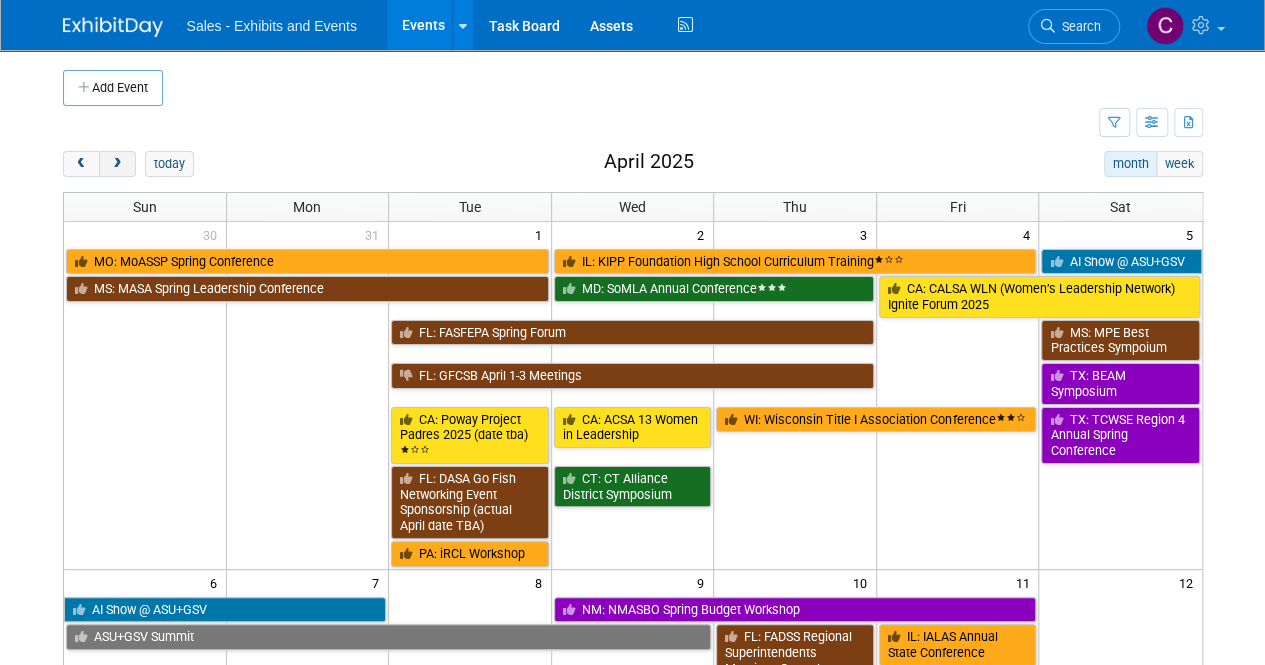 click at bounding box center (117, 164) 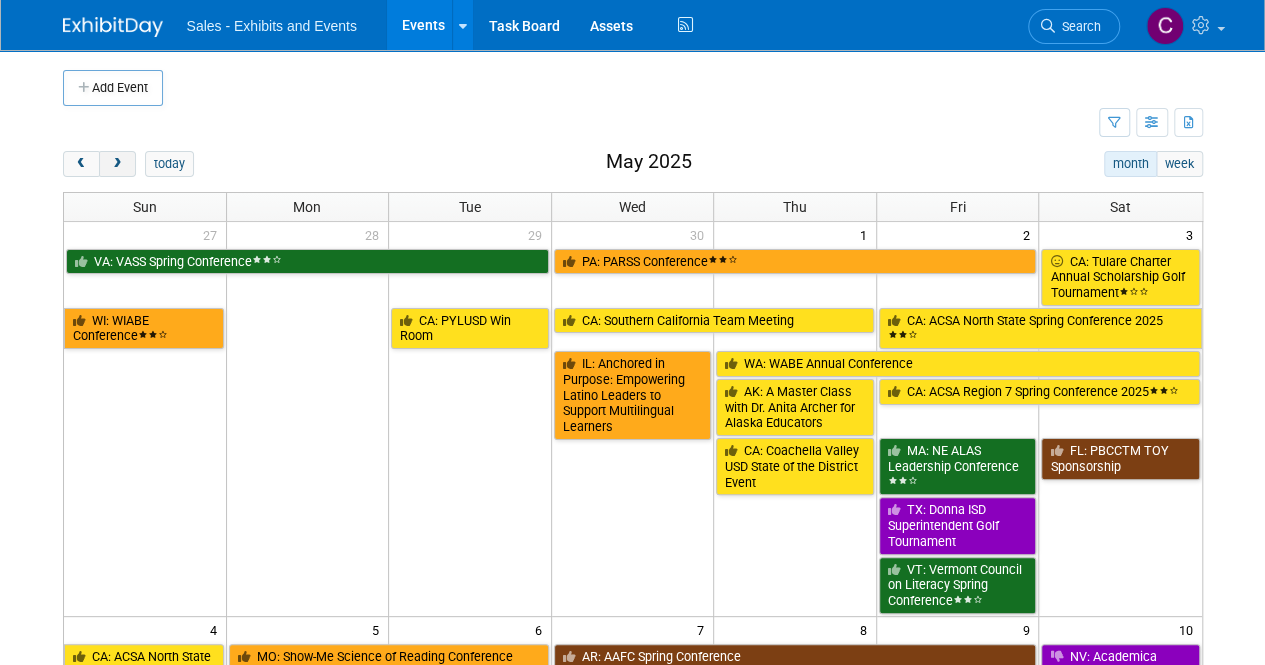click at bounding box center (117, 164) 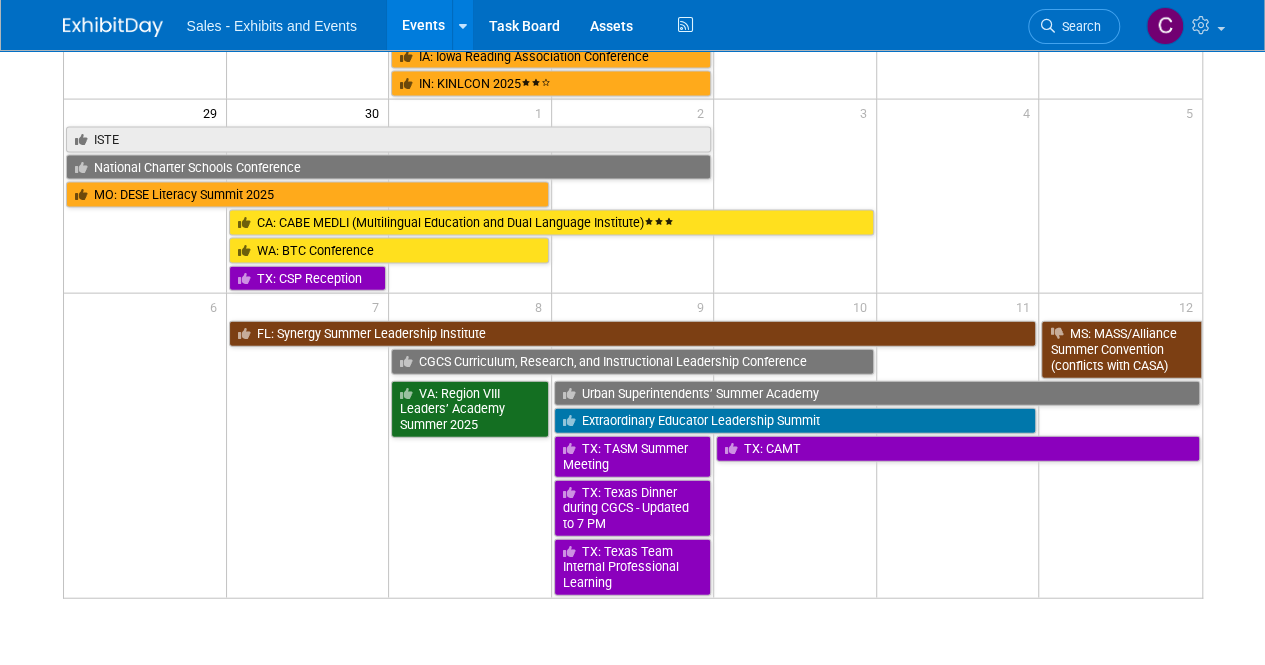 scroll, scrollTop: 1958, scrollLeft: 0, axis: vertical 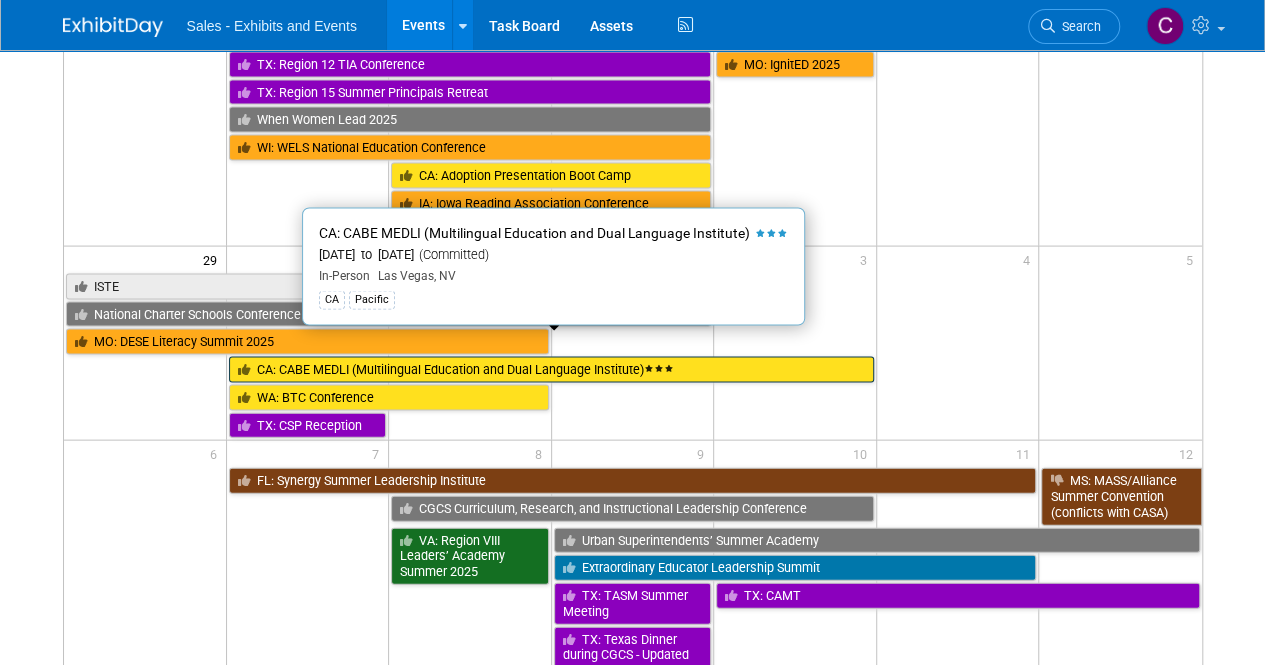 click on "CA: CABE MEDLI (Multilingual Education and Dual Language Institute)" at bounding box center (551, 370) 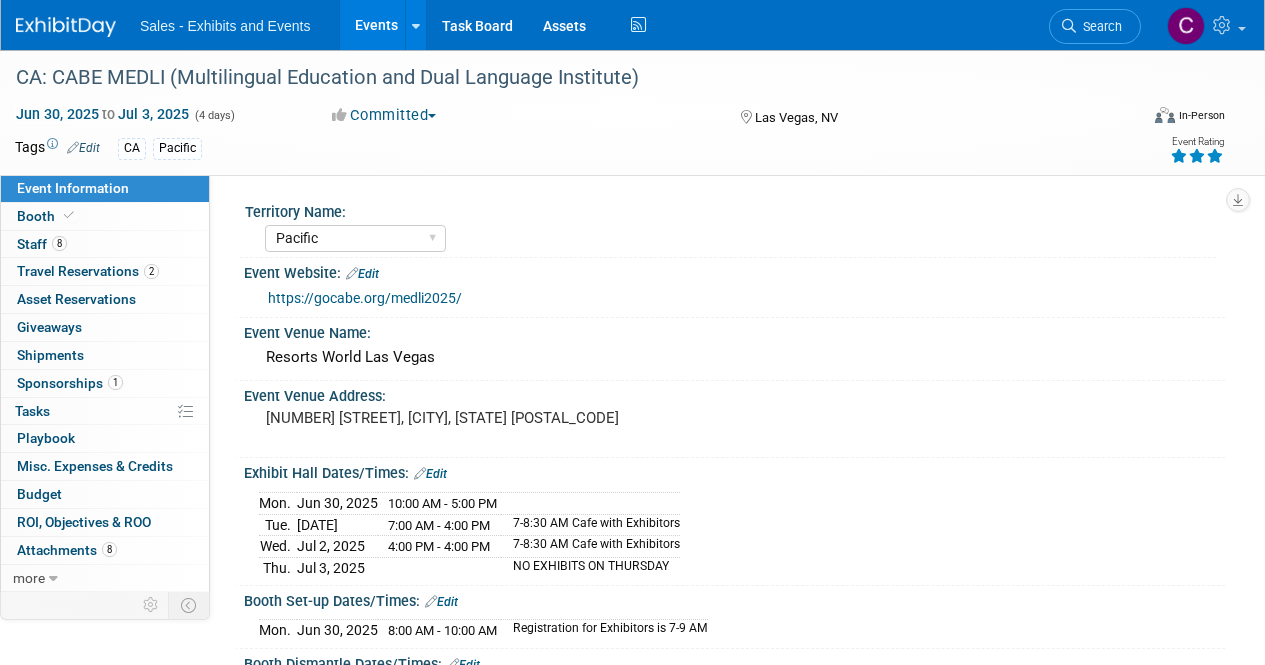 select on "Pacific" 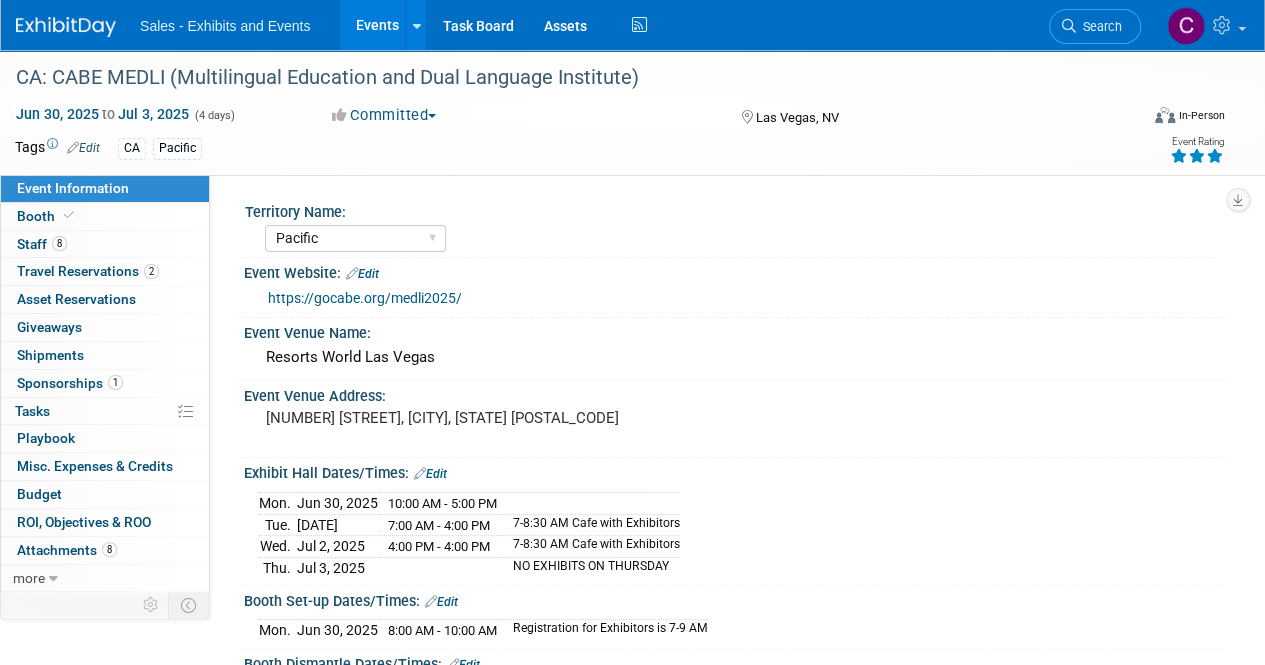 scroll, scrollTop: 0, scrollLeft: 0, axis: both 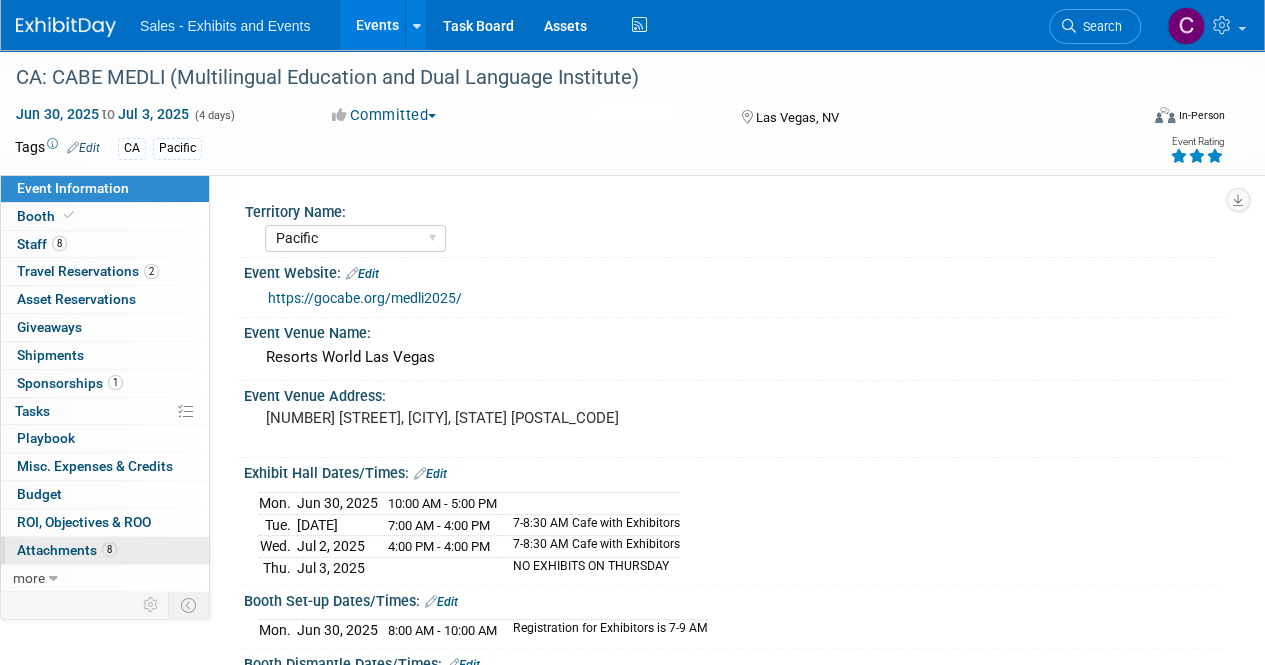click on "Attachments 8" at bounding box center (67, 550) 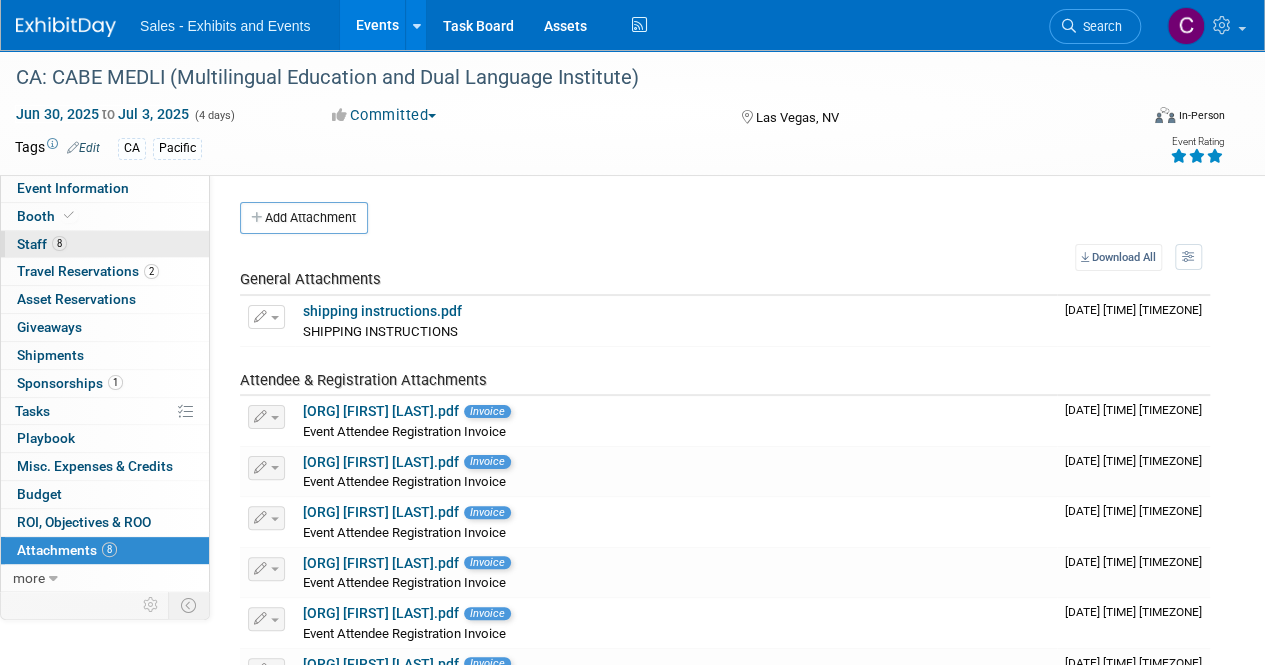 click on "Staff 8" at bounding box center [42, 244] 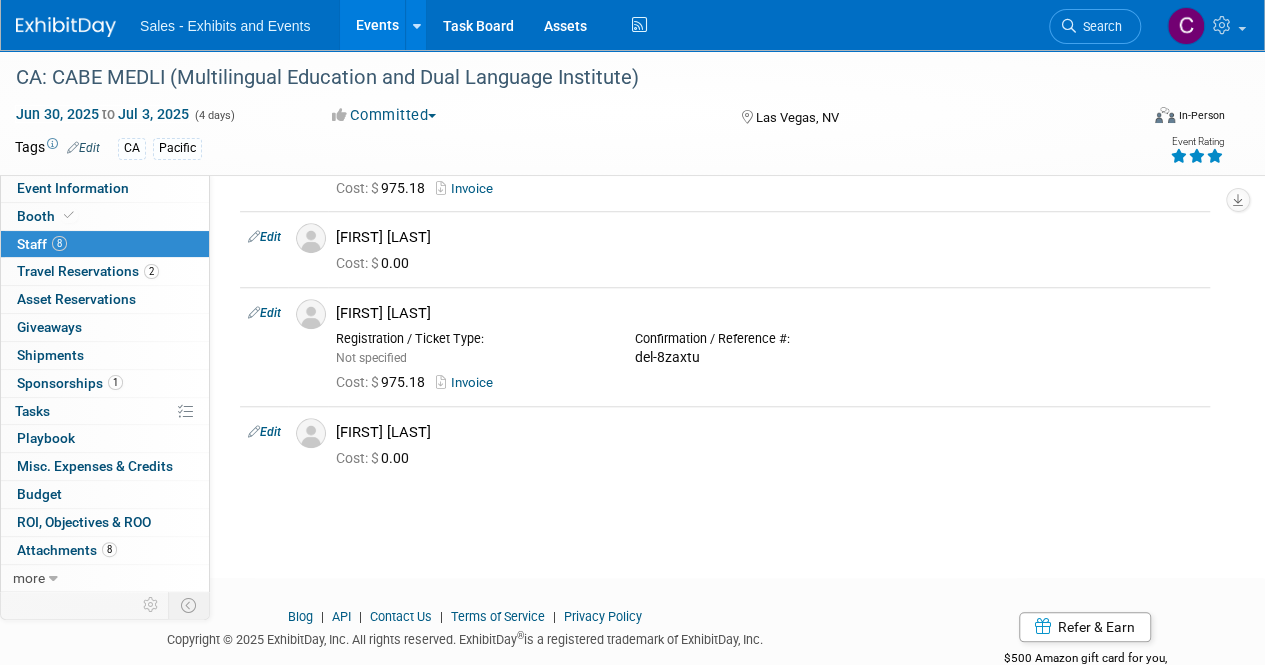 scroll, scrollTop: 738, scrollLeft: 0, axis: vertical 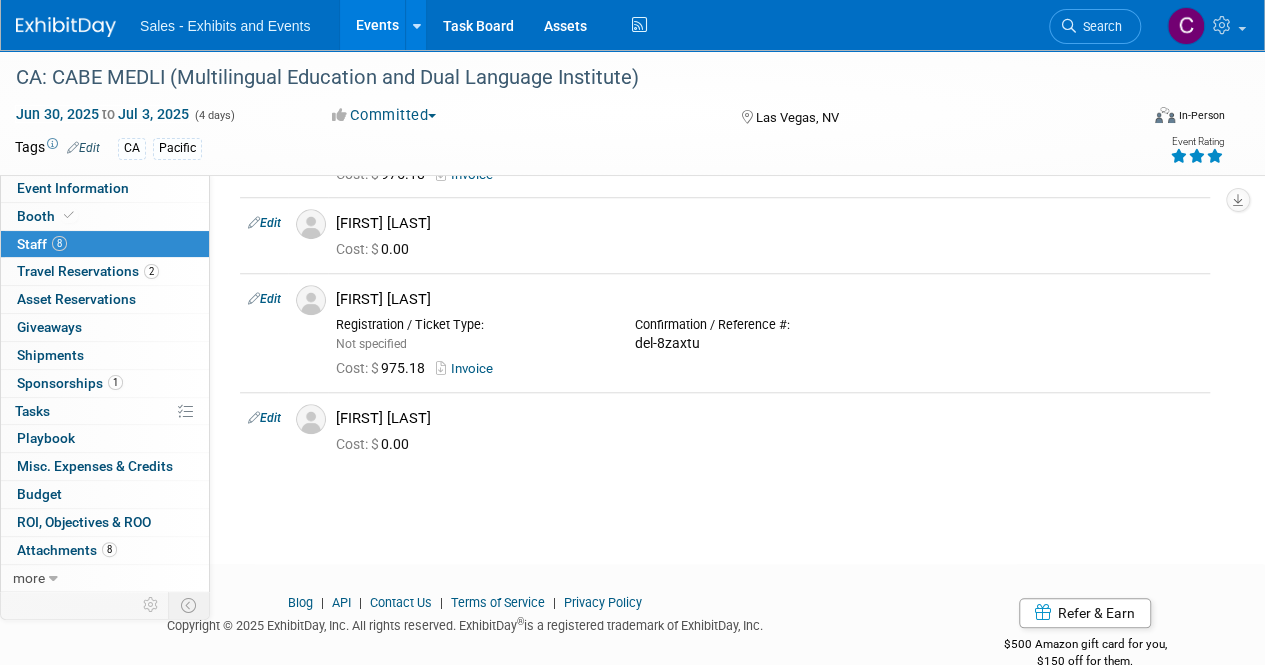click on "Events" at bounding box center [376, 25] 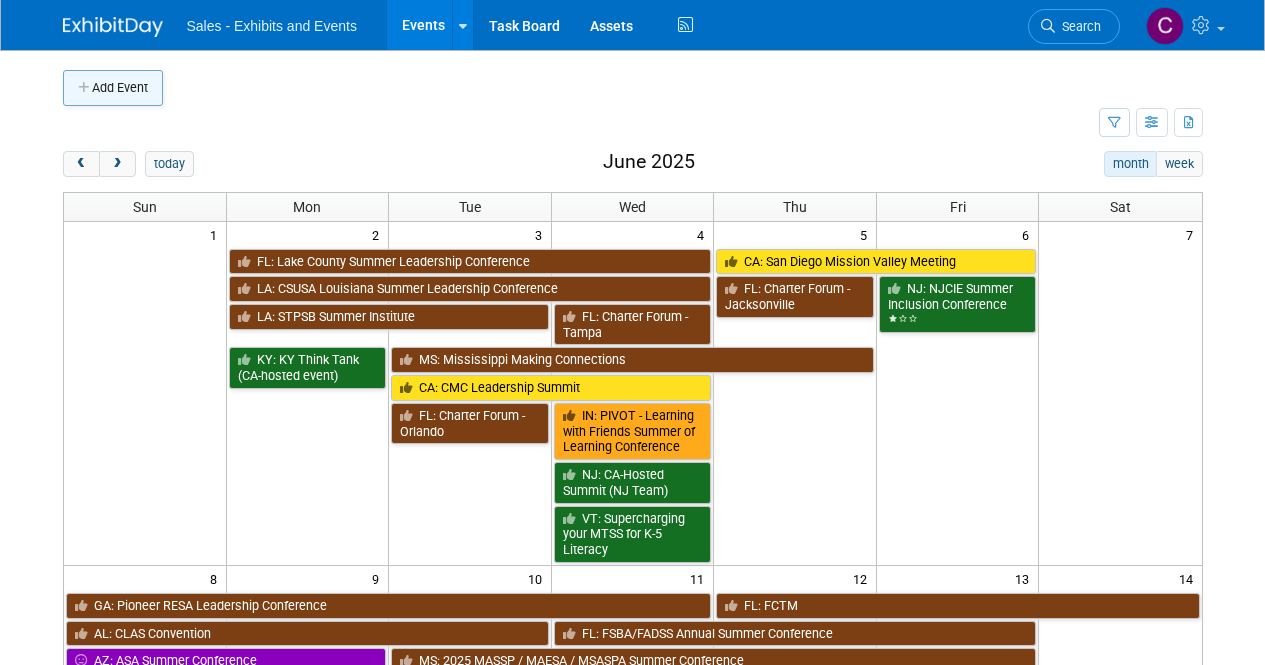 scroll, scrollTop: 0, scrollLeft: 0, axis: both 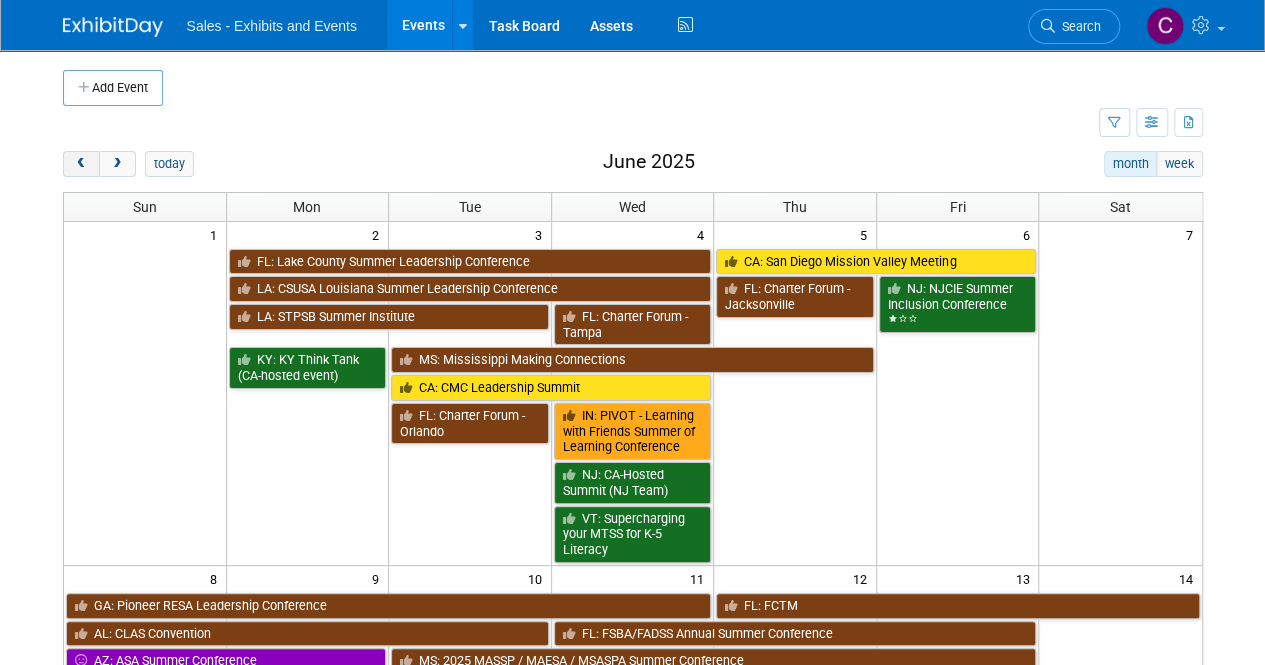 click at bounding box center [81, 164] 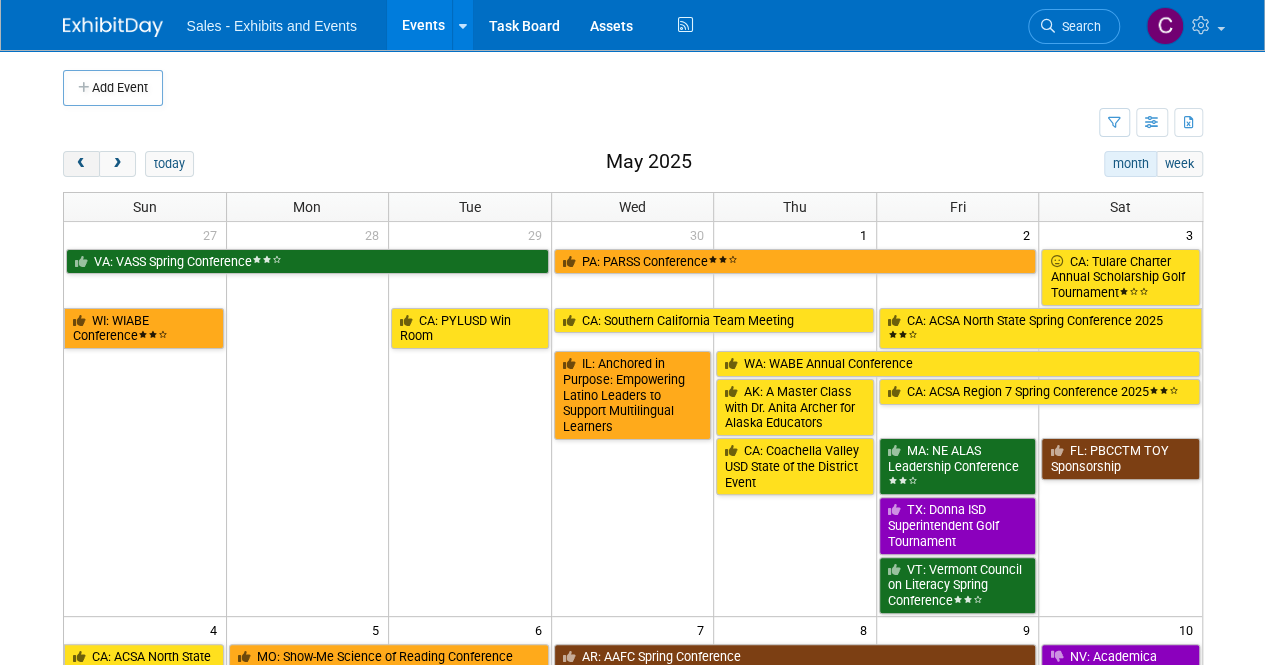 click at bounding box center (81, 164) 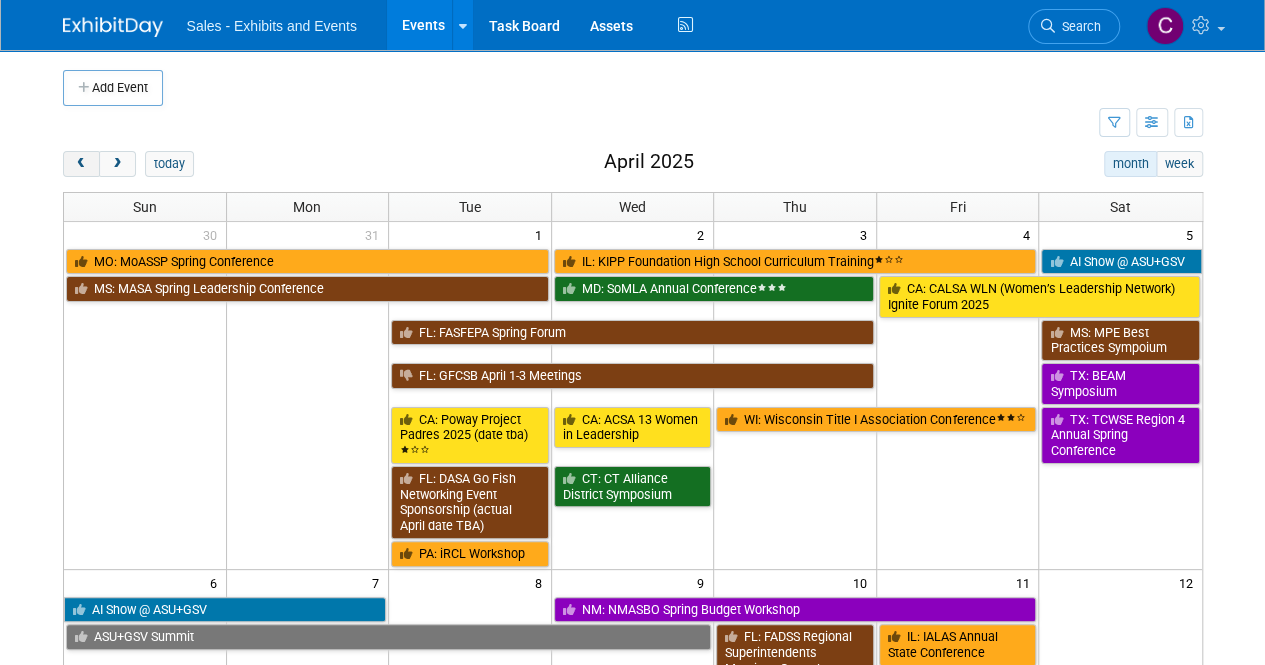 click at bounding box center (81, 164) 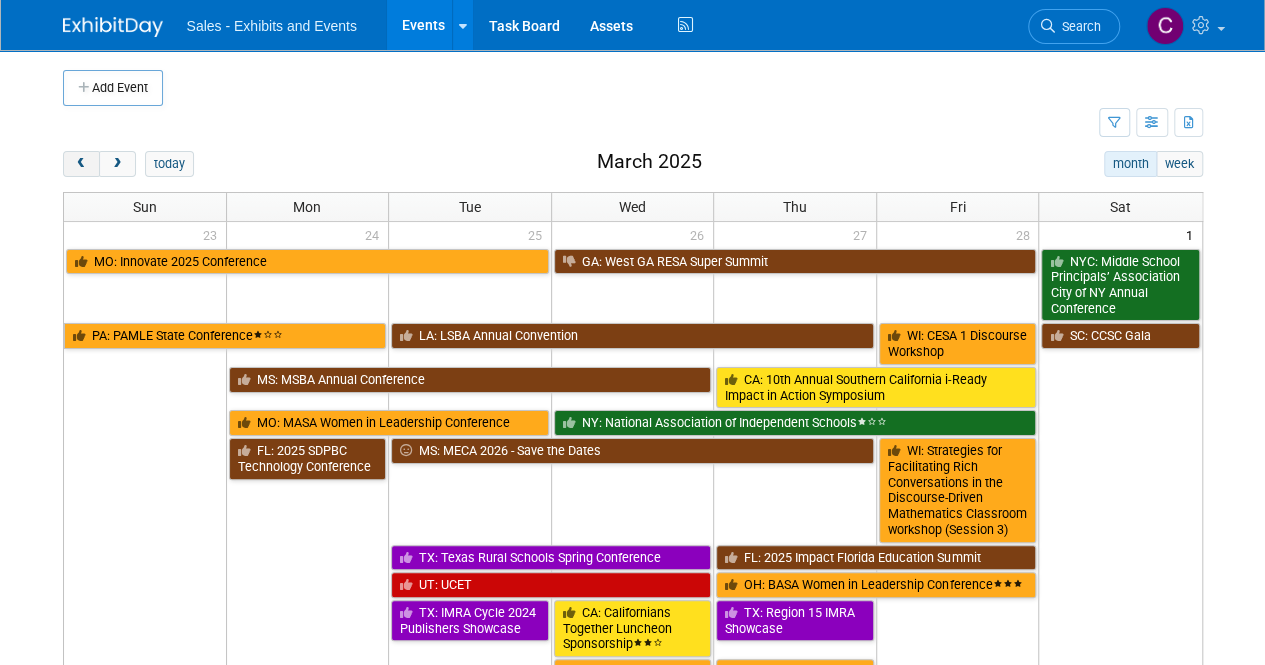 click at bounding box center (81, 164) 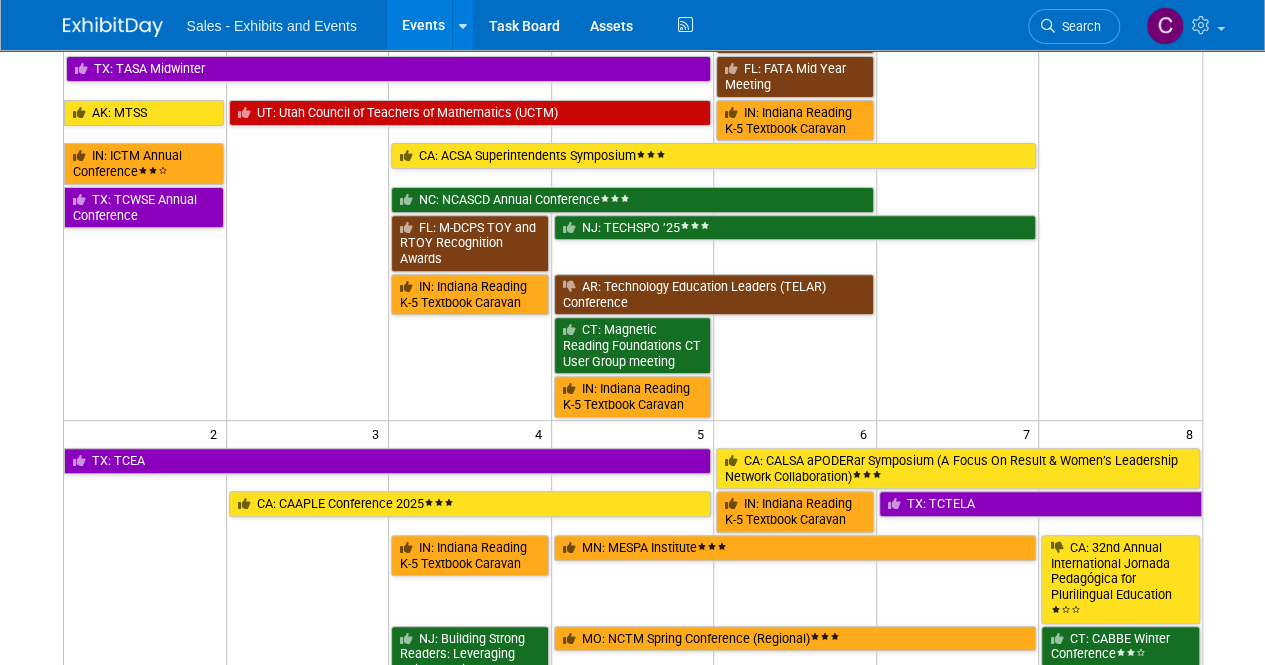 scroll, scrollTop: 308, scrollLeft: 0, axis: vertical 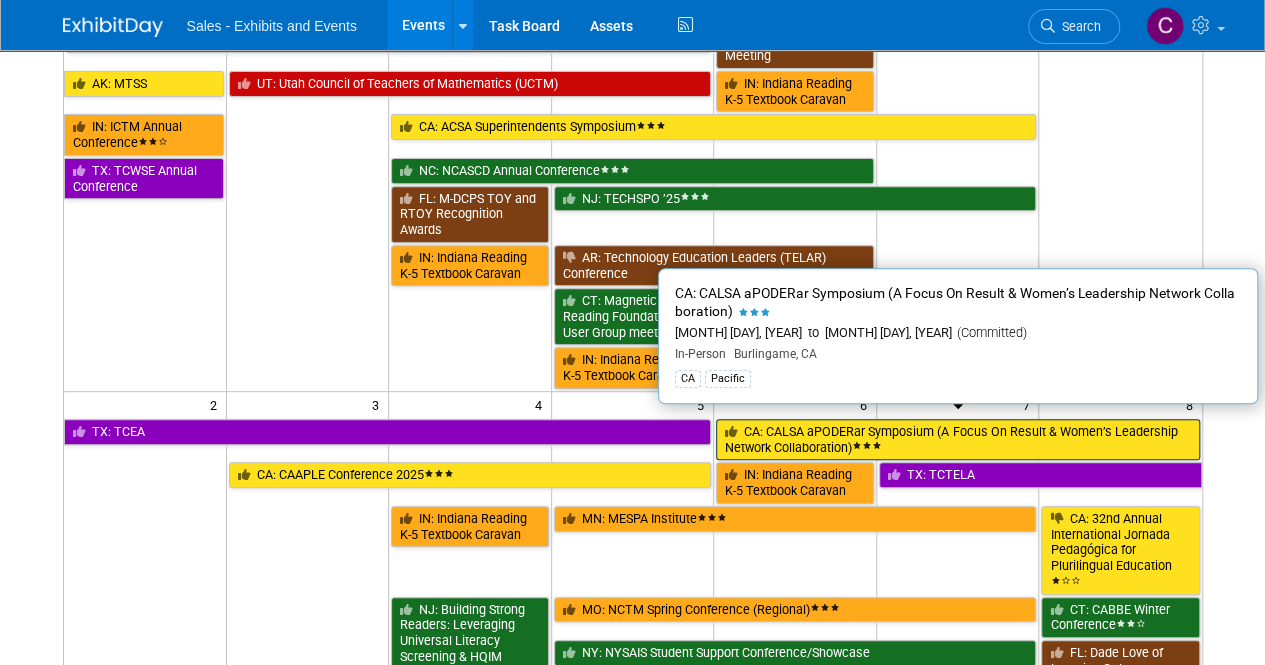 click on "CA: CALSA aPODERar Symposium (A Focus On Result & Women’s Leadership Network Collaboration)" at bounding box center [957, 439] 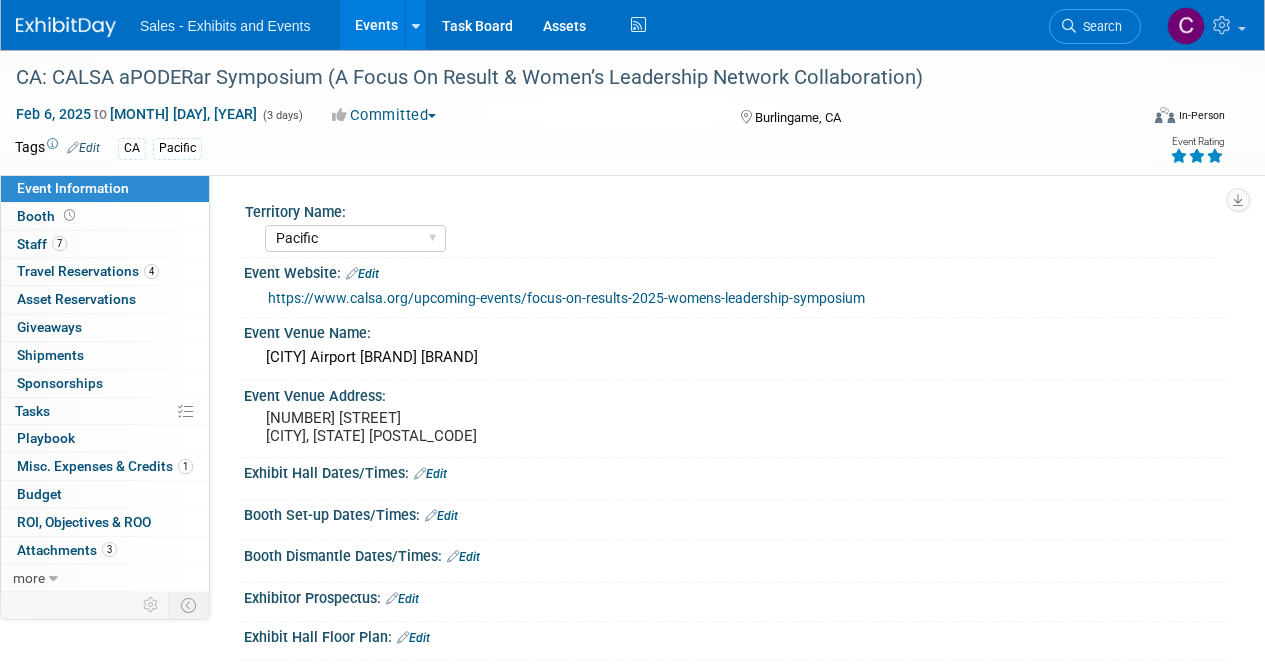 select on "Pacific" 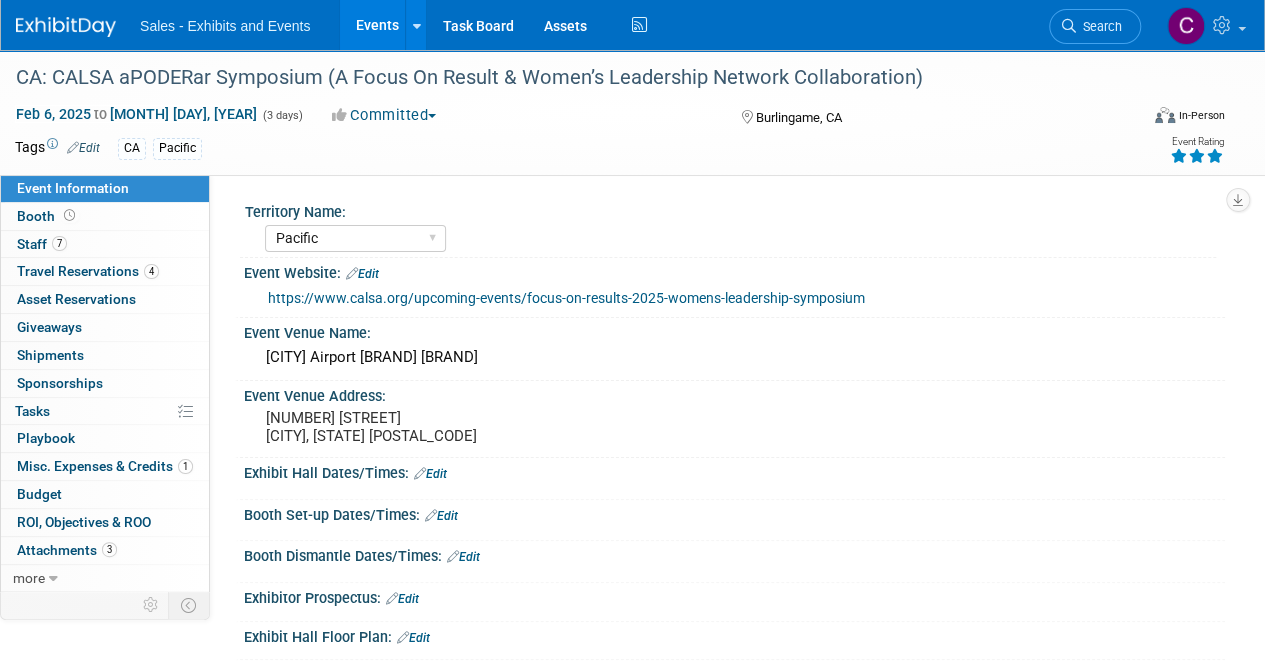 scroll, scrollTop: 0, scrollLeft: 0, axis: both 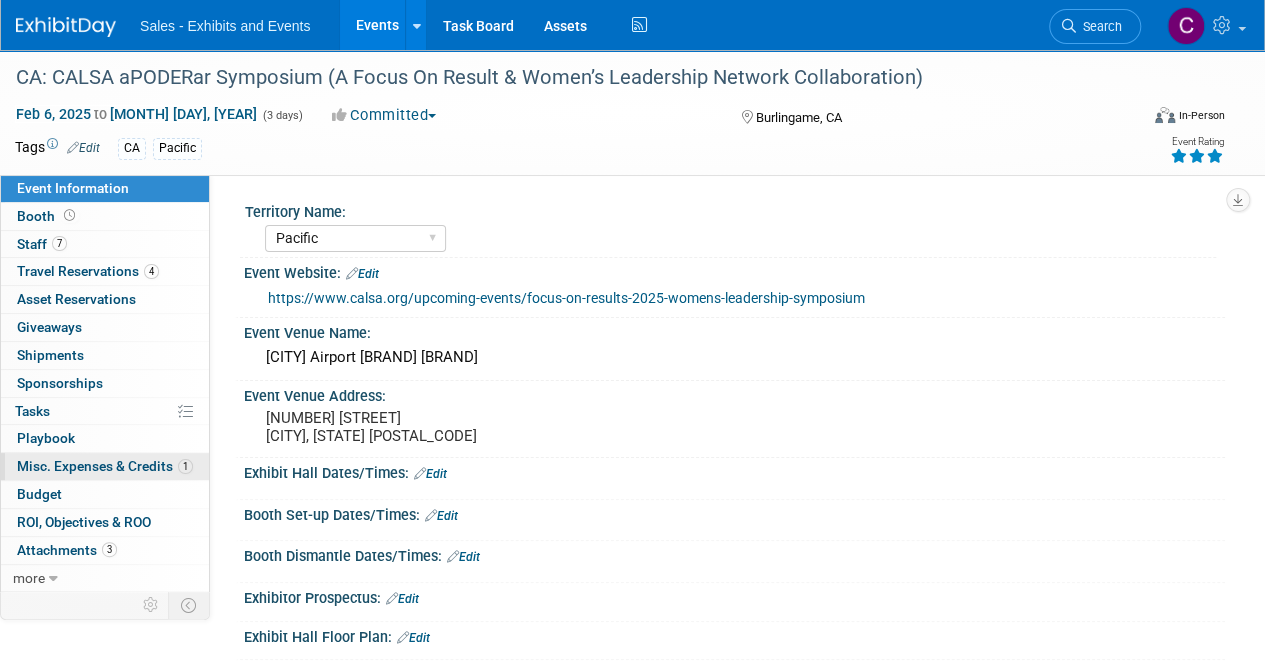 click on "Misc. Expenses & Credits 1" at bounding box center (105, 466) 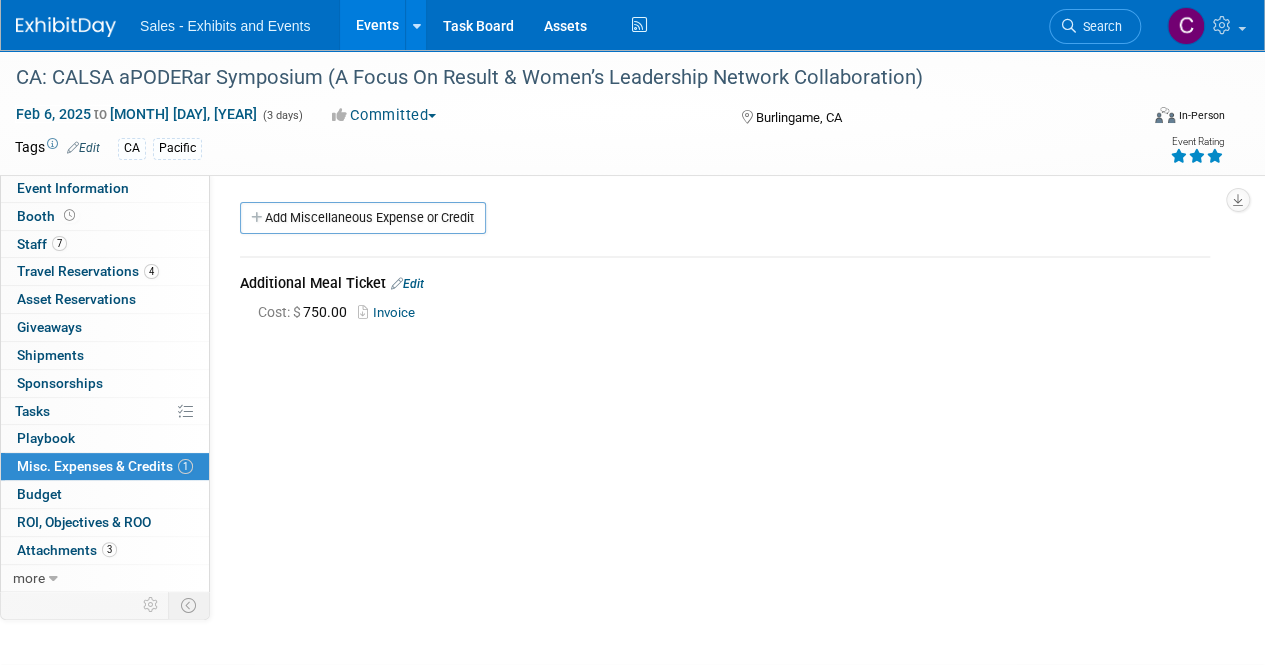 click on "Events" at bounding box center [376, 25] 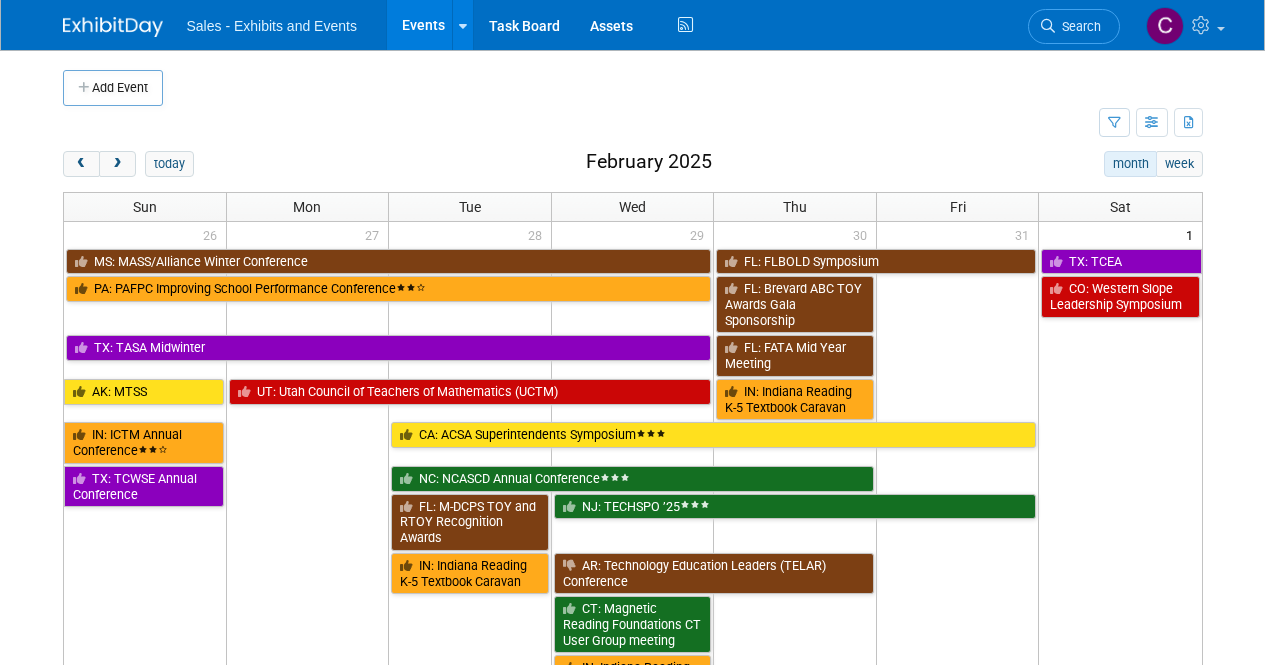 scroll, scrollTop: 0, scrollLeft: 0, axis: both 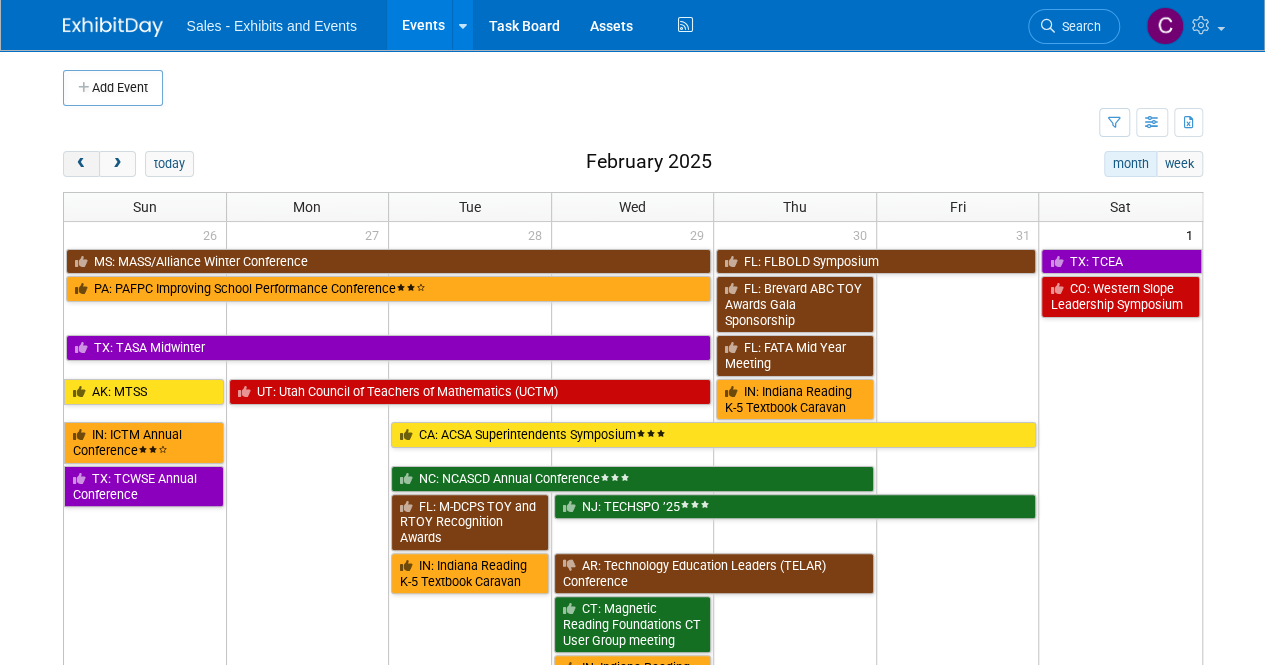 click at bounding box center [81, 164] 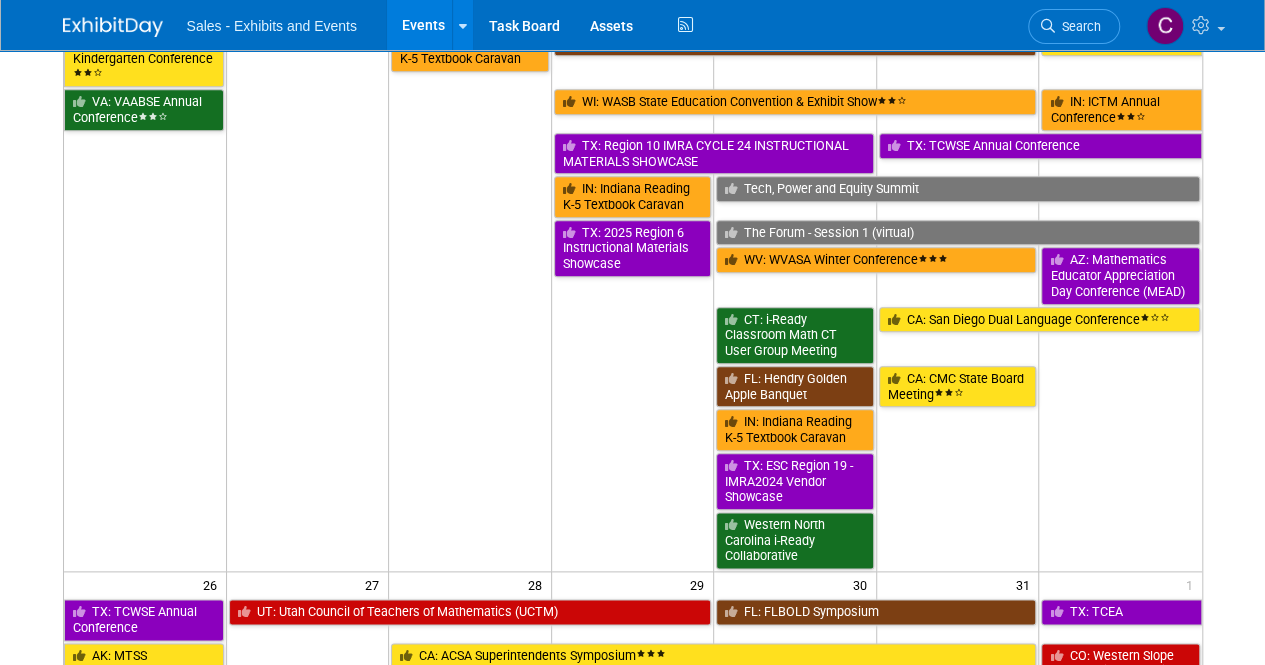 scroll, scrollTop: 916, scrollLeft: 0, axis: vertical 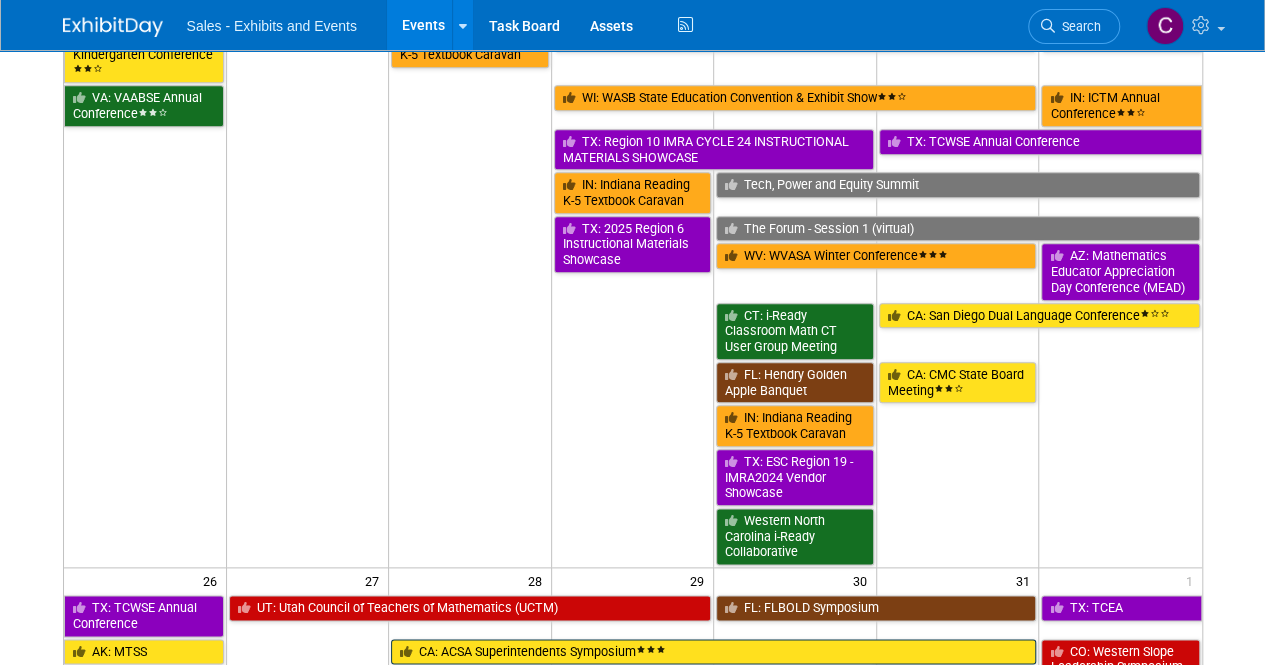 click on "CA: ACSA Superintendents Symposium" at bounding box center (713, 652) 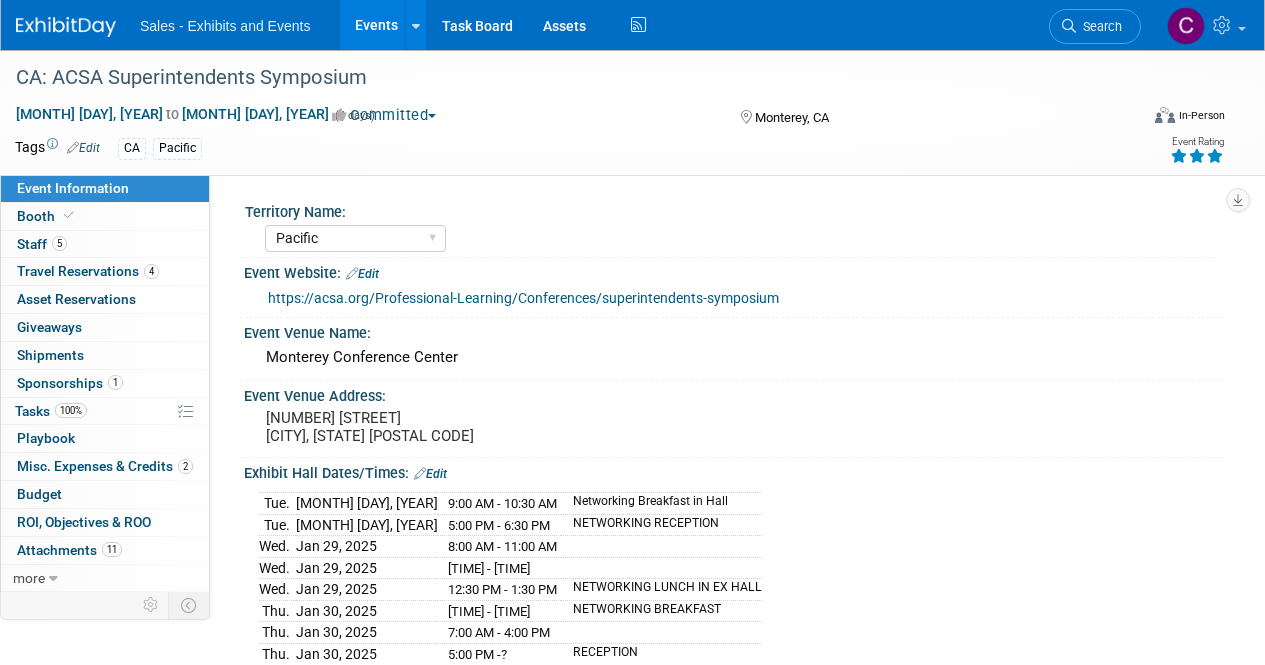select on "Pacific" 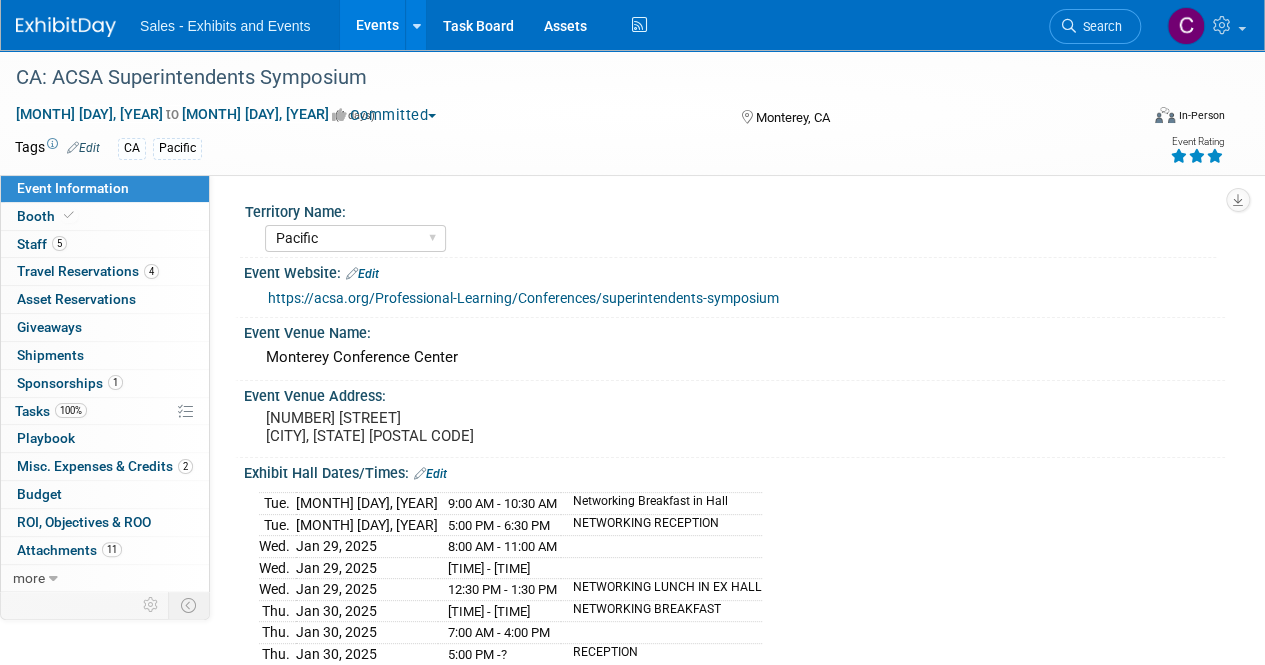 scroll, scrollTop: 0, scrollLeft: 0, axis: both 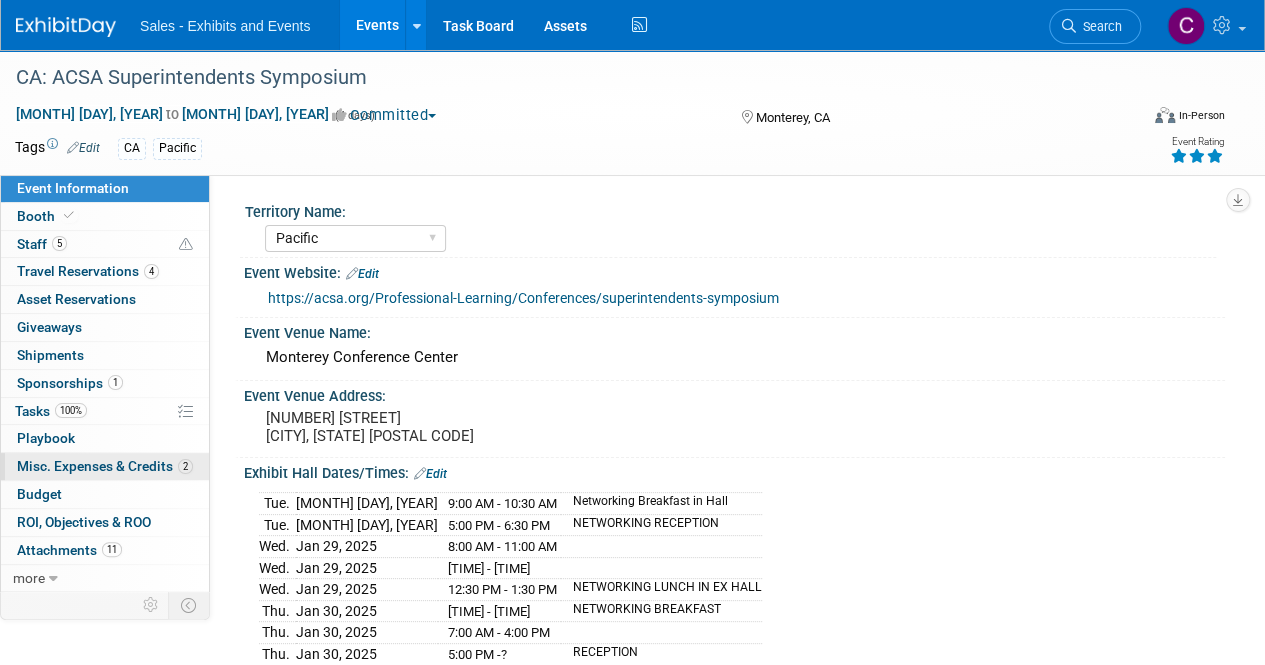 click on "Misc. Expenses & Credits 2" at bounding box center [105, 466] 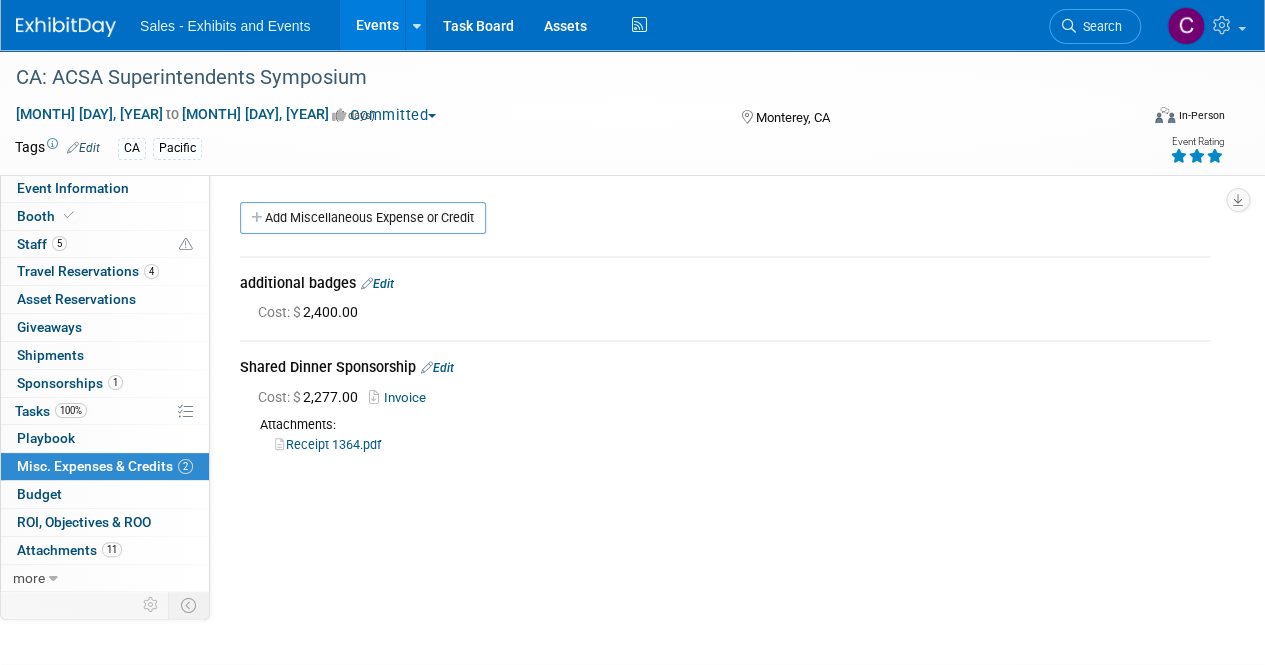 click on "Events" at bounding box center [376, 25] 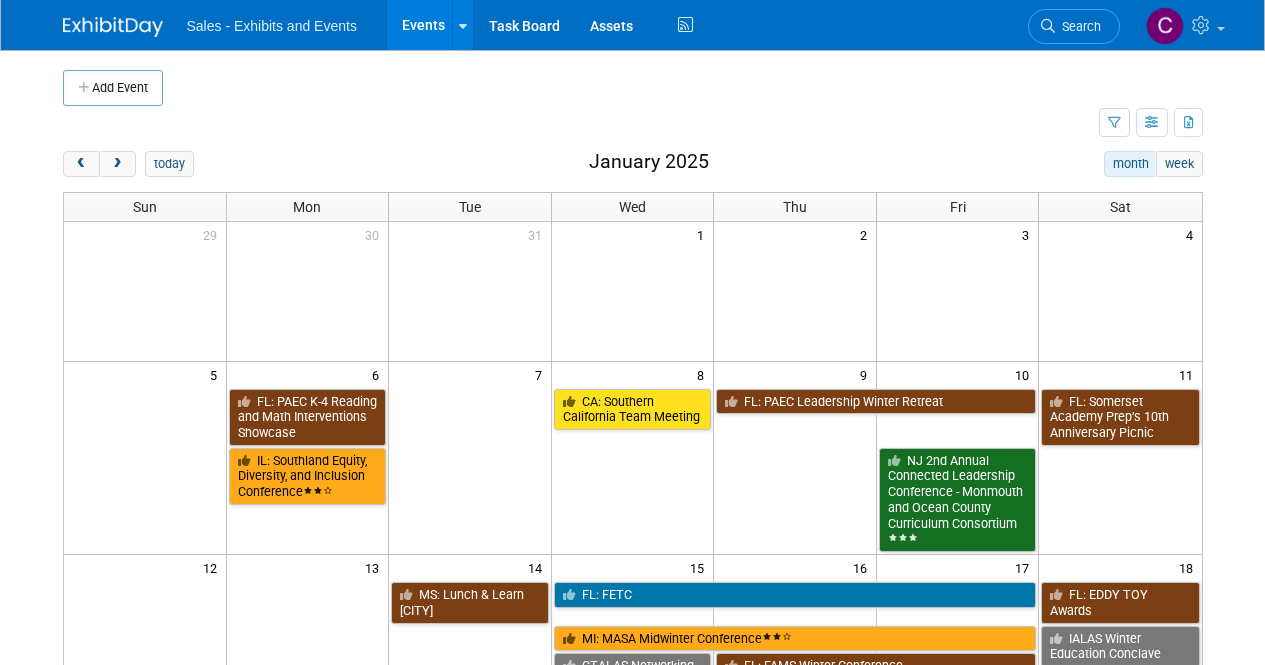 scroll, scrollTop: 0, scrollLeft: 0, axis: both 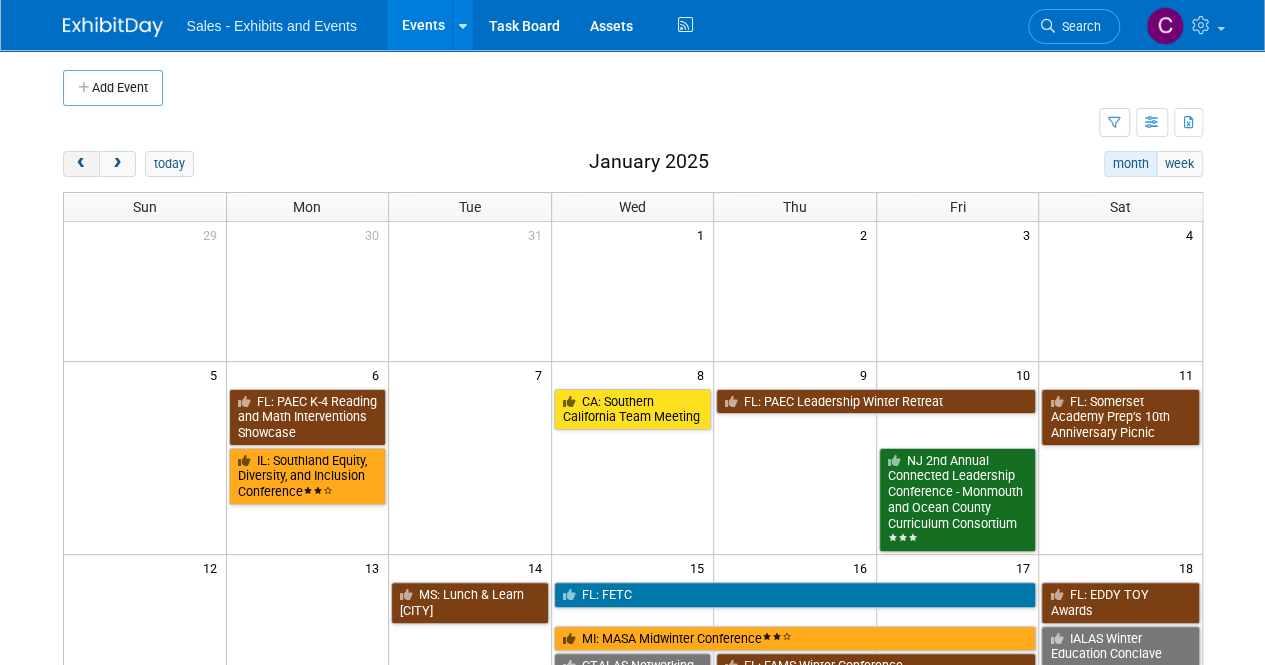 click at bounding box center [81, 164] 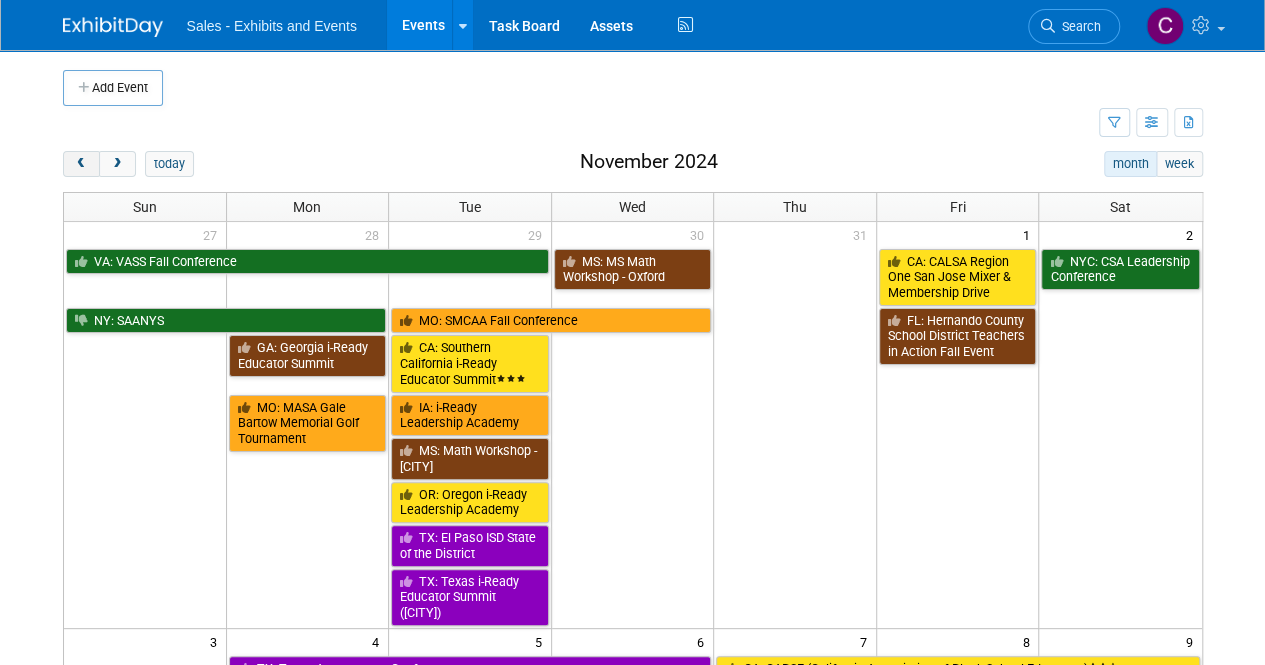 click at bounding box center [81, 164] 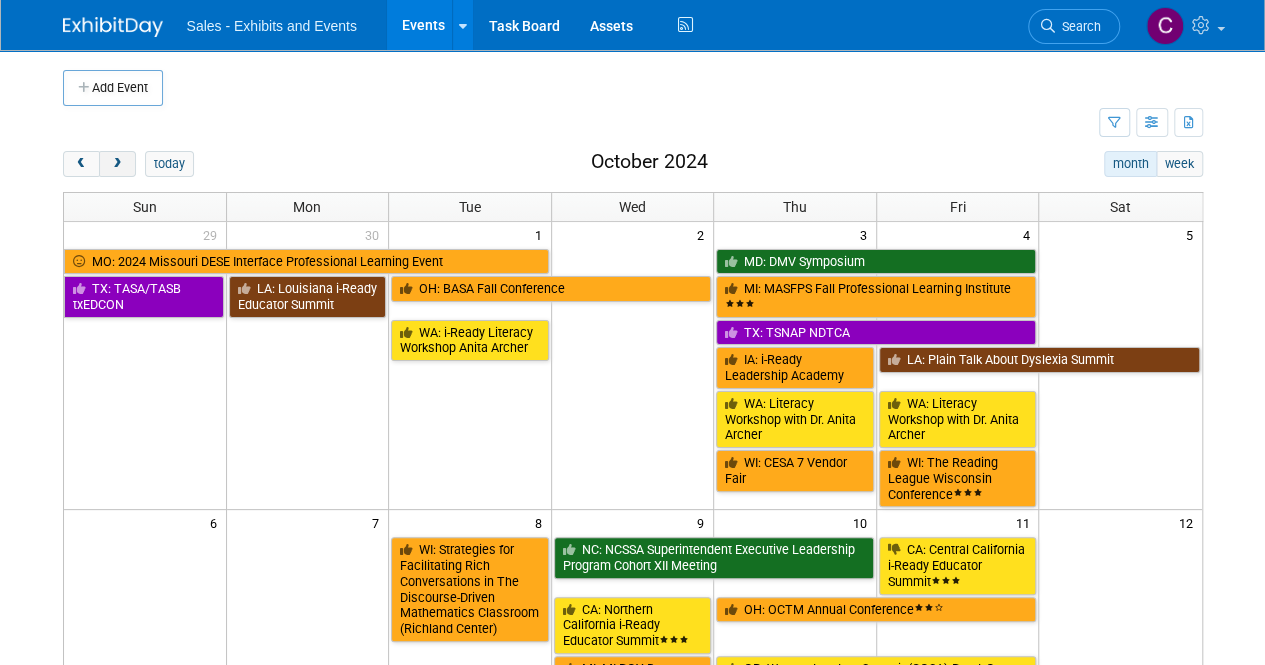 click at bounding box center (117, 164) 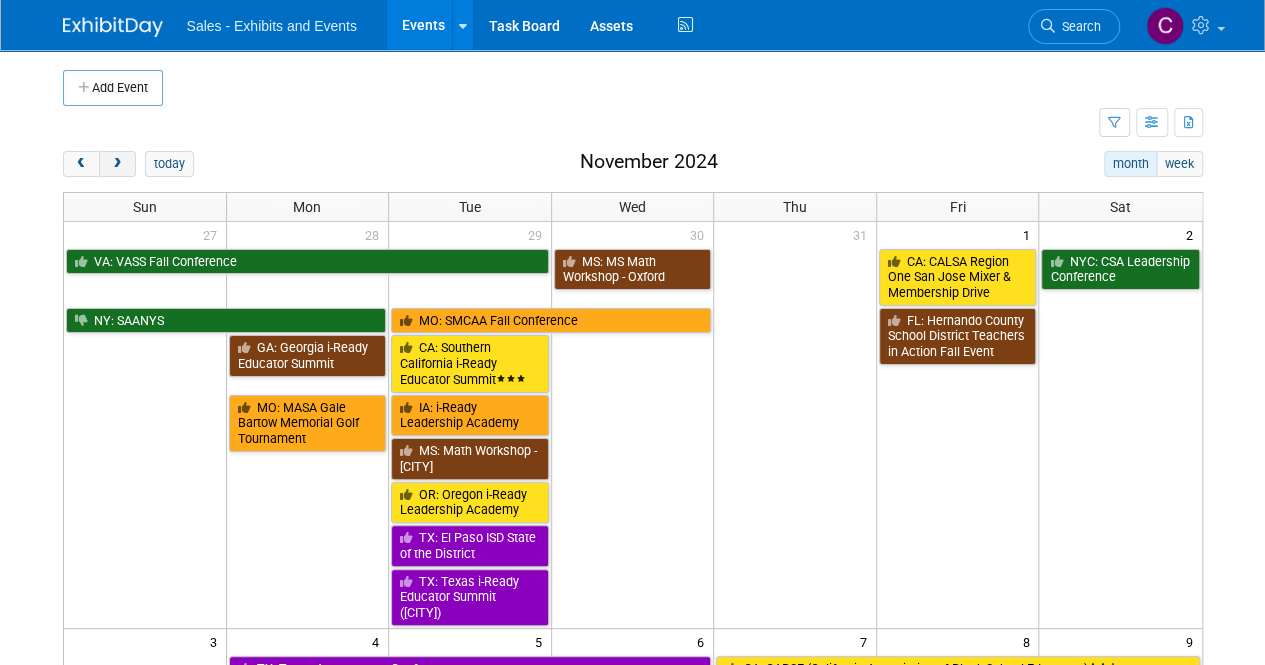click at bounding box center [117, 164] 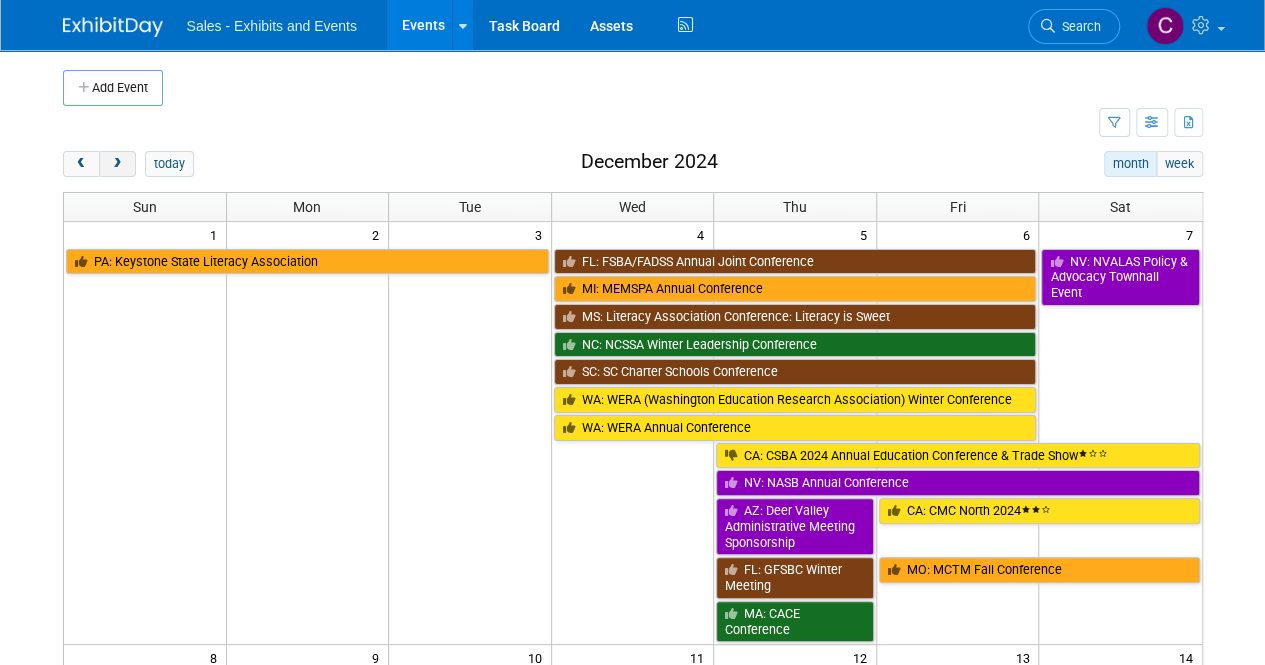 click at bounding box center [117, 164] 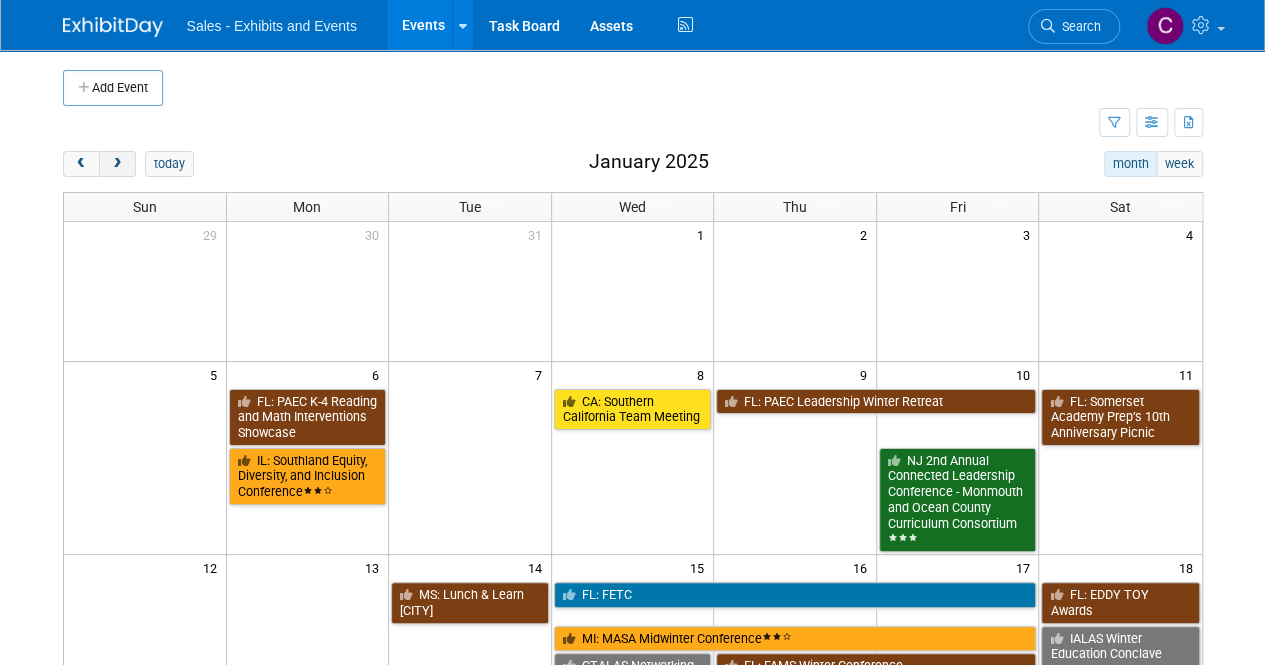 click at bounding box center (117, 164) 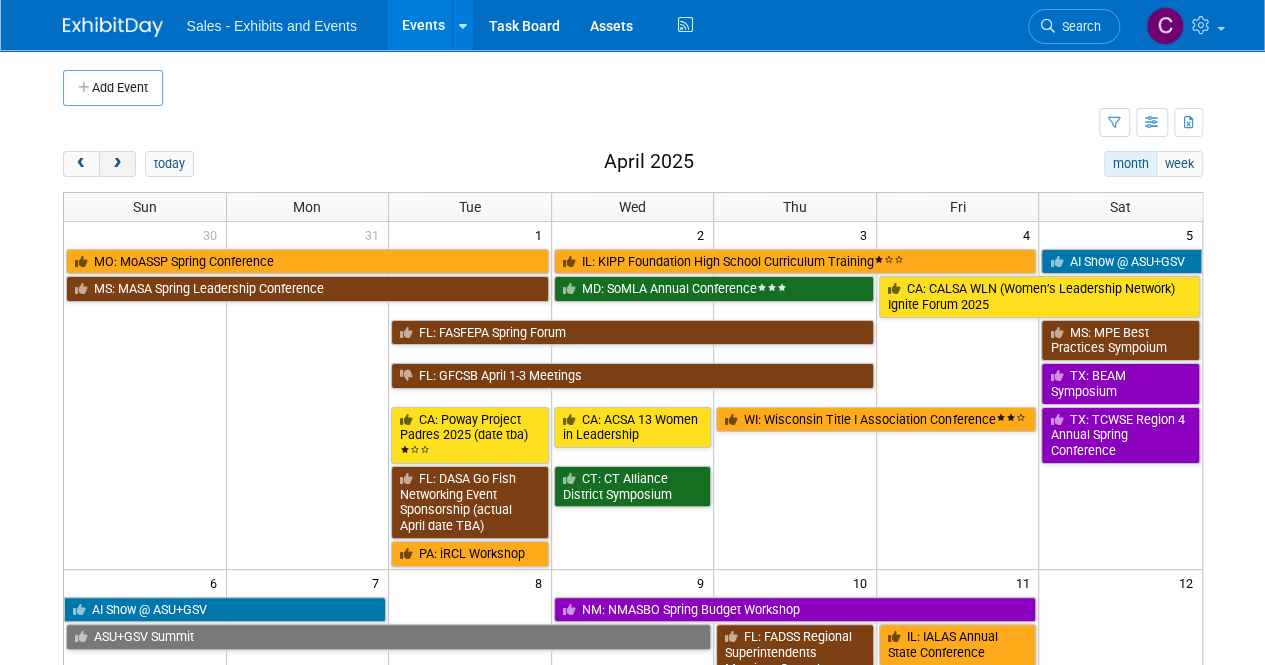click at bounding box center [117, 164] 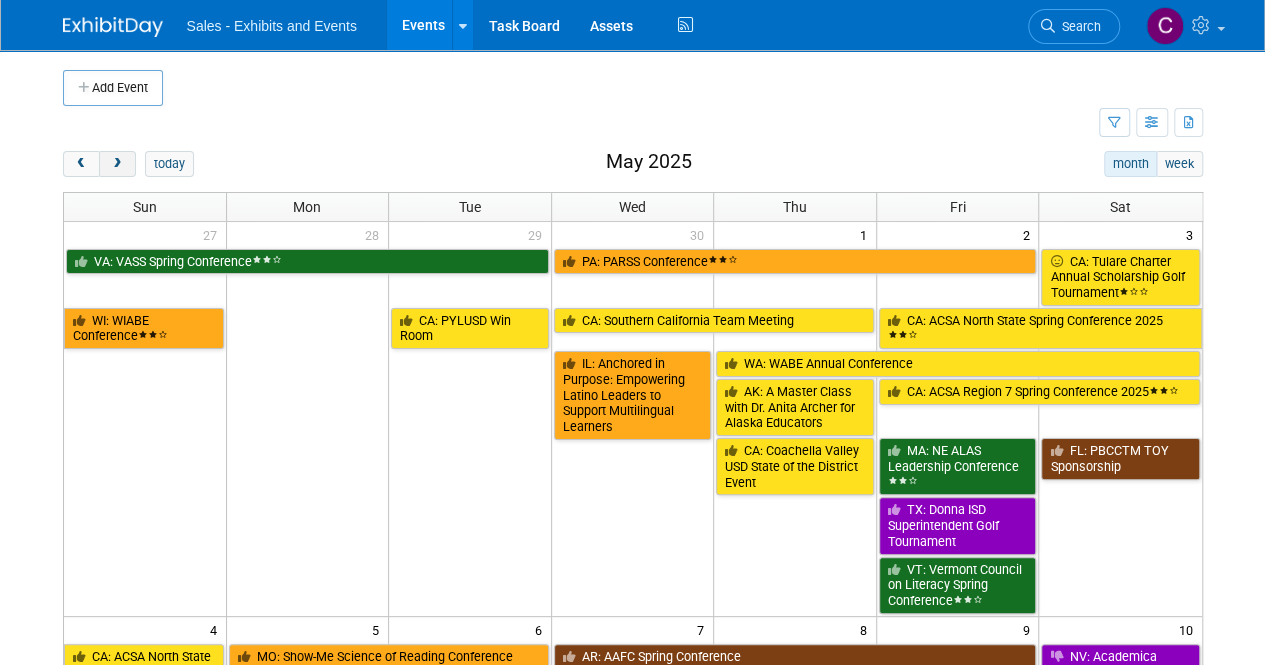 click at bounding box center [117, 164] 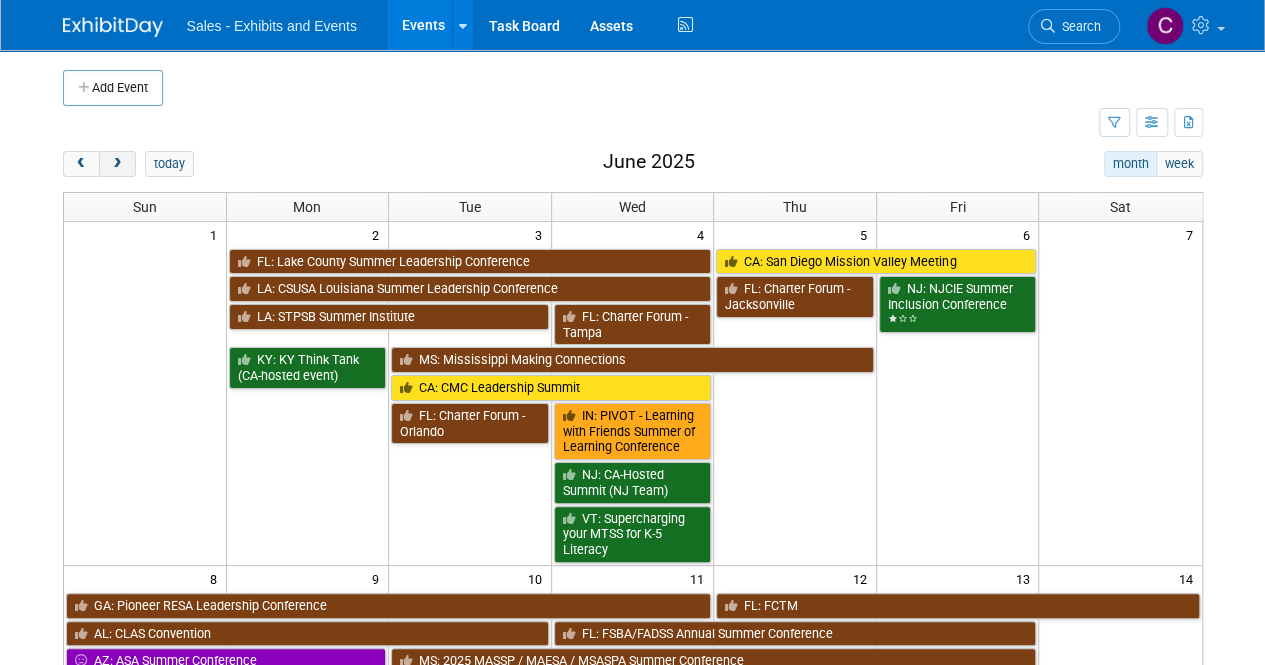 click at bounding box center [117, 164] 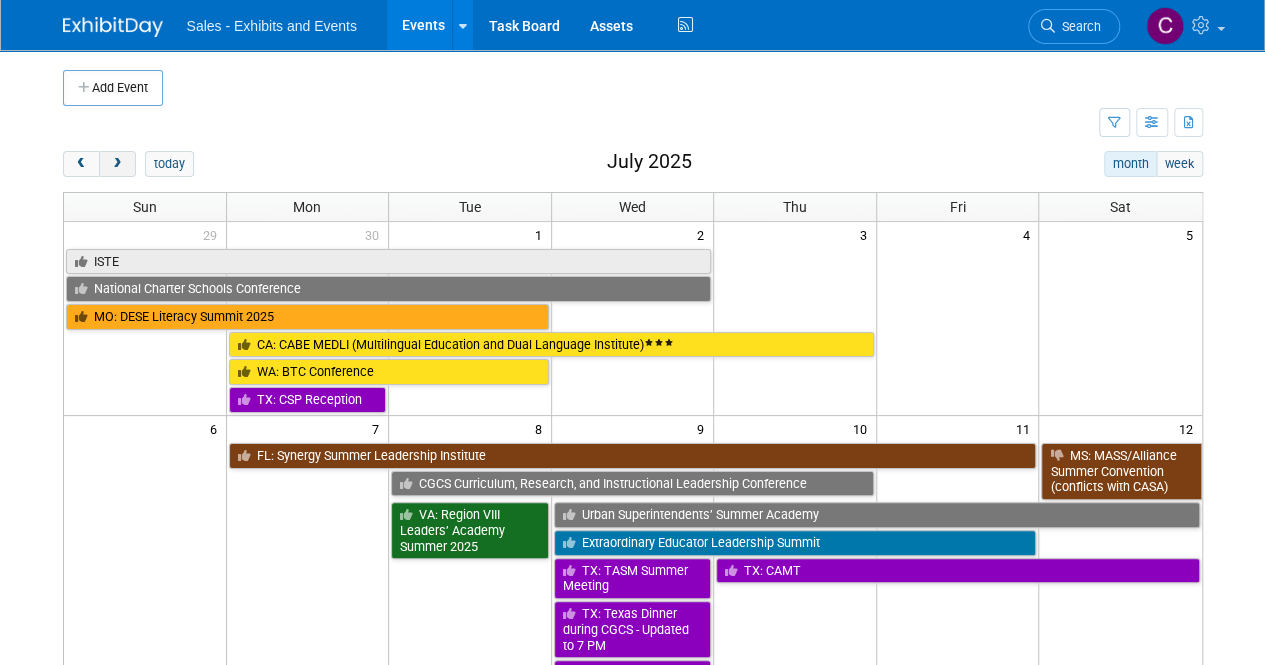 click at bounding box center [117, 164] 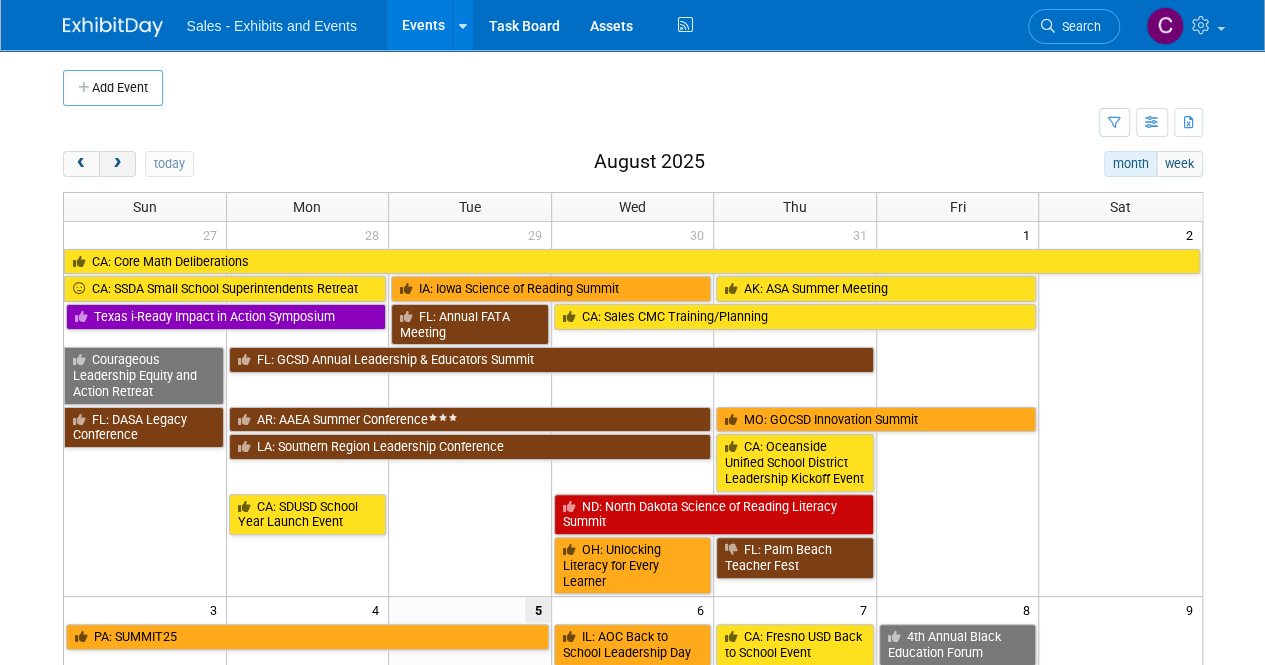 click at bounding box center (117, 164) 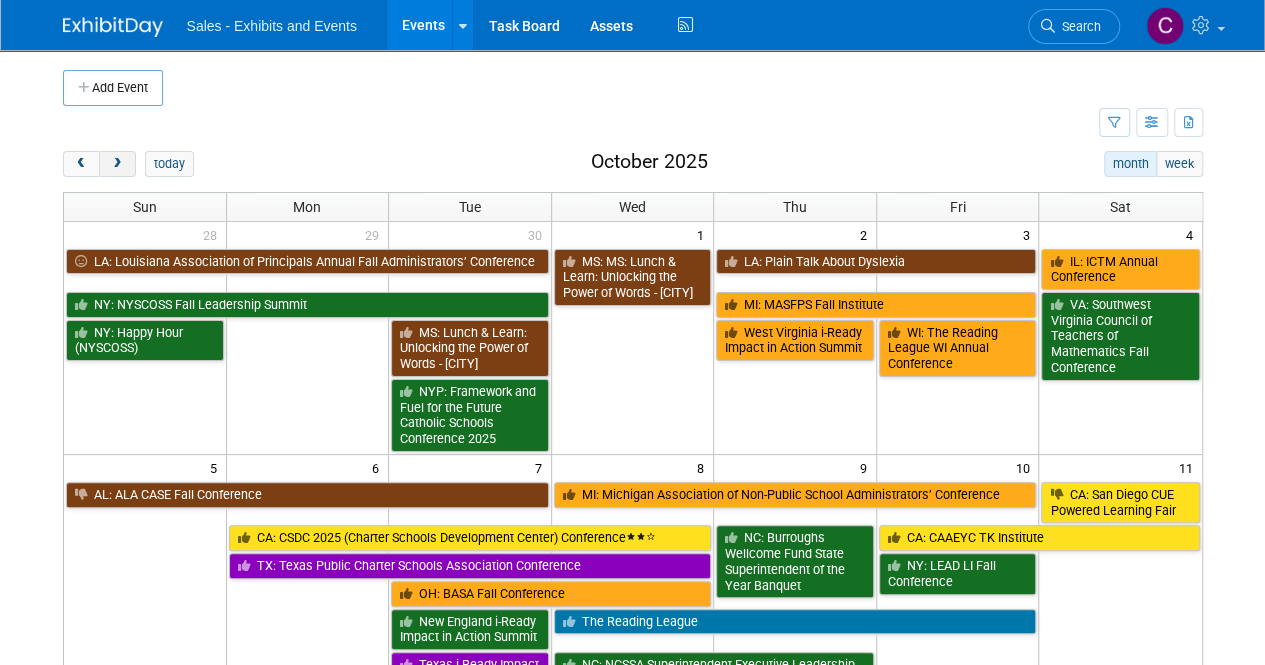 click at bounding box center [117, 164] 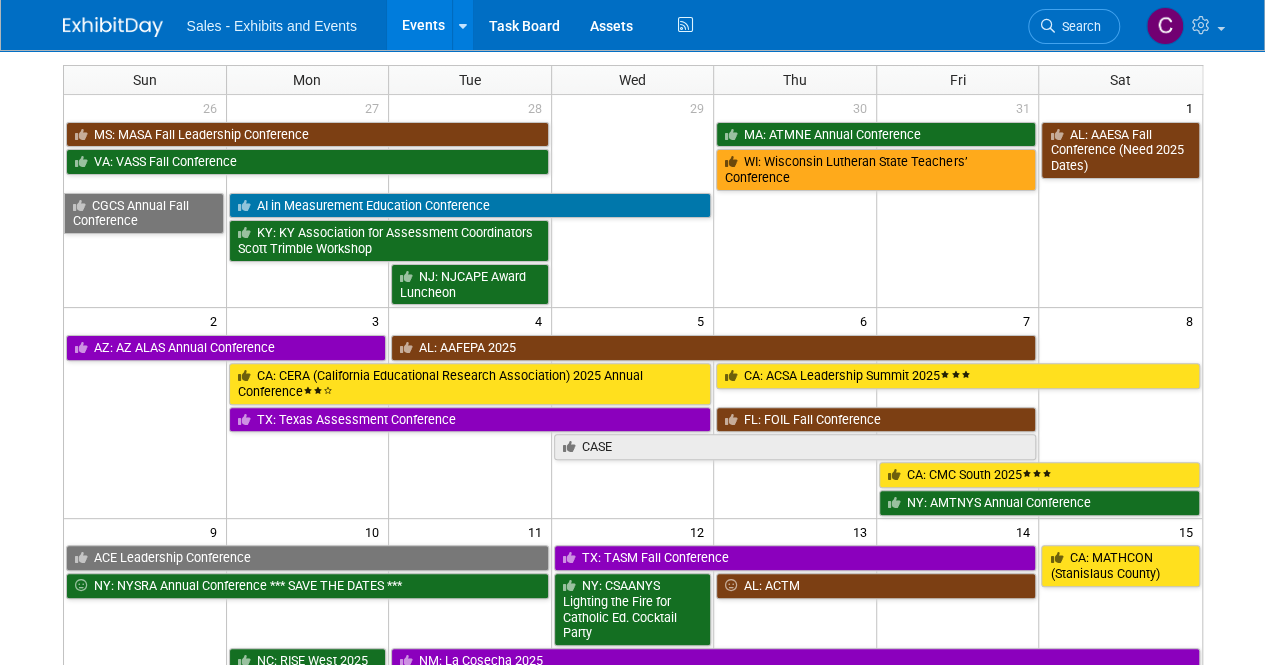 scroll, scrollTop: 92, scrollLeft: 0, axis: vertical 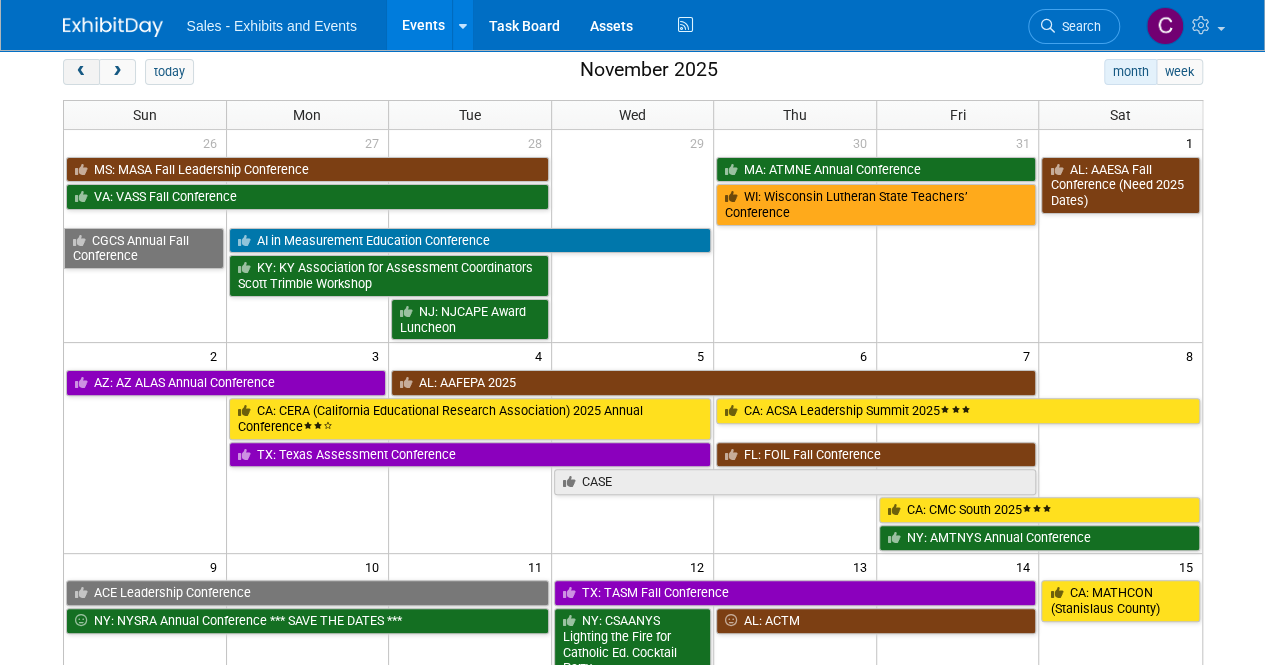 click at bounding box center (81, 72) 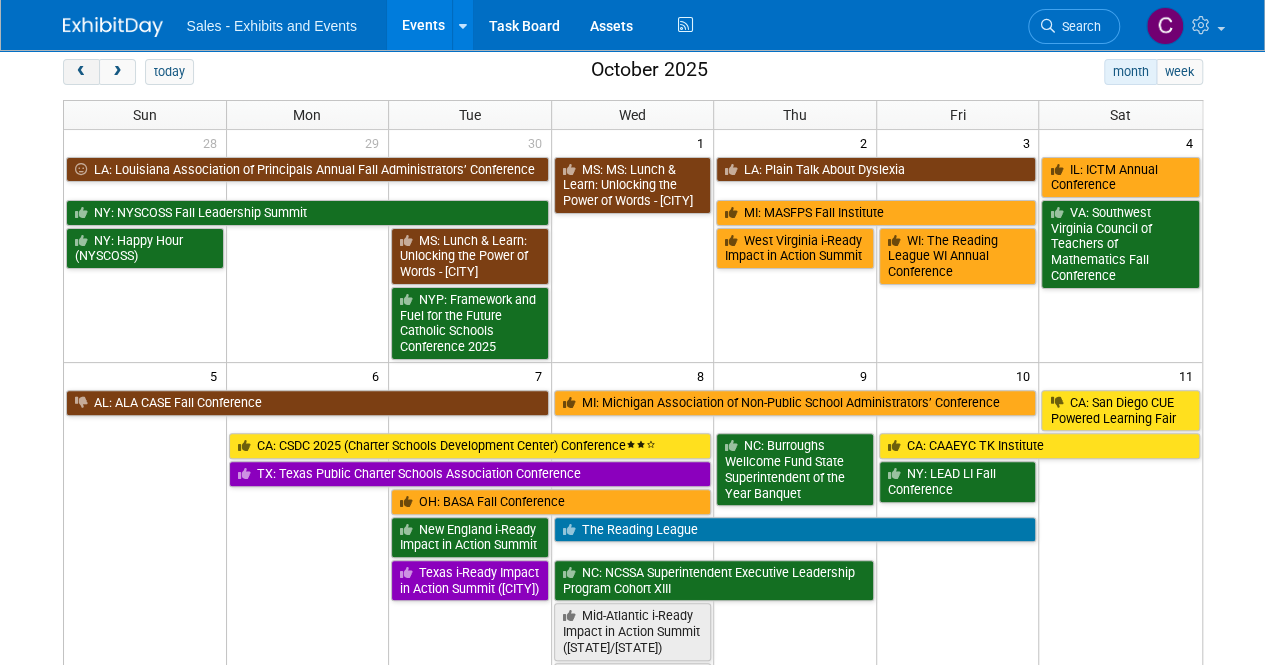 click at bounding box center (81, 72) 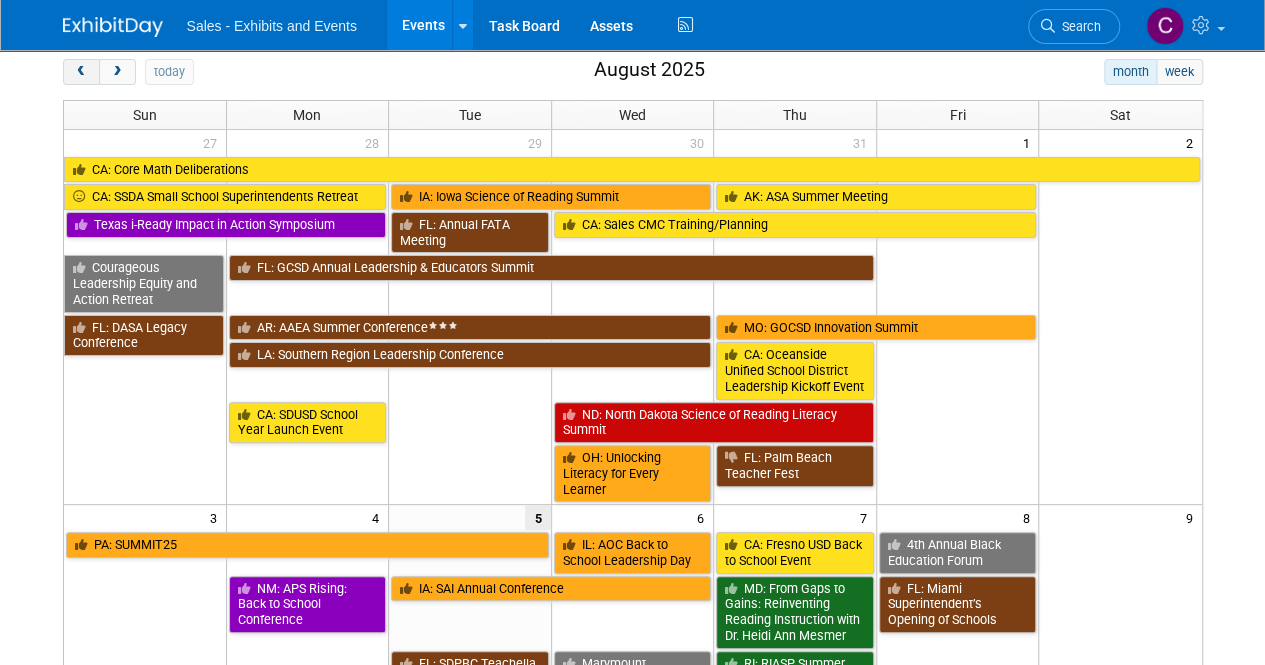 click at bounding box center [81, 72] 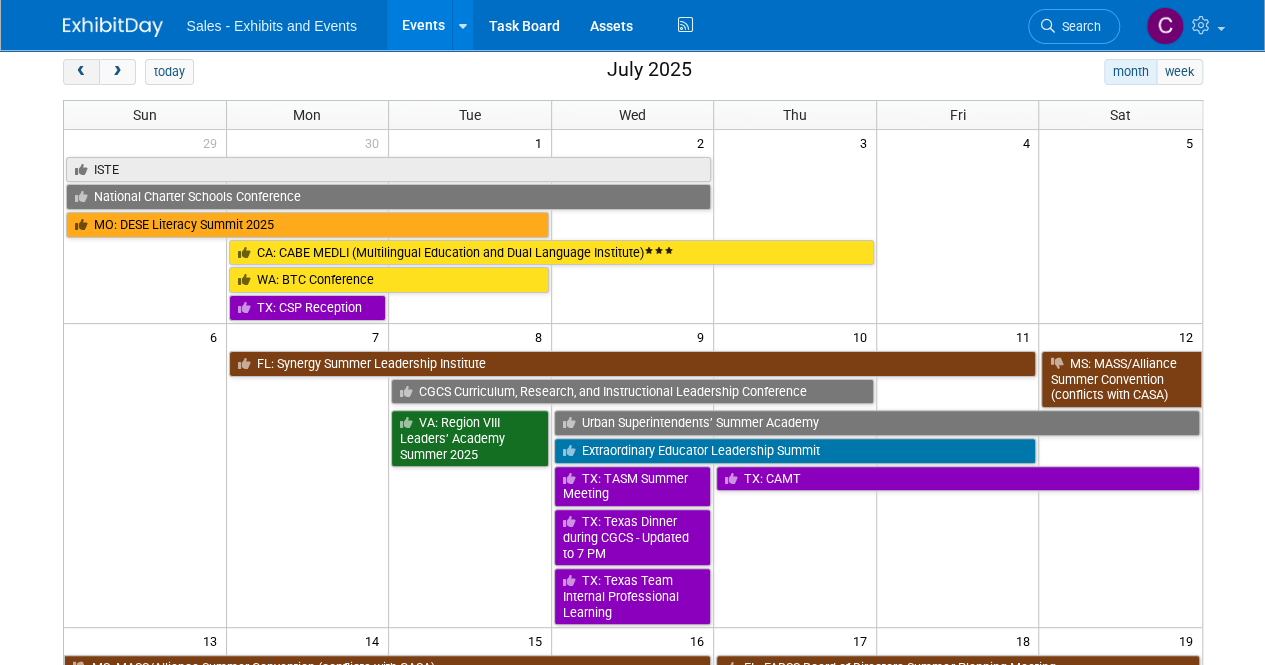 click at bounding box center [81, 72] 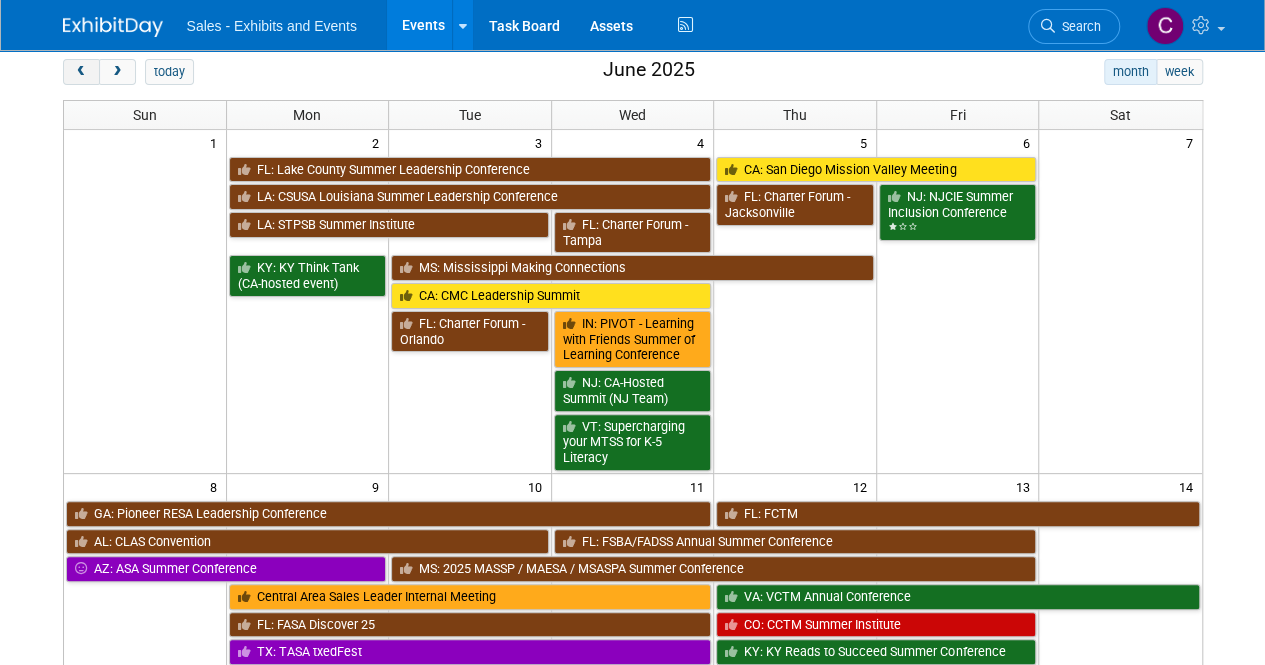 click at bounding box center [81, 72] 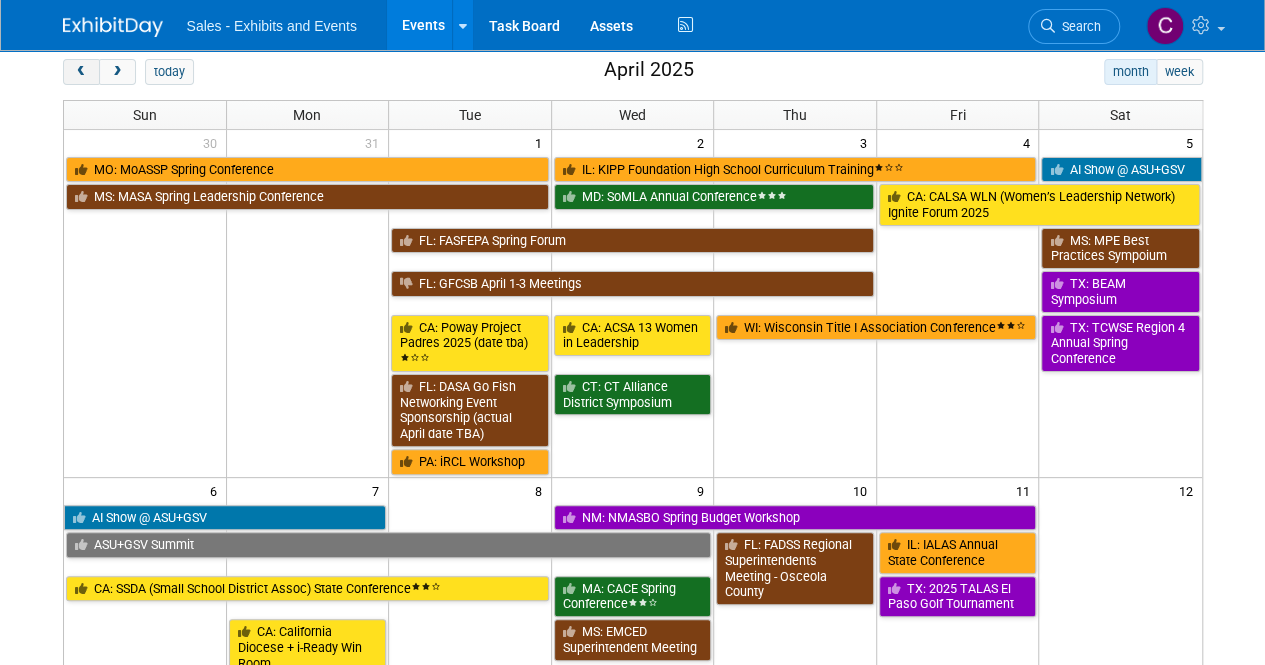 click at bounding box center (81, 72) 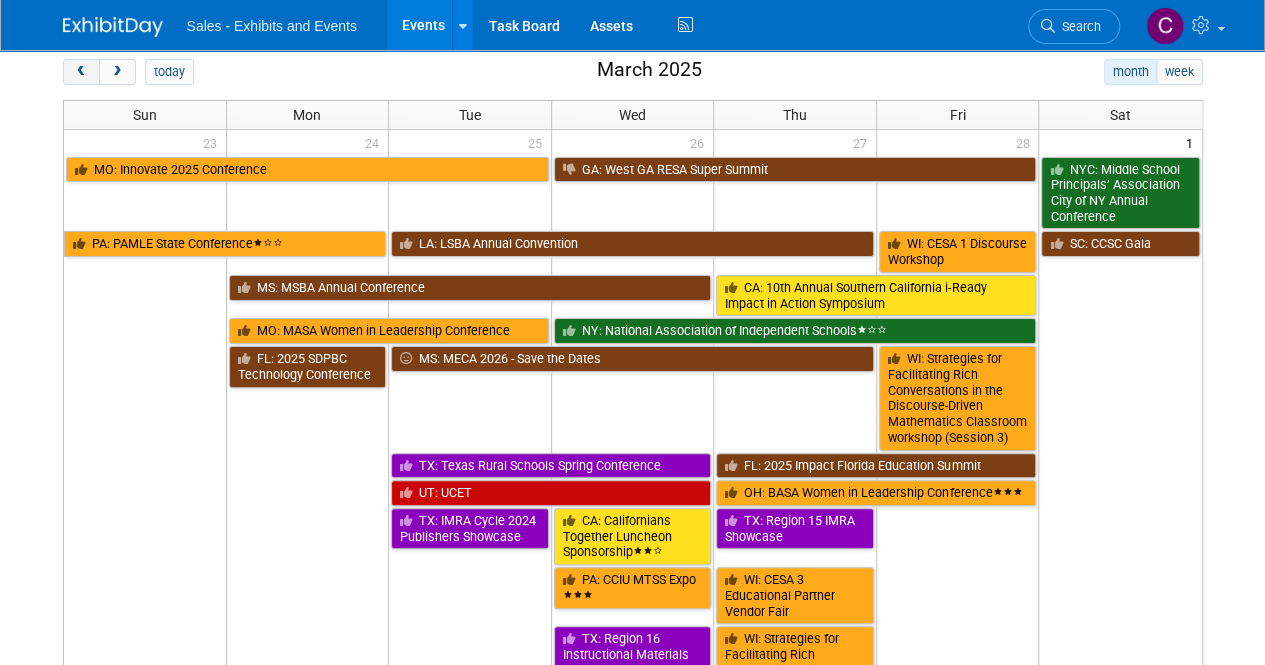 click at bounding box center [81, 72] 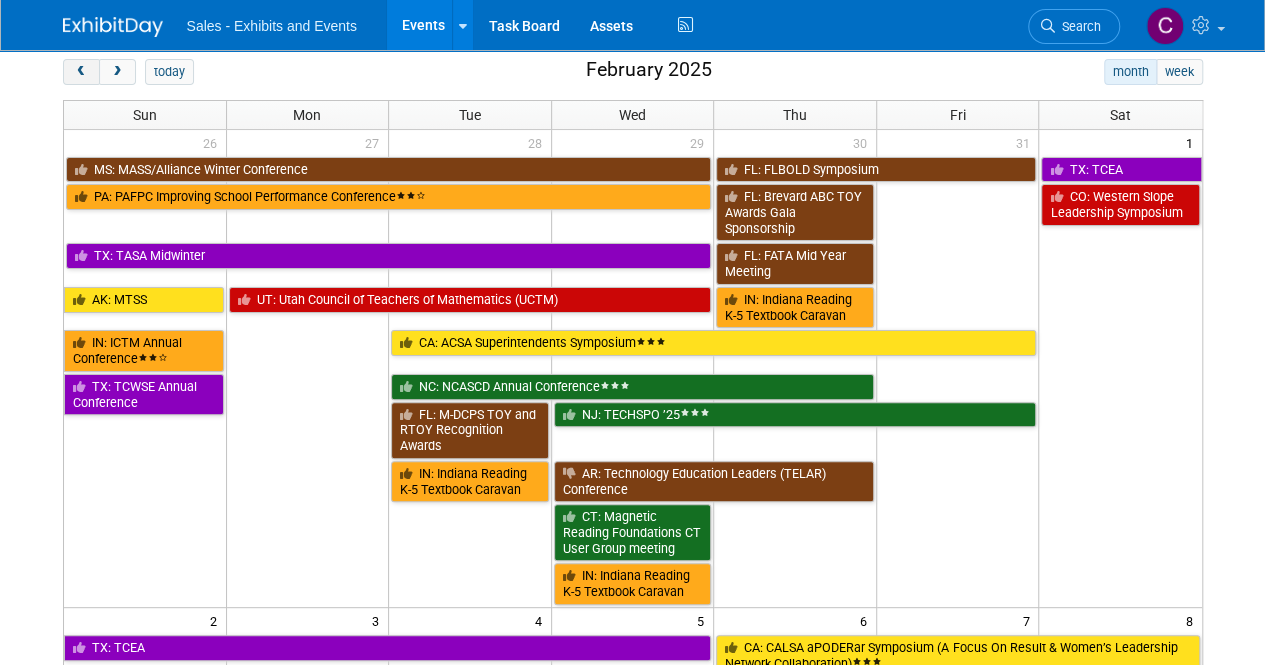 click at bounding box center (81, 72) 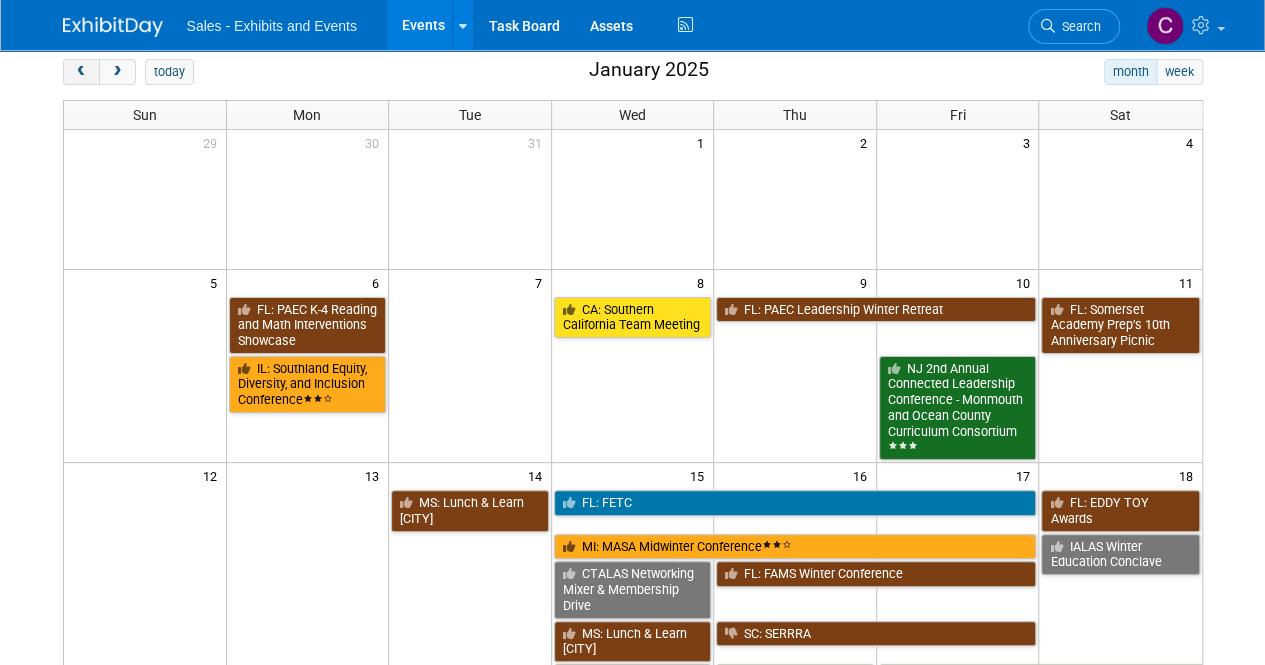 click at bounding box center (81, 72) 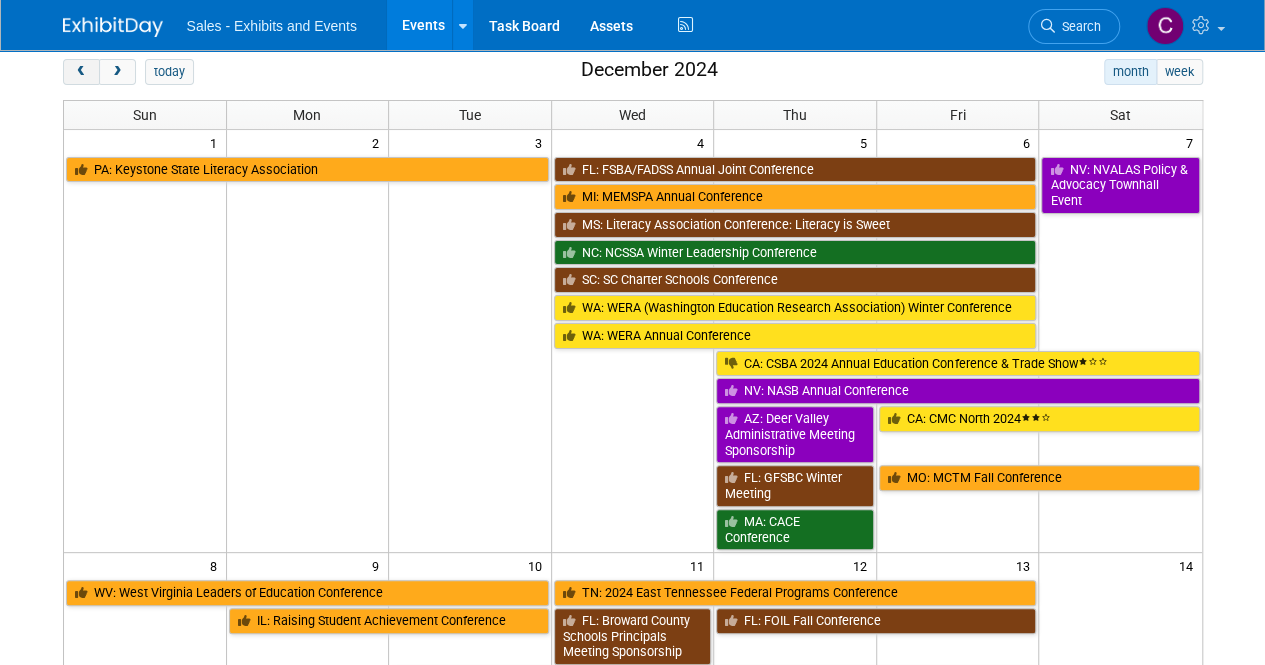 click at bounding box center [81, 72] 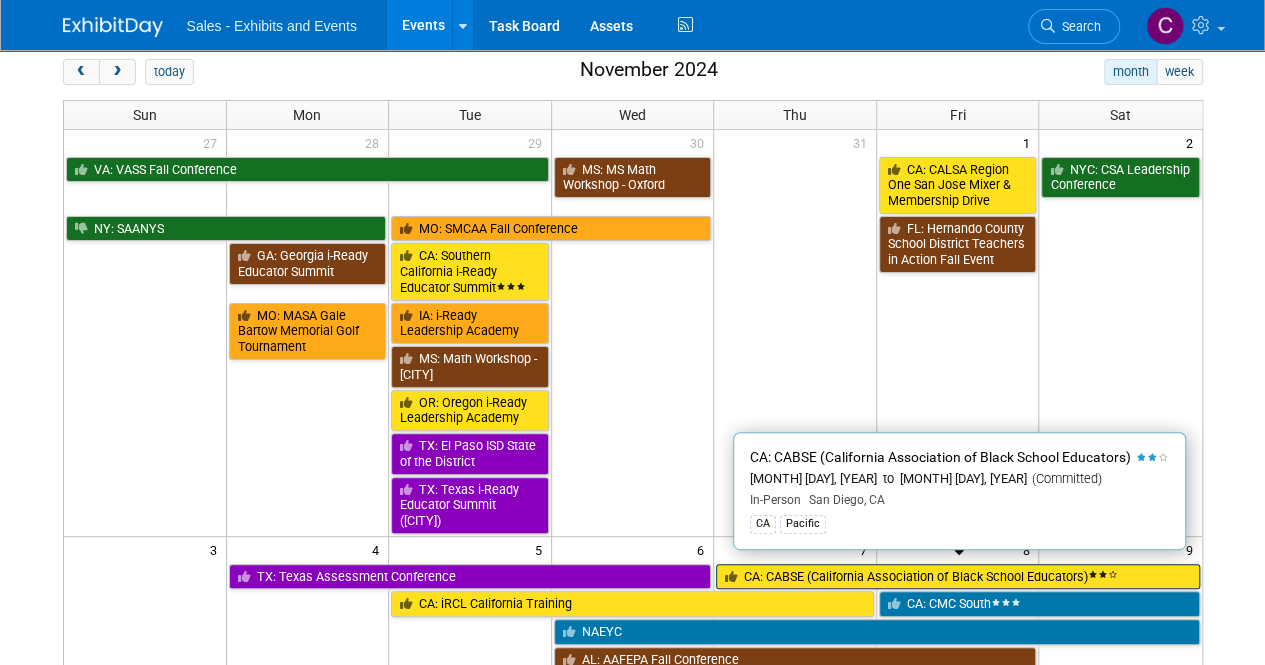 click on "CA: CABSE (California Association of Black School Educators)" at bounding box center [957, 577] 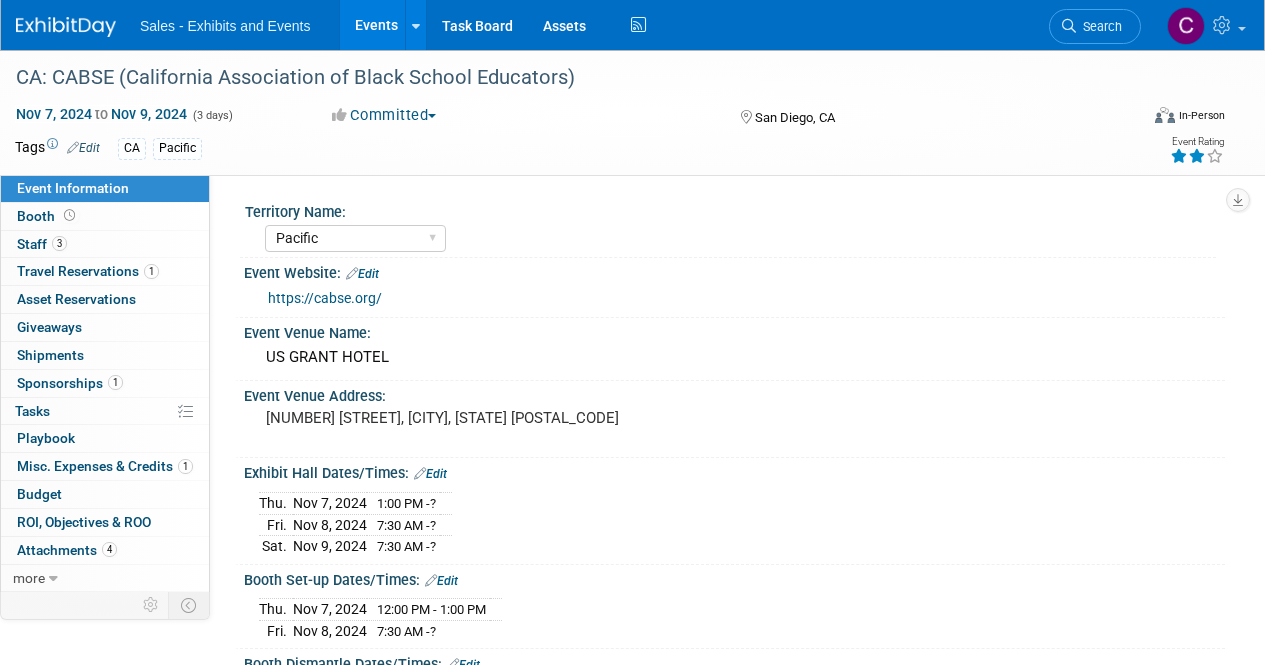 select on "Pacific" 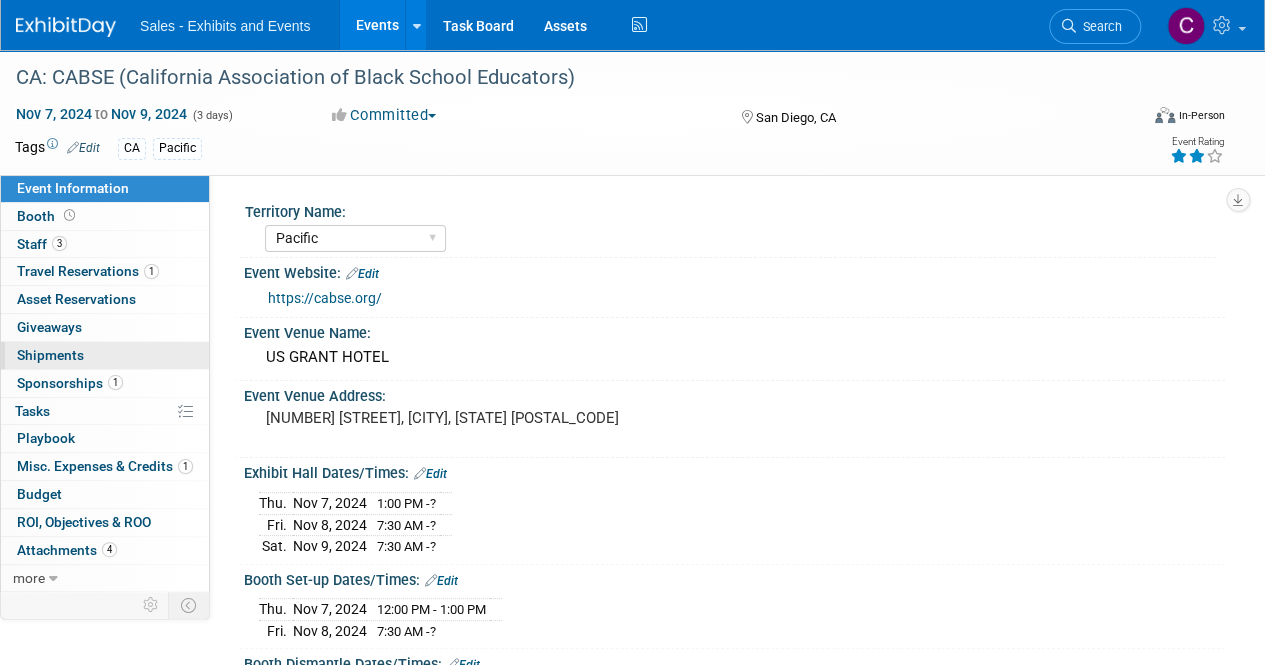 scroll, scrollTop: 0, scrollLeft: 0, axis: both 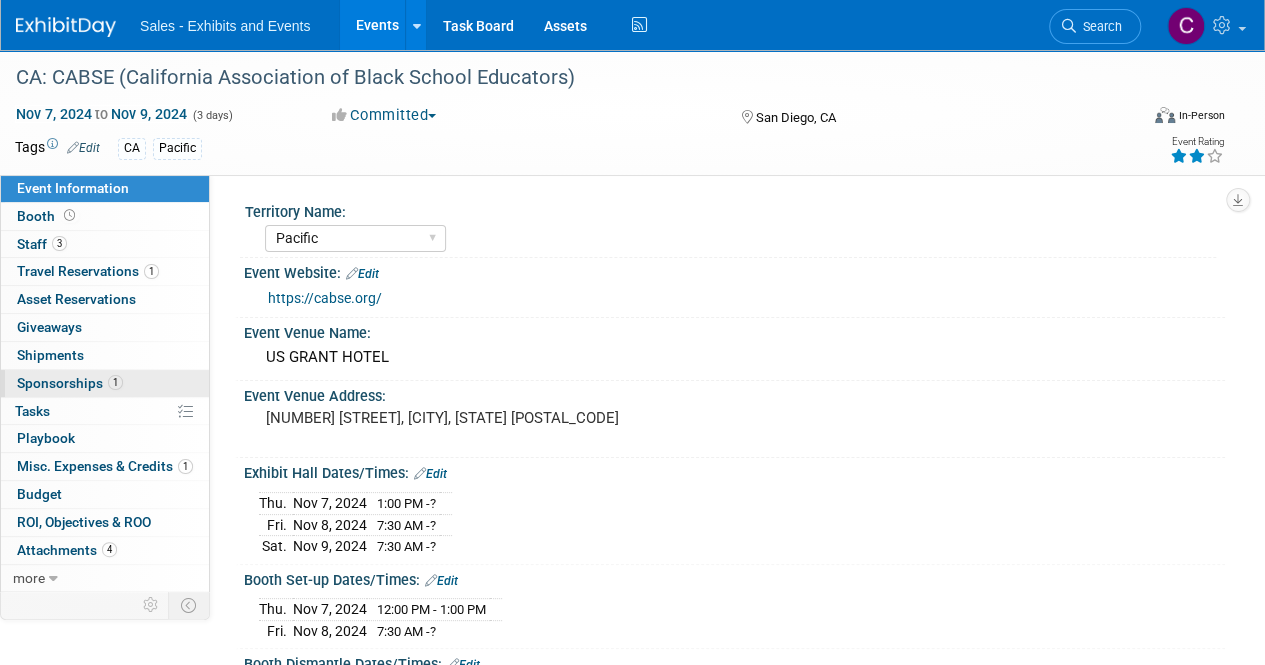 click on "1
Sponsorships 1" at bounding box center (105, 383) 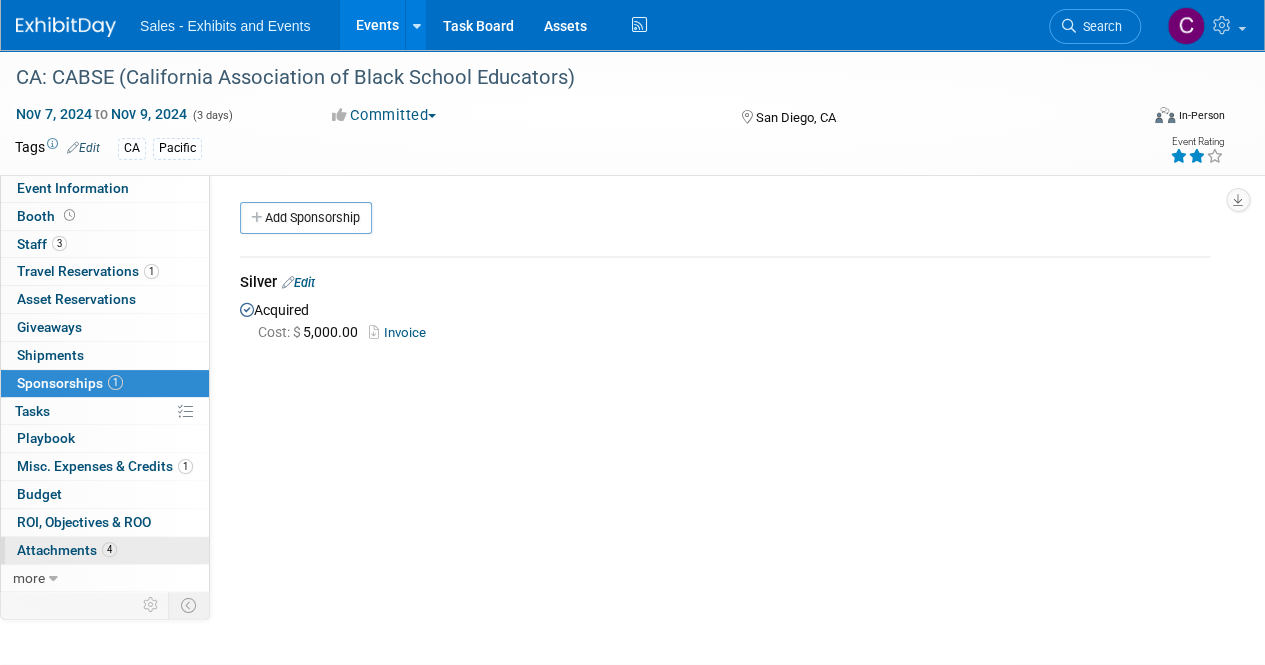 click on "4
Attachments 4" at bounding box center [105, 550] 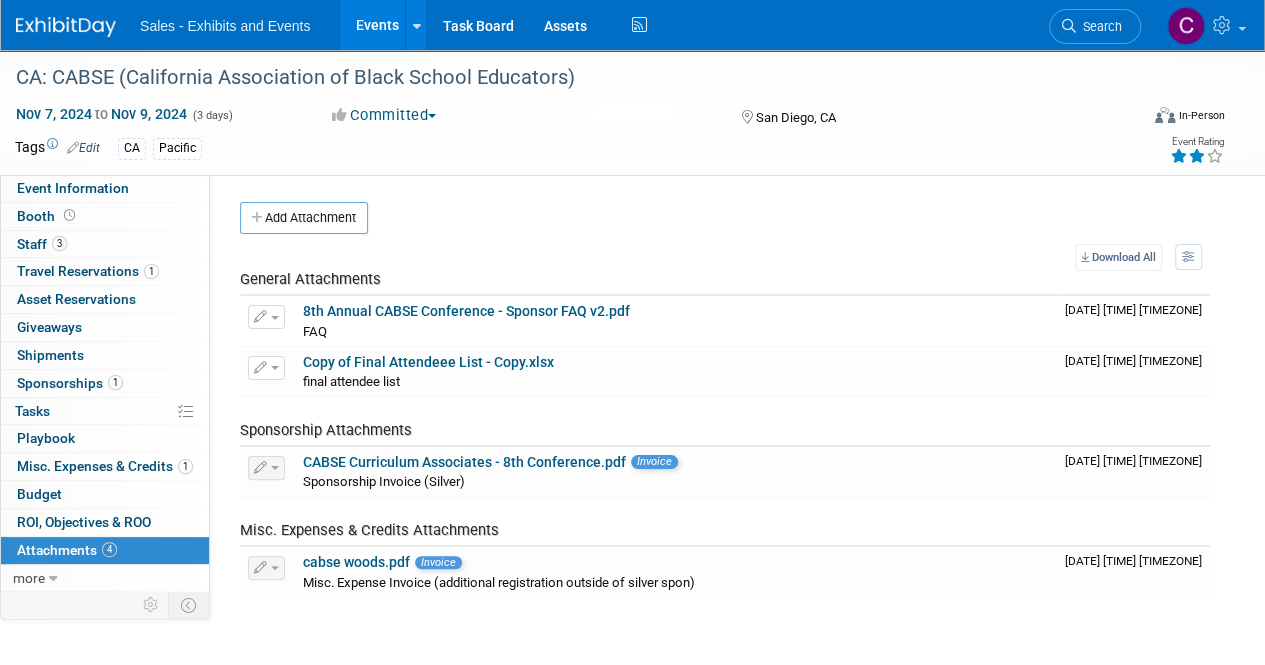 click on "Events" at bounding box center (376, 25) 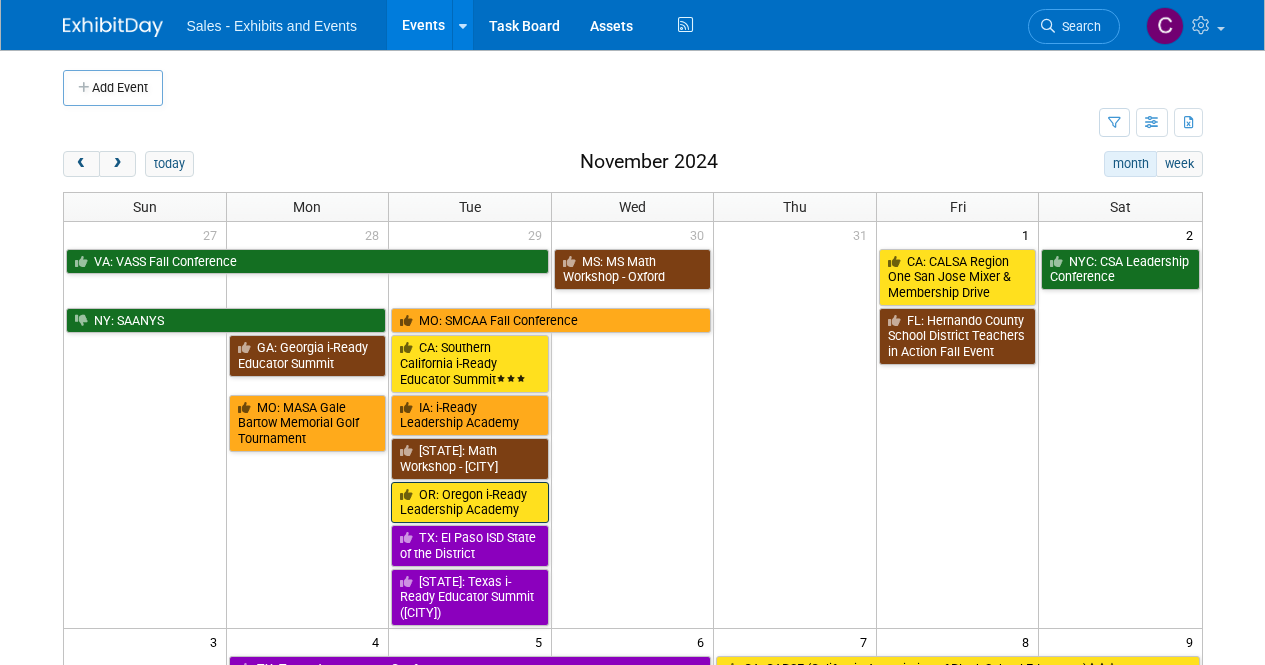 scroll, scrollTop: 0, scrollLeft: 0, axis: both 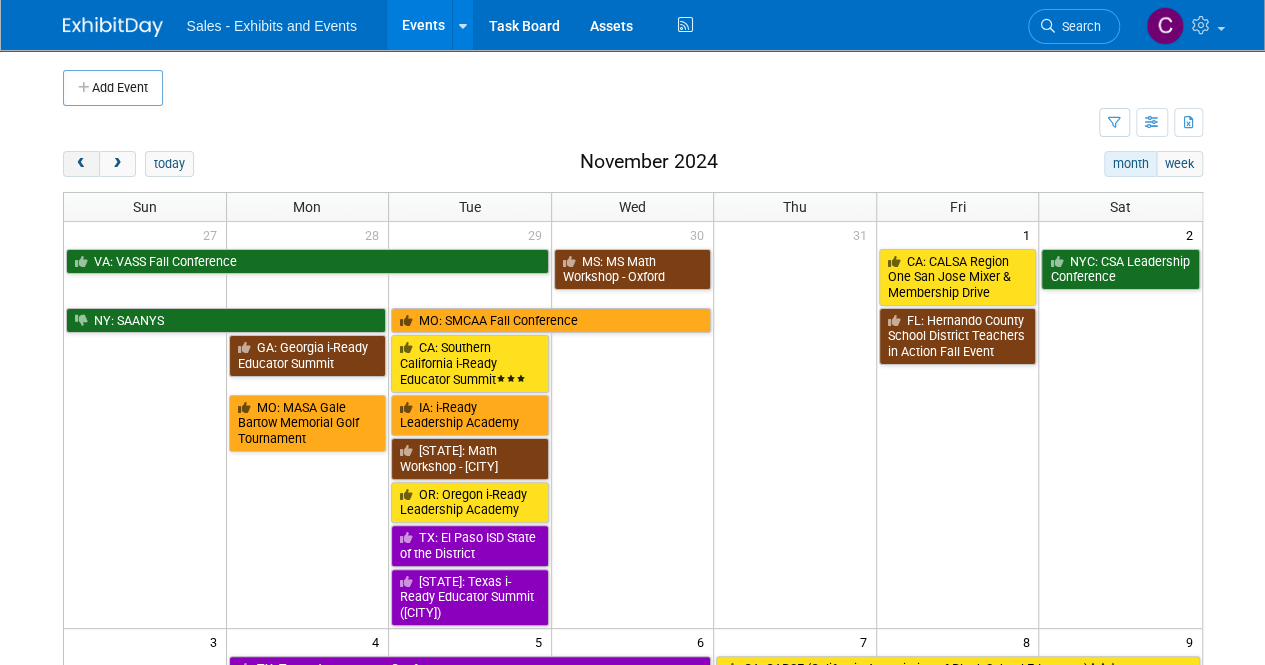 click at bounding box center [81, 164] 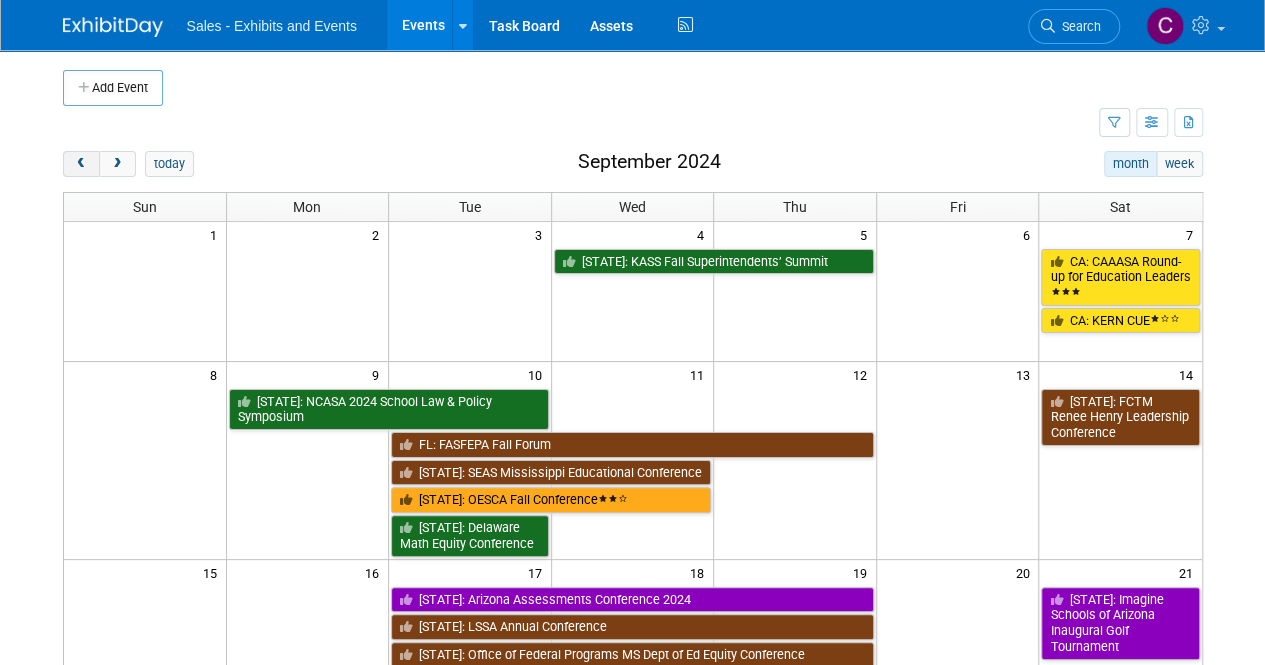 click at bounding box center (81, 164) 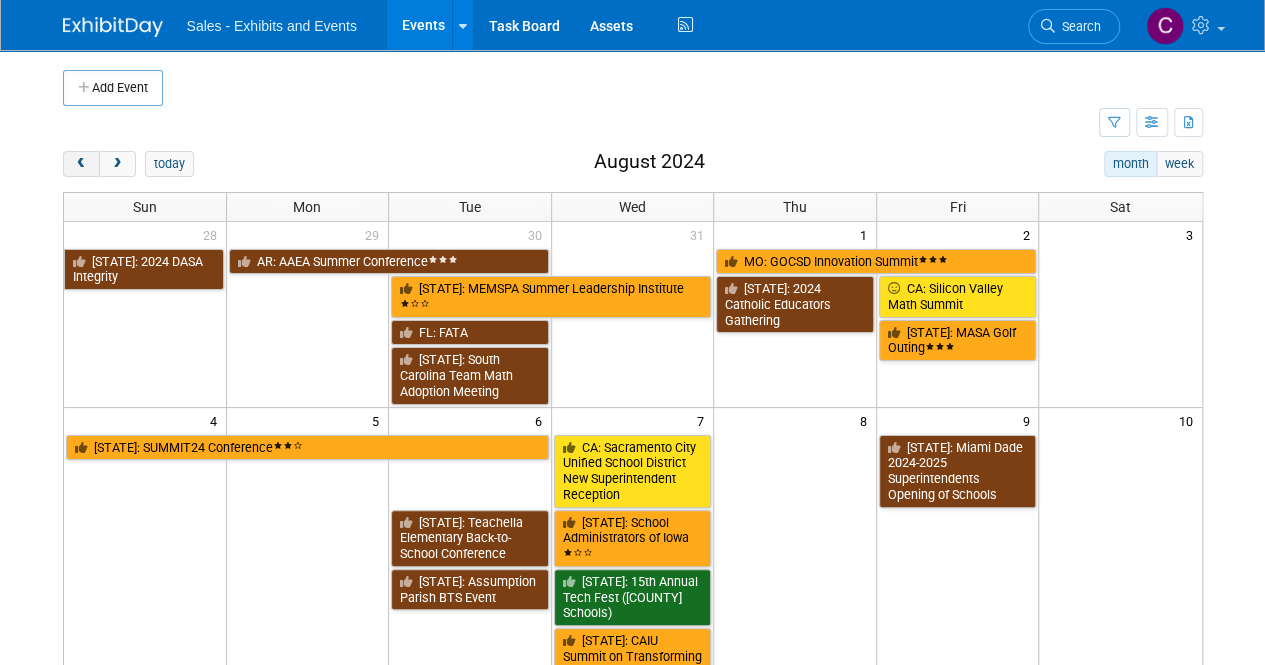 click at bounding box center [81, 164] 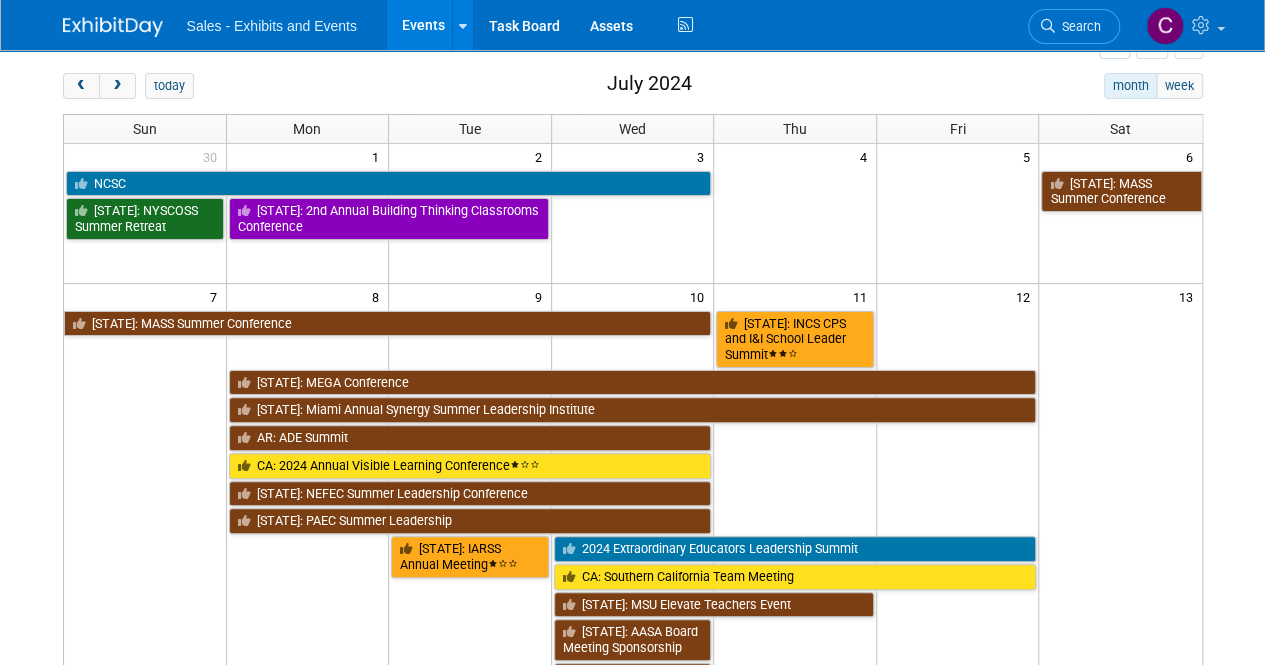 scroll, scrollTop: 56, scrollLeft: 0, axis: vertical 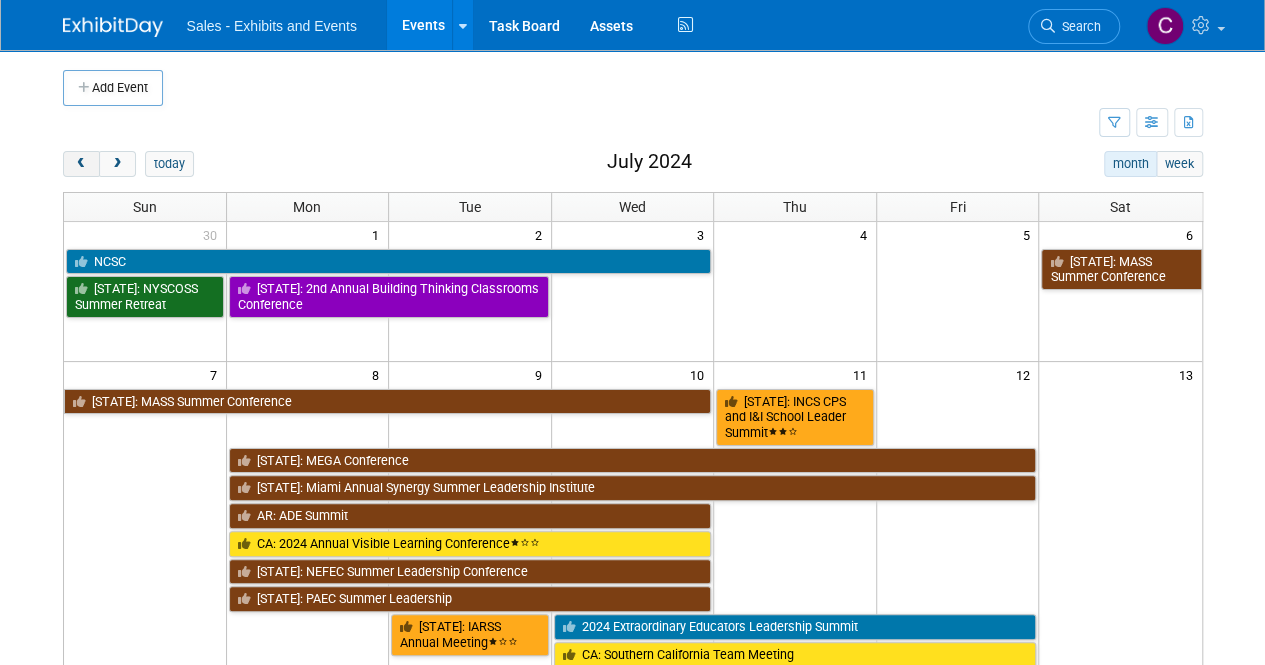 click at bounding box center (81, 164) 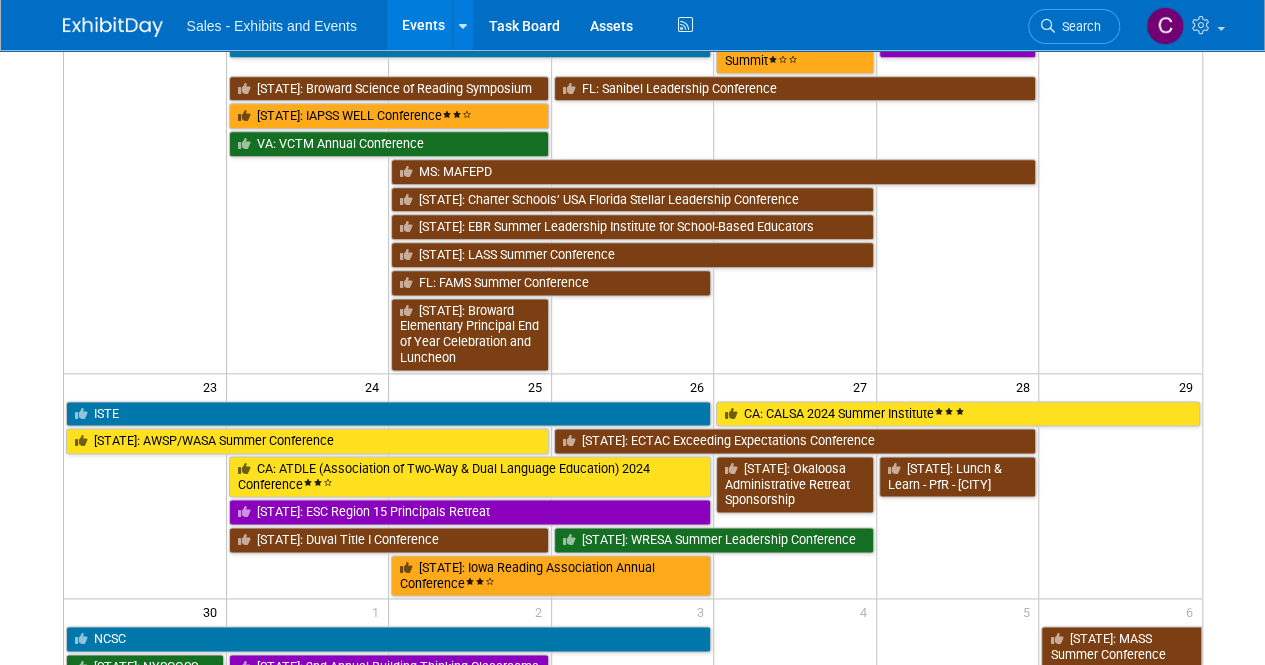 scroll, scrollTop: 1139, scrollLeft: 0, axis: vertical 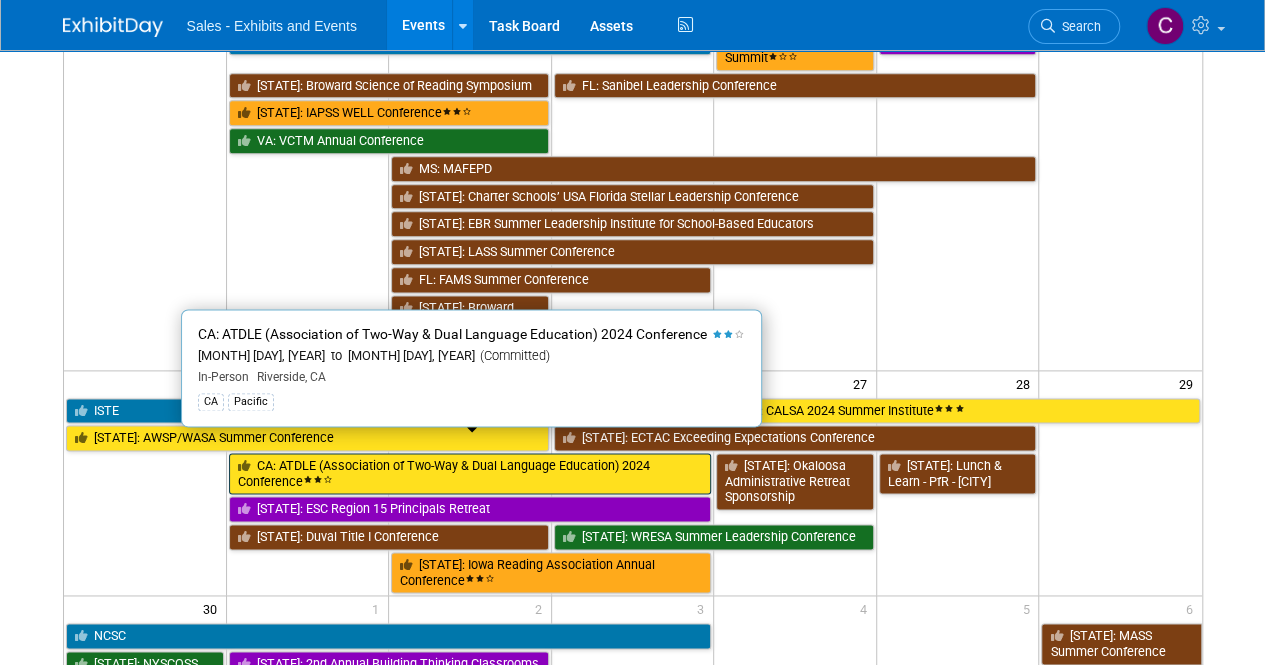 click on "CA: ATDLE (Association of Two-Way & Dual Language Education) 2024 Conference" at bounding box center [470, 473] 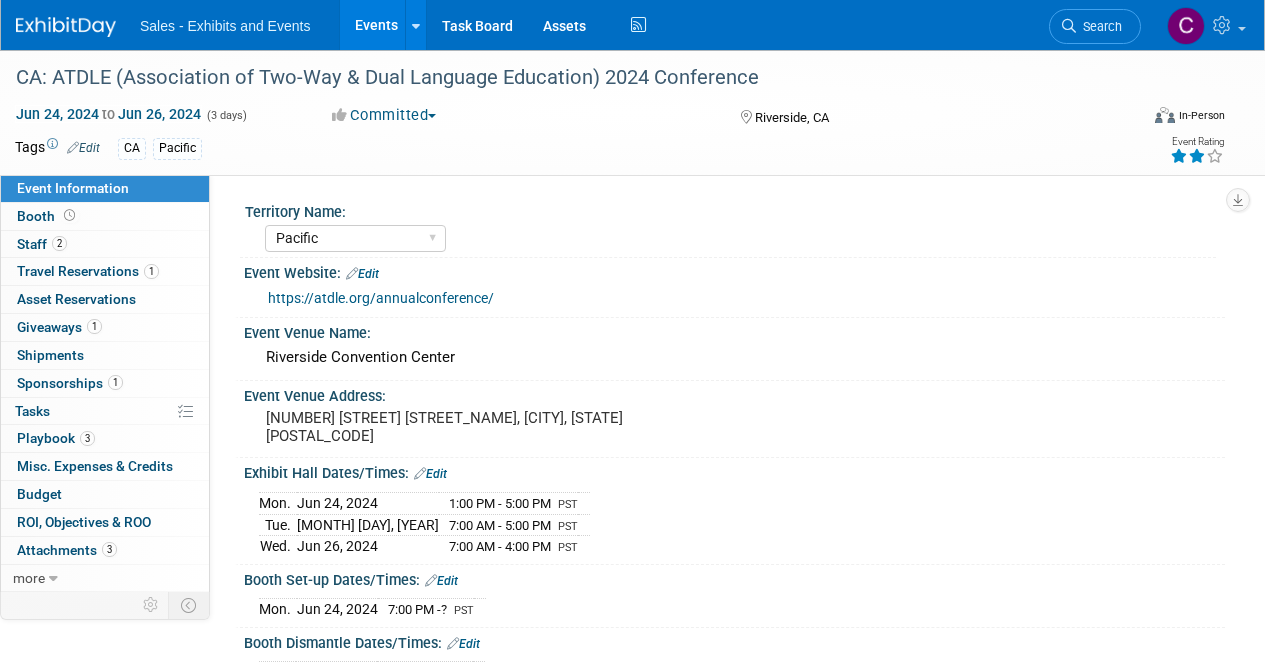 select on "Pacific" 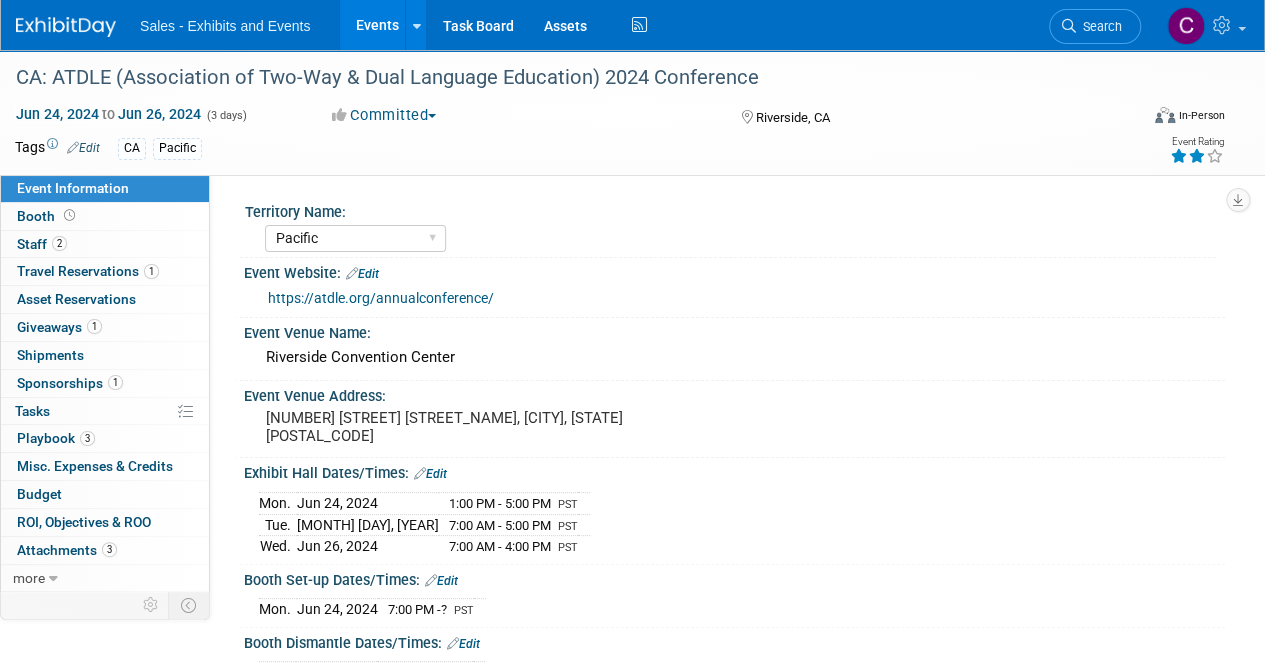 scroll, scrollTop: 0, scrollLeft: 0, axis: both 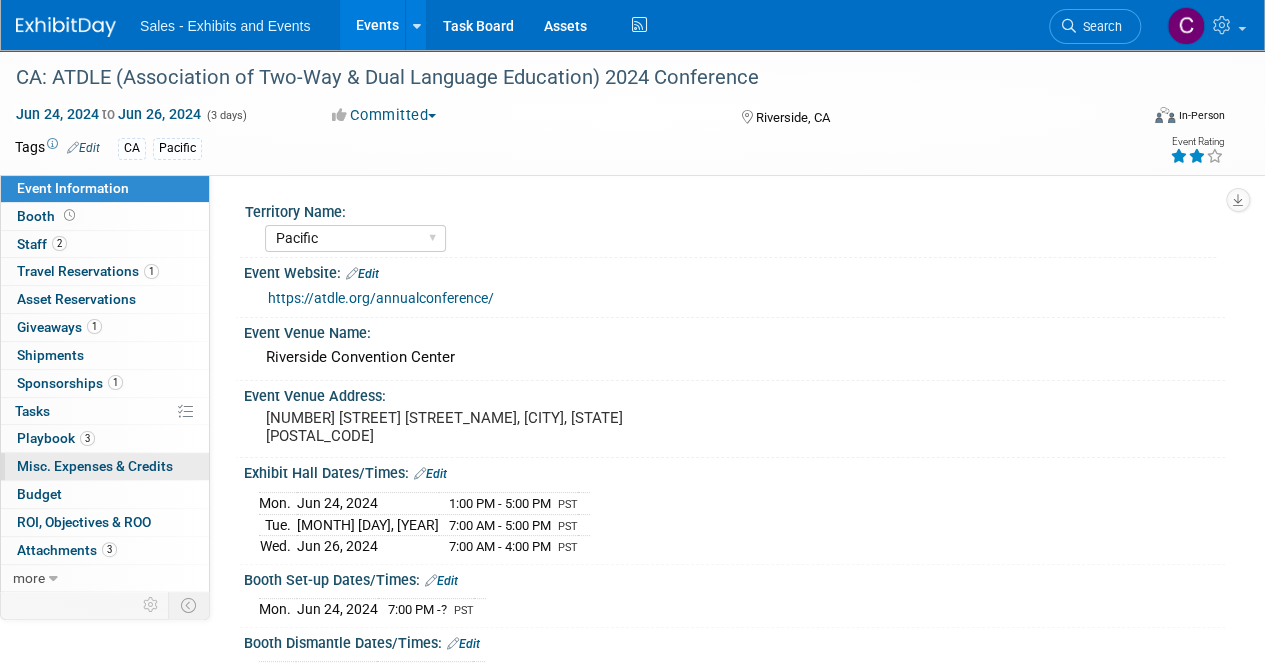 click on "Misc. Expenses & Credits 0" at bounding box center [95, 466] 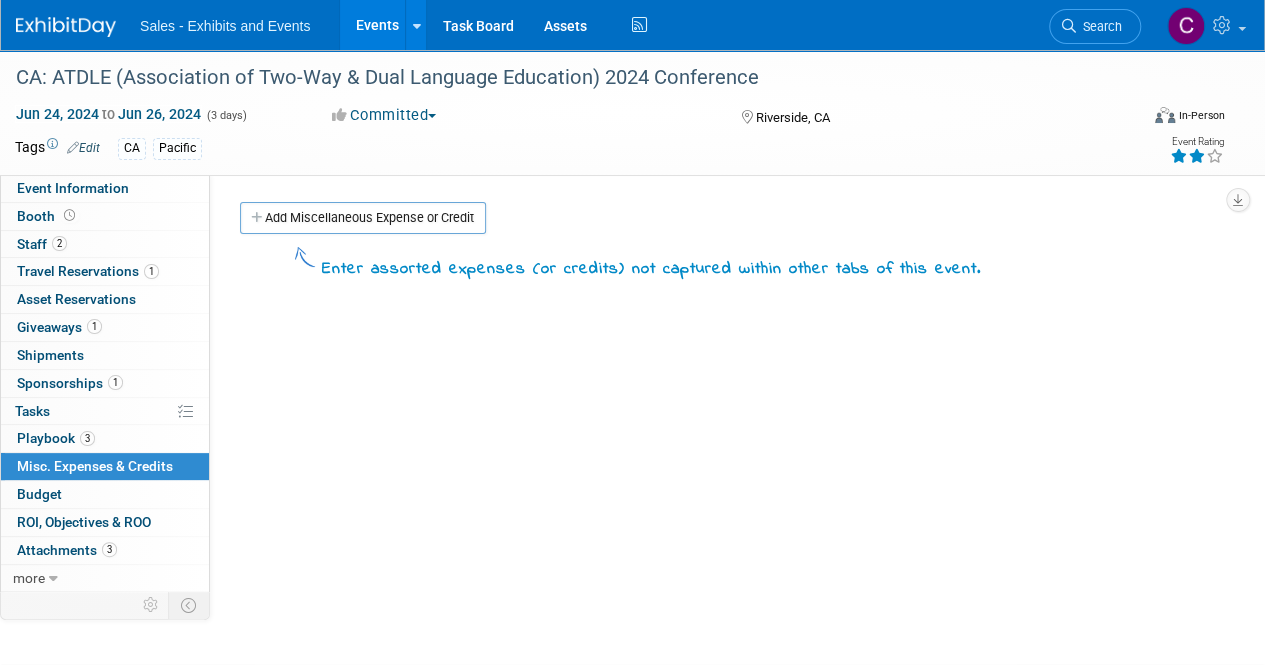 click on "Events" at bounding box center [376, 25] 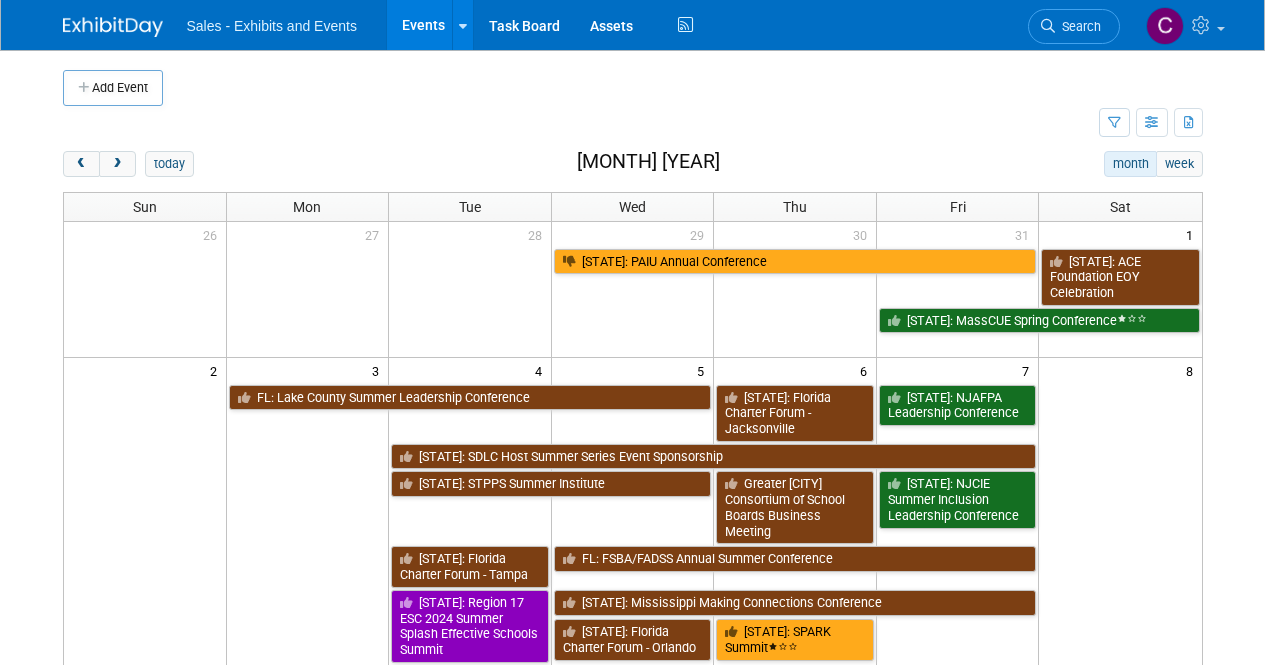 scroll, scrollTop: 0, scrollLeft: 0, axis: both 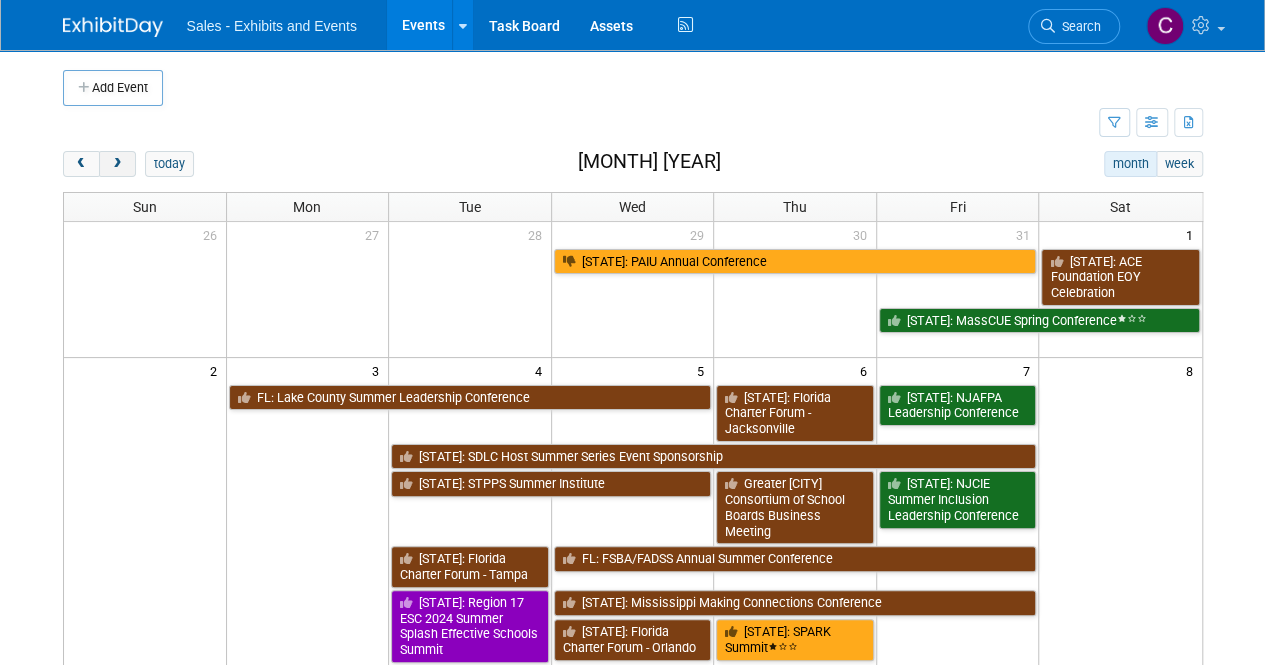 click at bounding box center [117, 164] 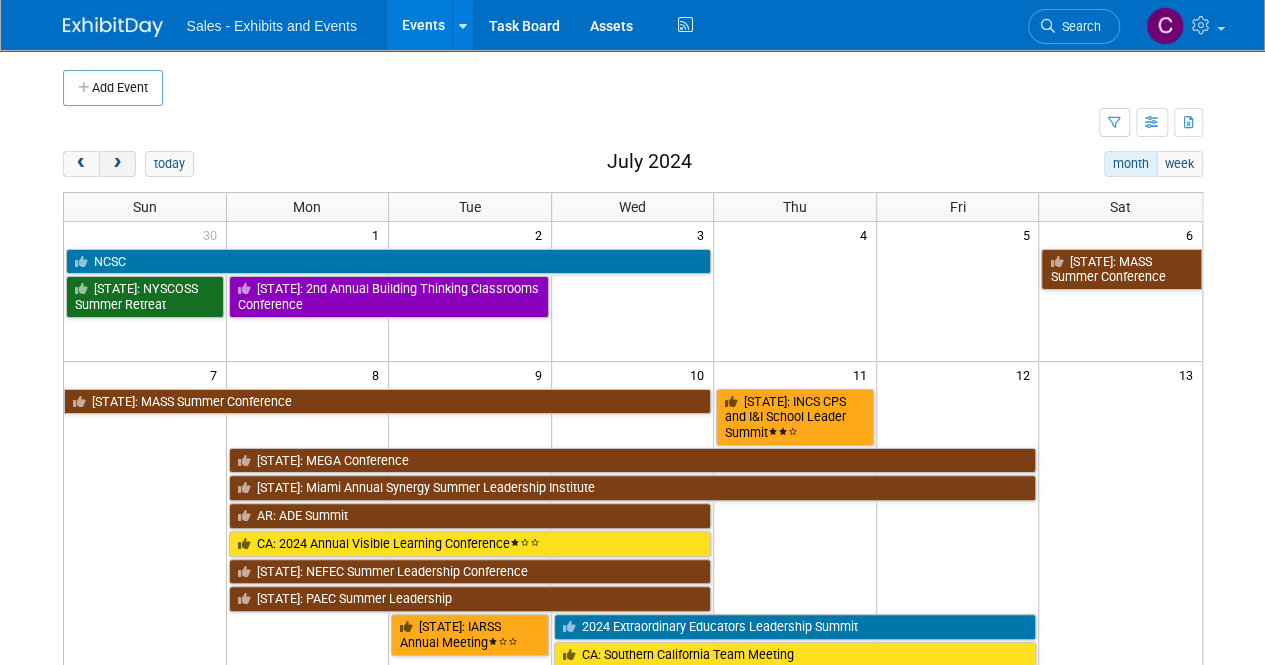 click at bounding box center (117, 164) 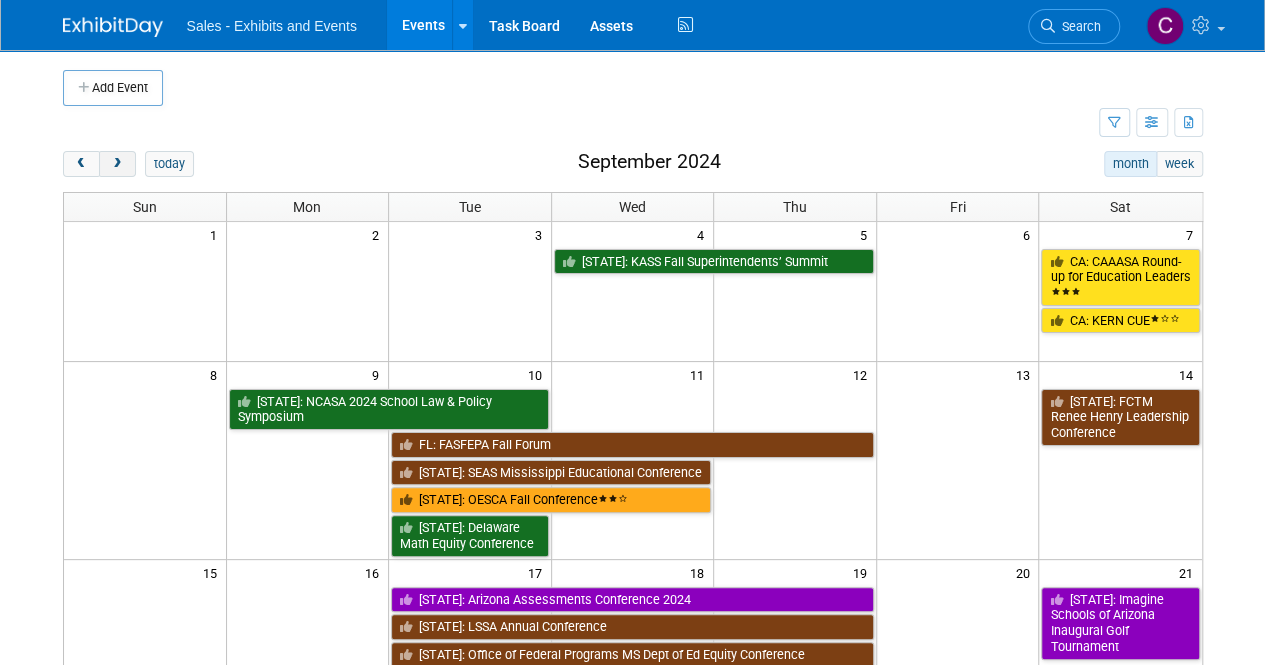 click at bounding box center (117, 164) 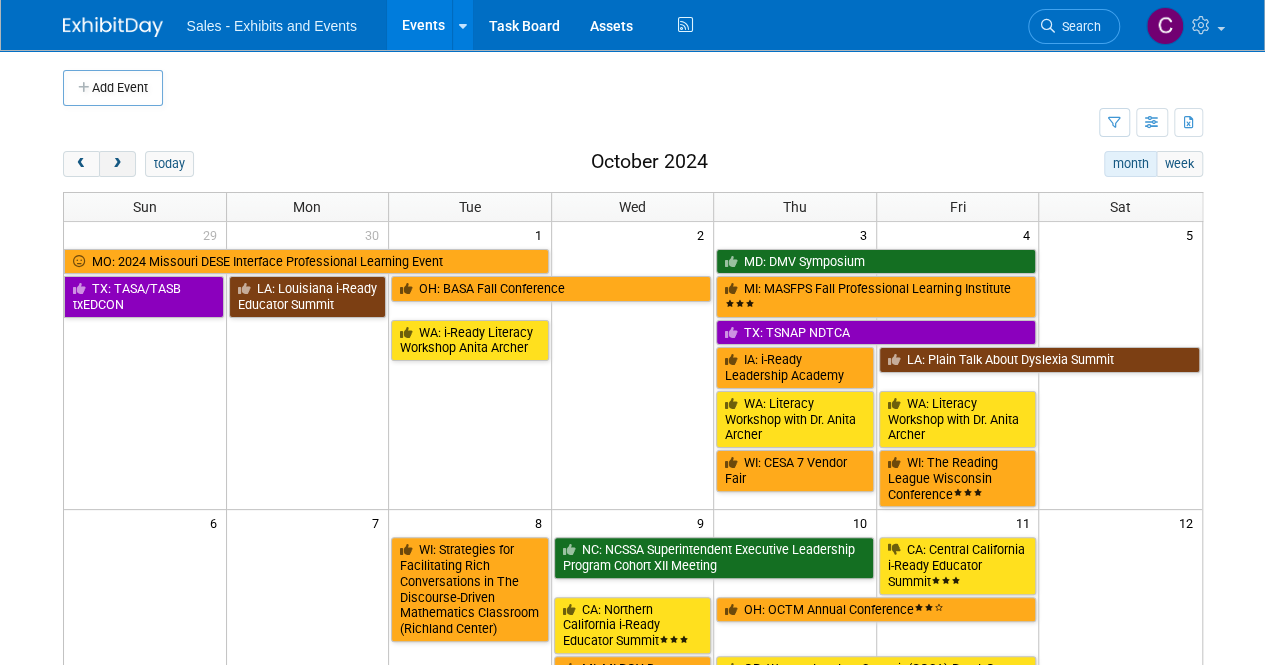 click at bounding box center [117, 164] 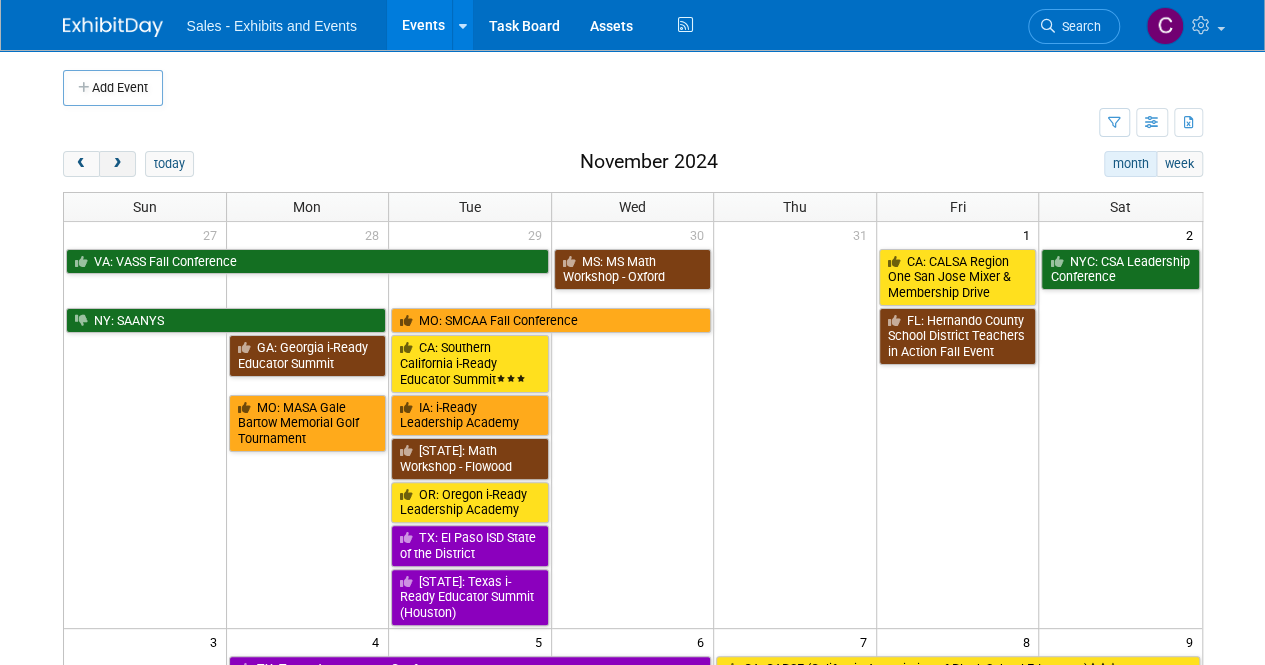 click at bounding box center [117, 164] 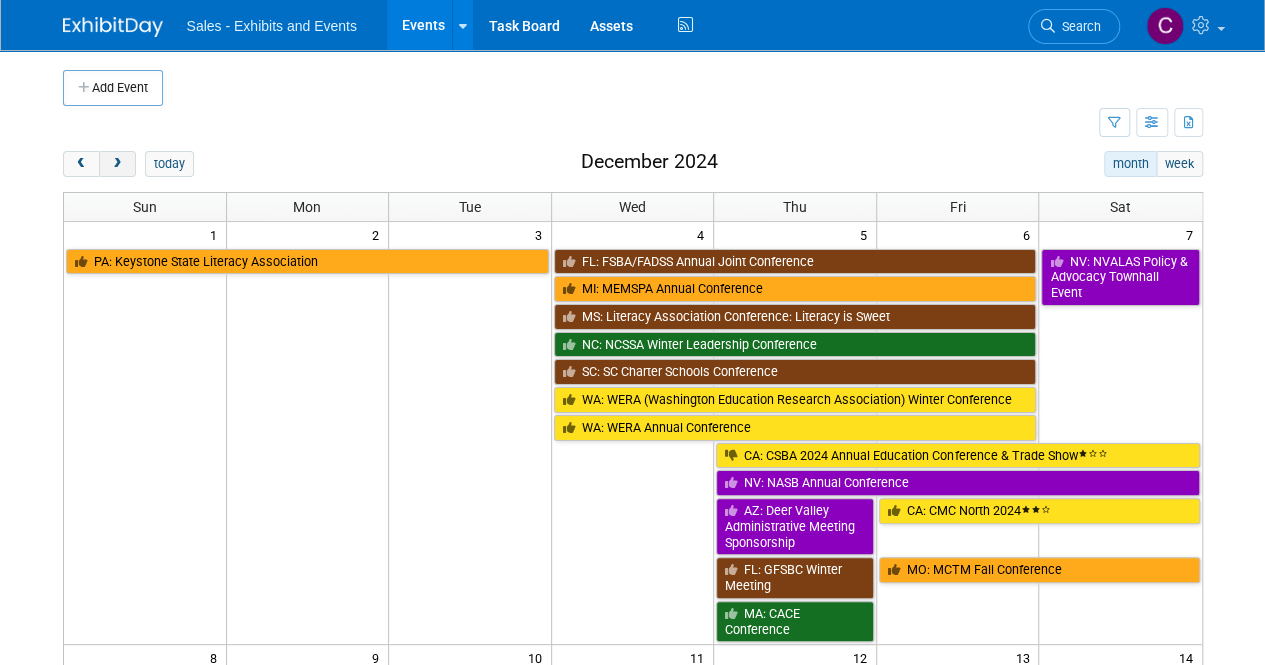 click at bounding box center [117, 164] 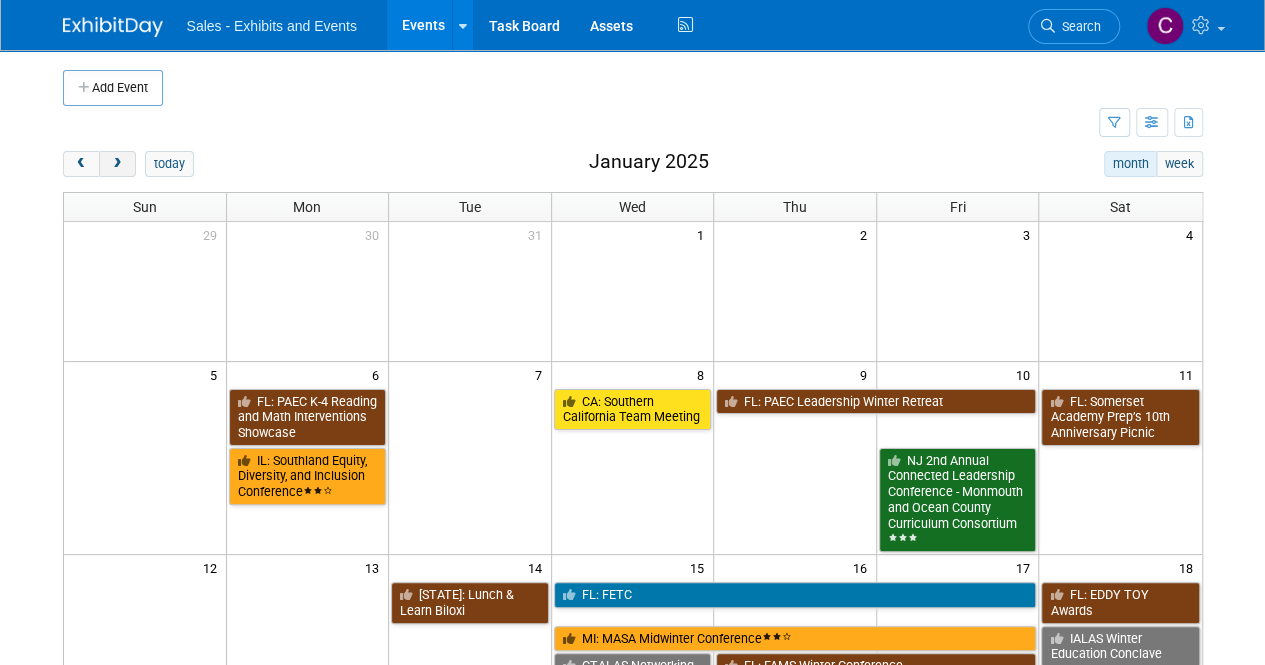click at bounding box center (117, 164) 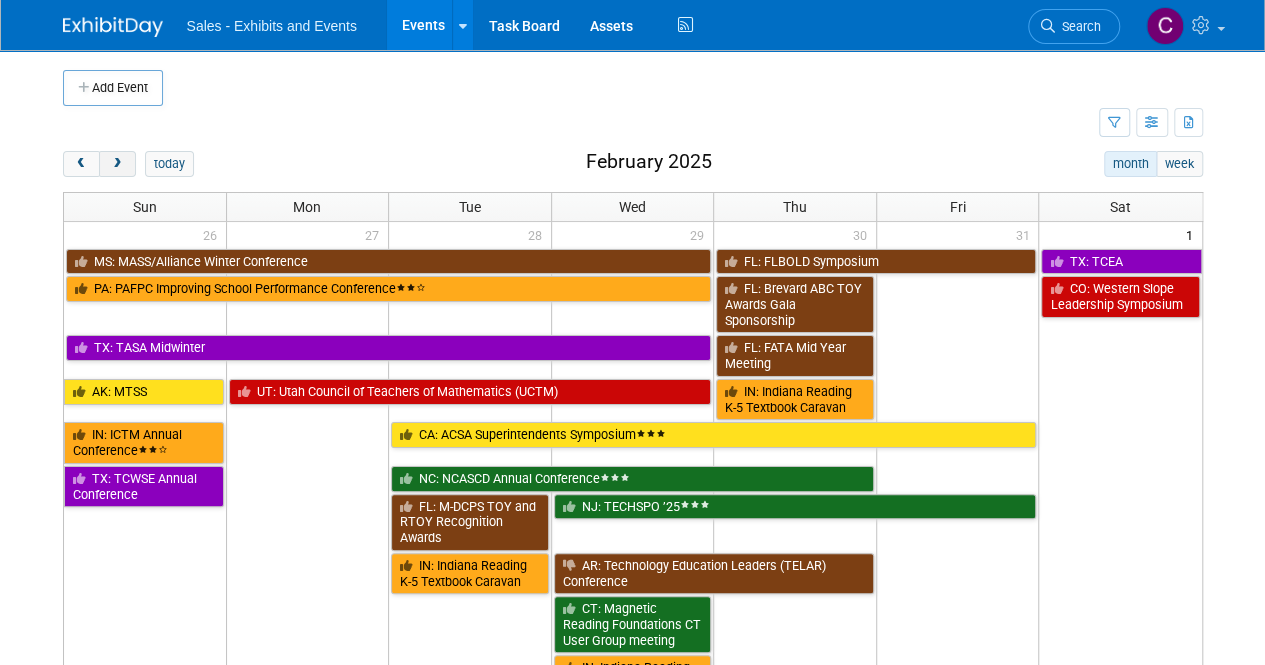 click at bounding box center [117, 164] 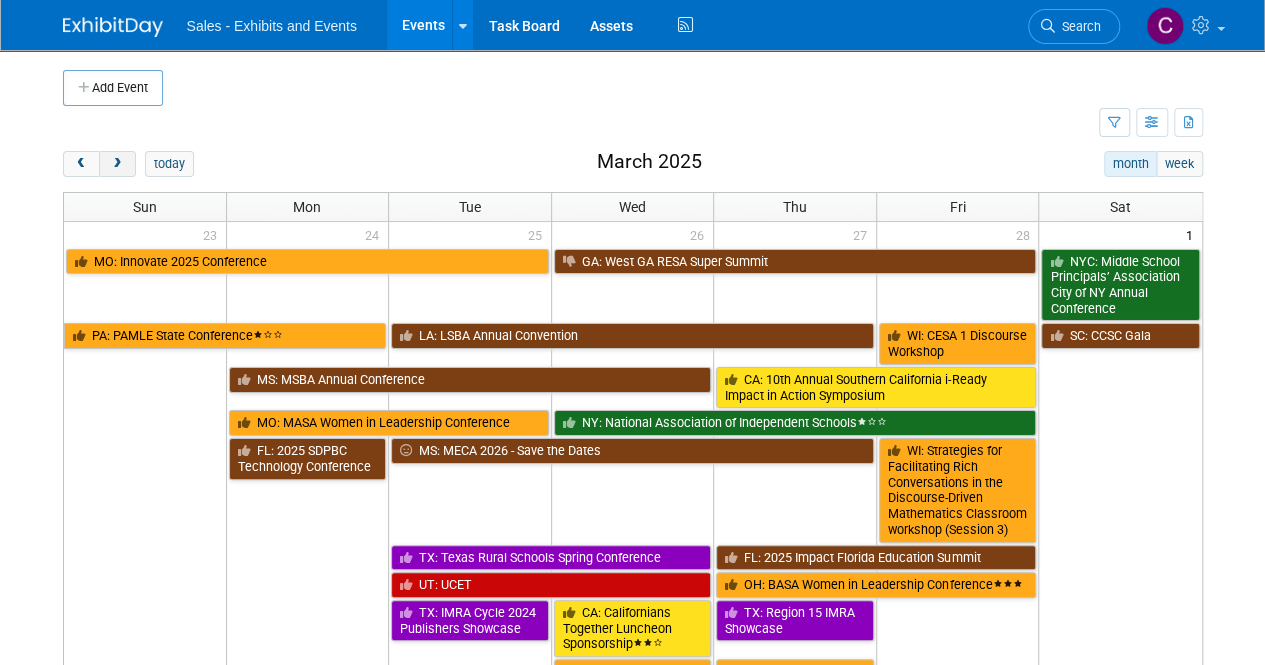 click at bounding box center (117, 164) 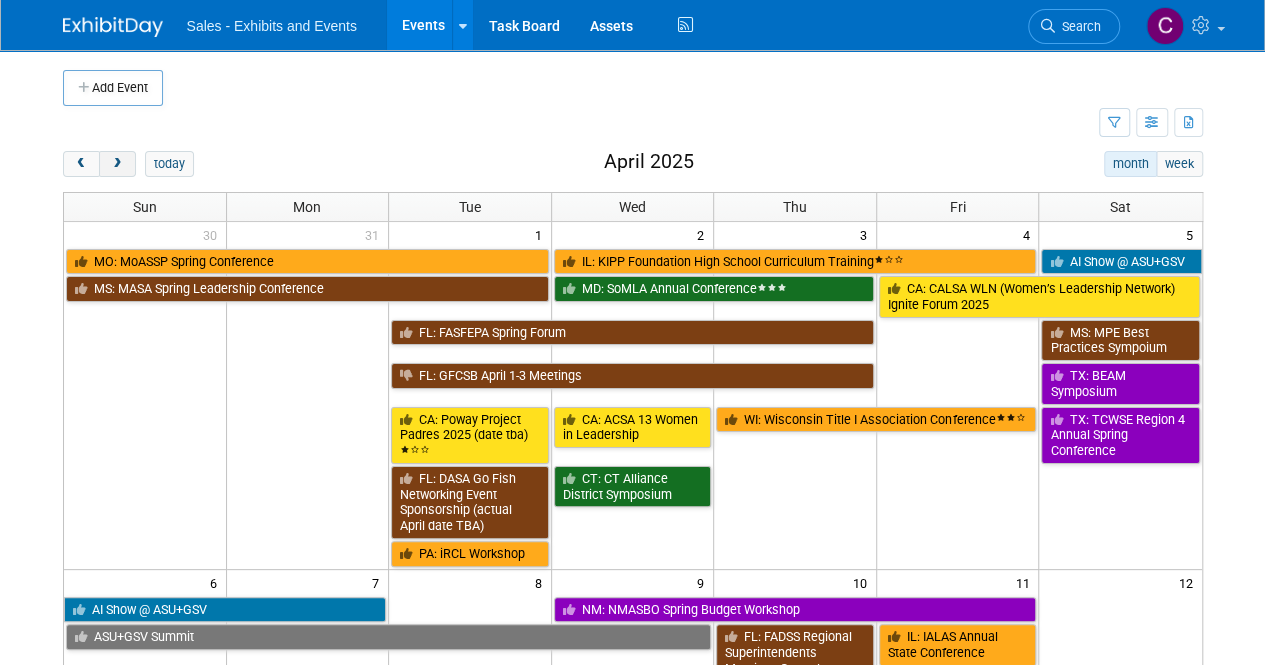click at bounding box center [117, 164] 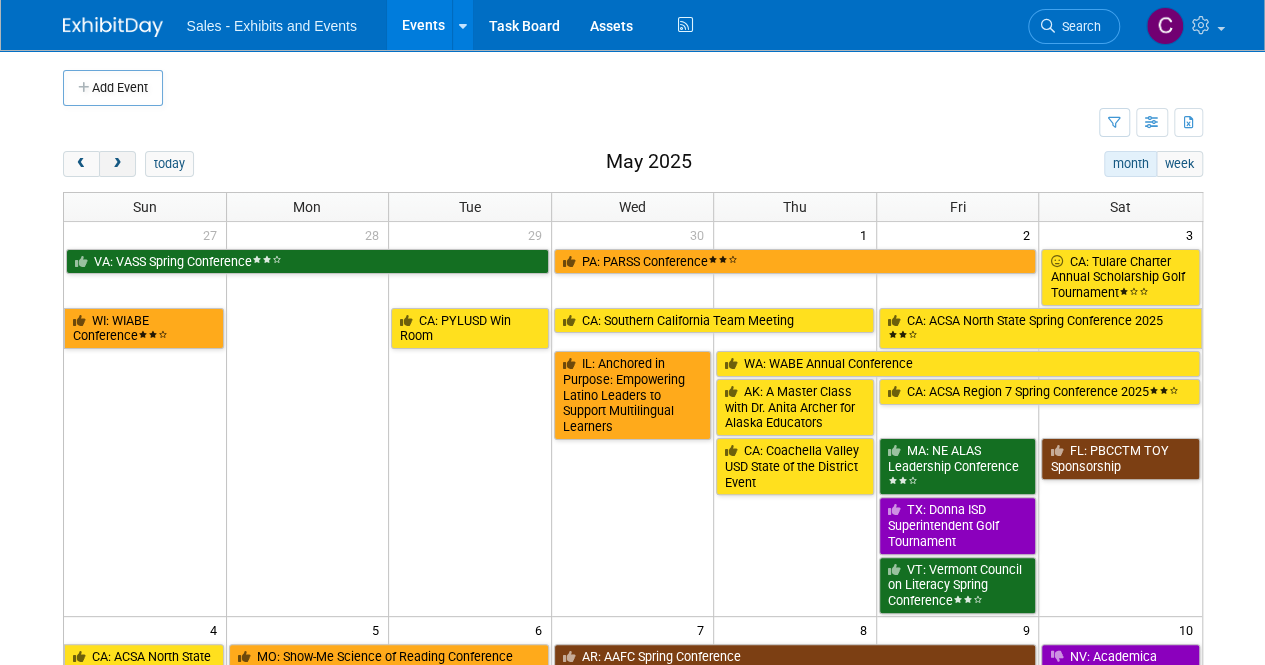 click at bounding box center [117, 164] 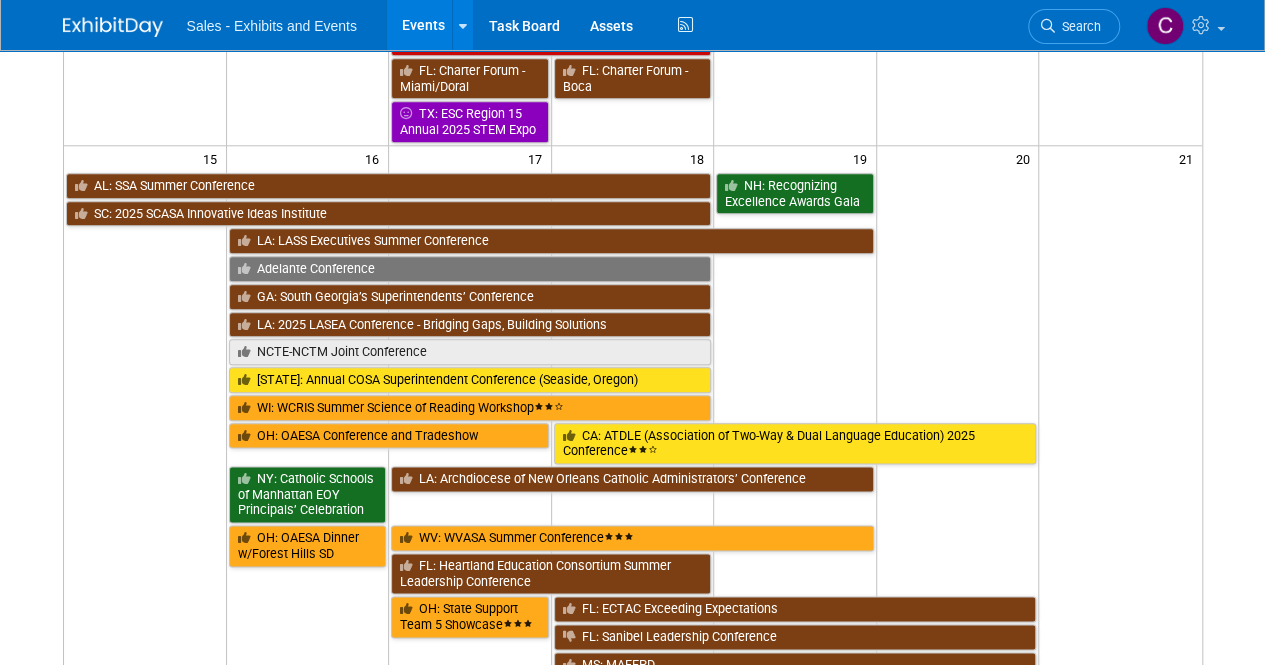 scroll, scrollTop: 1001, scrollLeft: 0, axis: vertical 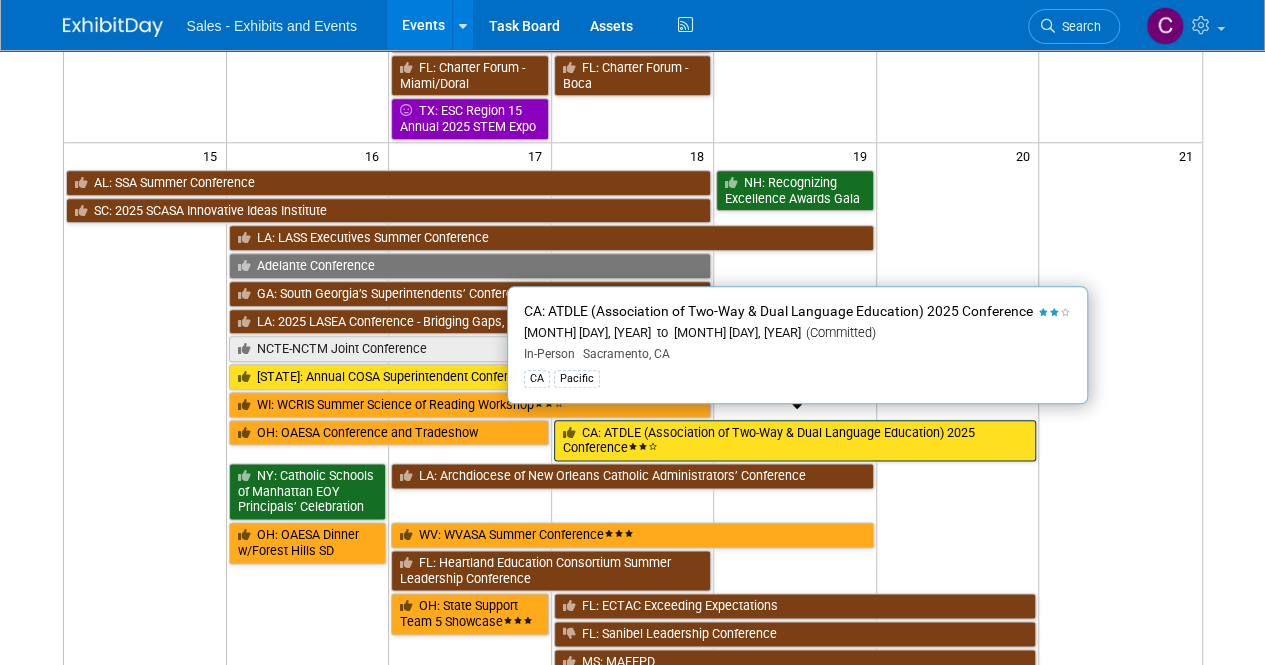 click on "CA: ATDLE (Association of Two-Way & Dual Language Education) 2025 Conference" at bounding box center (795, 440) 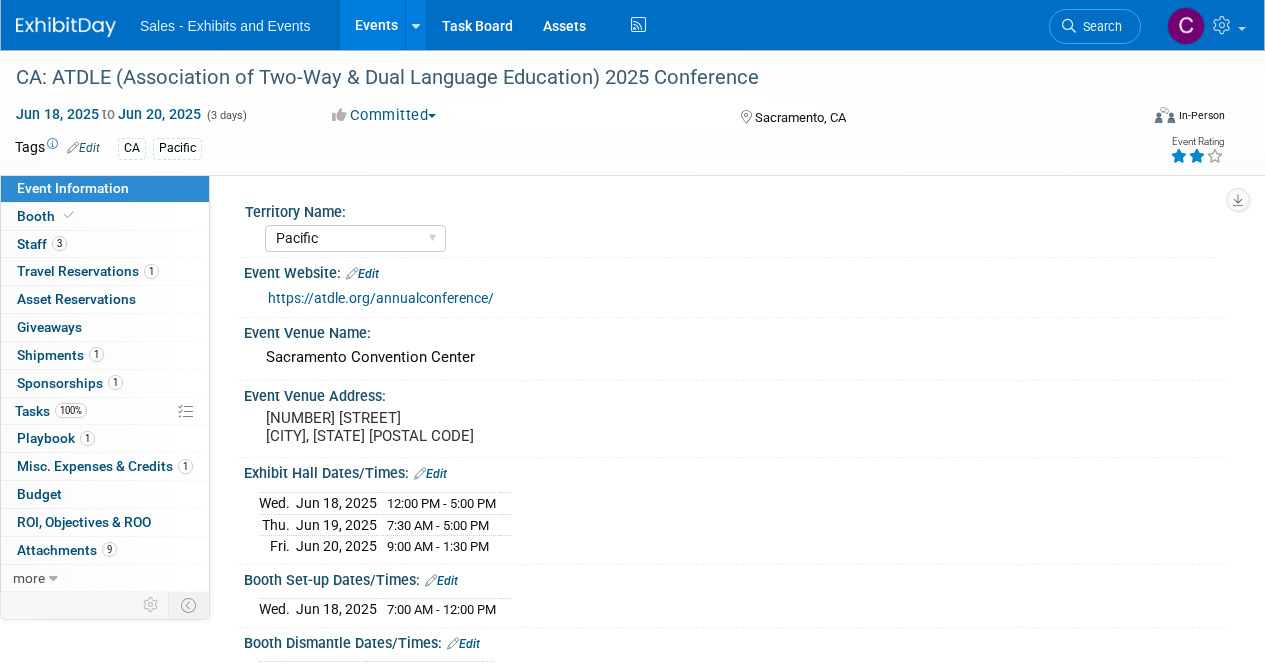 select on "Pacific" 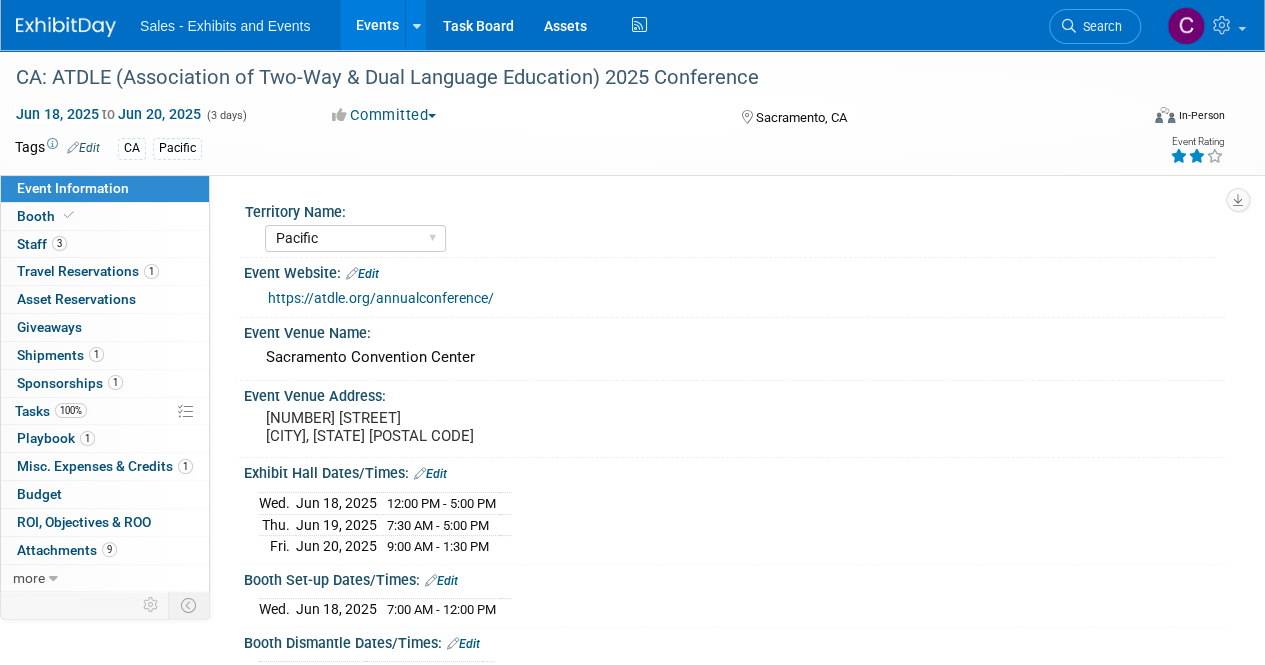 scroll, scrollTop: 0, scrollLeft: 0, axis: both 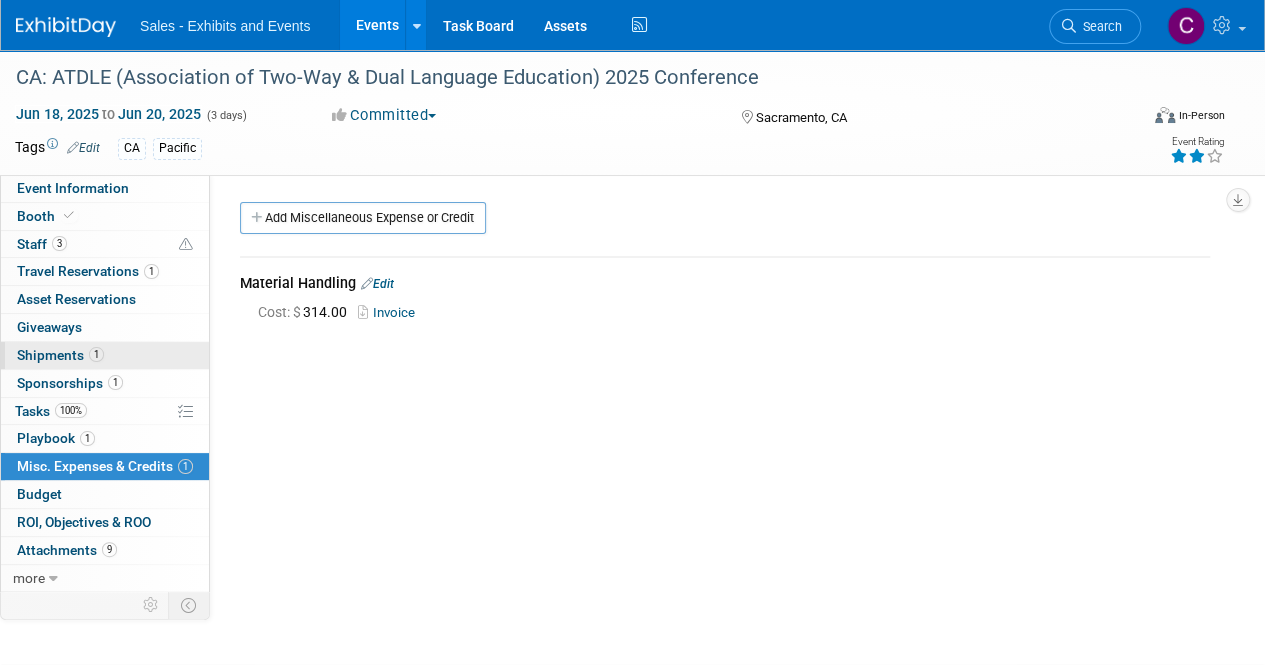 click on "Shipments 1" at bounding box center [60, 355] 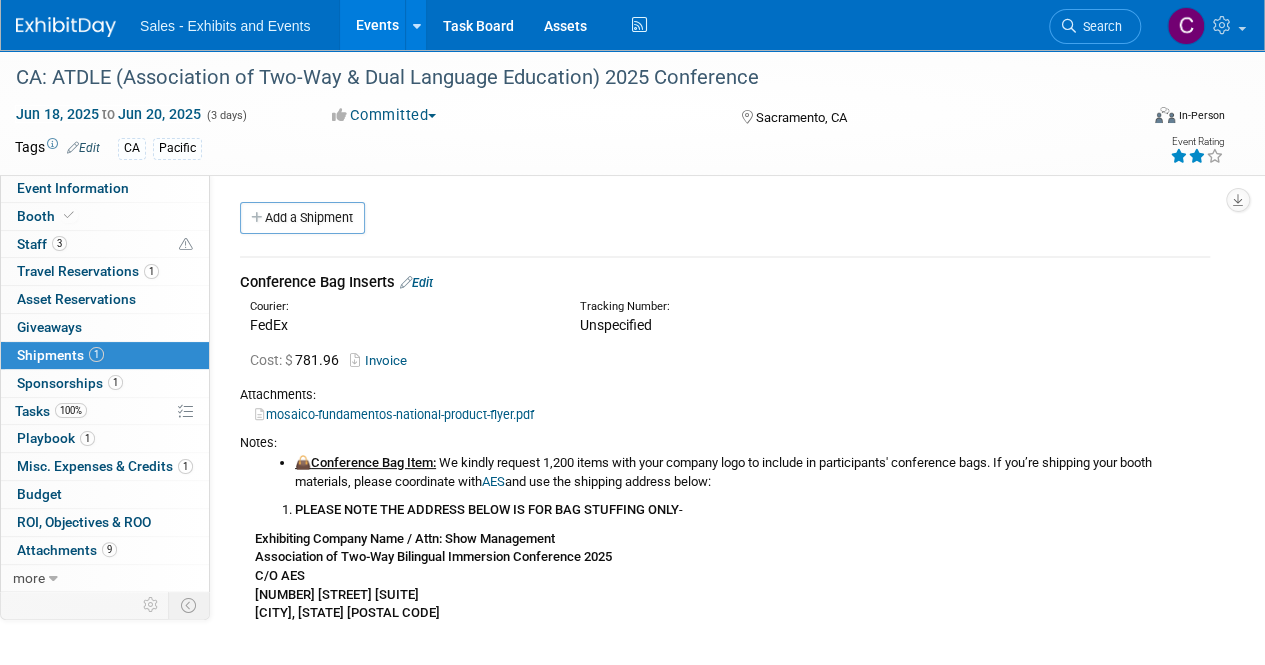 click on "Events" at bounding box center [376, 25] 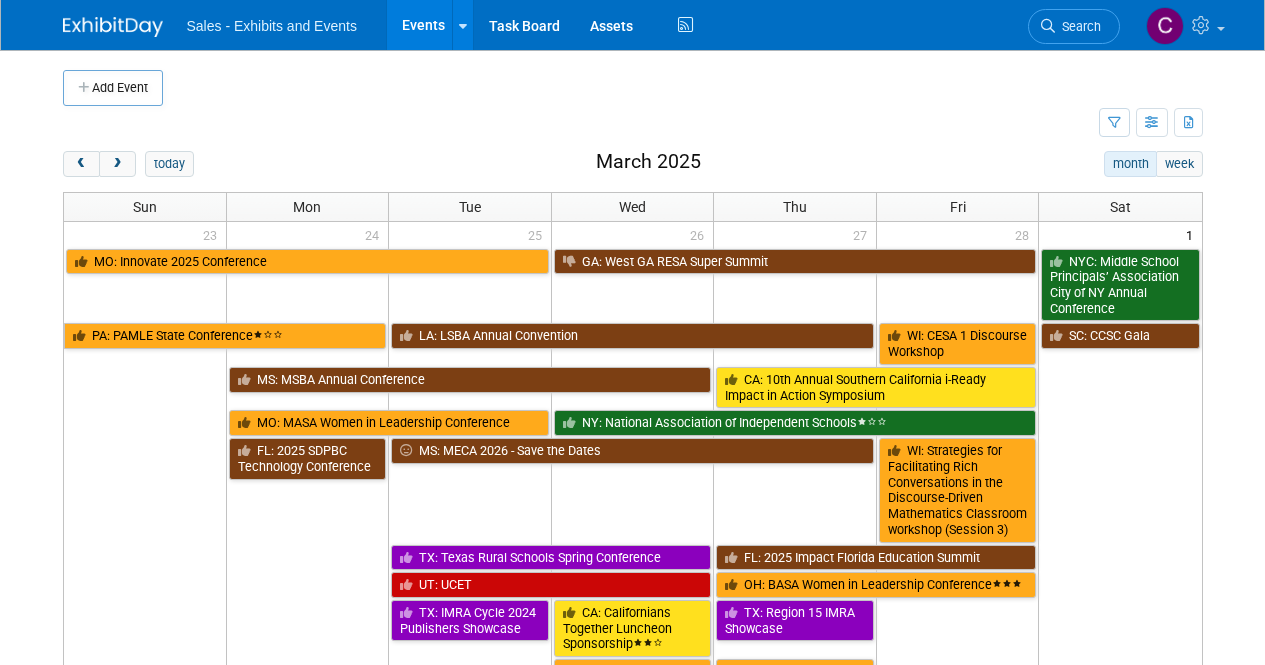 scroll, scrollTop: 0, scrollLeft: 0, axis: both 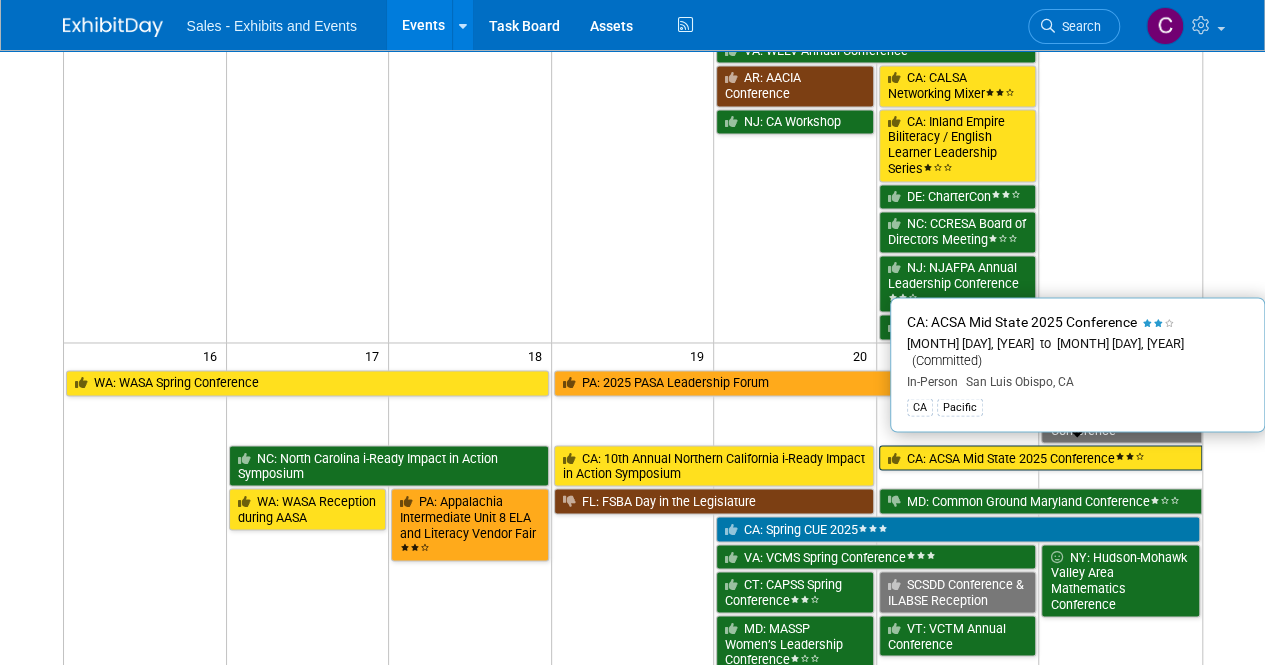 click on "CA: ACSA Mid State 2025 Conference" at bounding box center [1040, 458] 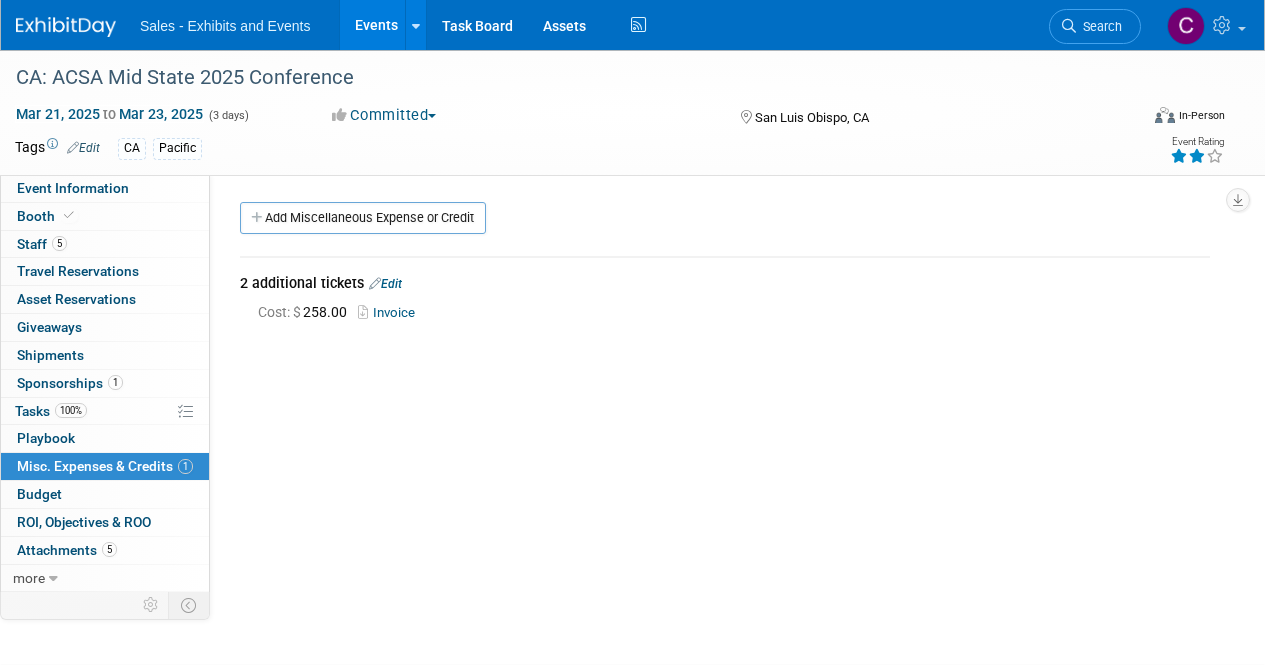 scroll, scrollTop: 0, scrollLeft: 0, axis: both 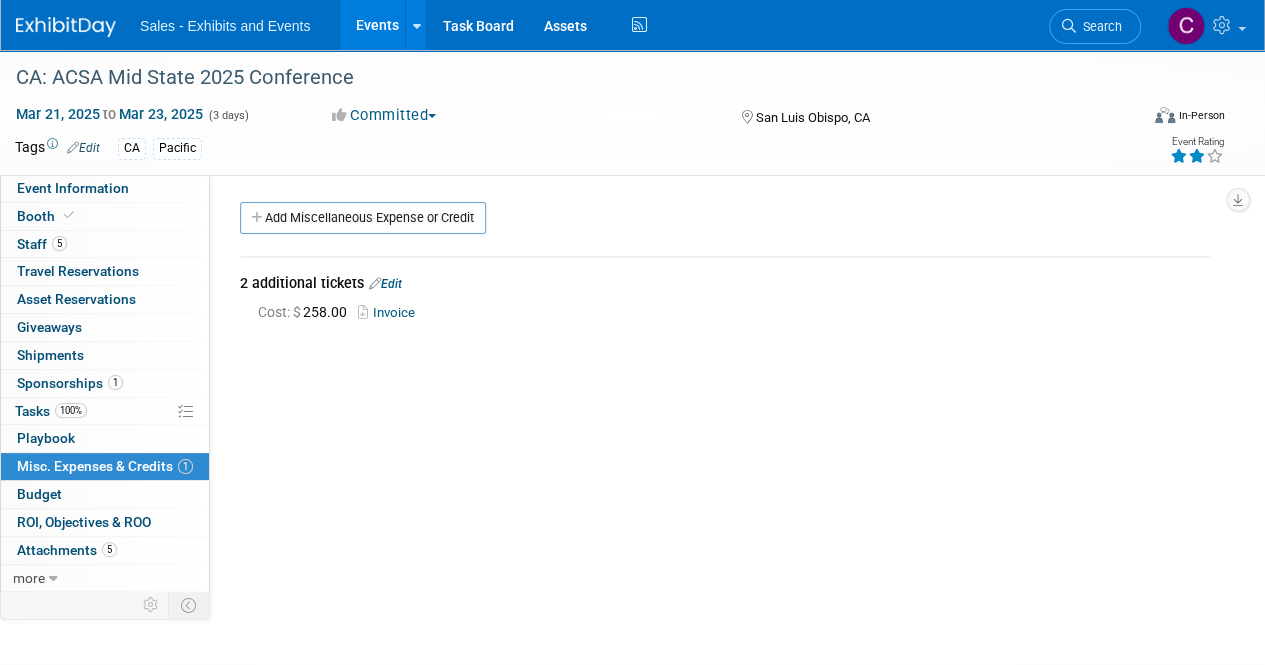 click on "Invoice" at bounding box center [390, 312] 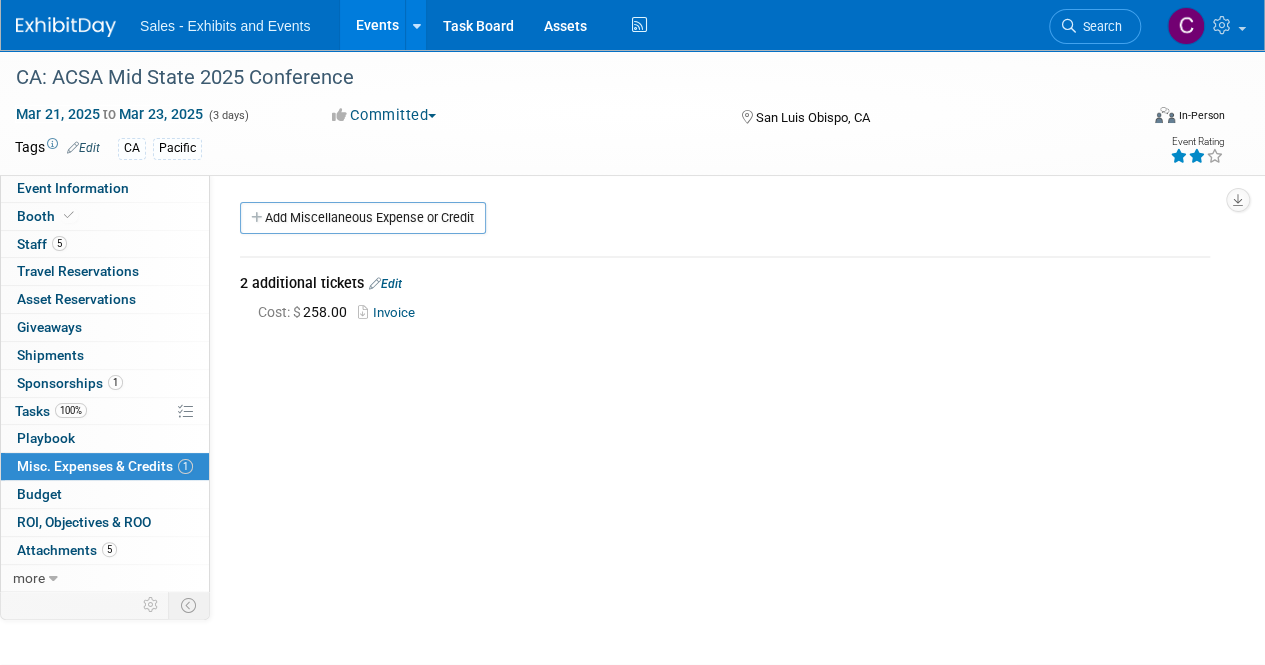 click on "Events" at bounding box center [376, 25] 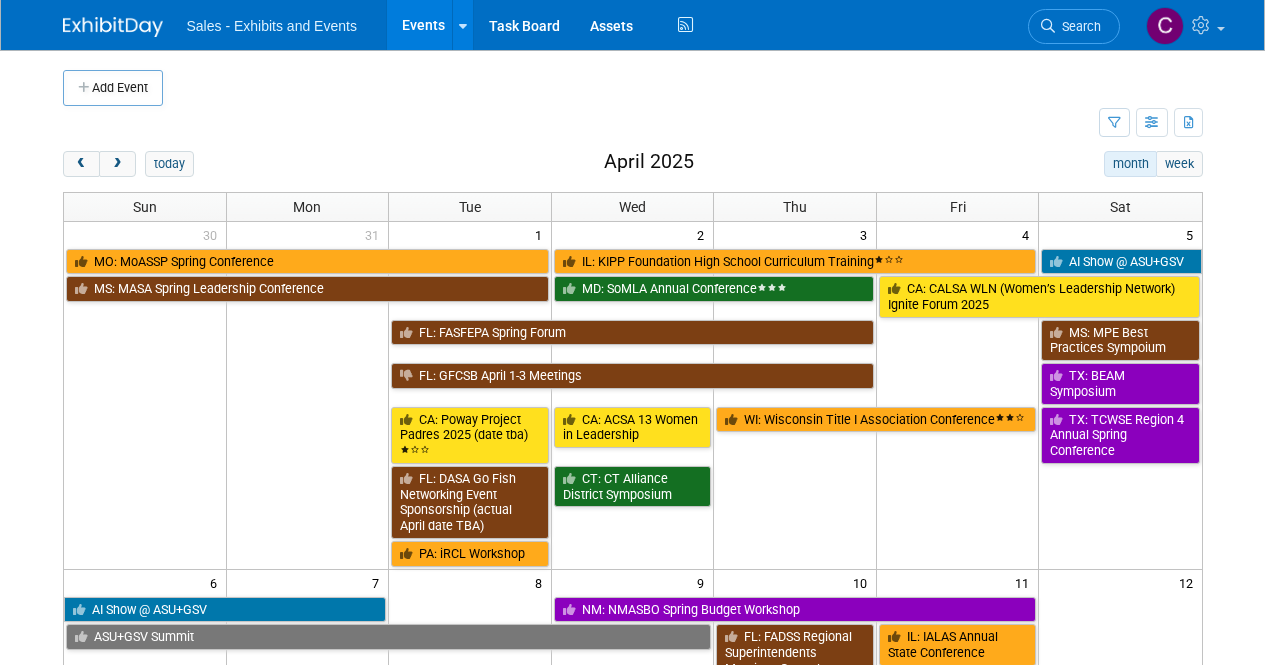 scroll, scrollTop: 0, scrollLeft: 0, axis: both 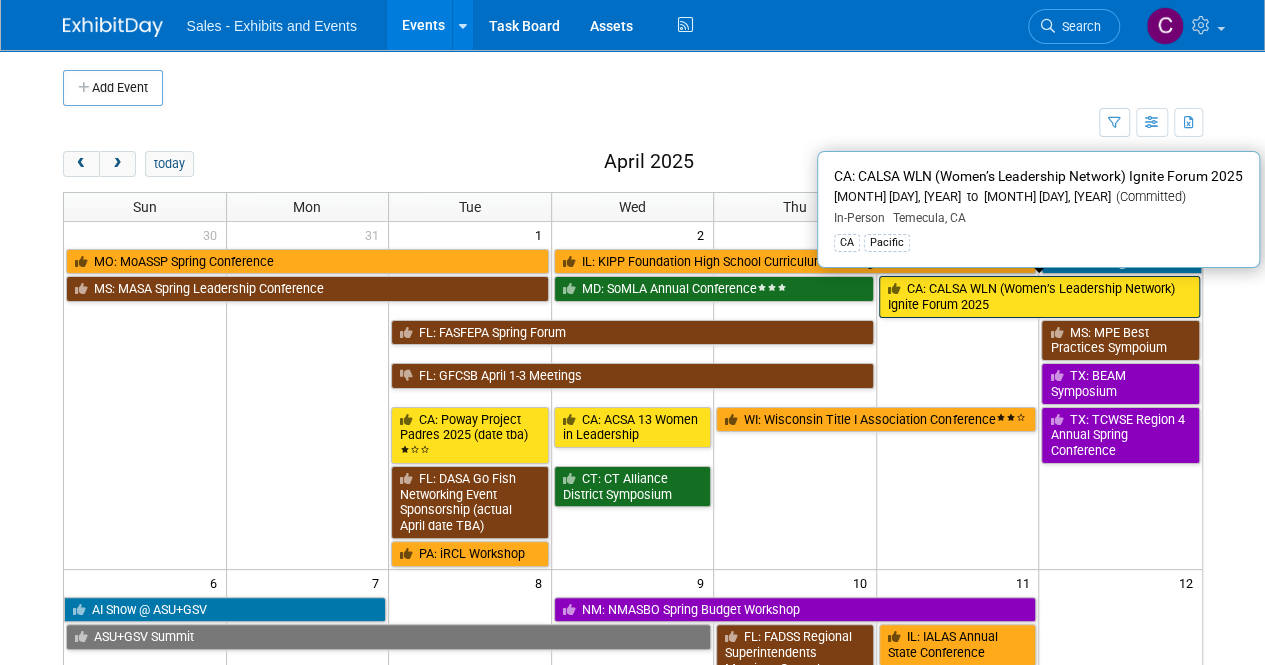 click on "CA: CALSA WLN (Women’s Leadership Network) Ignite Forum 2025" at bounding box center (1039, 296) 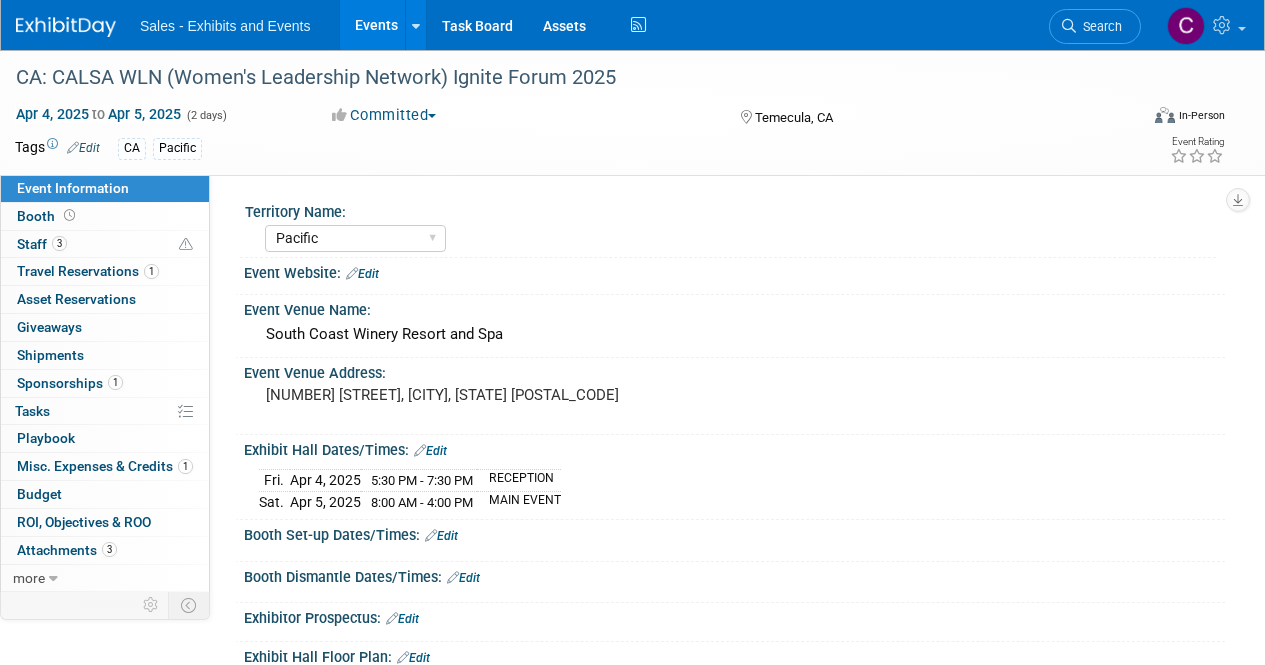 select on "Pacific" 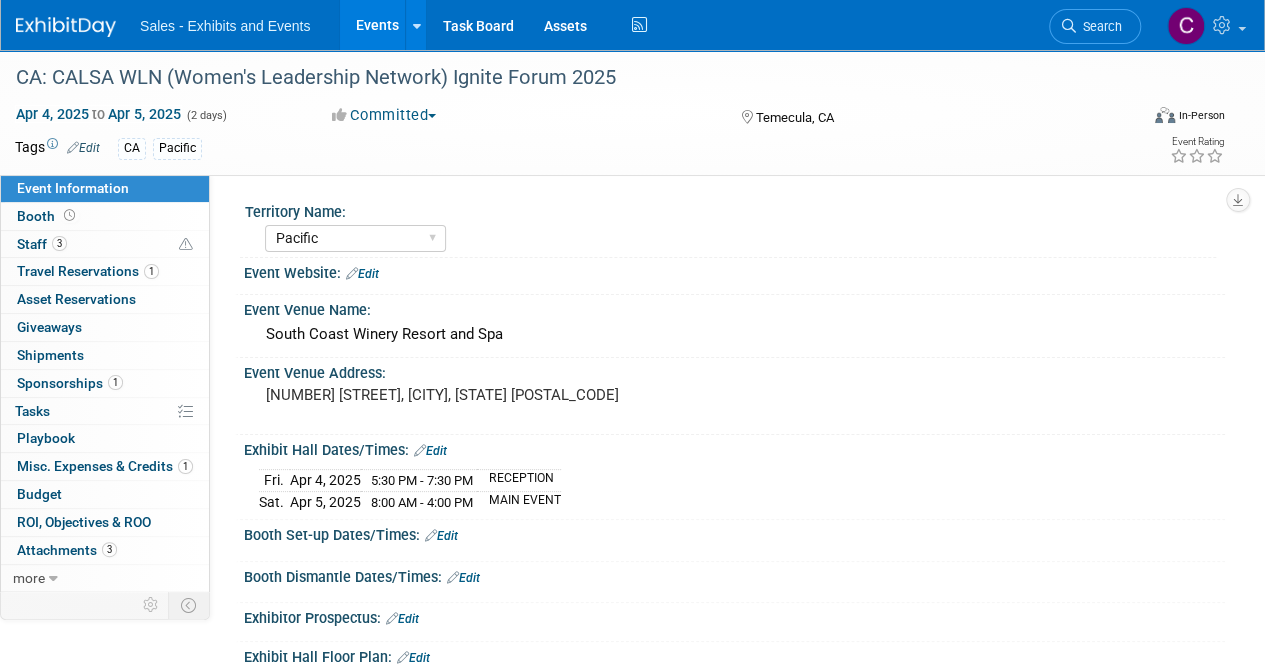 scroll, scrollTop: 0, scrollLeft: 0, axis: both 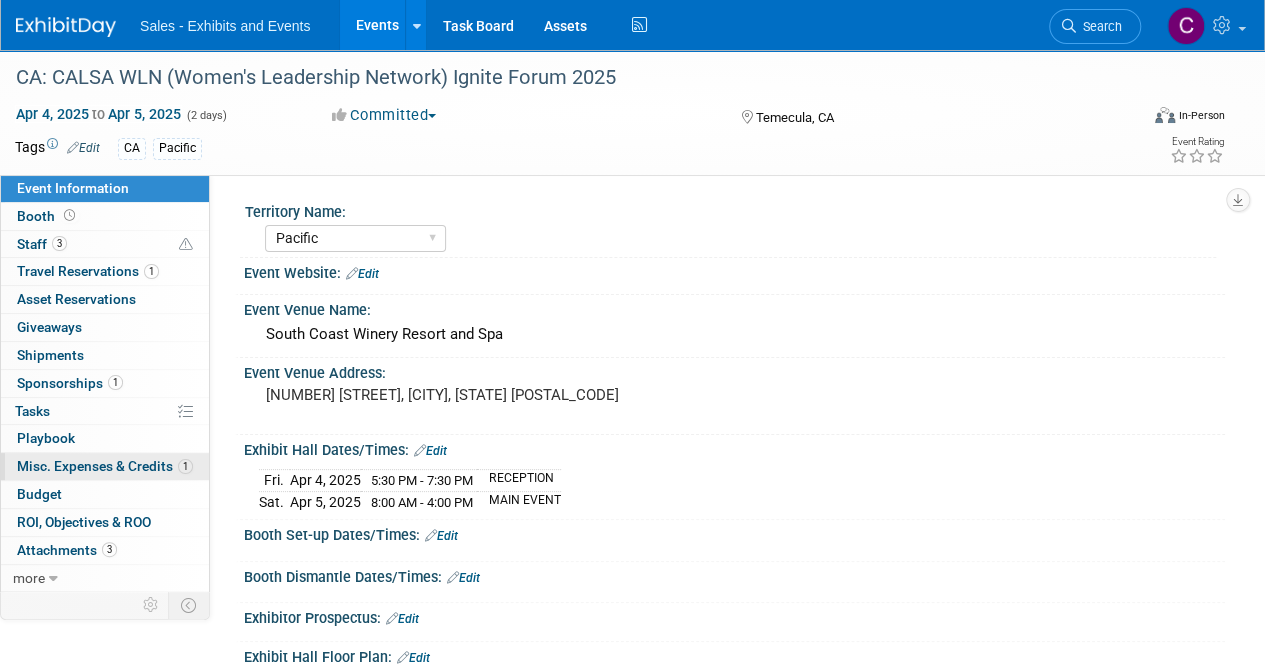 click on "Misc. Expenses & Credits 1" at bounding box center (105, 466) 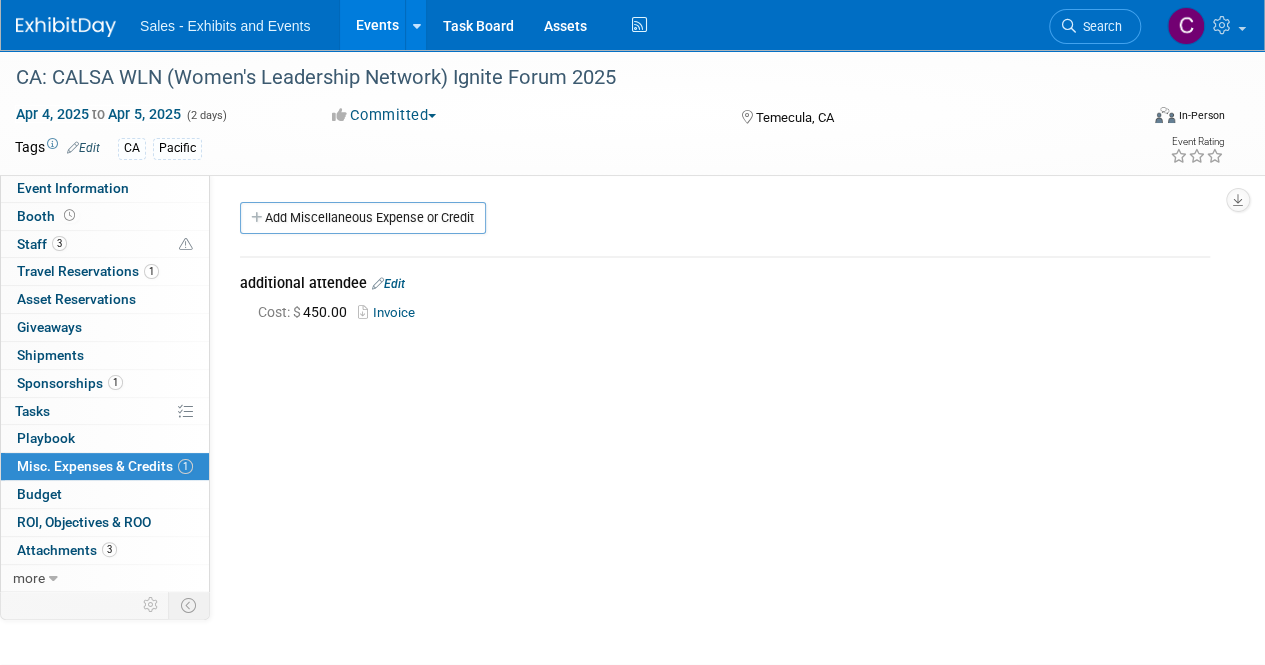 click on "Events" at bounding box center (376, 25) 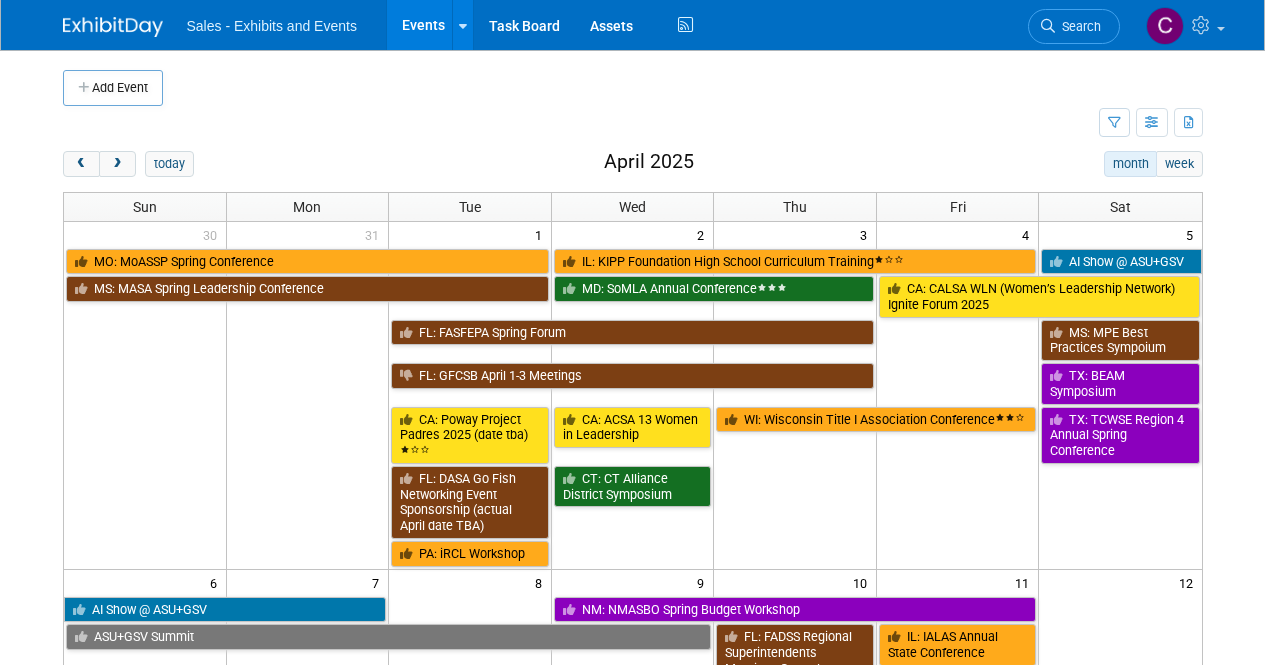 scroll, scrollTop: 0, scrollLeft: 0, axis: both 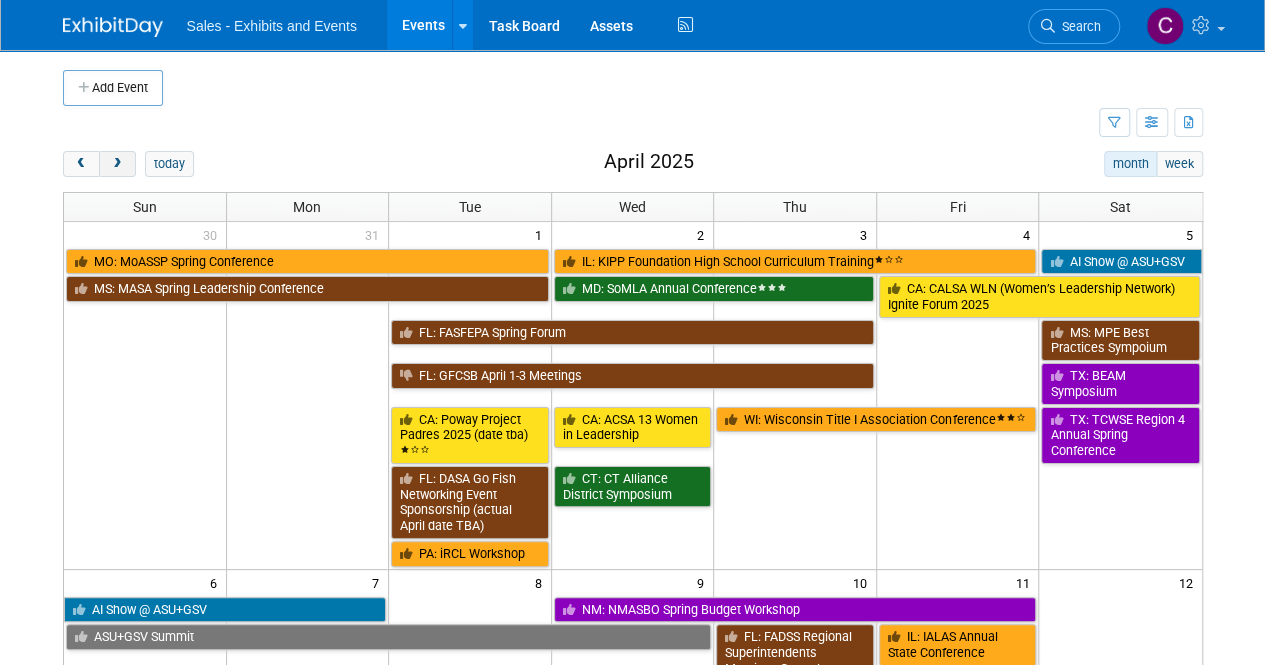 click at bounding box center [117, 164] 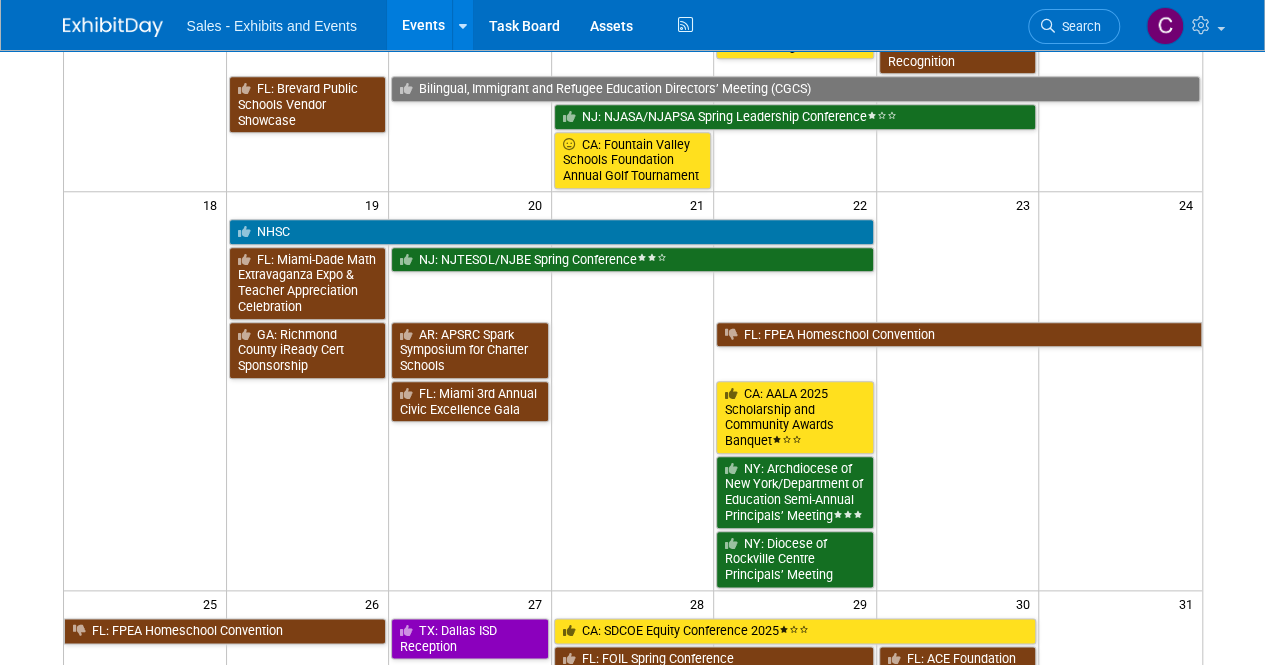 scroll, scrollTop: 953, scrollLeft: 0, axis: vertical 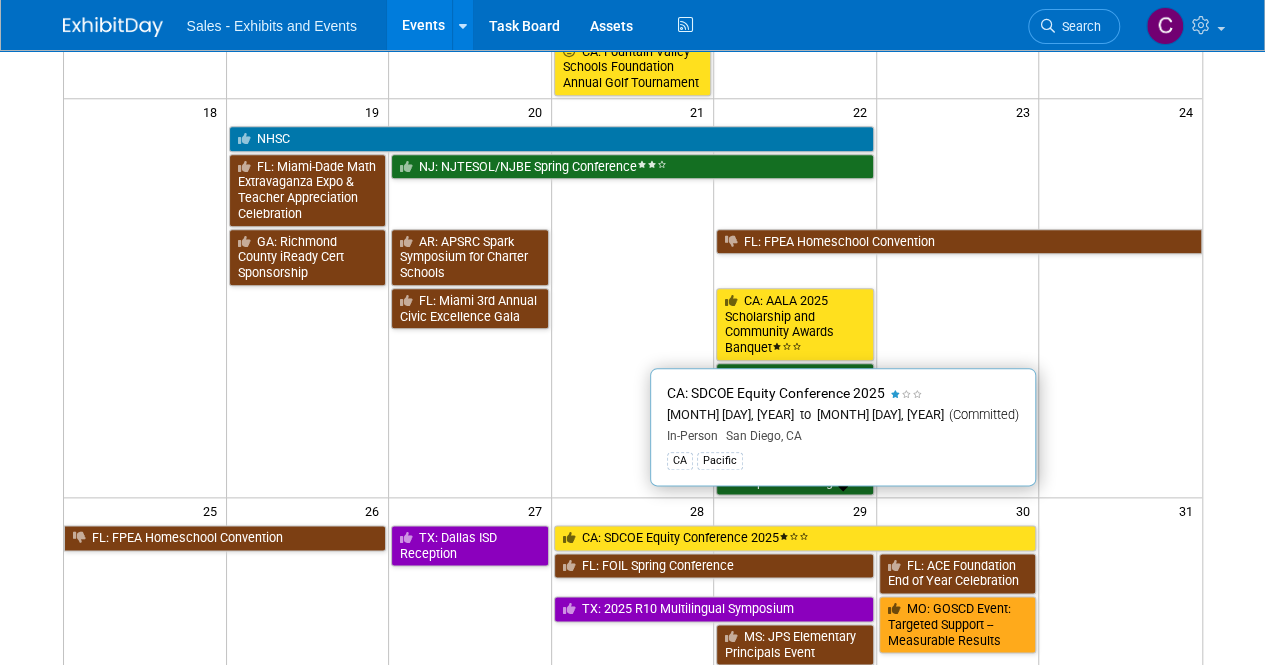 click on "CA: SDCOE Equity Conference 2025" at bounding box center (795, 538) 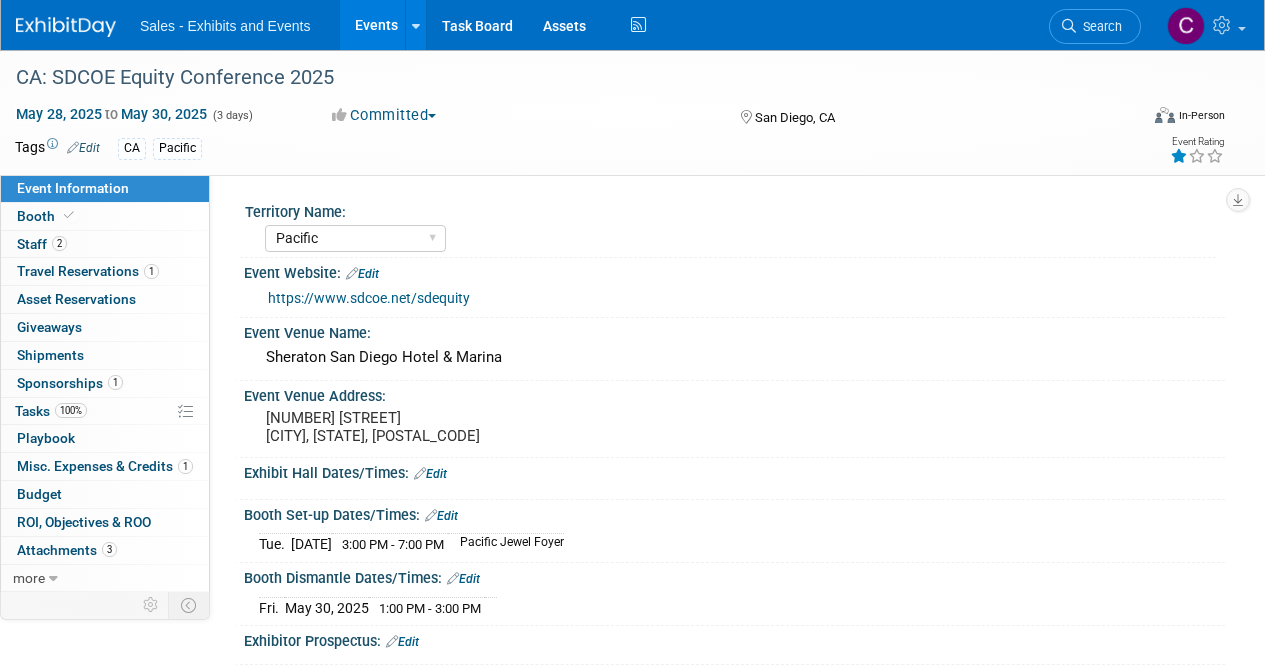 select on "Pacific" 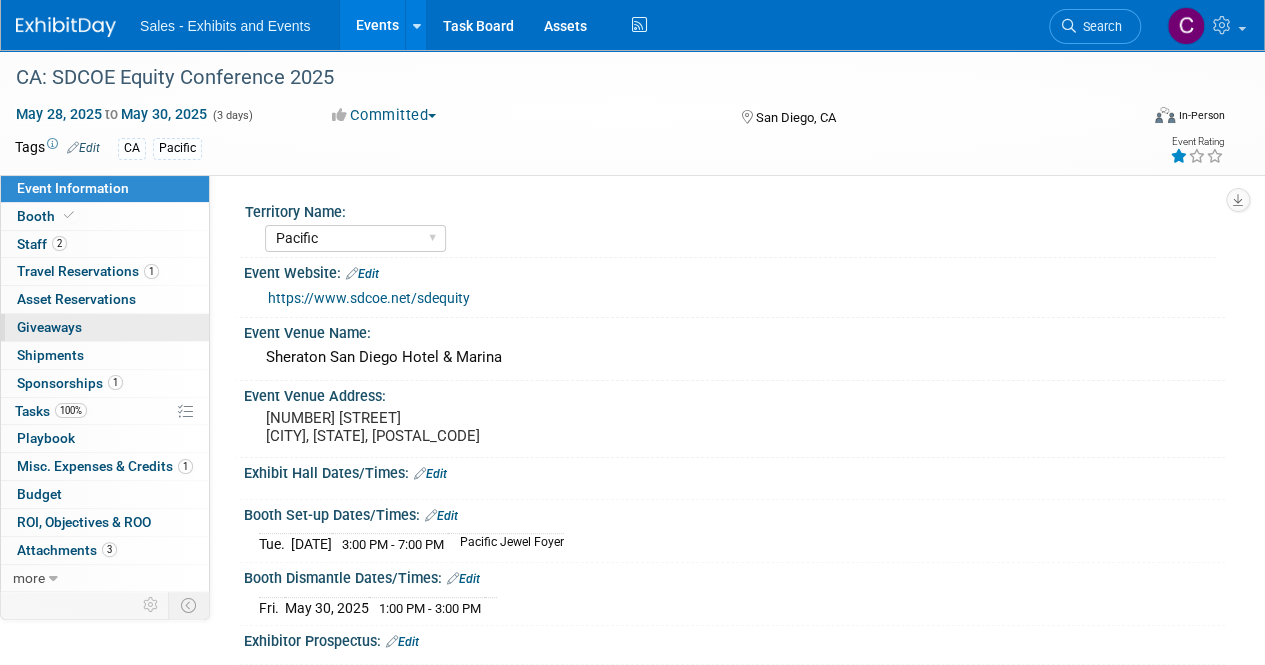 scroll, scrollTop: 0, scrollLeft: 0, axis: both 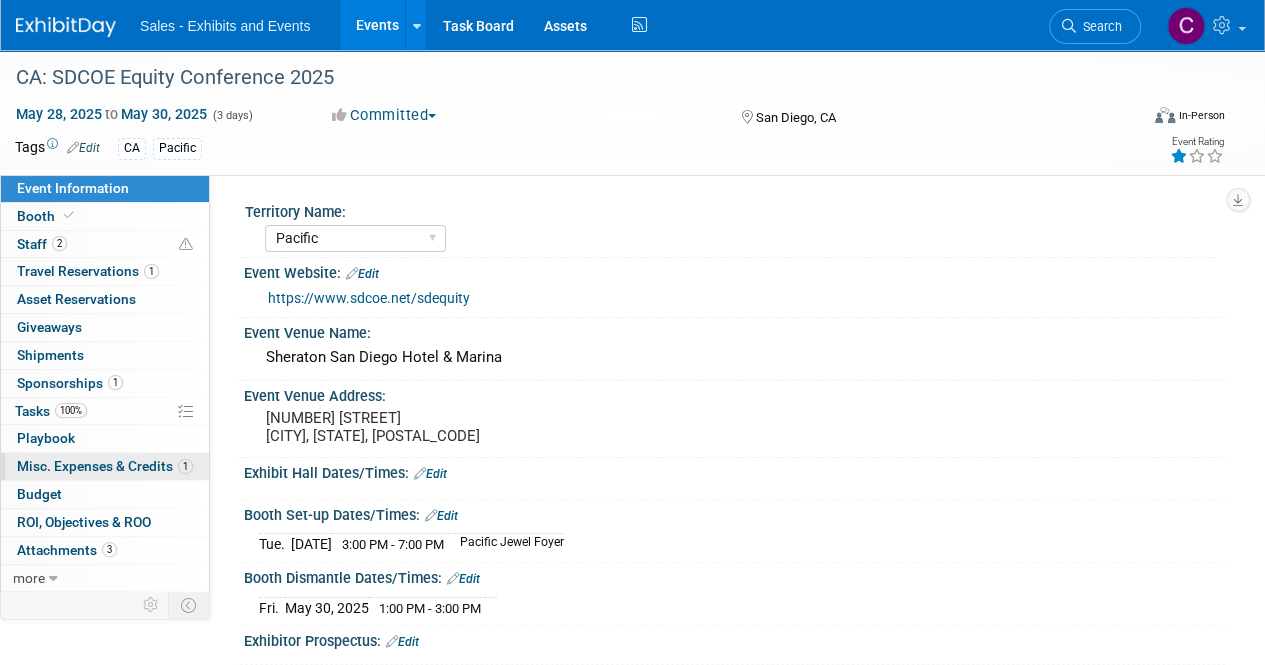 click on "Misc. Expenses & Credits 1" at bounding box center [105, 466] 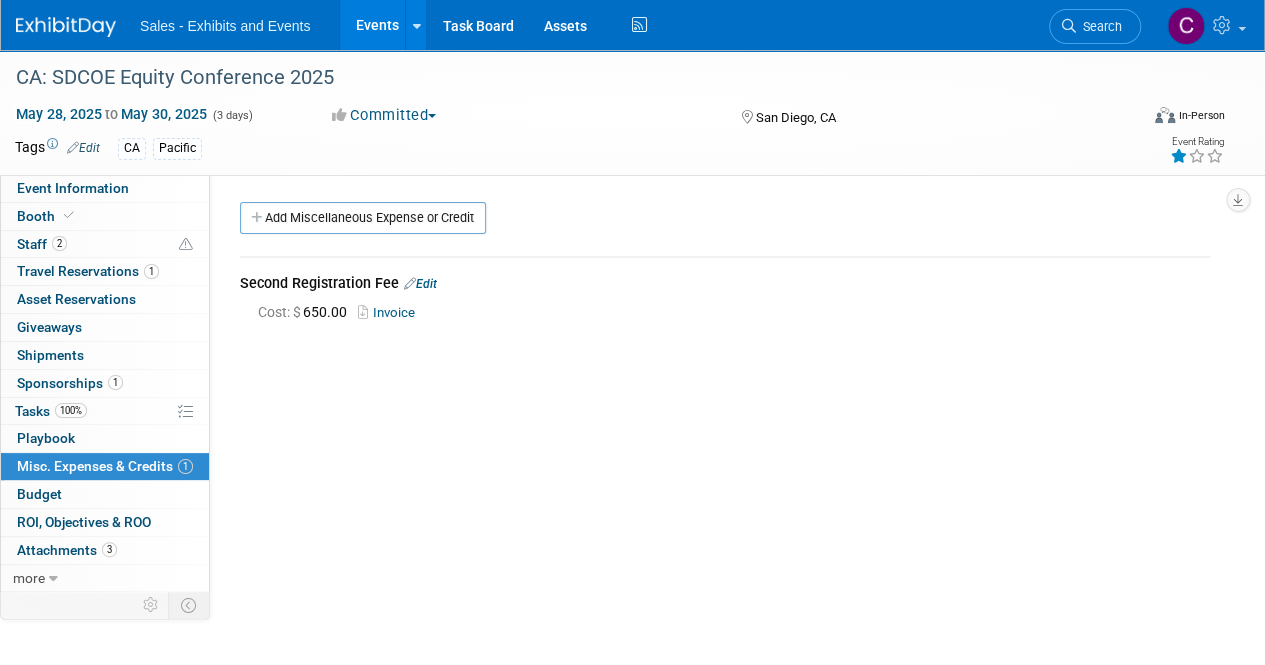 click on "Events" at bounding box center (376, 25) 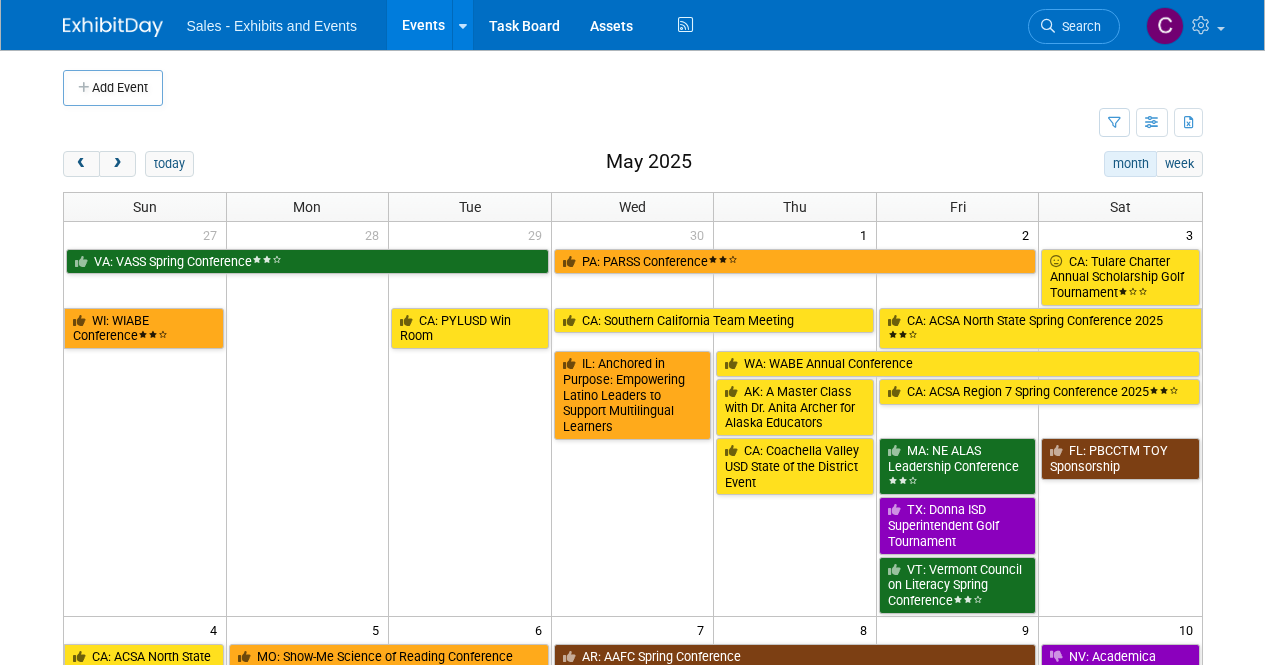 scroll, scrollTop: 0, scrollLeft: 0, axis: both 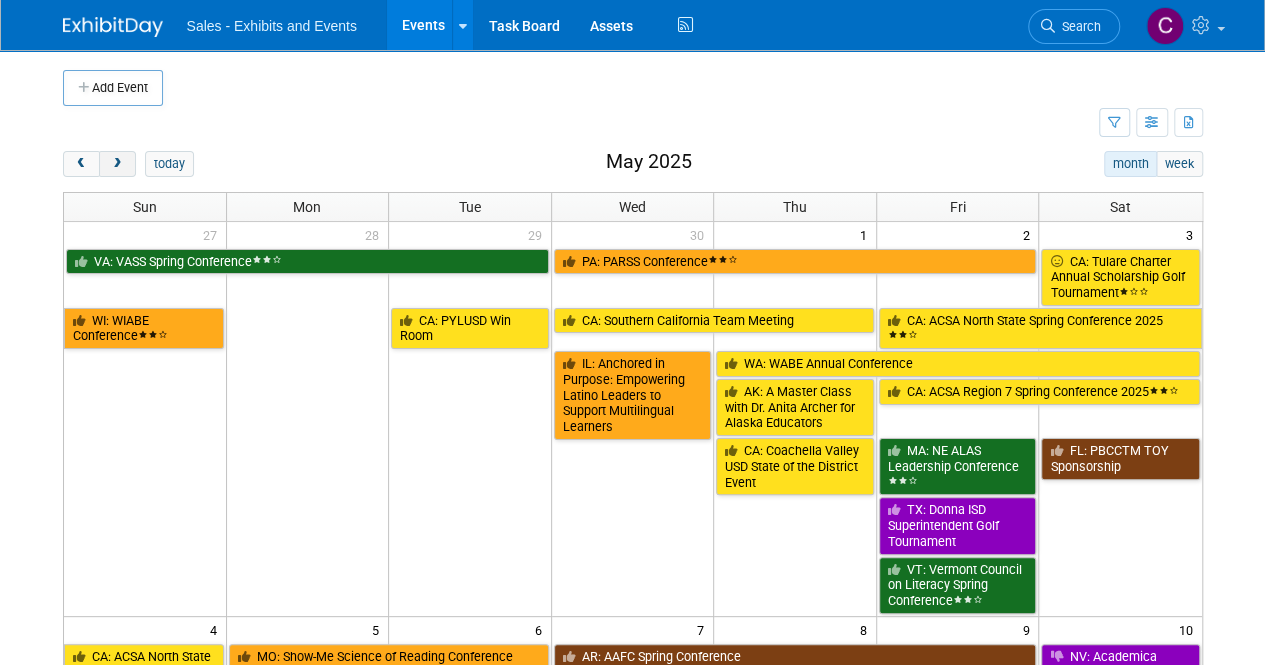 click at bounding box center [117, 164] 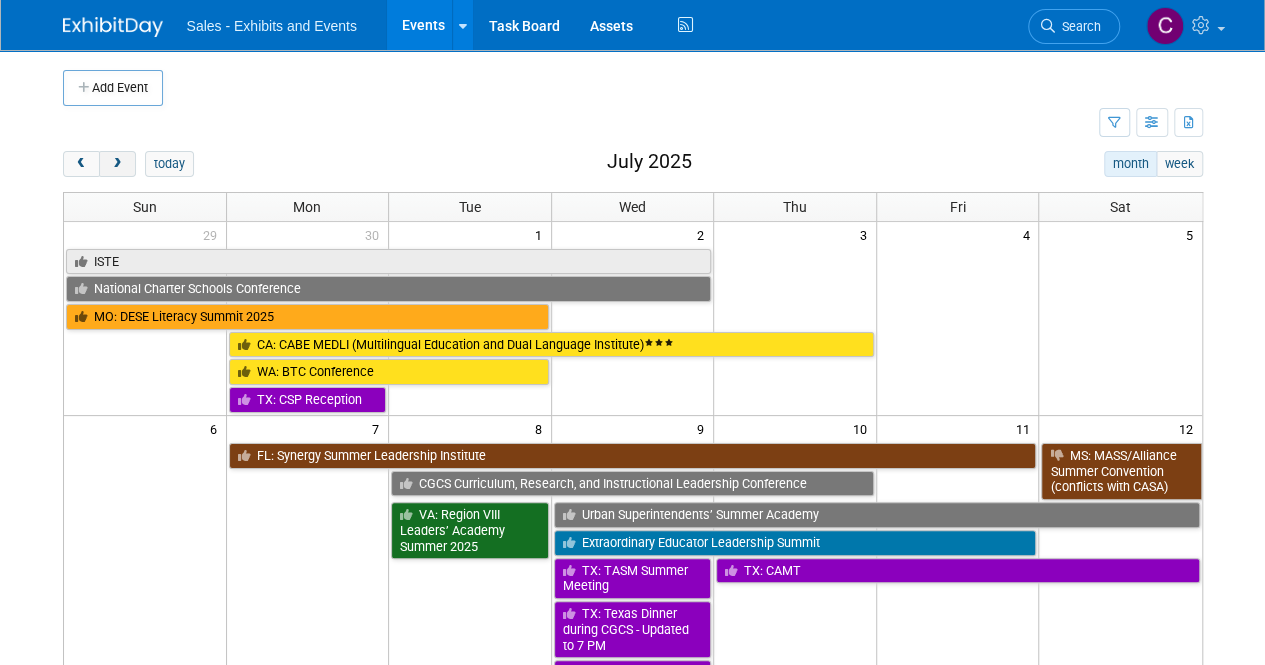 click at bounding box center (117, 164) 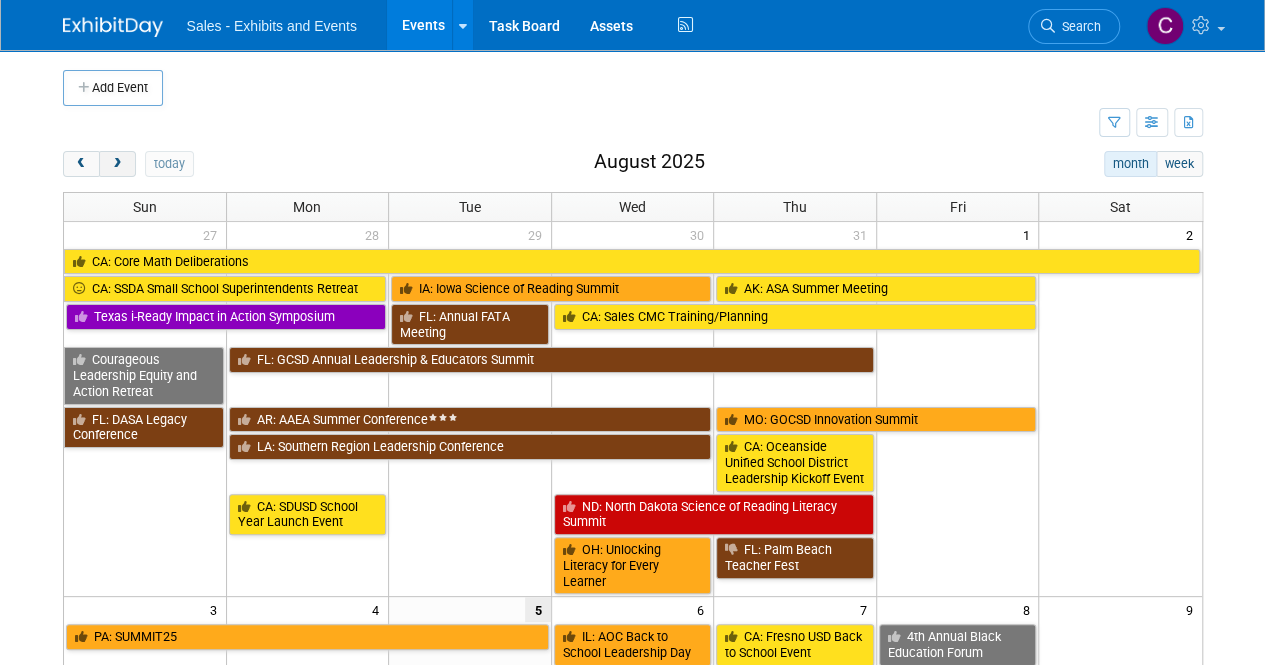 click at bounding box center [117, 164] 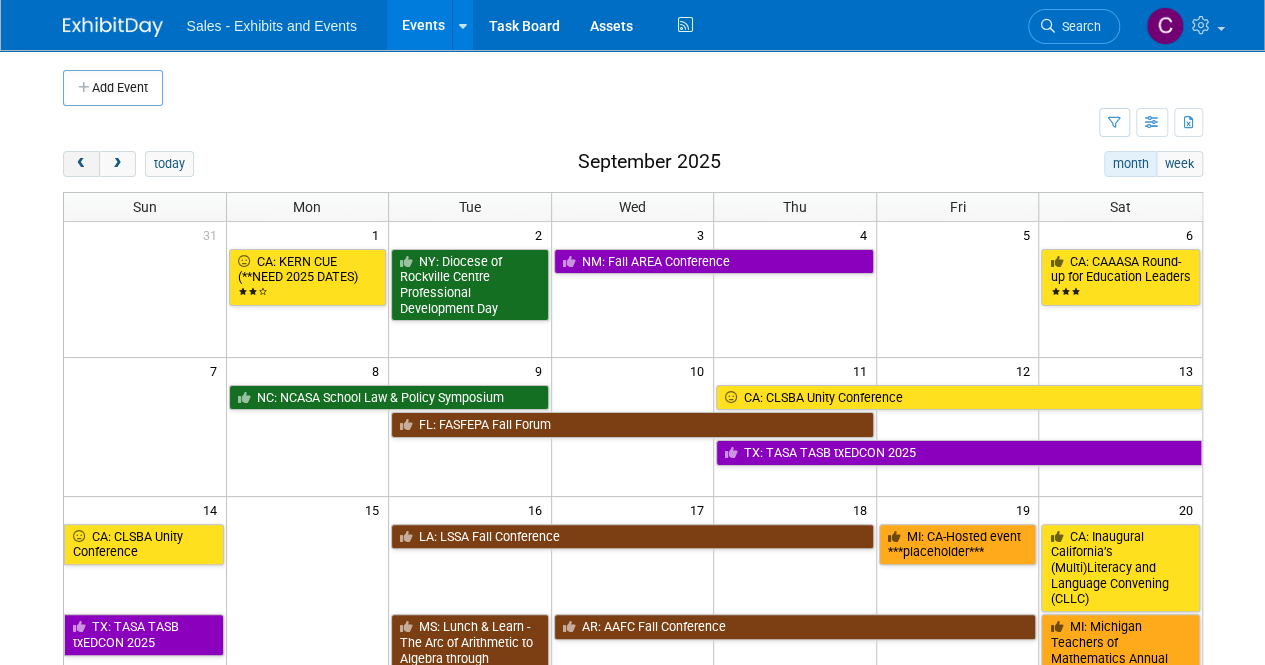 click at bounding box center (81, 164) 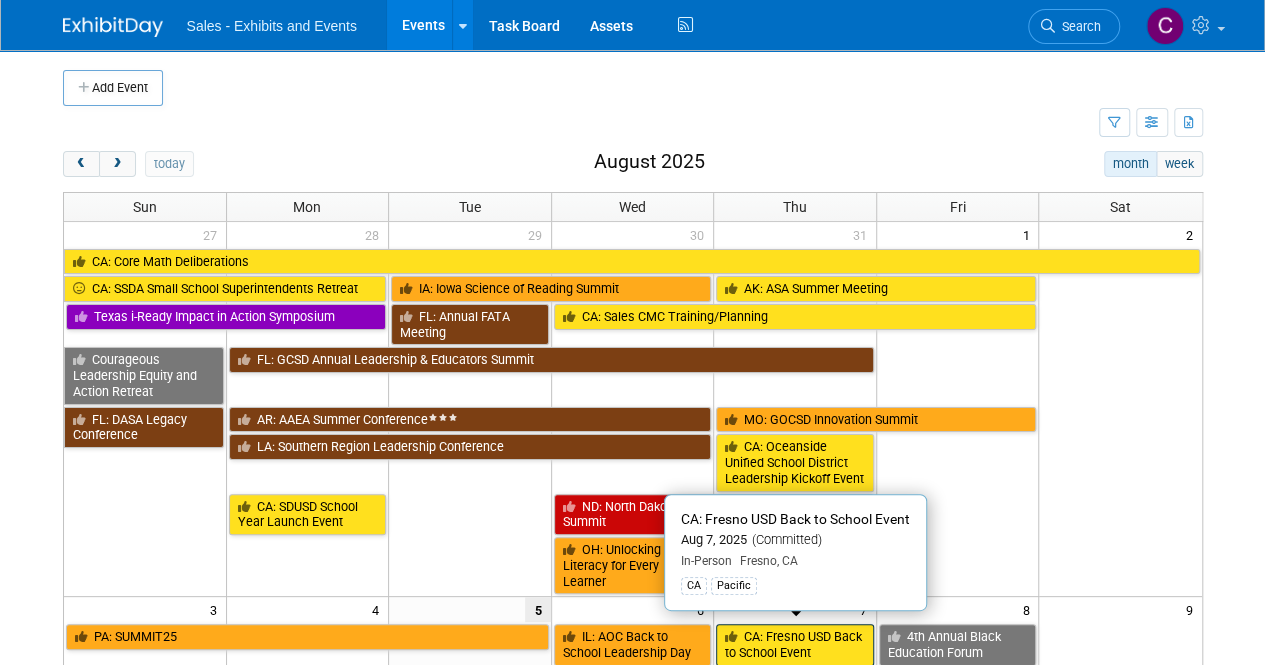 click on "CA: Fresno USD Back to School Event" at bounding box center [795, 644] 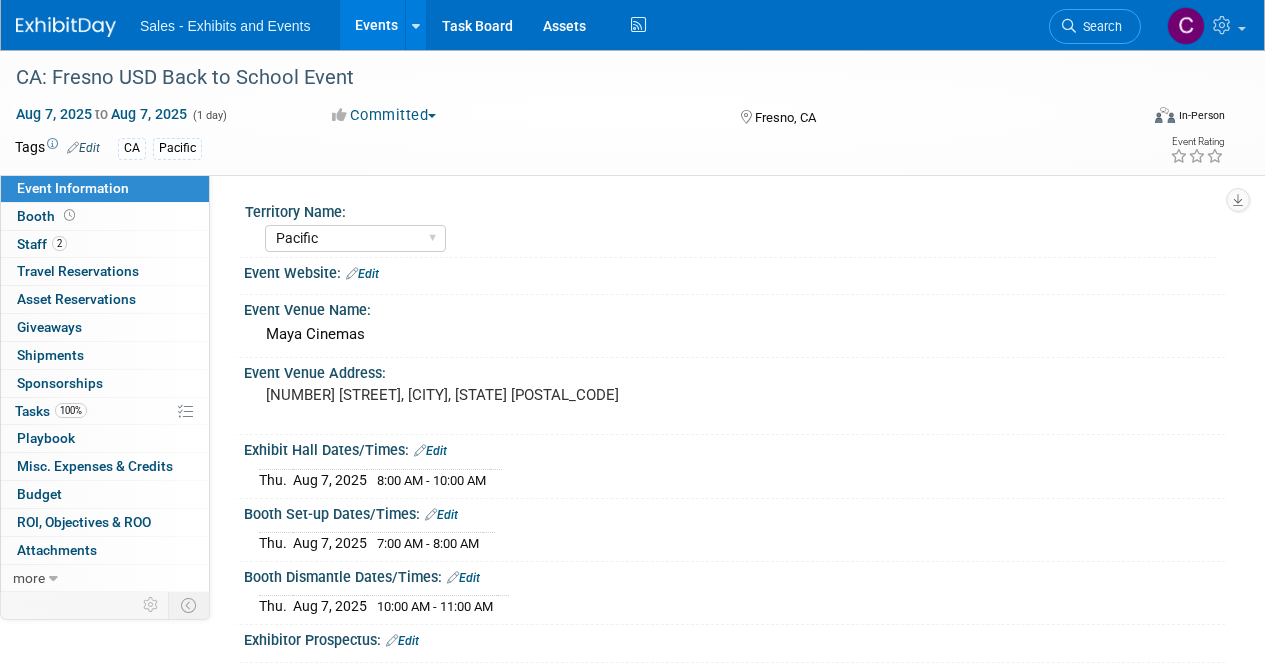 select on "Pacific" 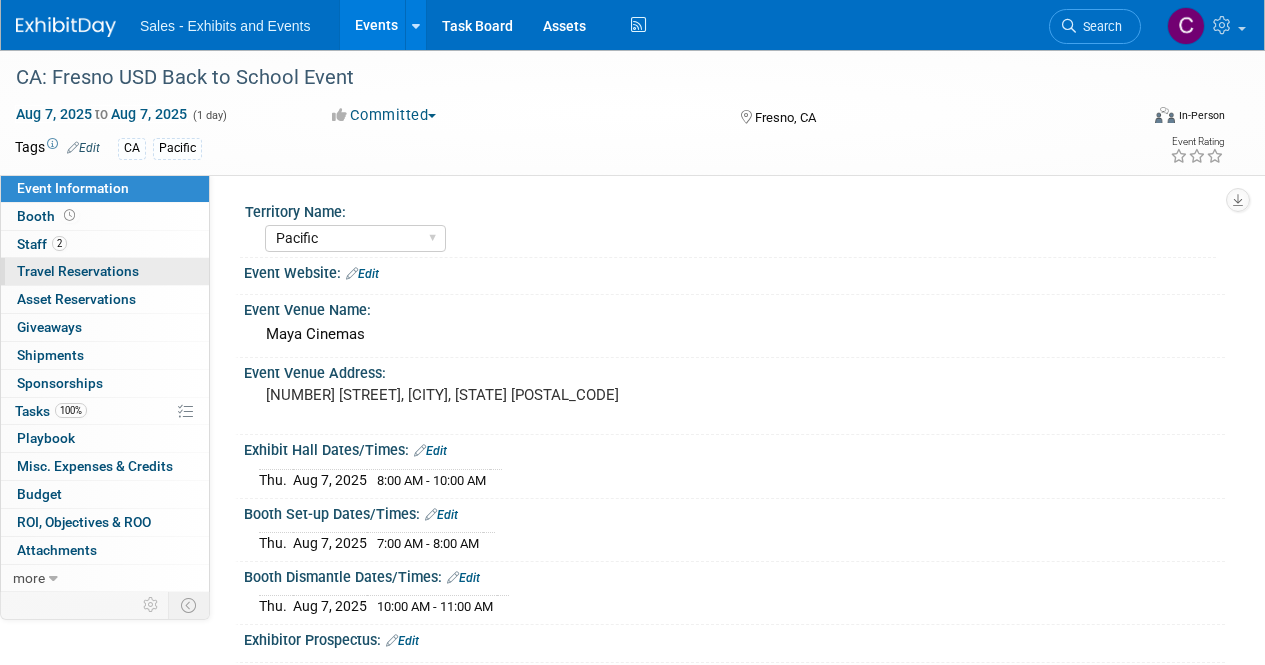 scroll, scrollTop: 0, scrollLeft: 0, axis: both 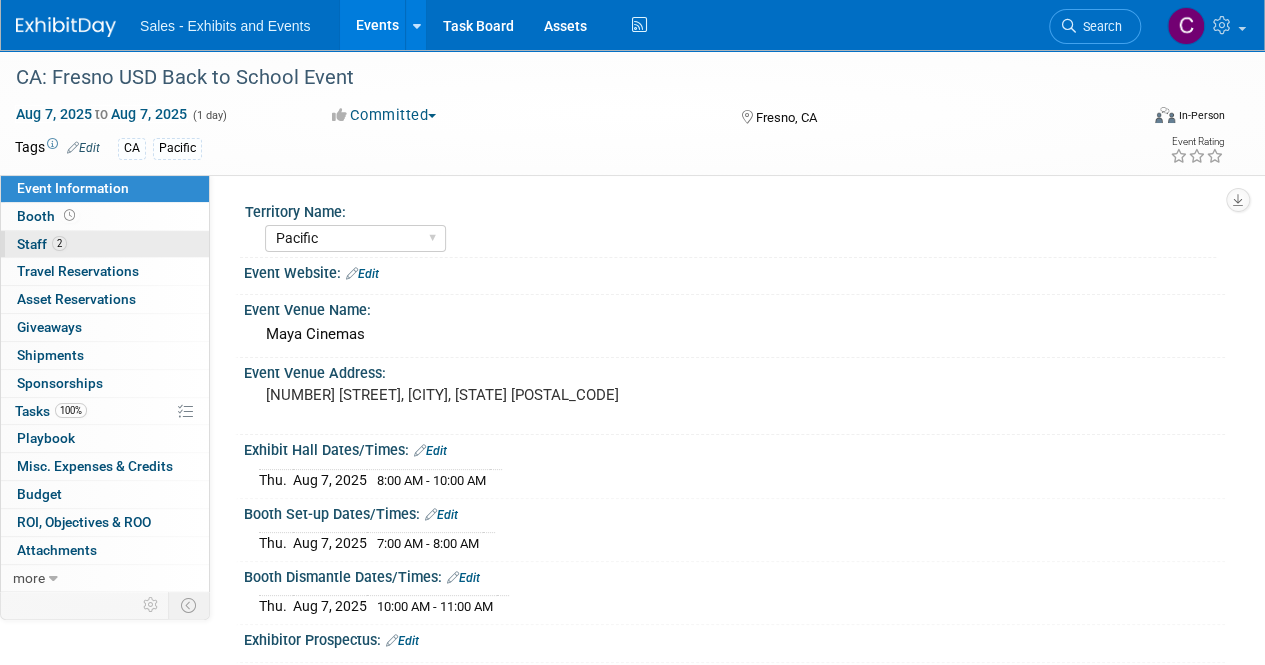 click on "2
Staff 2" at bounding box center (105, 244) 